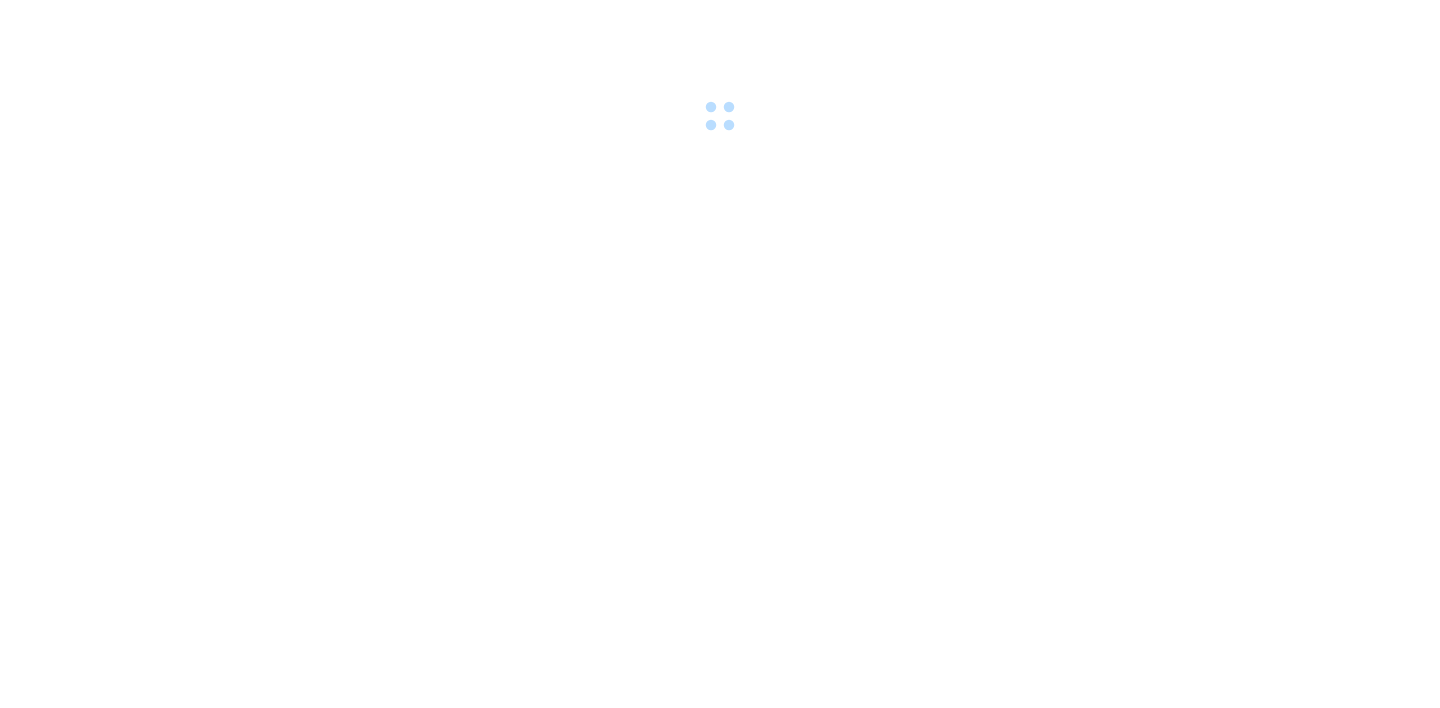 scroll, scrollTop: 0, scrollLeft: 0, axis: both 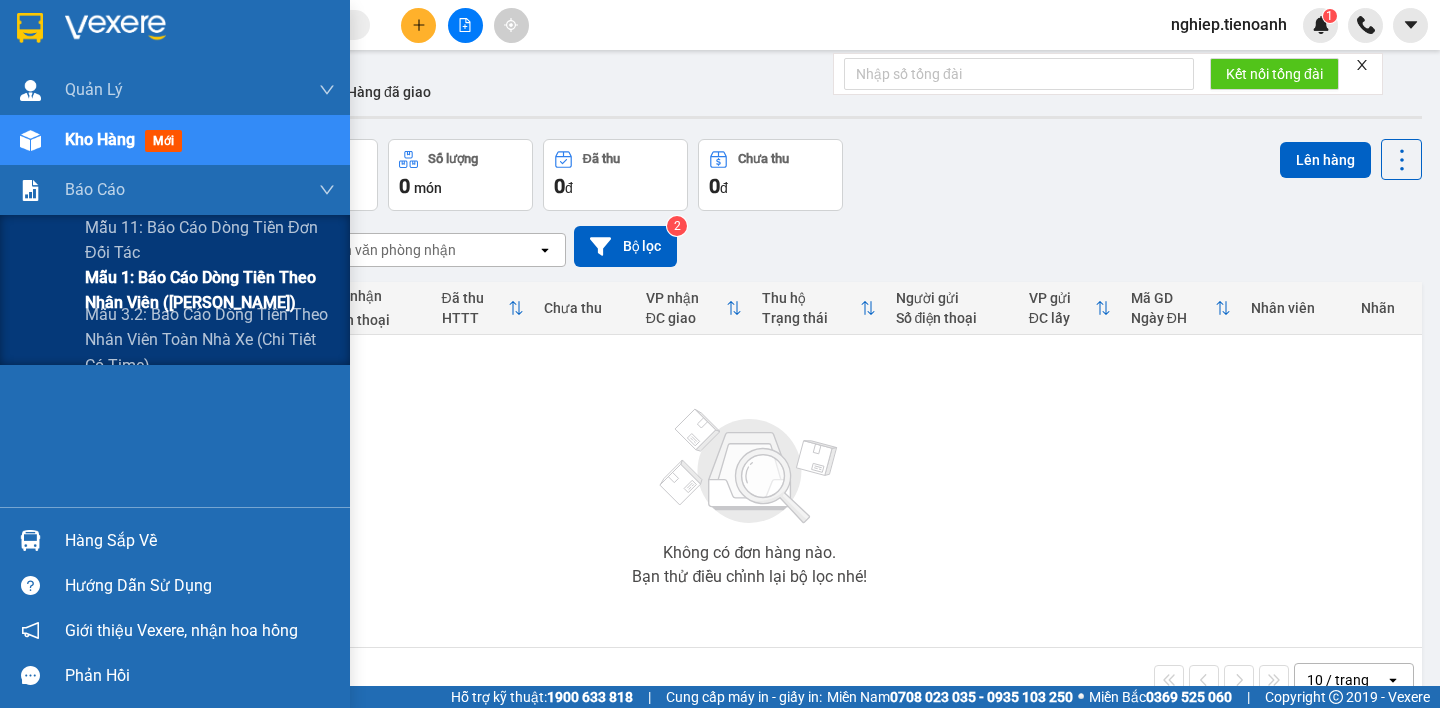 click on "Mẫu 1: Báo cáo dòng tiền theo nhân viên ([PERSON_NAME])" at bounding box center (210, 290) 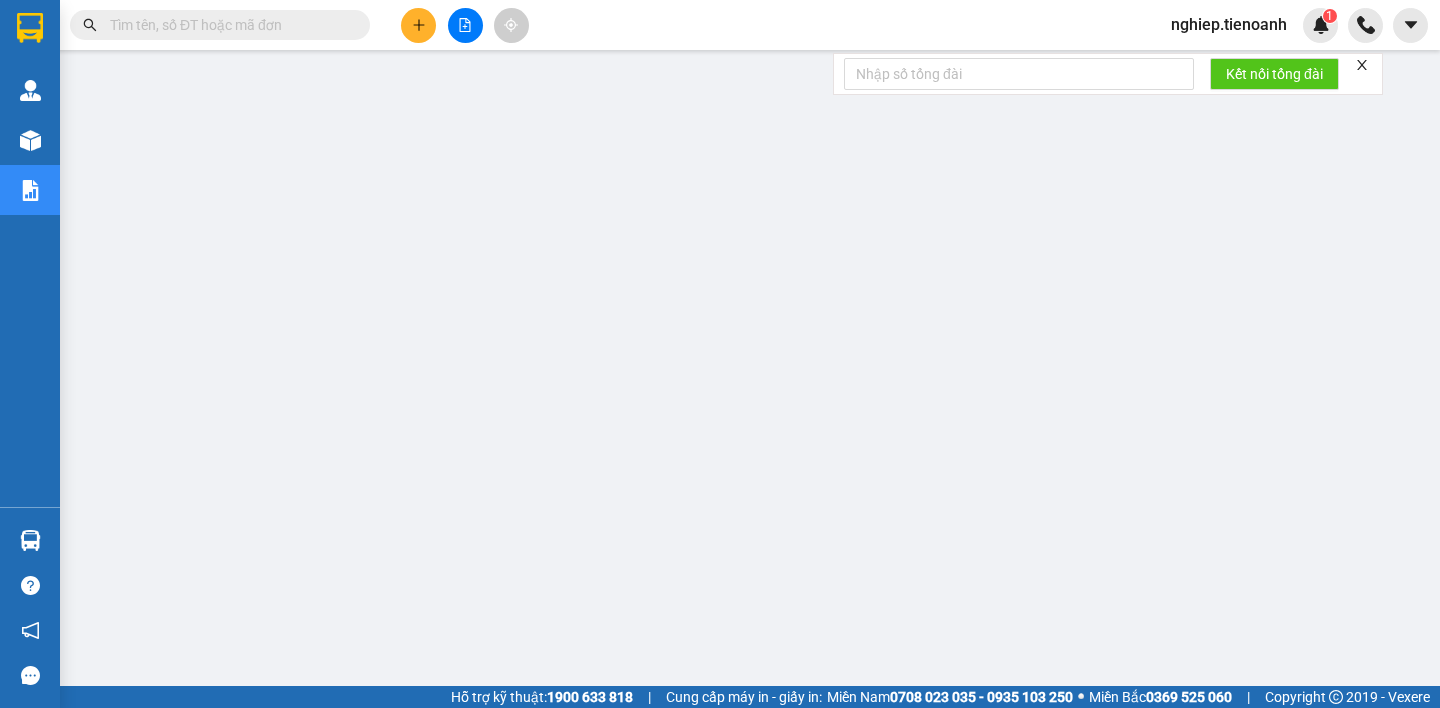 scroll, scrollTop: 0, scrollLeft: 0, axis: both 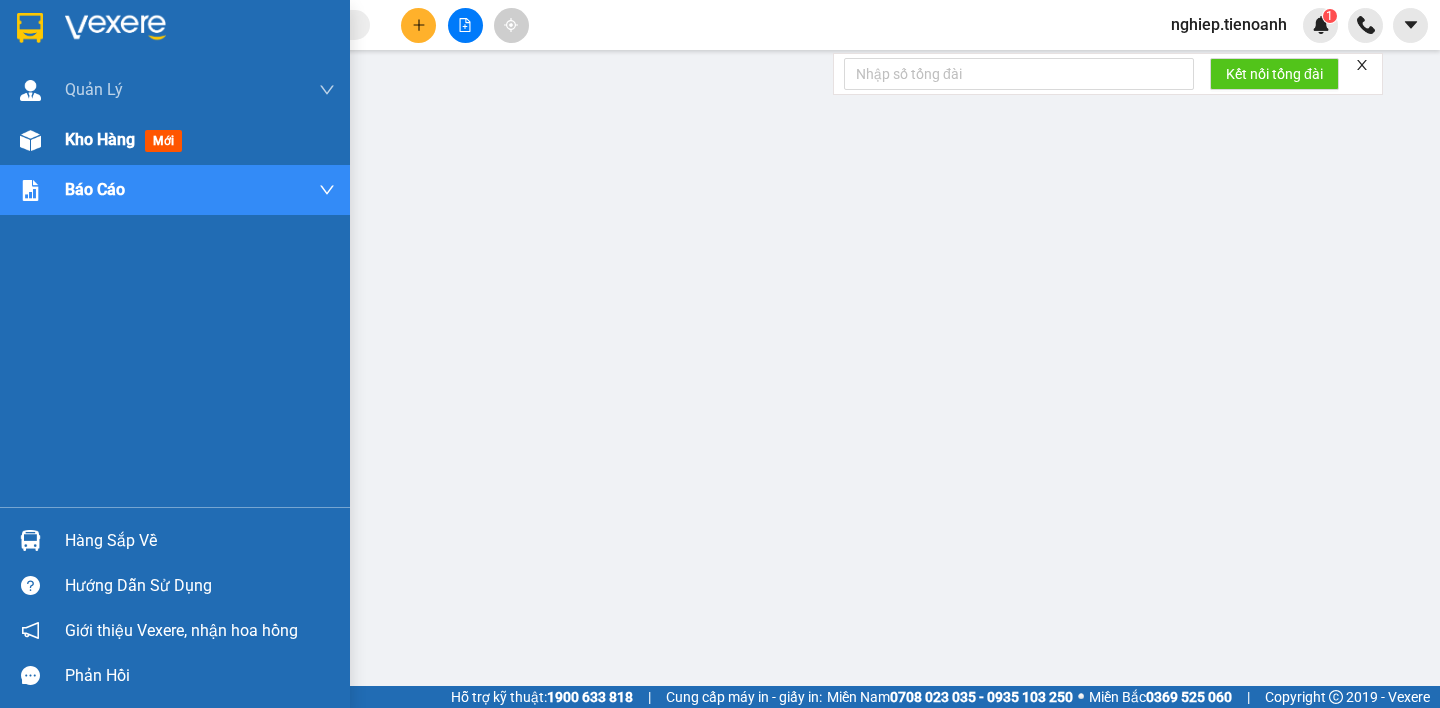 click on "Kho hàng" at bounding box center (100, 139) 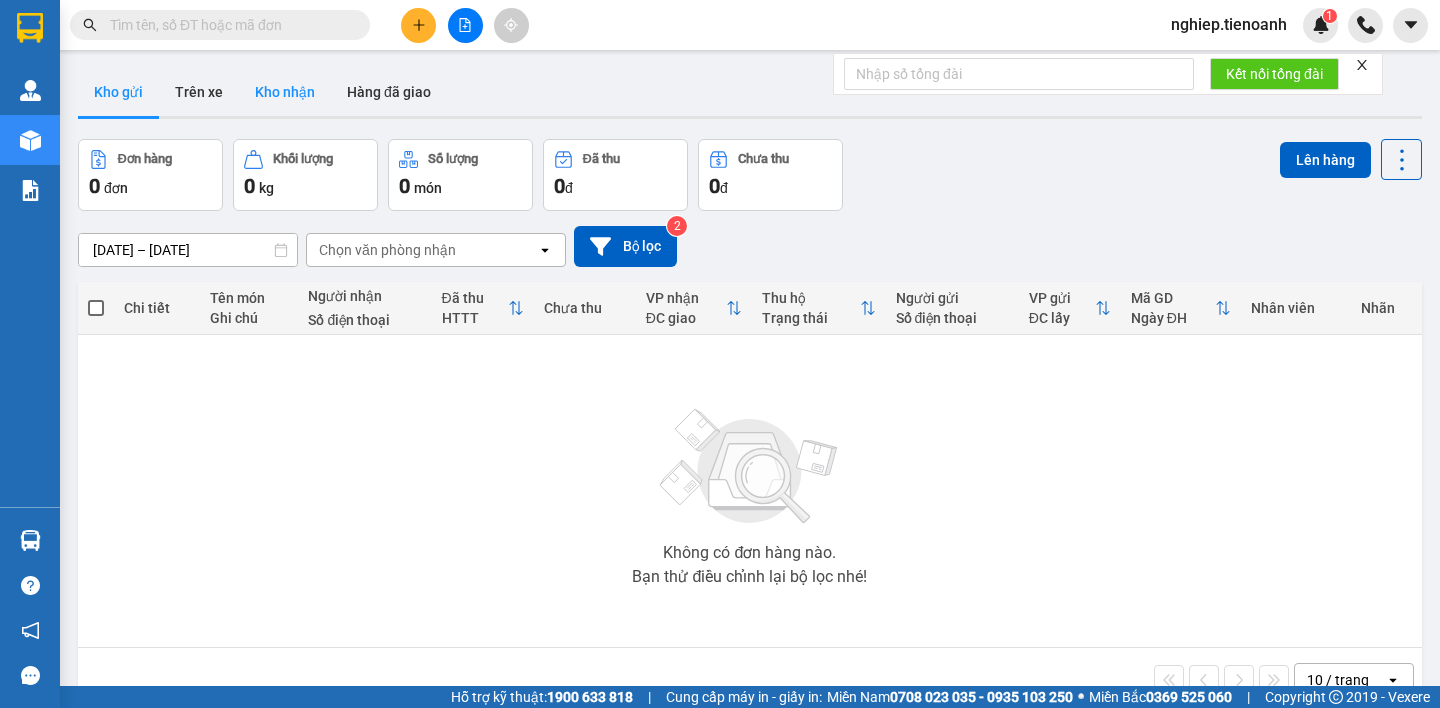 click on "Kho nhận" at bounding box center [285, 92] 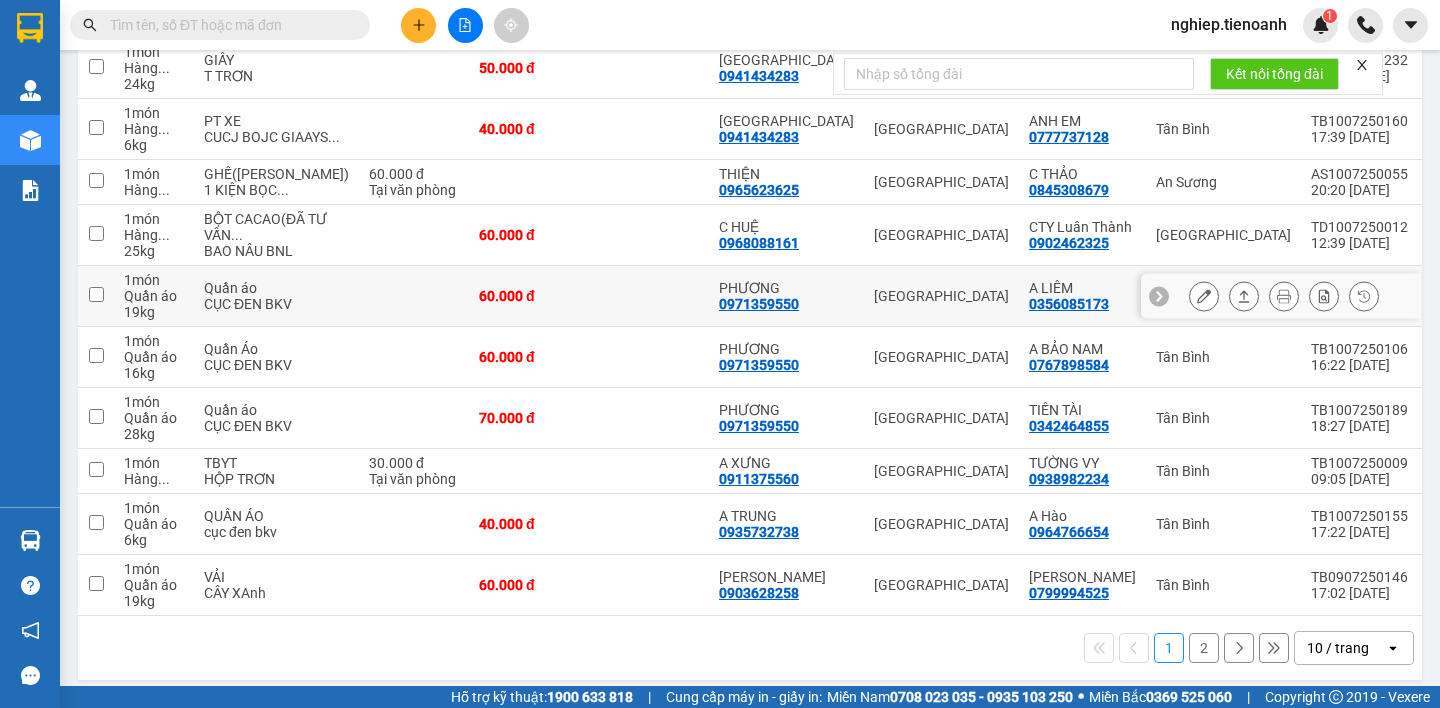 scroll, scrollTop: 397, scrollLeft: 0, axis: vertical 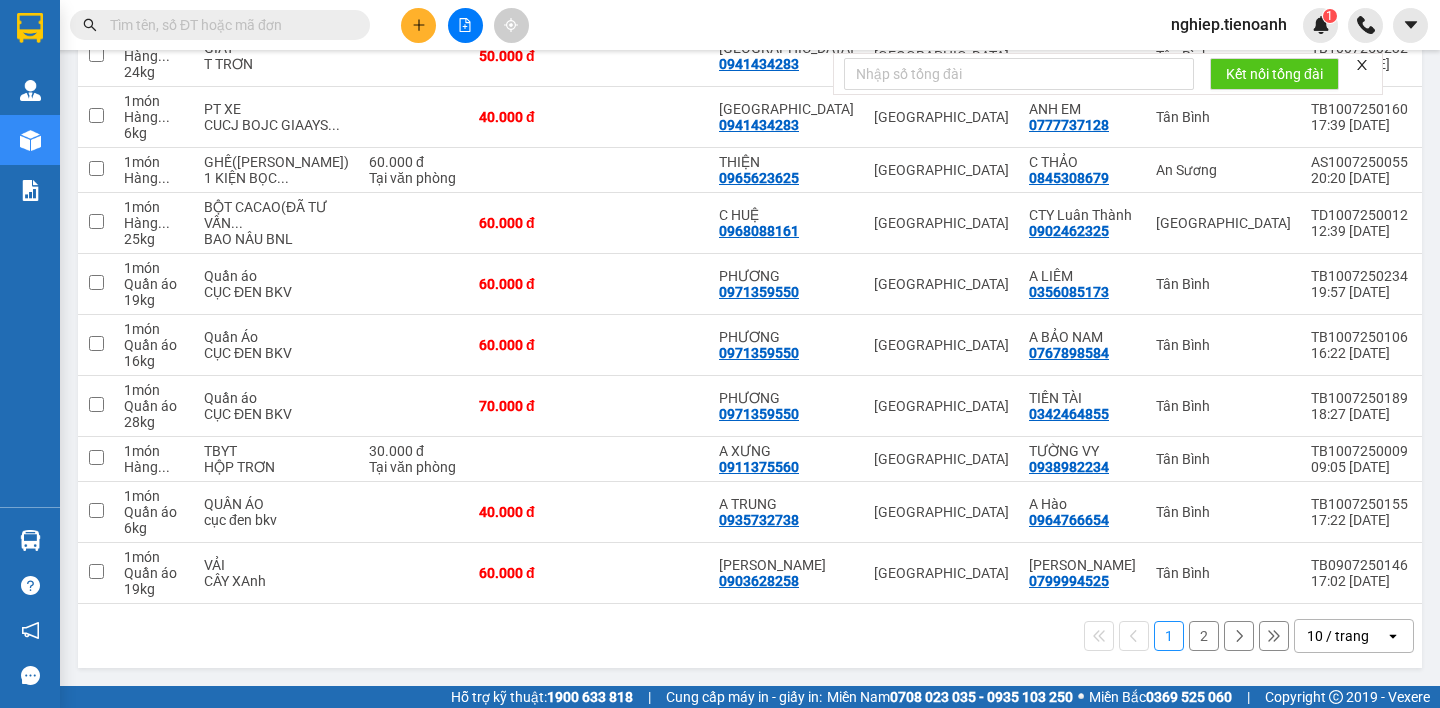 click on "2" at bounding box center (1204, 636) 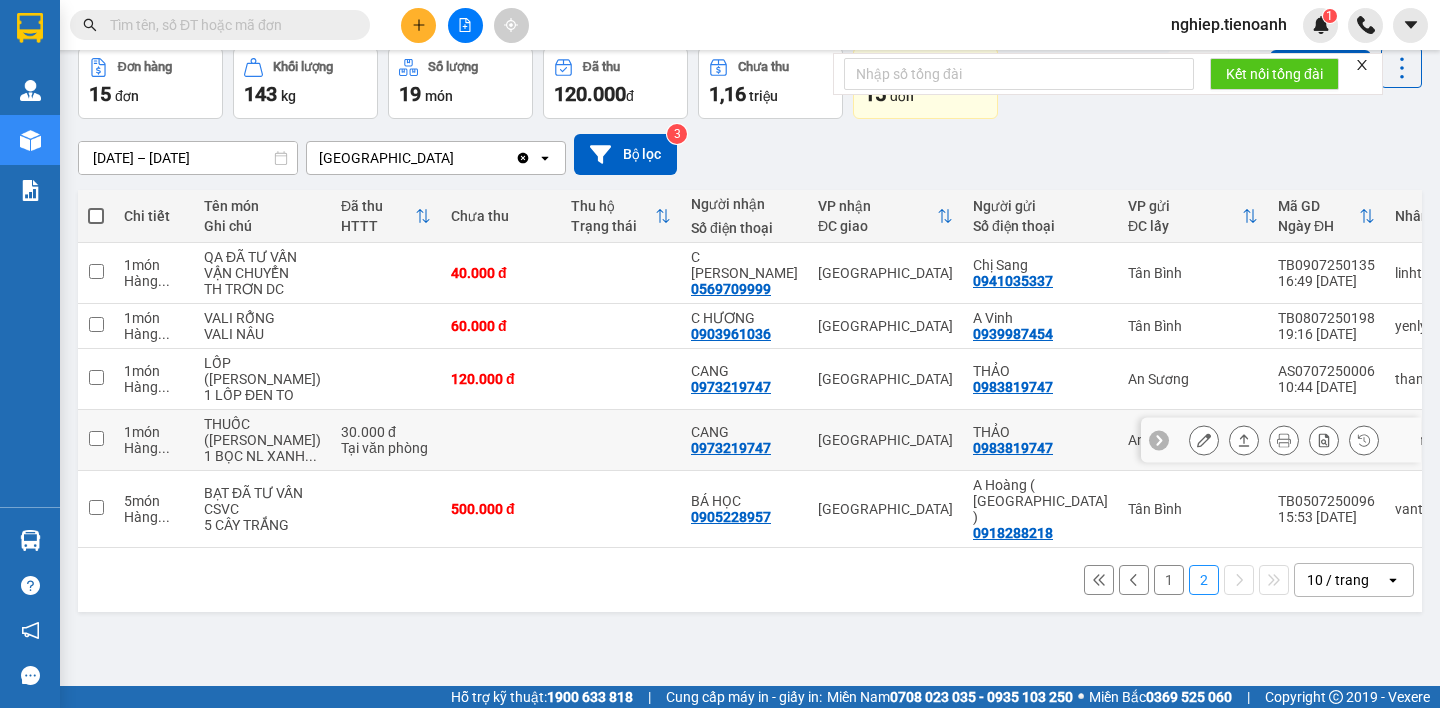 scroll, scrollTop: 156, scrollLeft: 0, axis: vertical 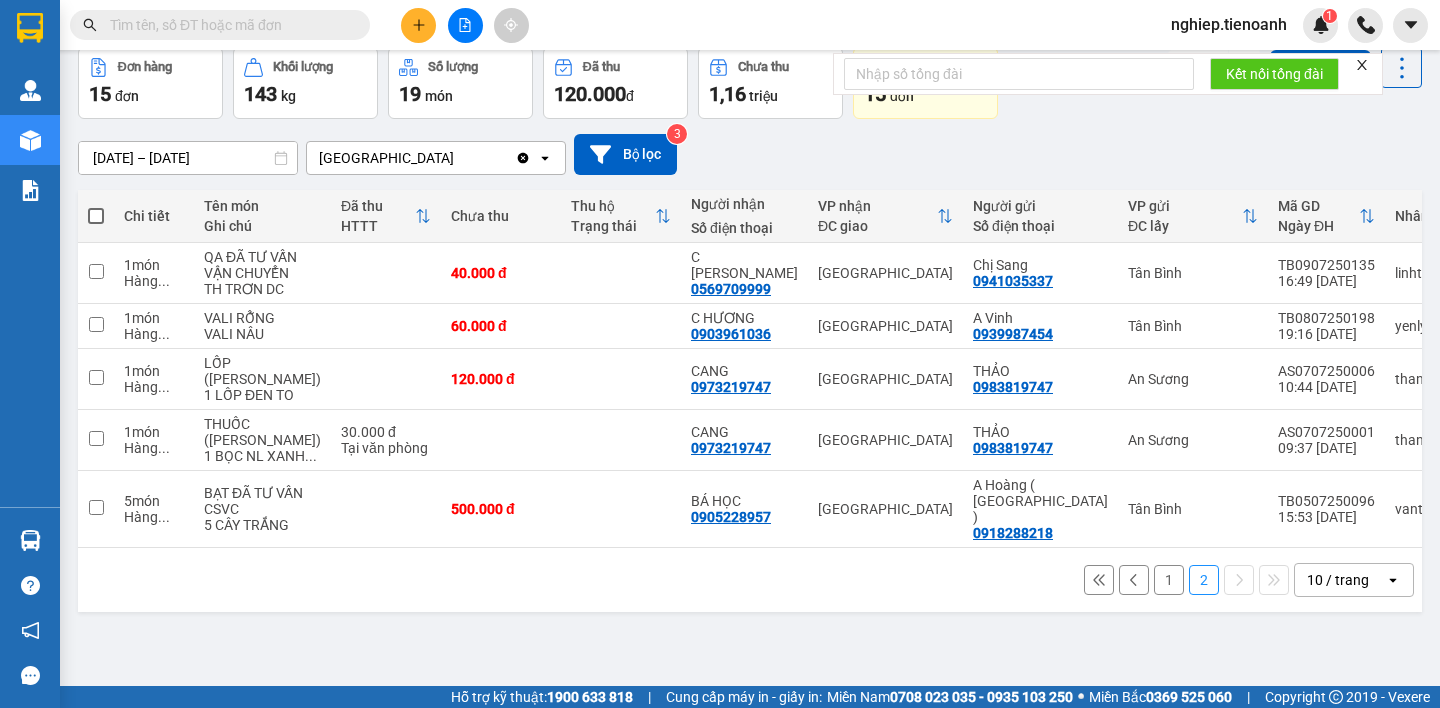click on "1" at bounding box center [1169, 580] 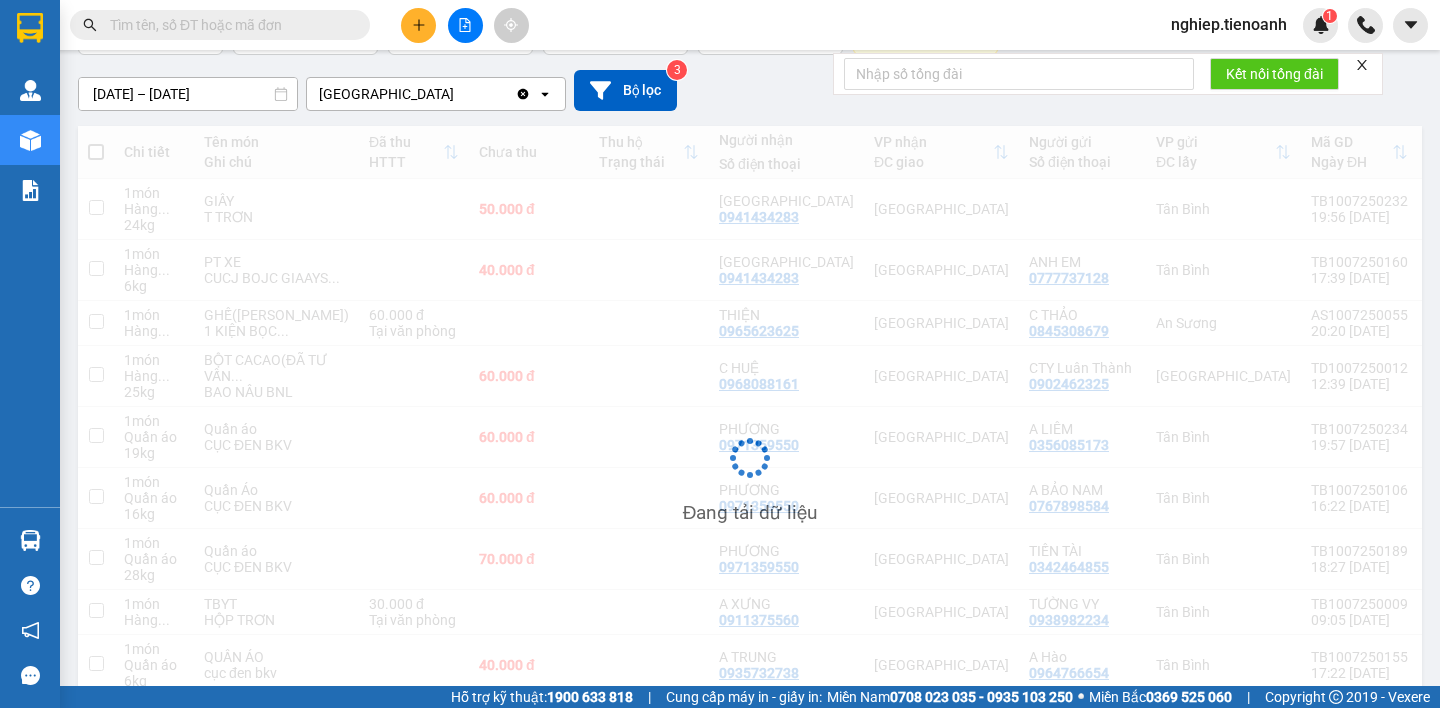 scroll, scrollTop: 156, scrollLeft: 0, axis: vertical 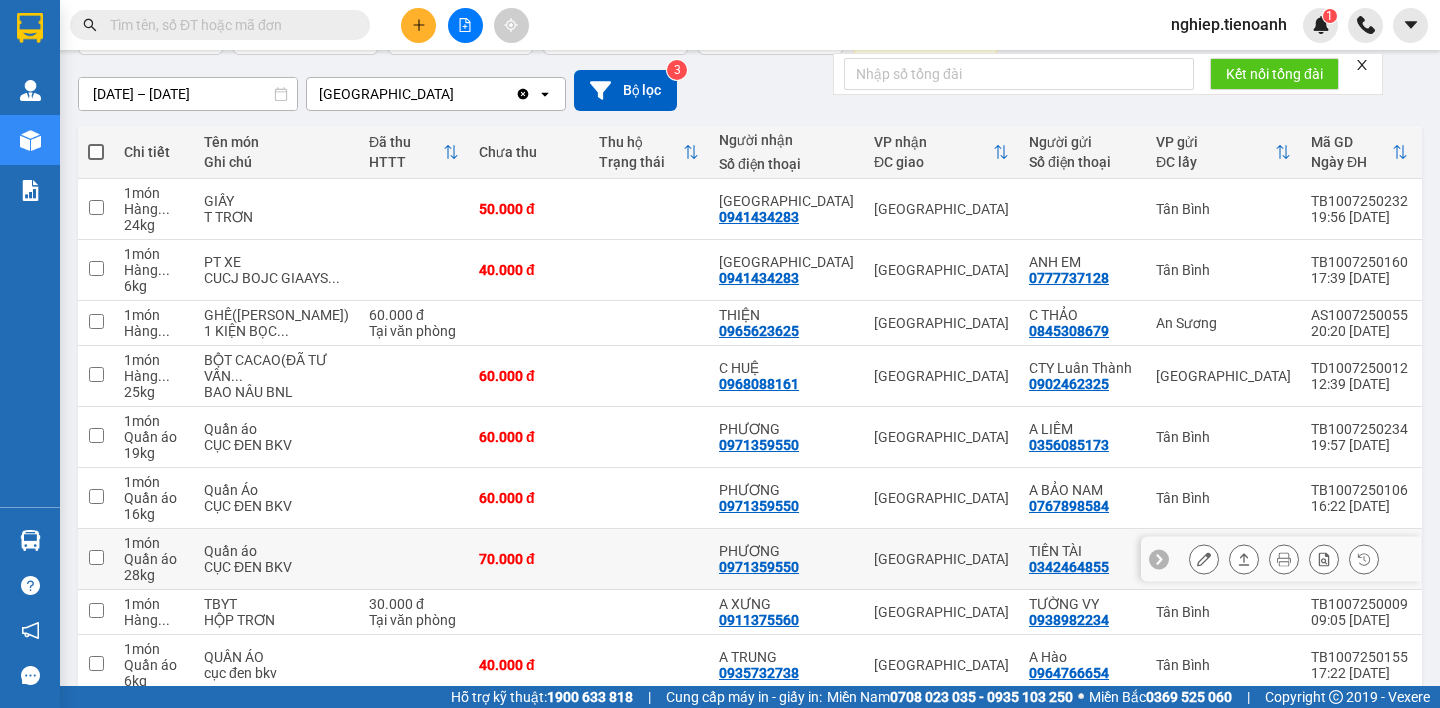 type 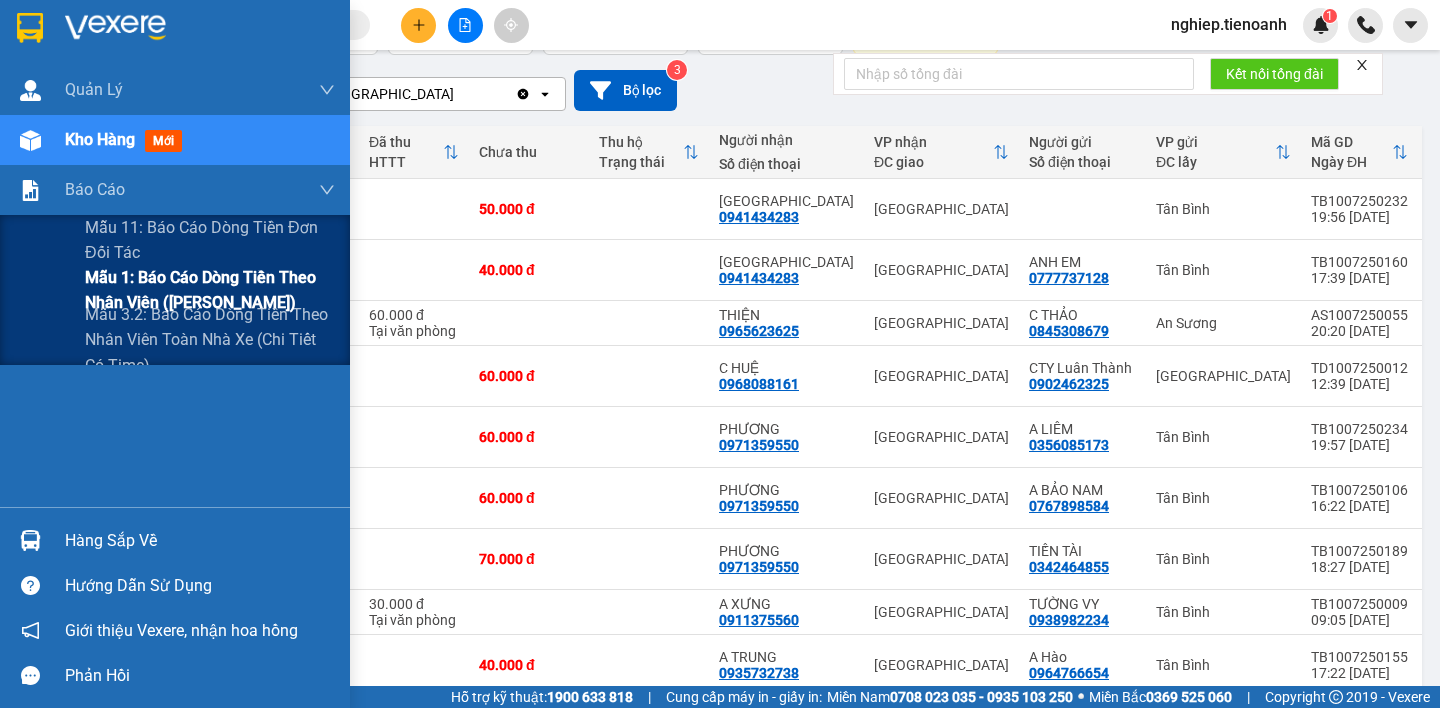 click on "Mẫu 1: Báo cáo dòng tiền theo nhân viên ([PERSON_NAME])" at bounding box center [210, 290] 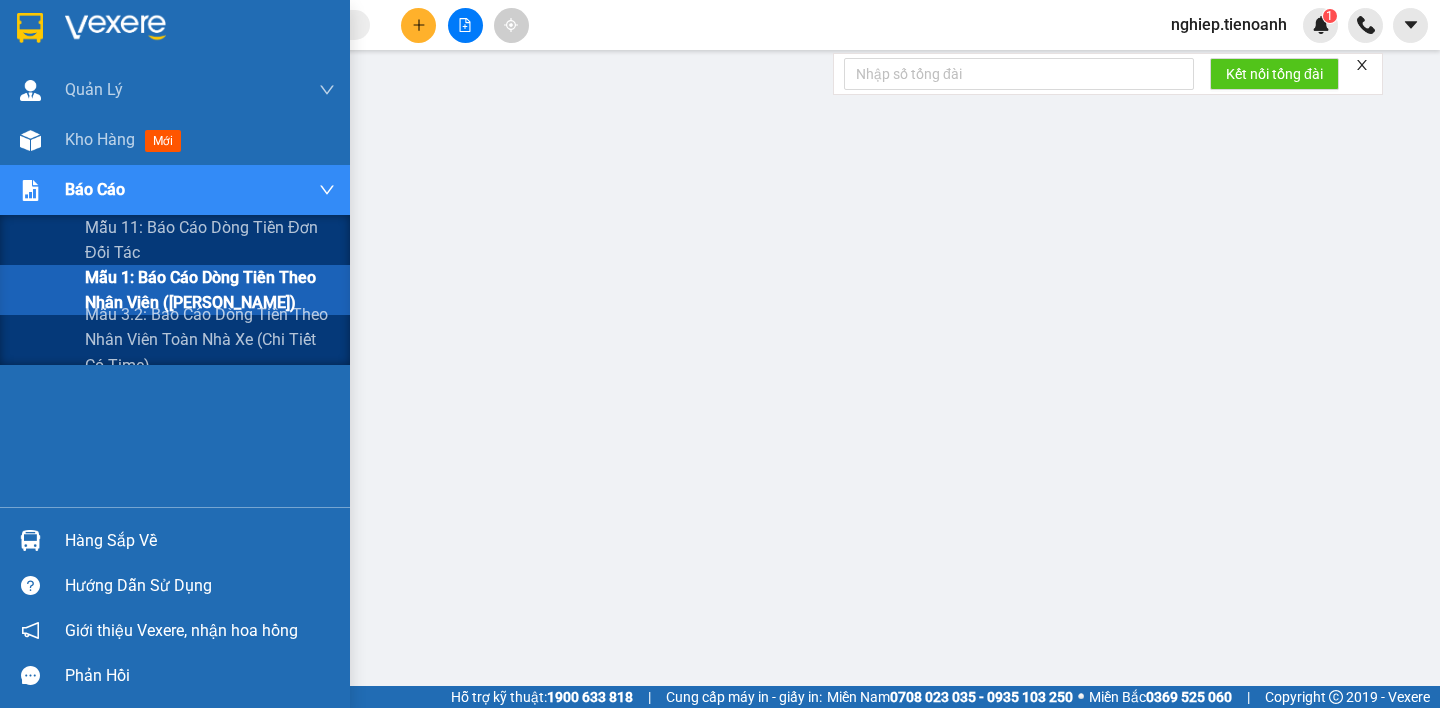 click on "Mẫu 1: Báo cáo dòng tiền theo nhân viên ([PERSON_NAME])" at bounding box center [210, 290] 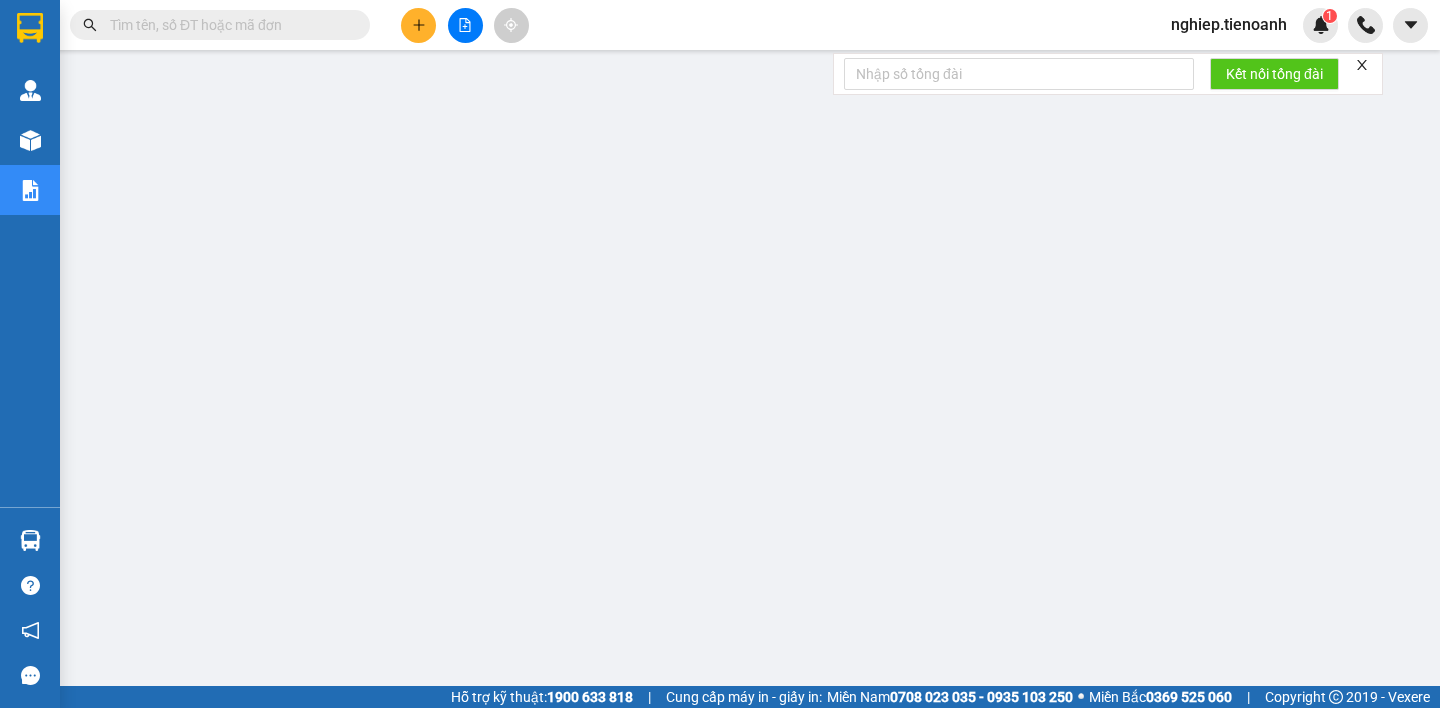 scroll, scrollTop: 0, scrollLeft: 0, axis: both 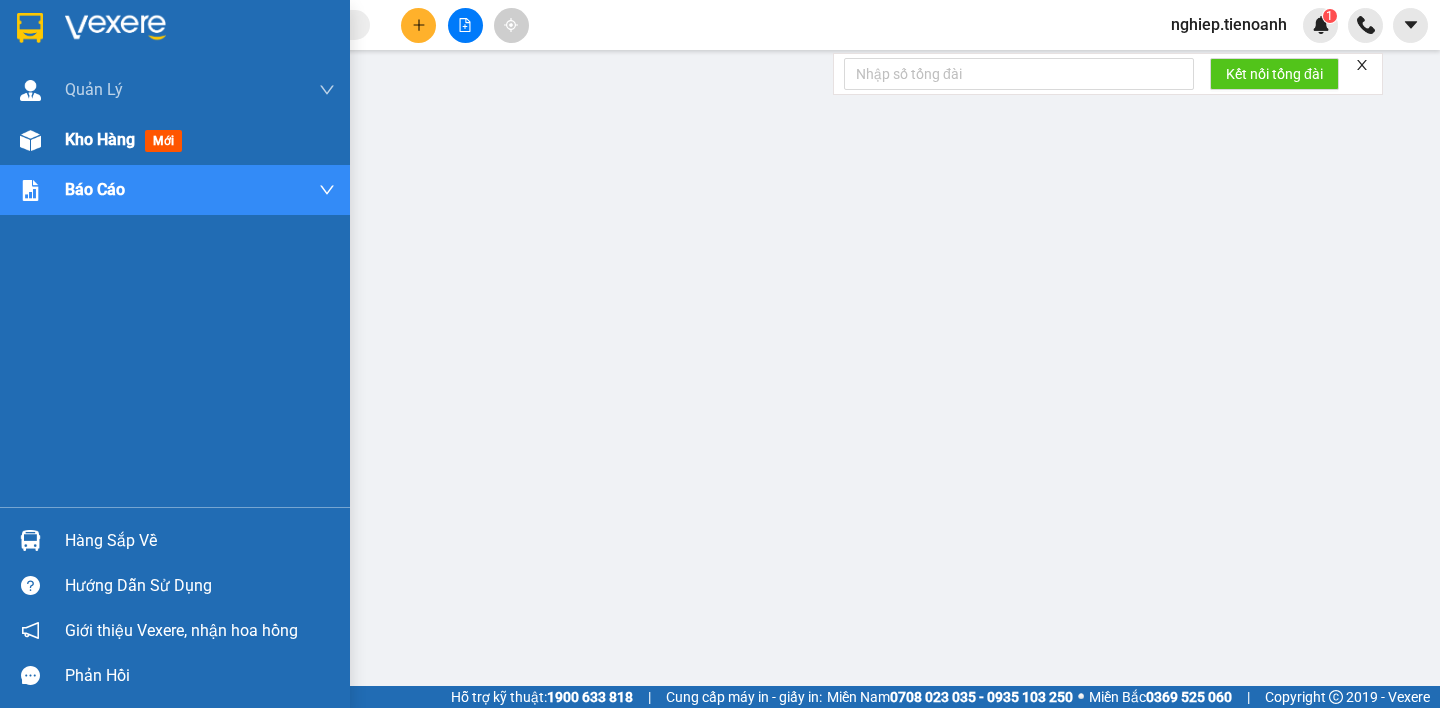 click on "Kho hàng" at bounding box center [100, 139] 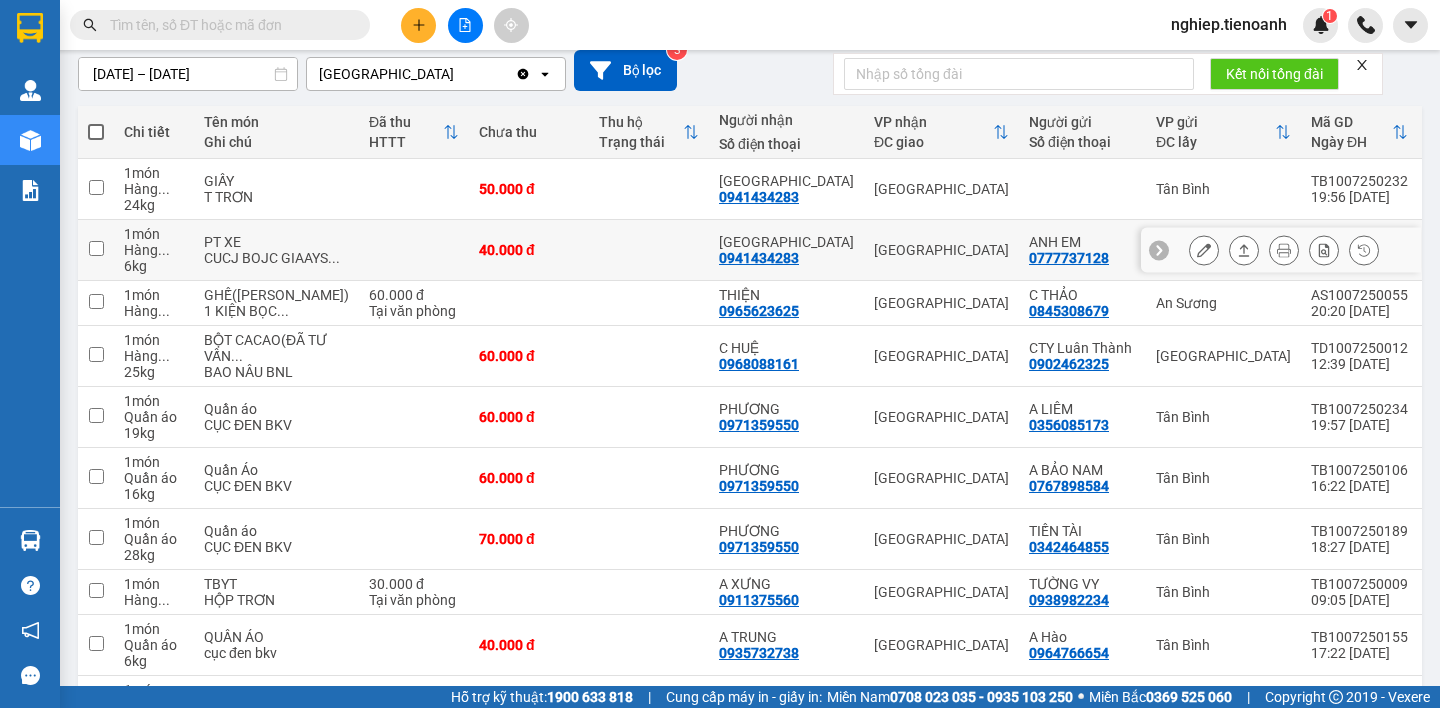 click on "6  kg" at bounding box center (154, 266) 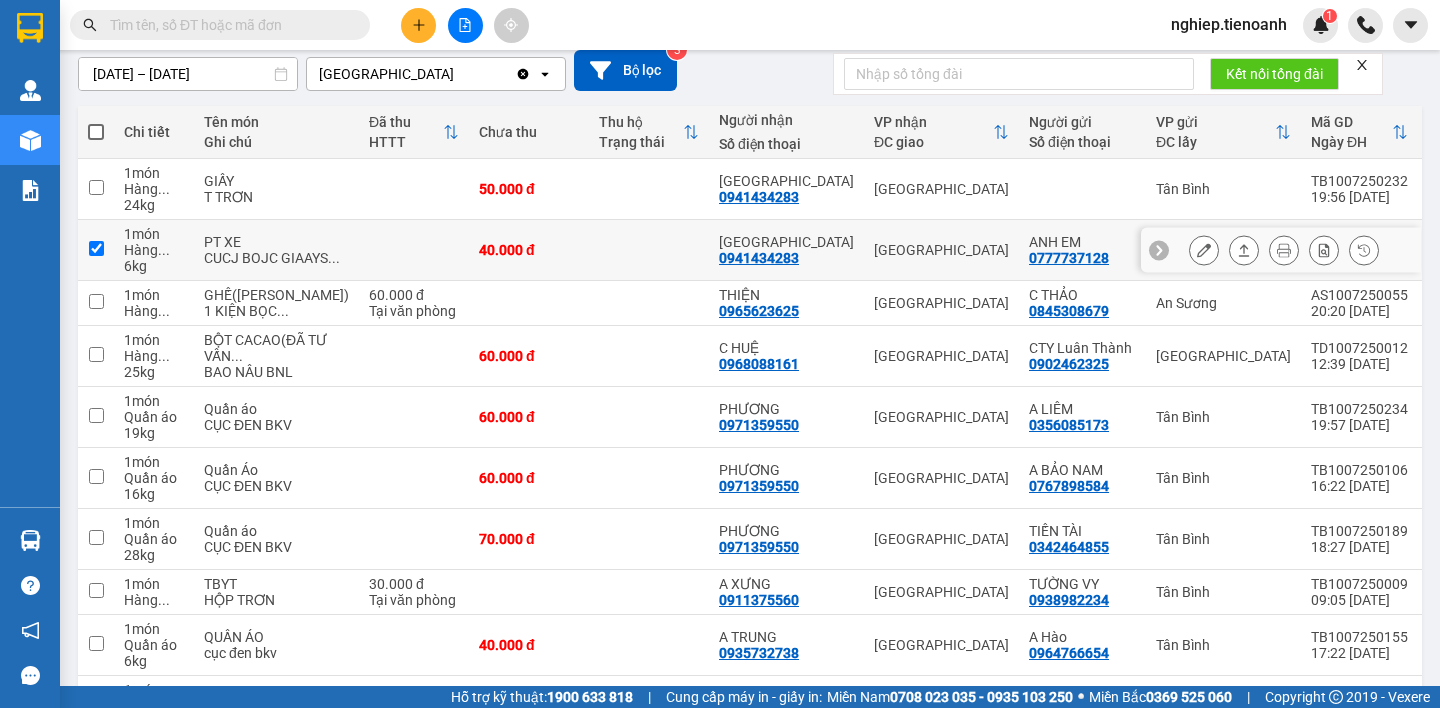click on "6  kg" at bounding box center [154, 266] 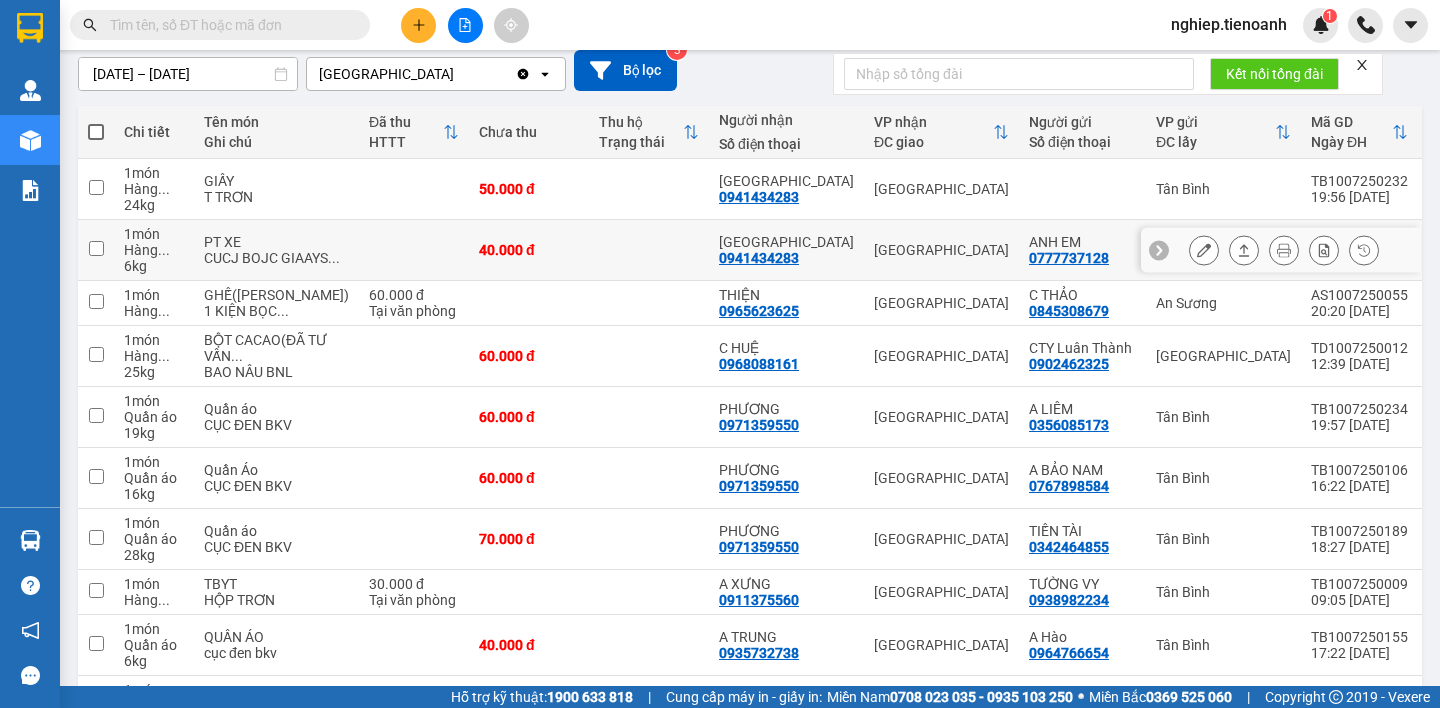 checkbox on "false" 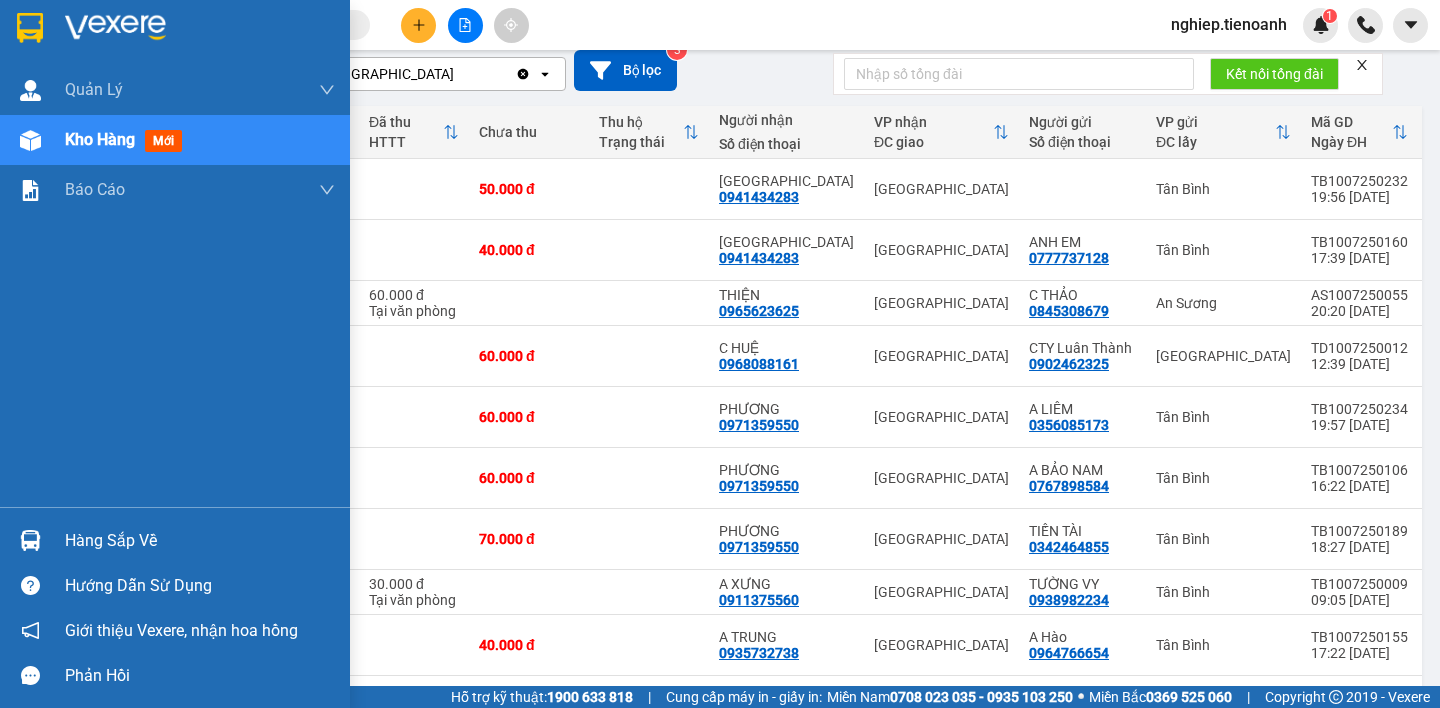 click on "Kho hàng" at bounding box center [100, 139] 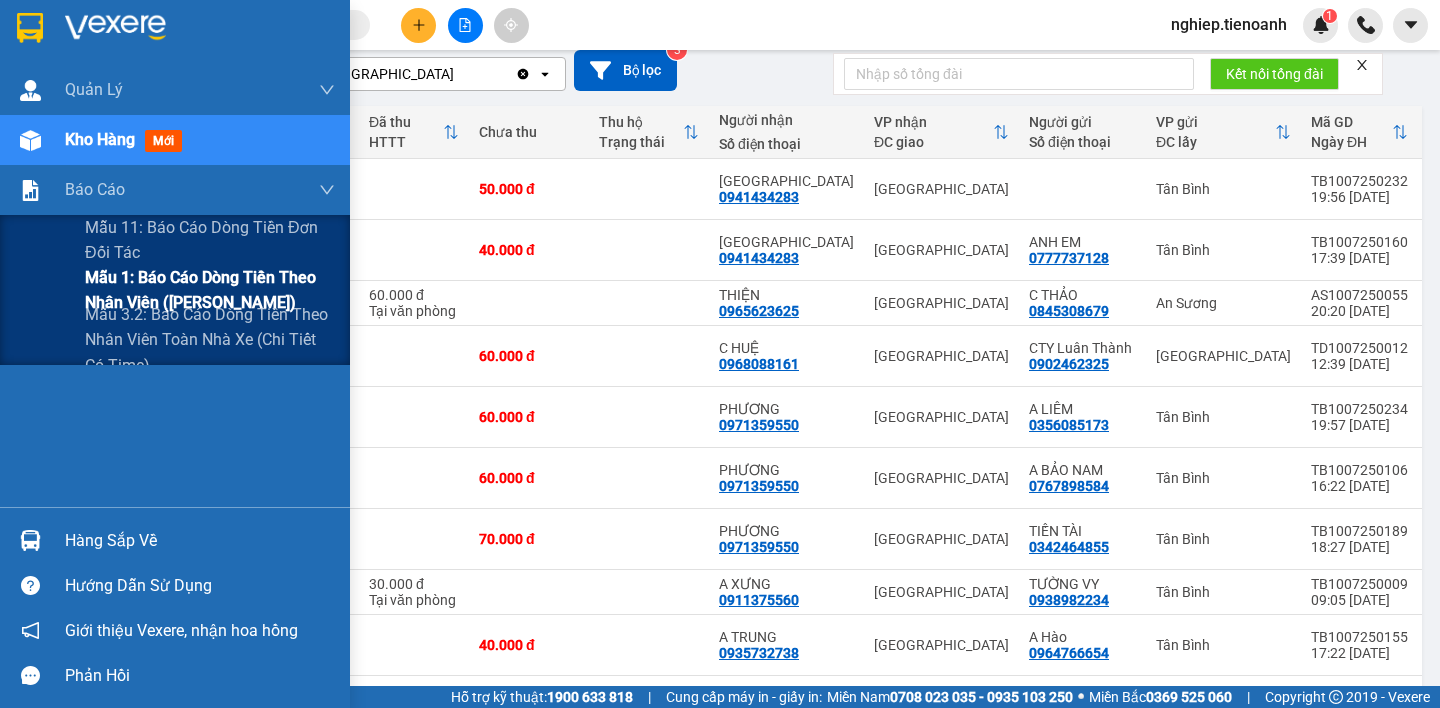 click on "Mẫu 1: Báo cáo dòng tiền theo nhân viên ([PERSON_NAME])" at bounding box center (210, 290) 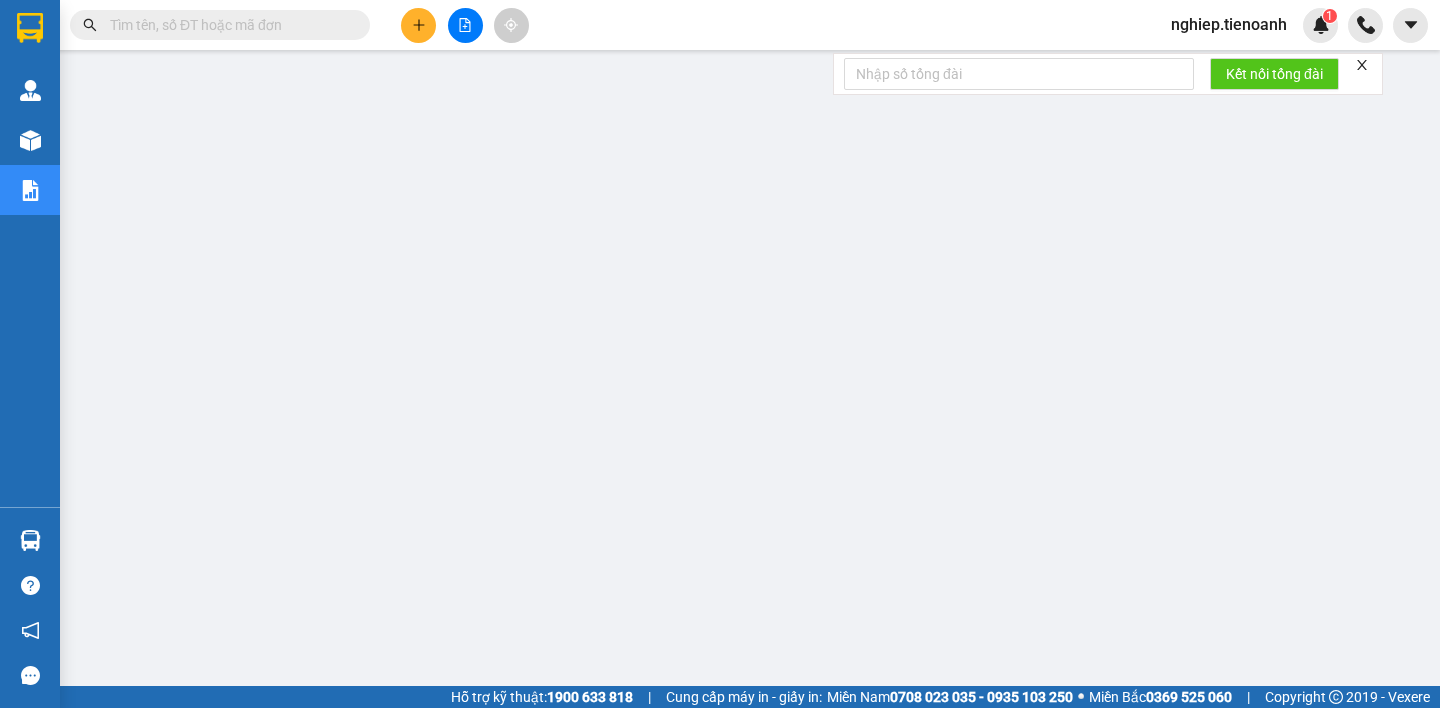 scroll, scrollTop: 0, scrollLeft: 0, axis: both 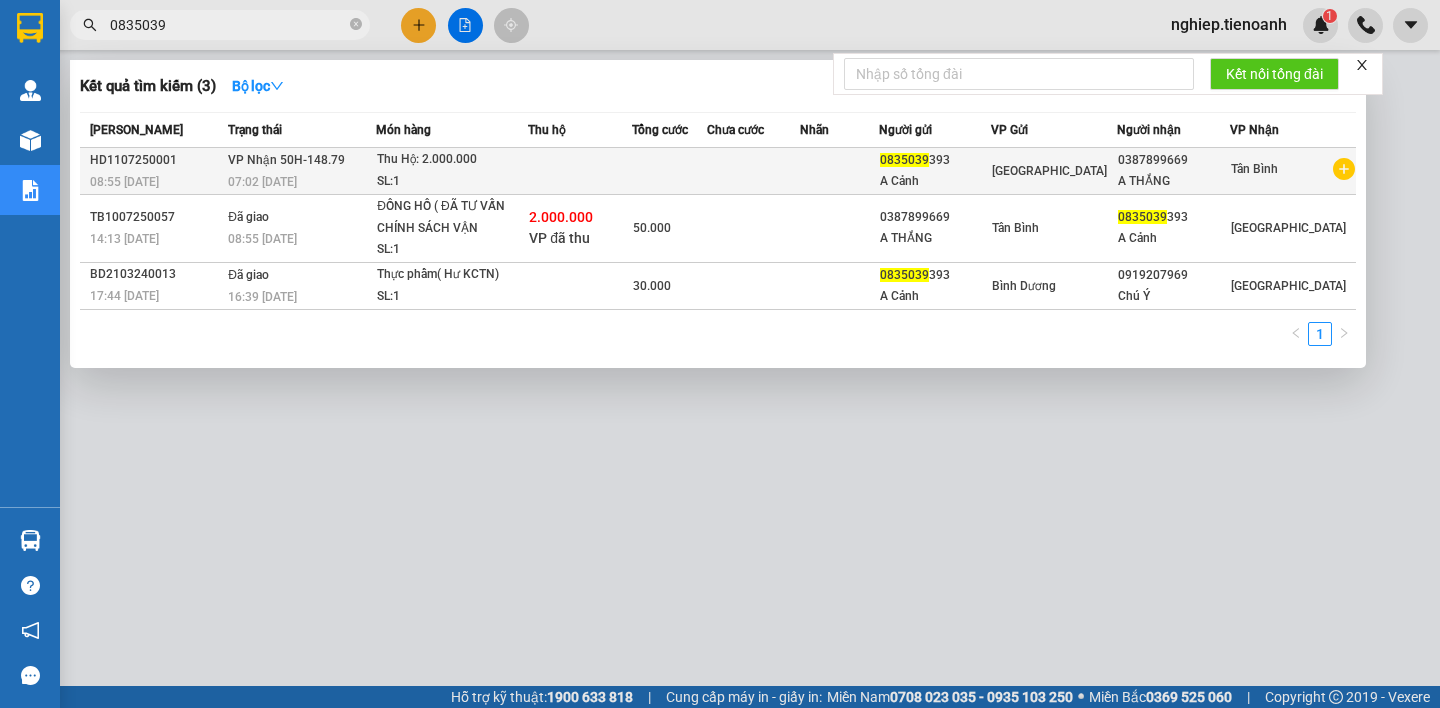 type on "0835039" 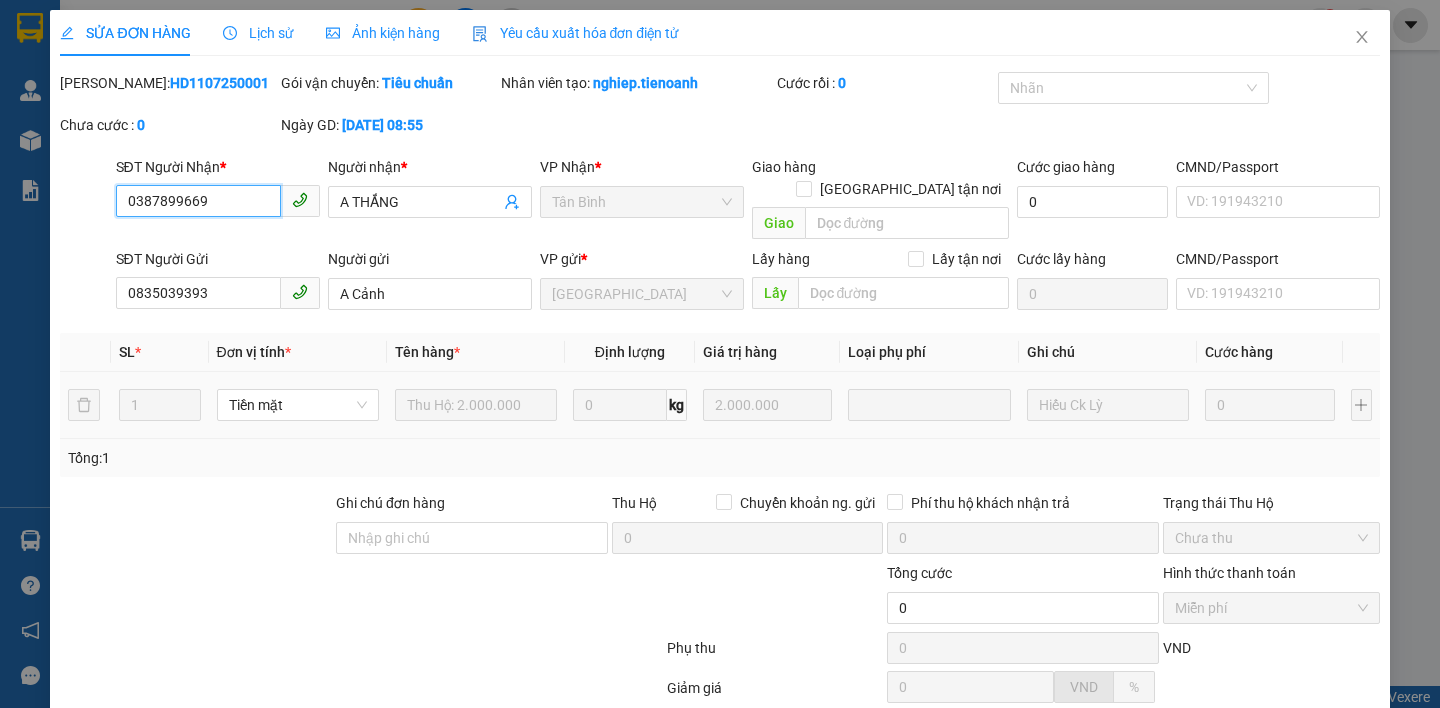 type on "0387899669" 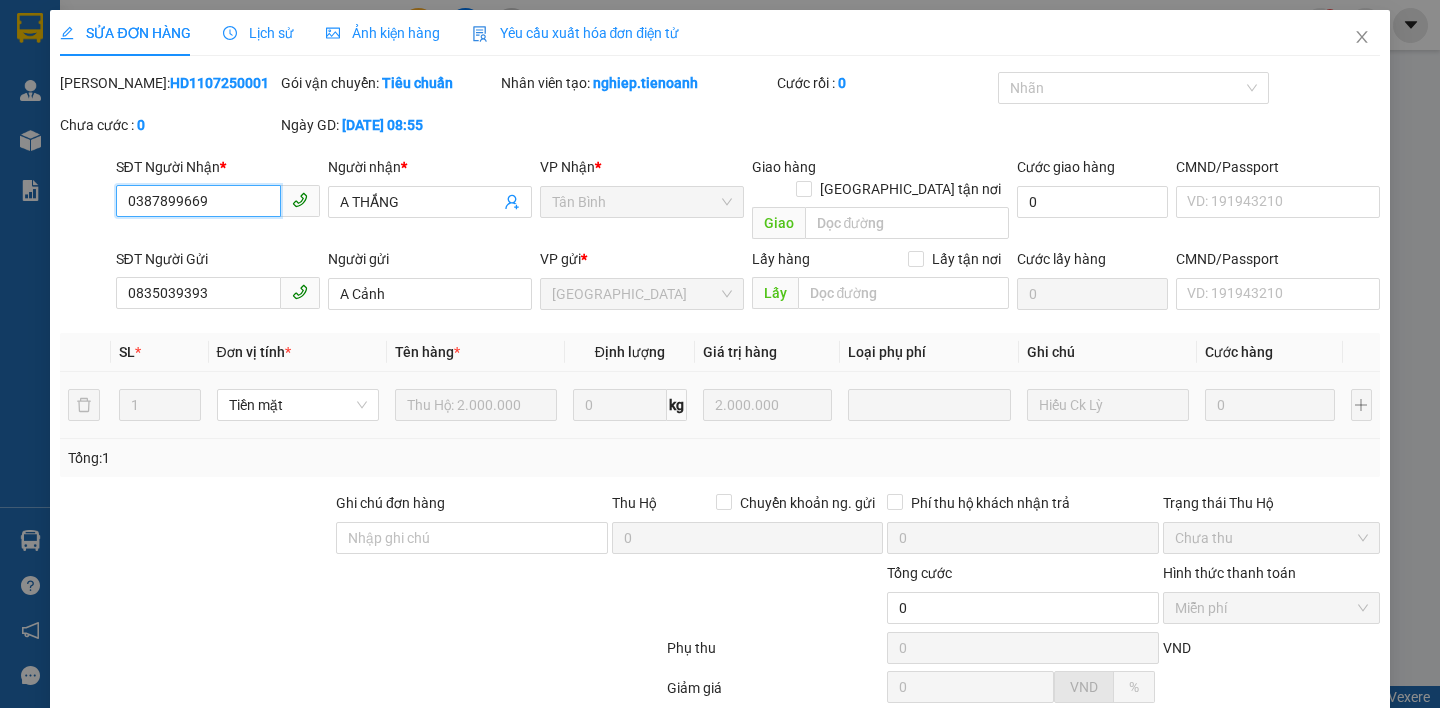 type on "A THẮNG" 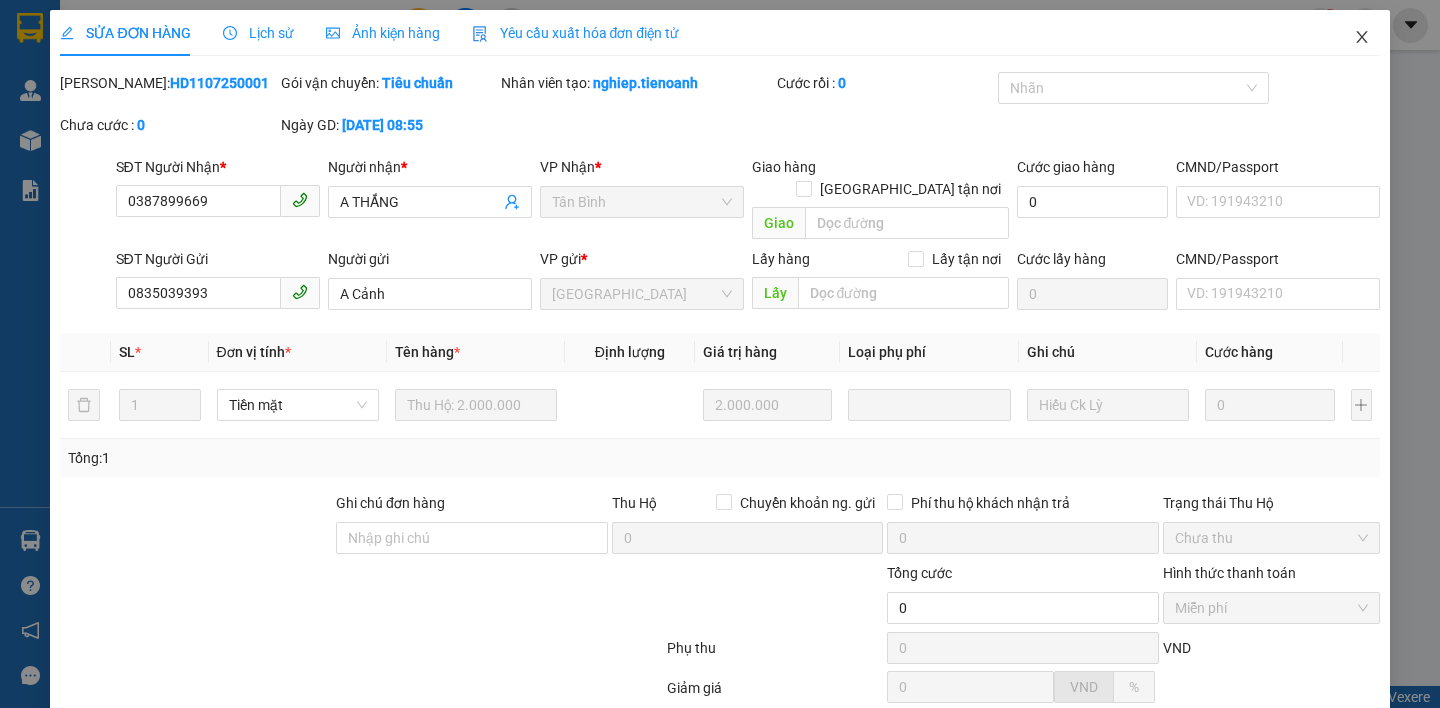 click at bounding box center (1362, 38) 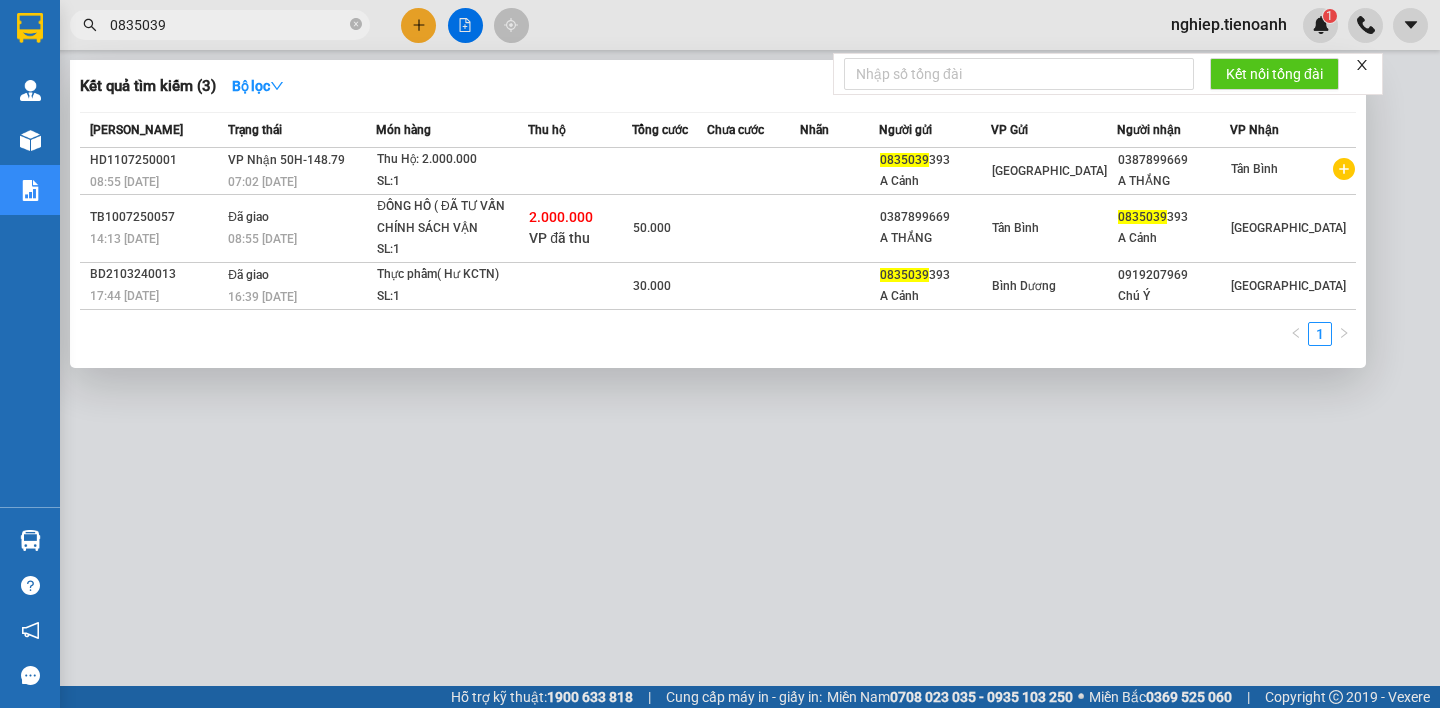 click on "0835039" at bounding box center (228, 25) 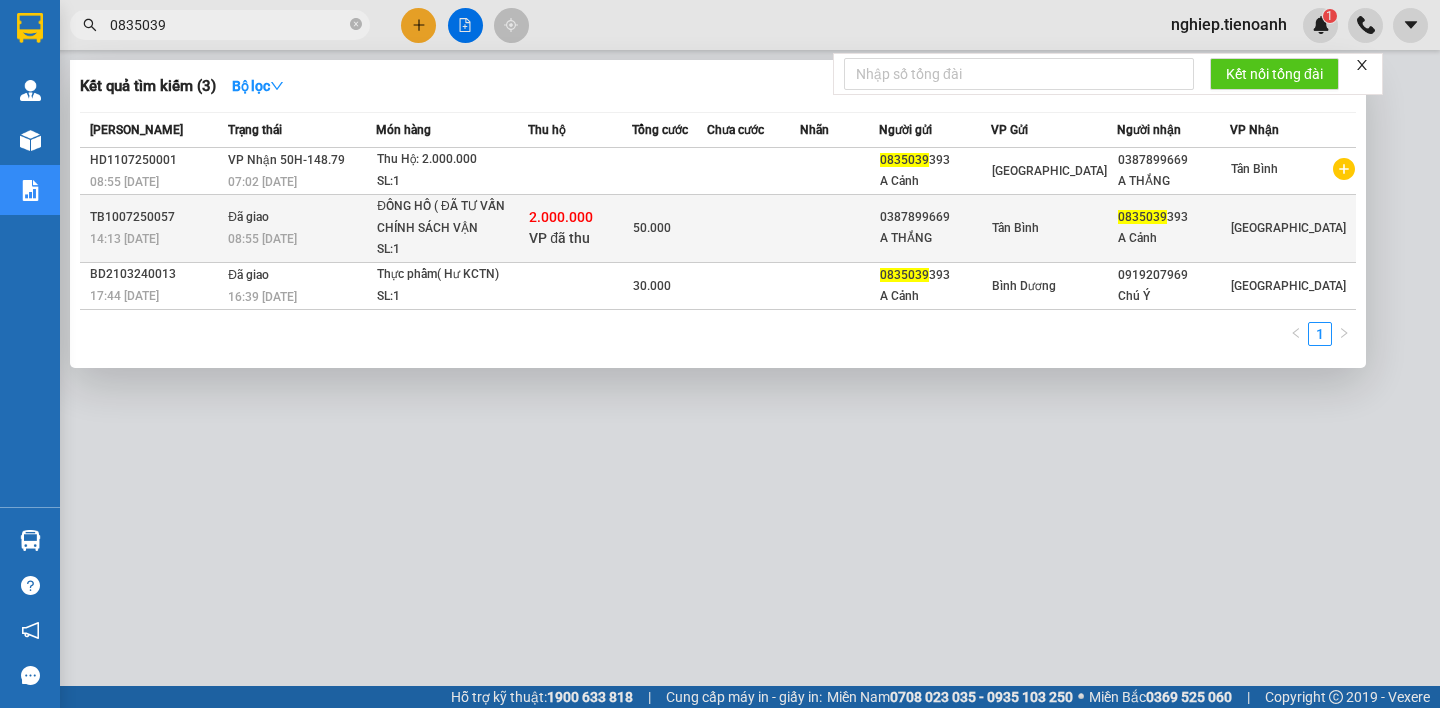 click at bounding box center [753, 229] 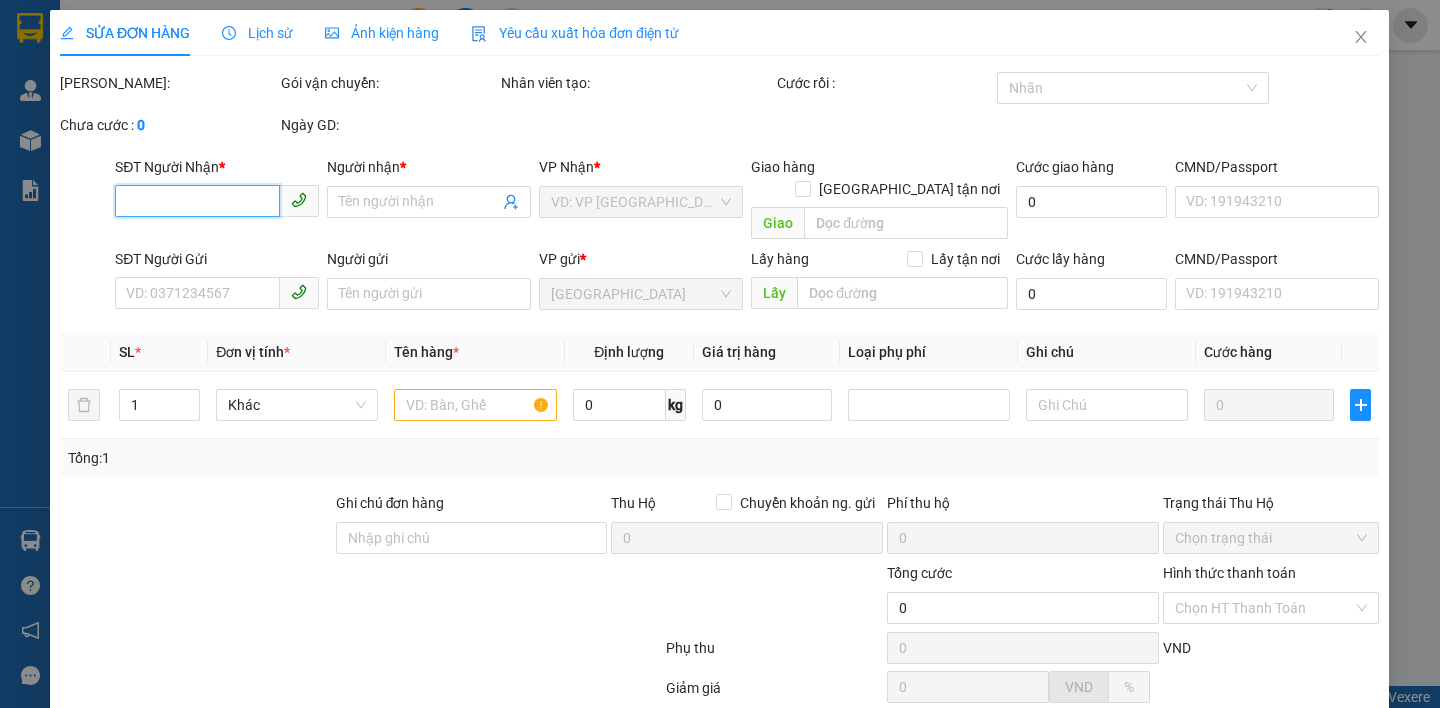 type on "0835039393" 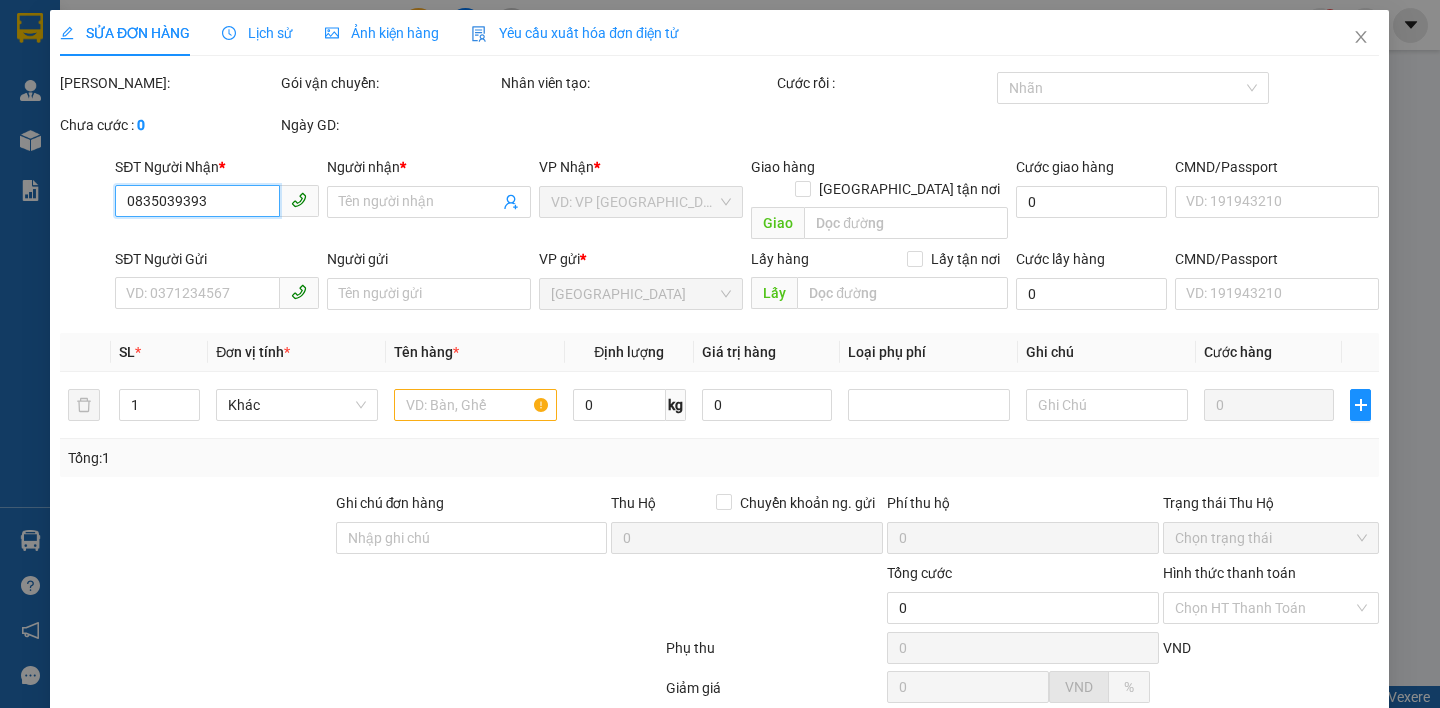type on "A Cảnh" 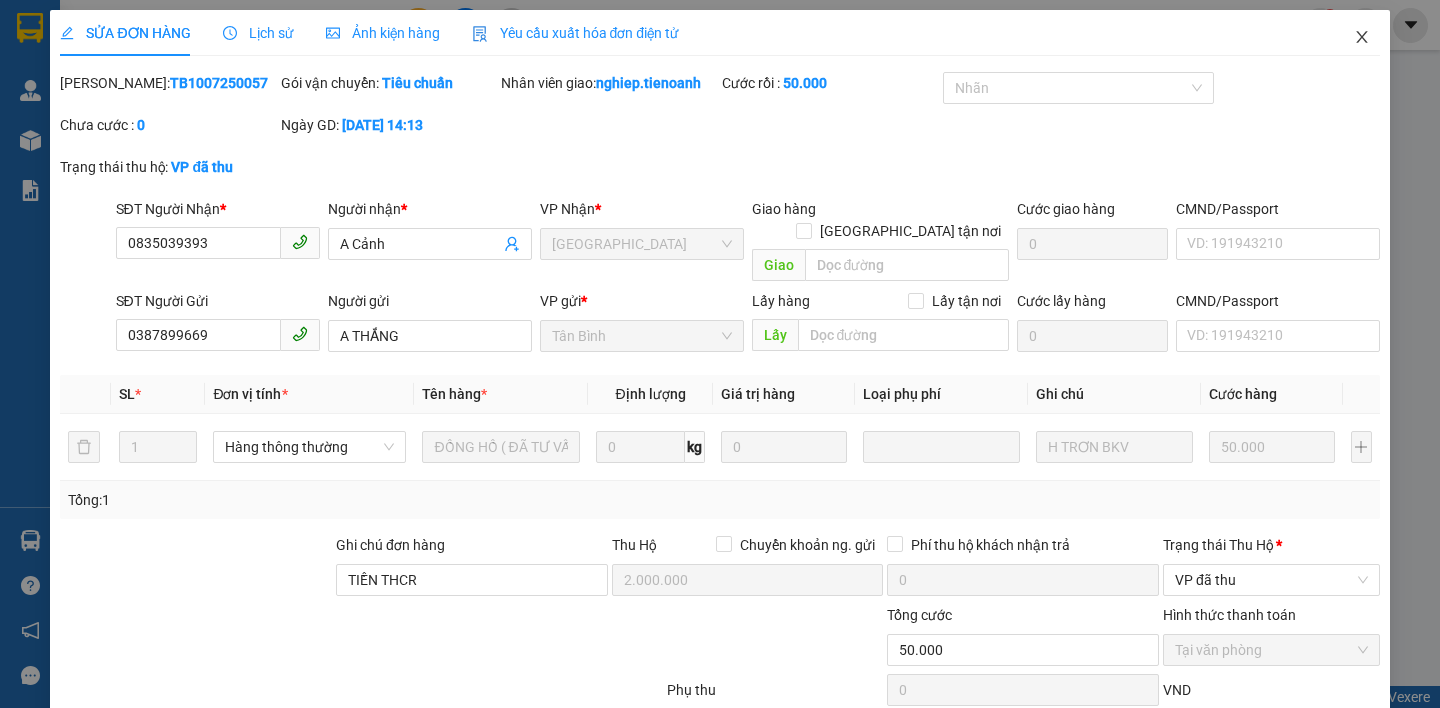 click at bounding box center [1362, 38] 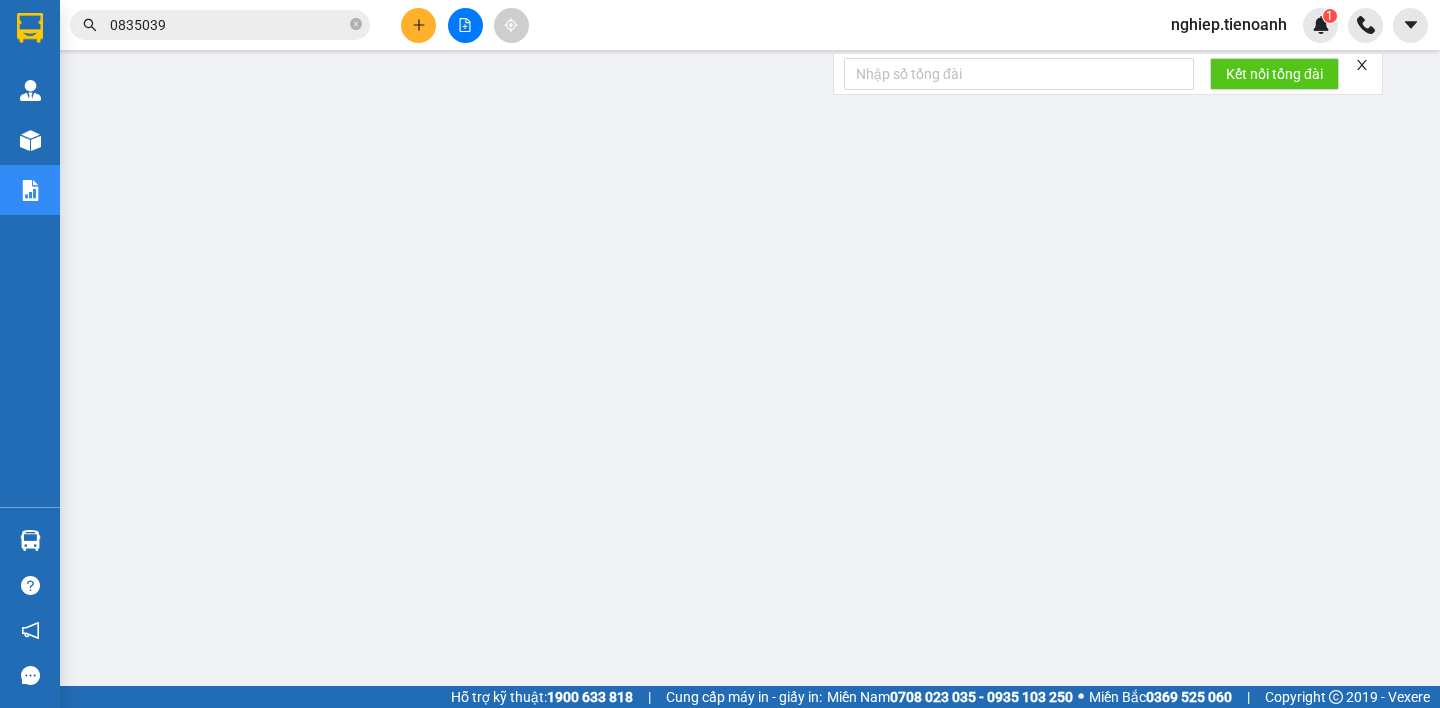 click on "0835039" at bounding box center [228, 25] 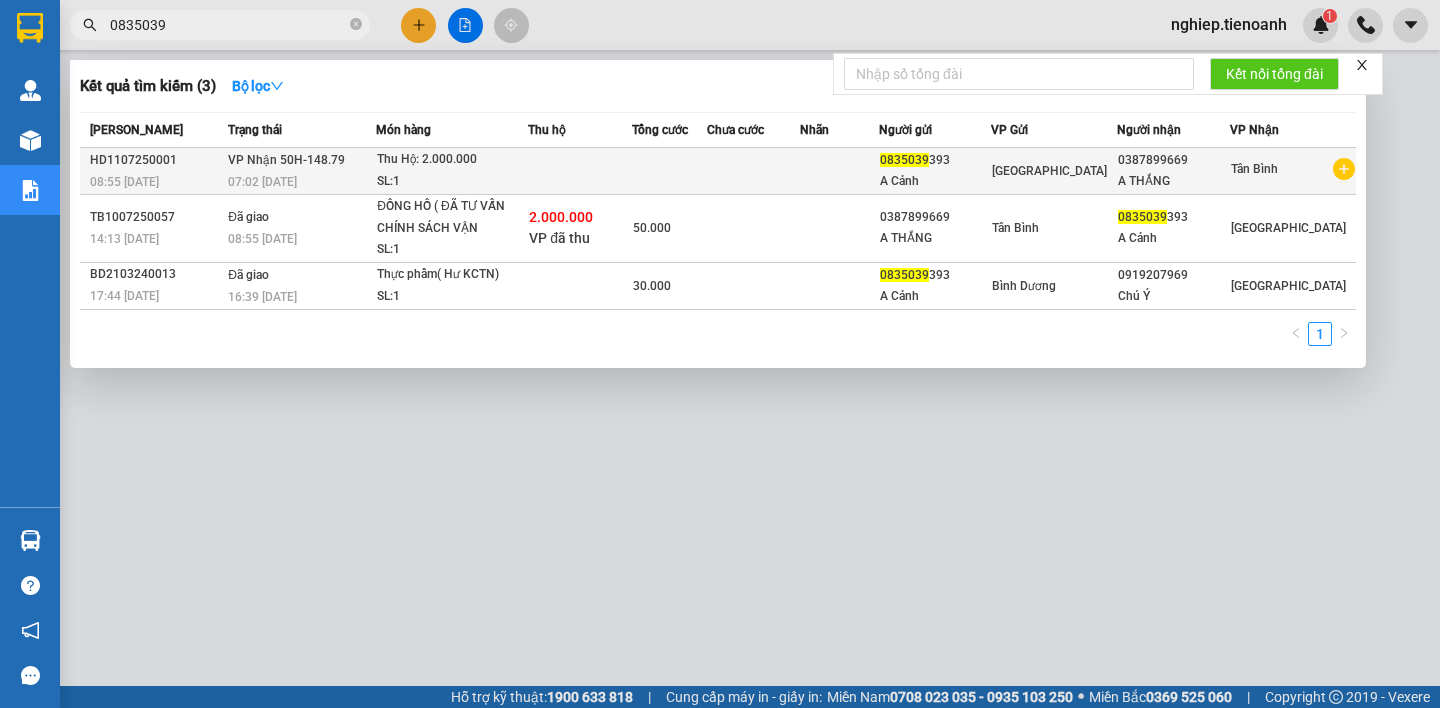 click at bounding box center [753, 171] 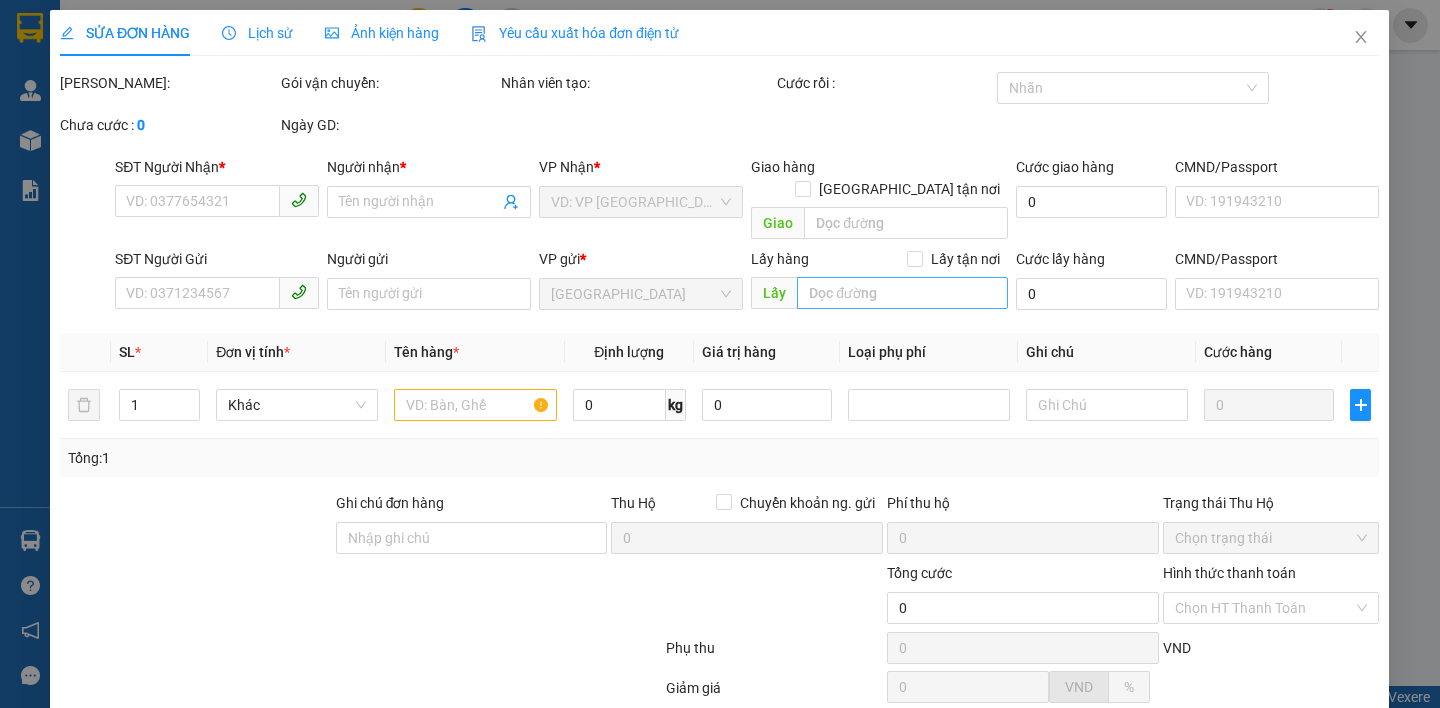 type on "0387899669" 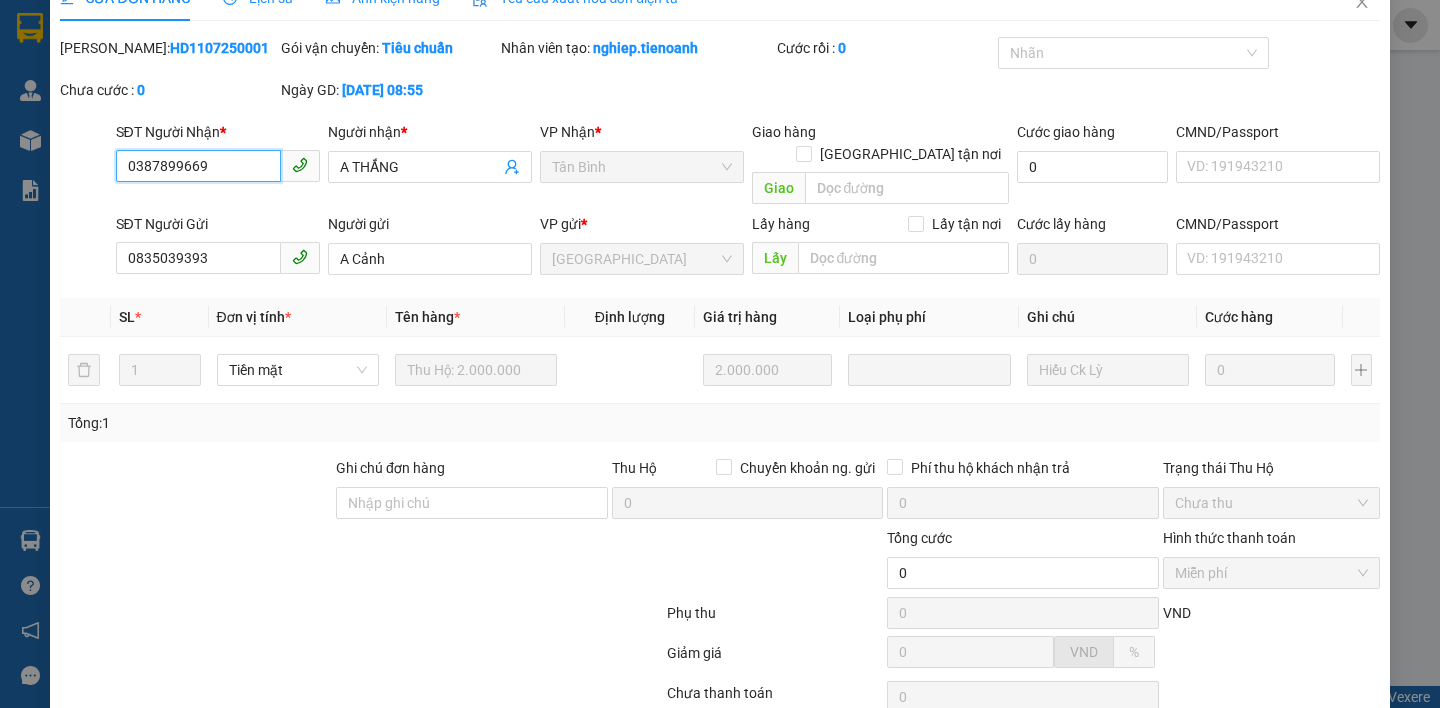 scroll, scrollTop: 0, scrollLeft: 0, axis: both 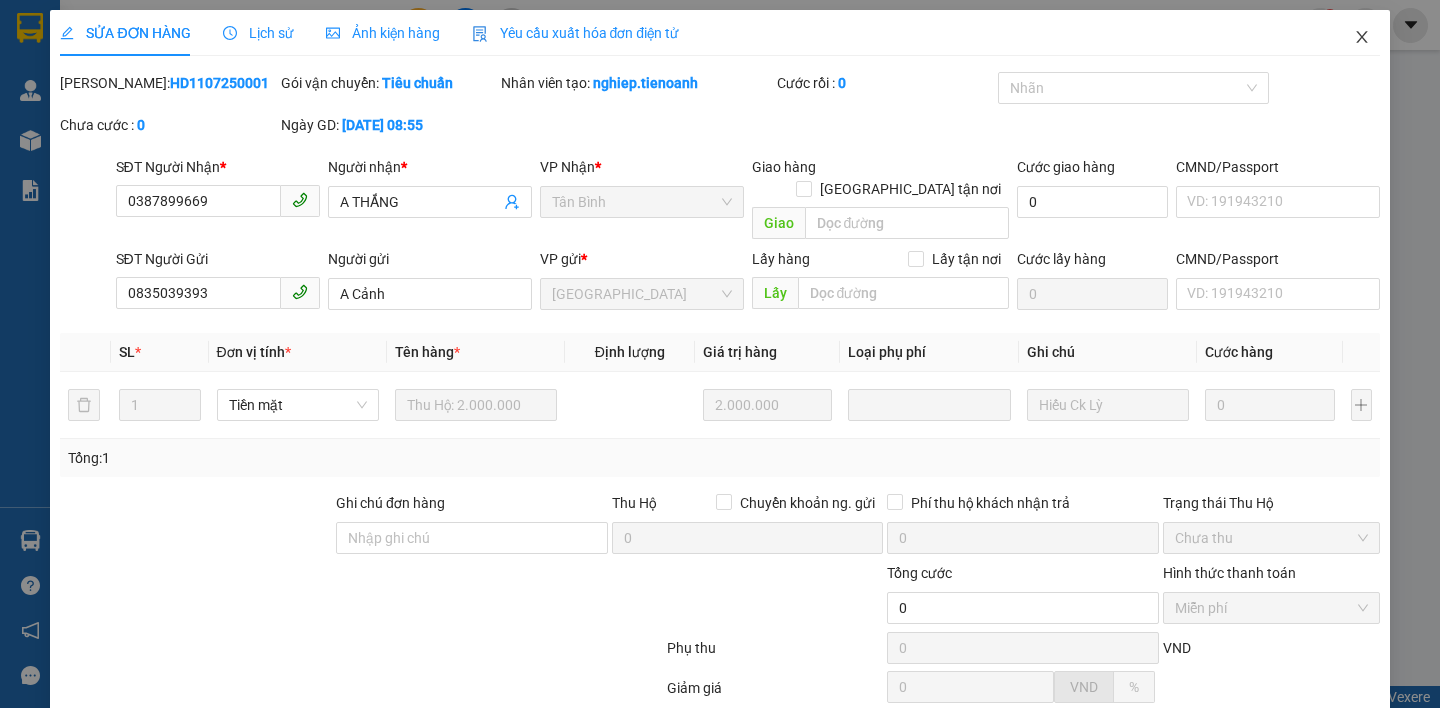 click at bounding box center (1362, 38) 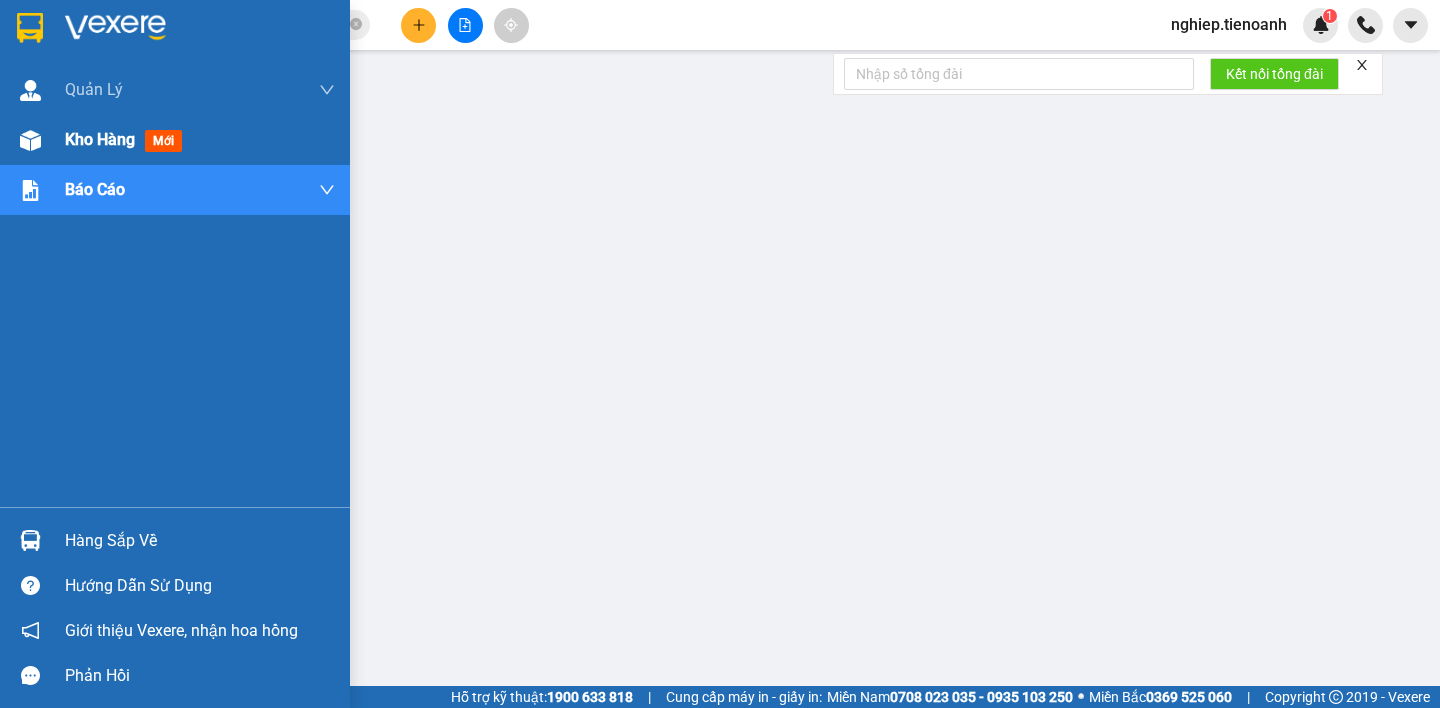 click on "Kho hàng" at bounding box center [100, 139] 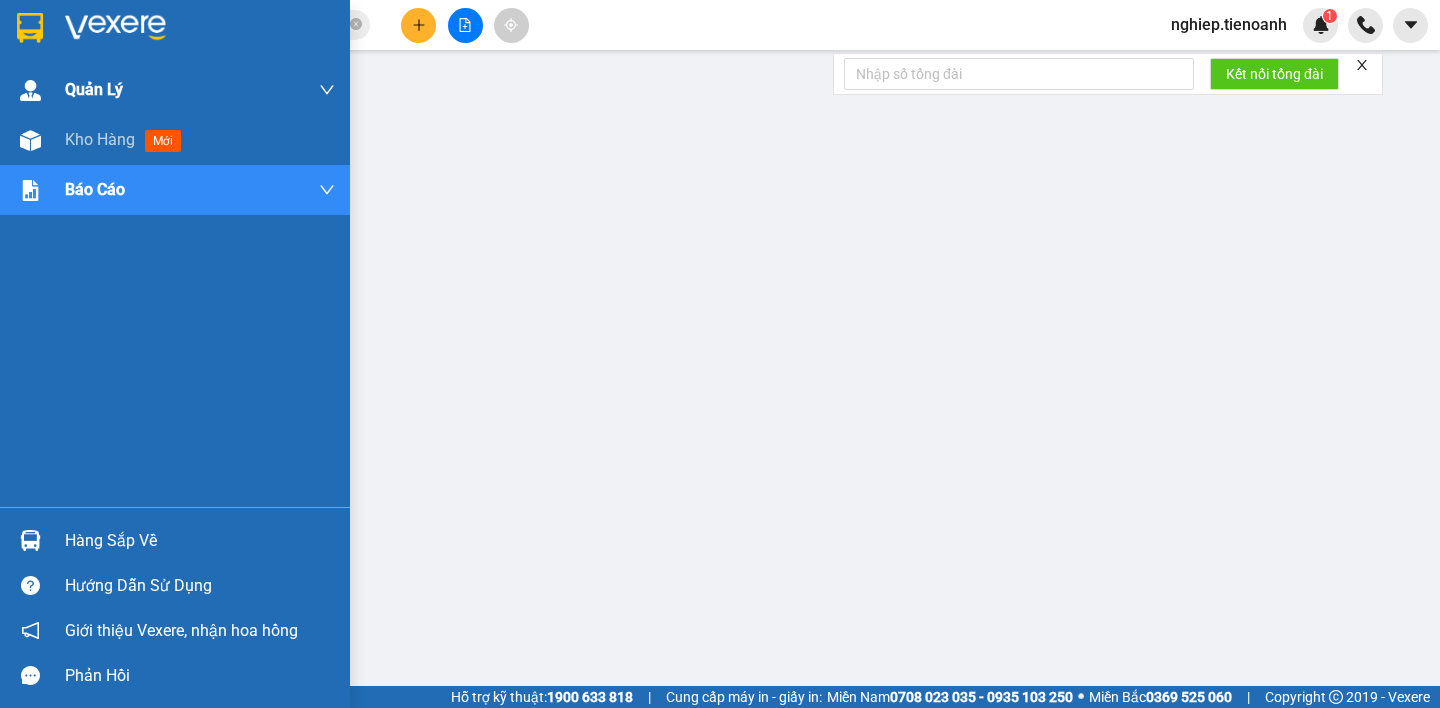 drag, startPoint x: 75, startPoint y: 130, endPoint x: 94, endPoint y: 107, distance: 29.832869 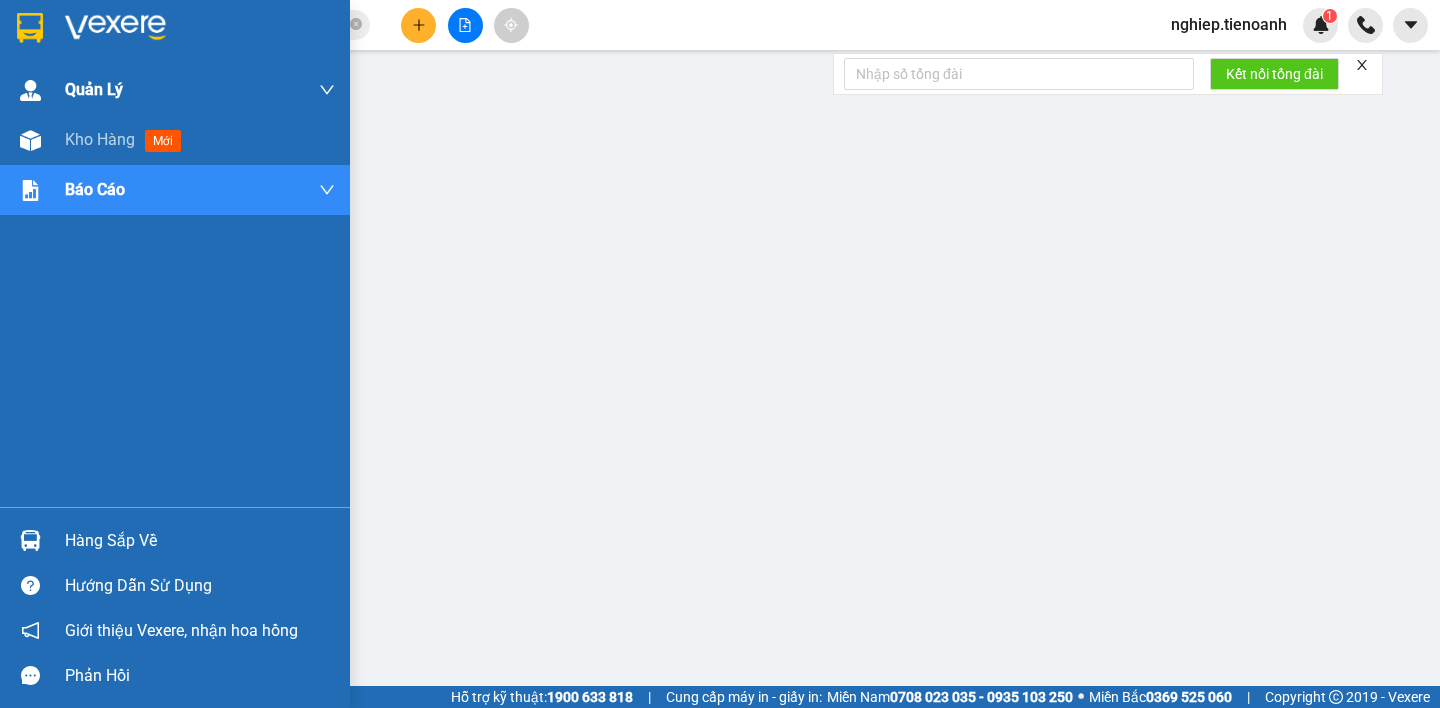click on "Kho hàng" at bounding box center (100, 139) 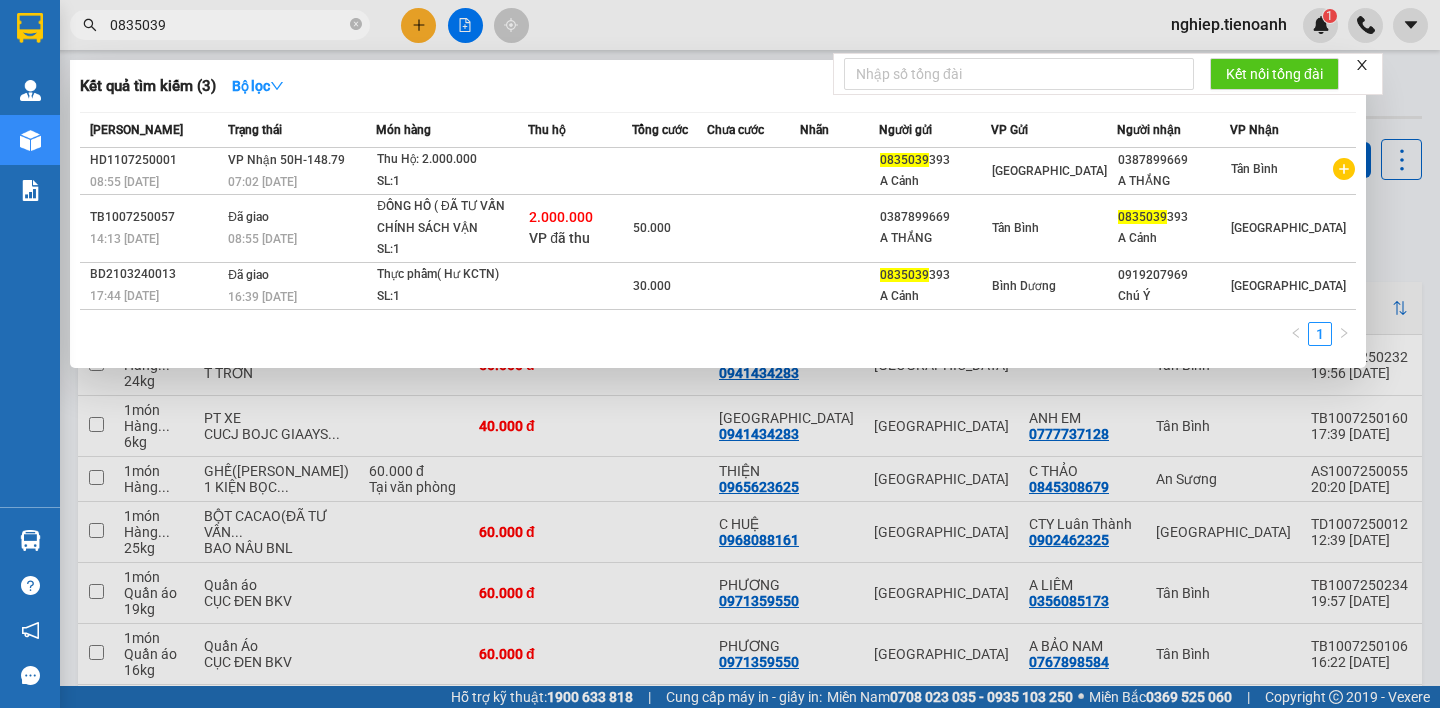 click on "0835039" at bounding box center [228, 25] 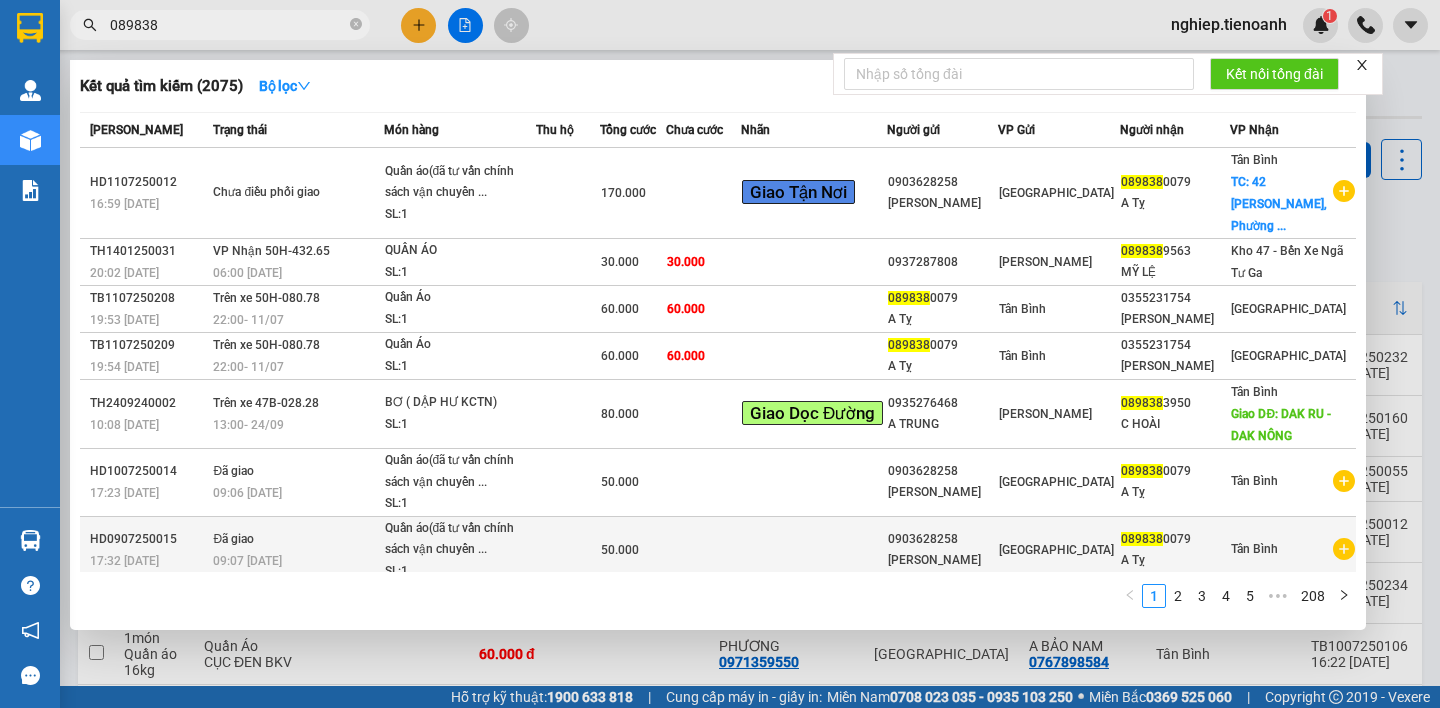 scroll, scrollTop: 100, scrollLeft: 0, axis: vertical 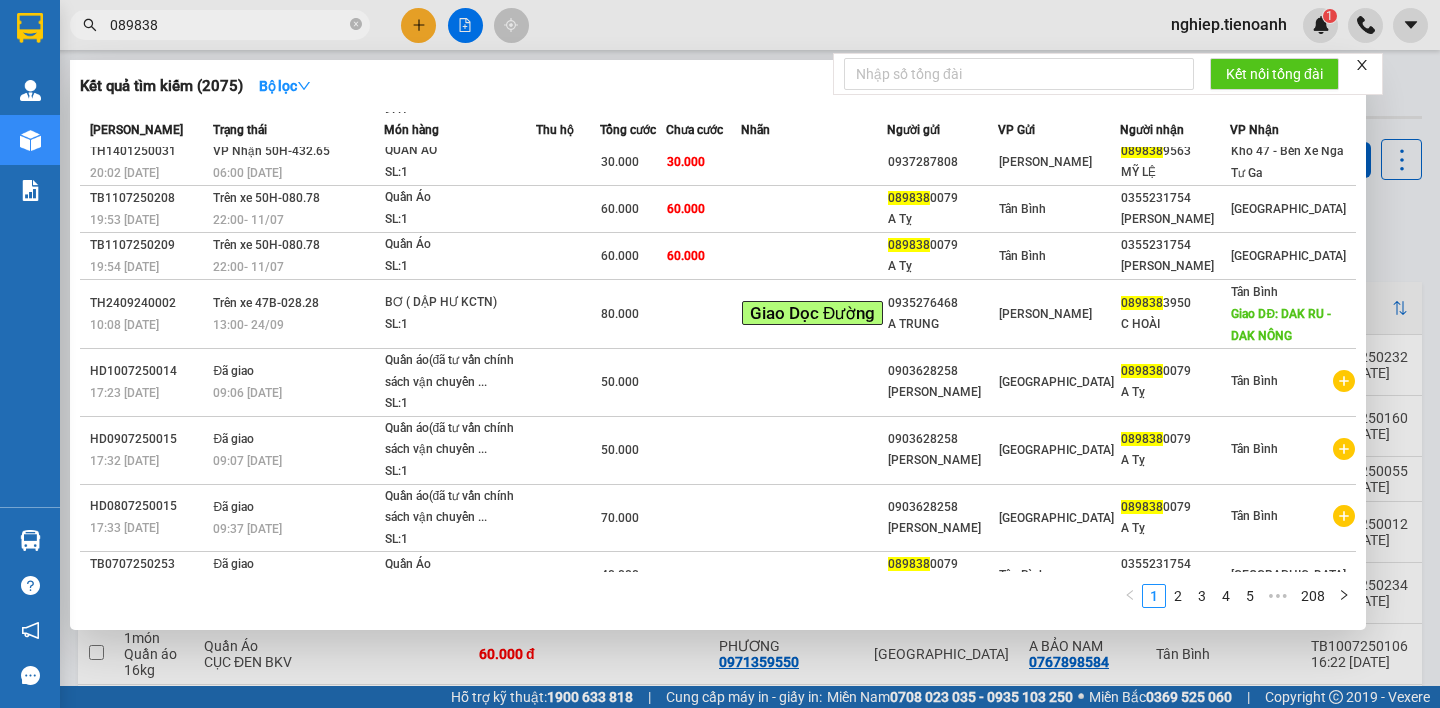 type on "089838" 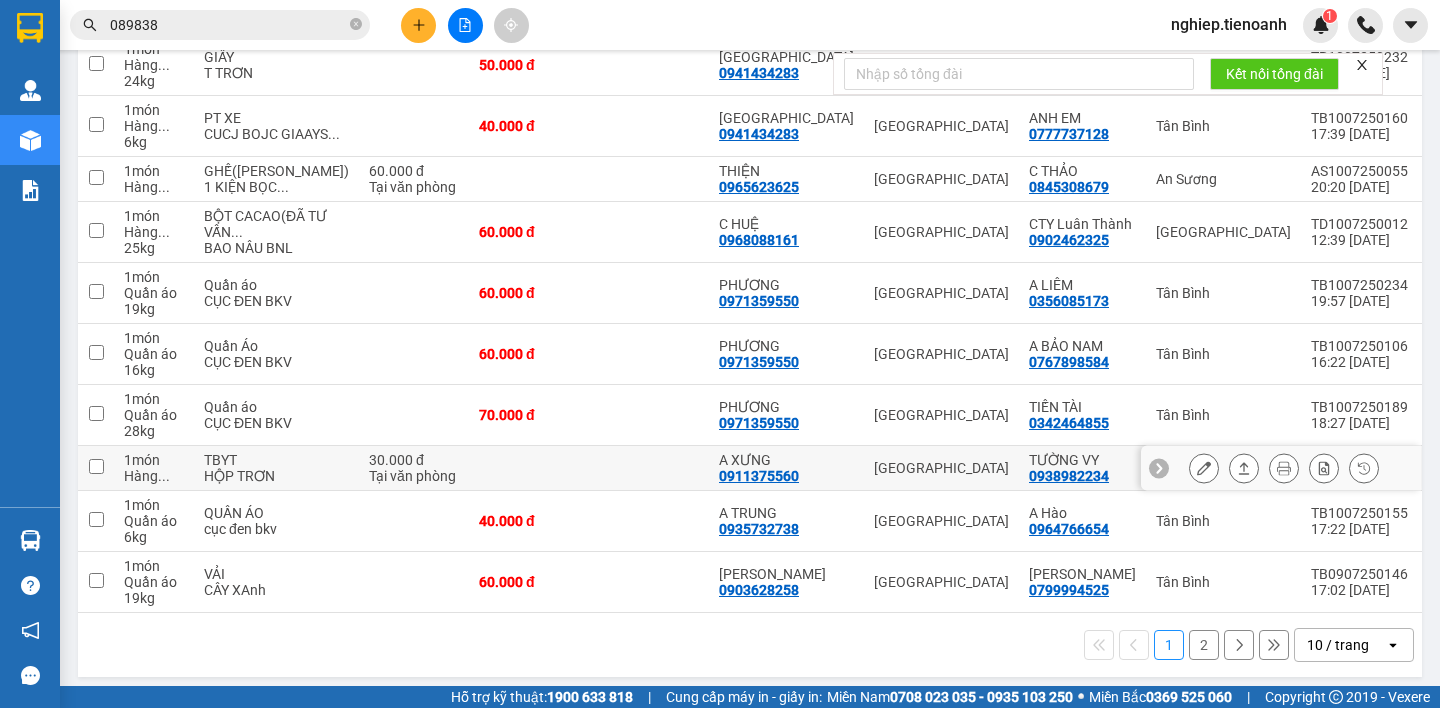 scroll, scrollTop: 397, scrollLeft: 0, axis: vertical 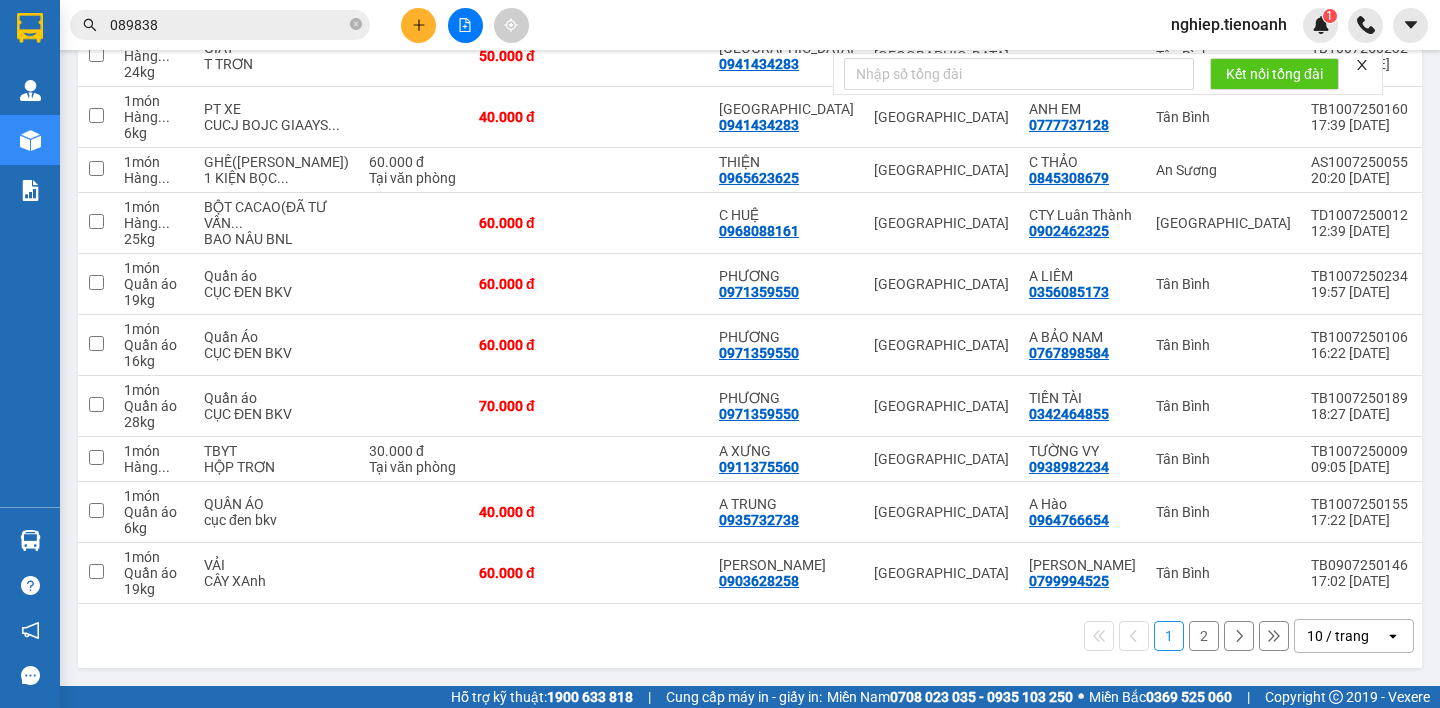 click on "2" at bounding box center (1204, 636) 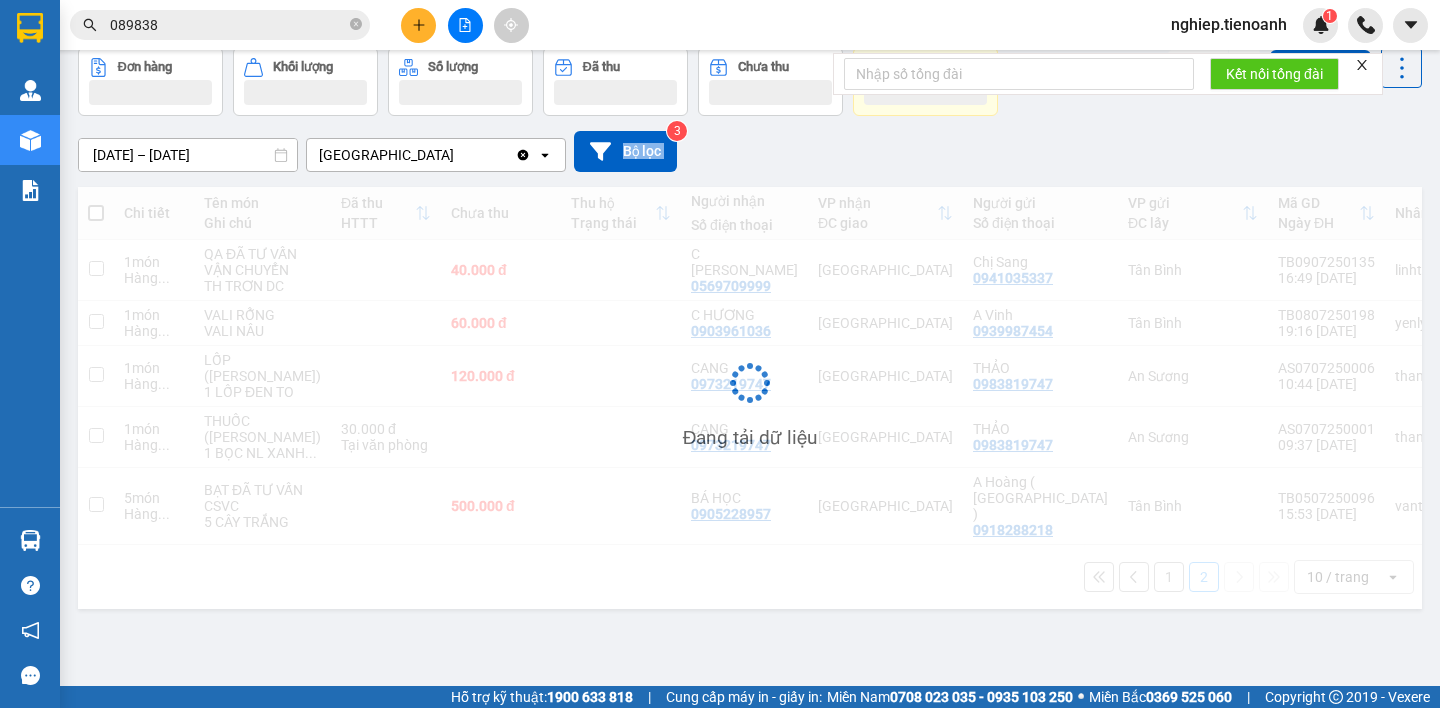 scroll, scrollTop: 156, scrollLeft: 0, axis: vertical 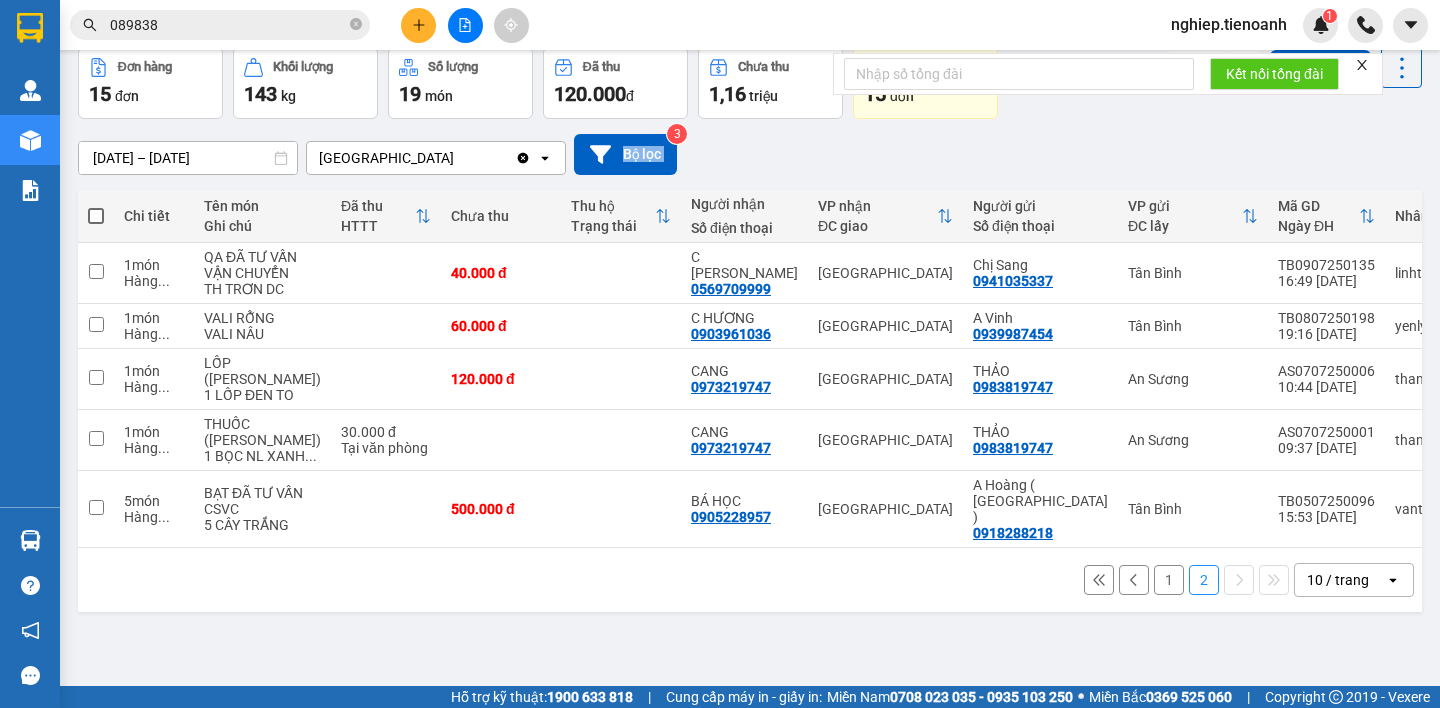 click on "1" at bounding box center (1169, 580) 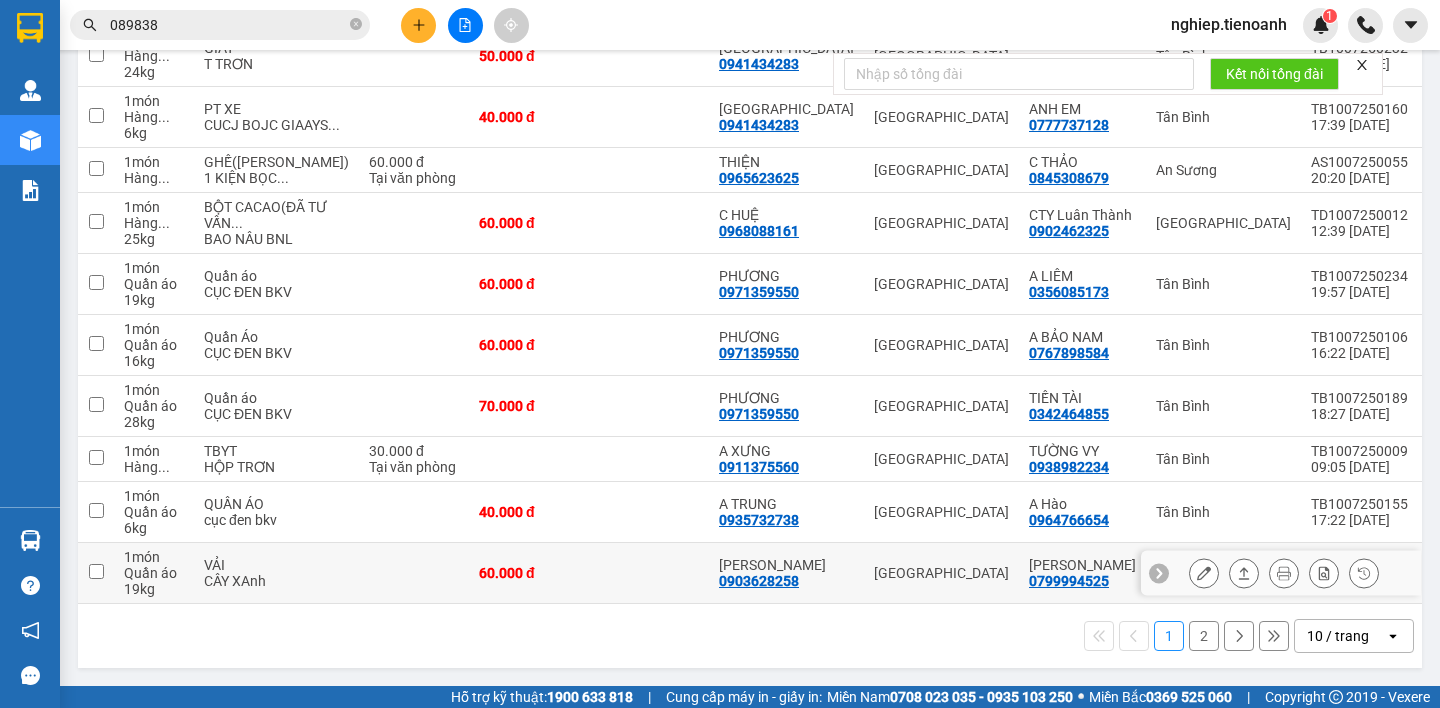 scroll, scrollTop: 397, scrollLeft: 0, axis: vertical 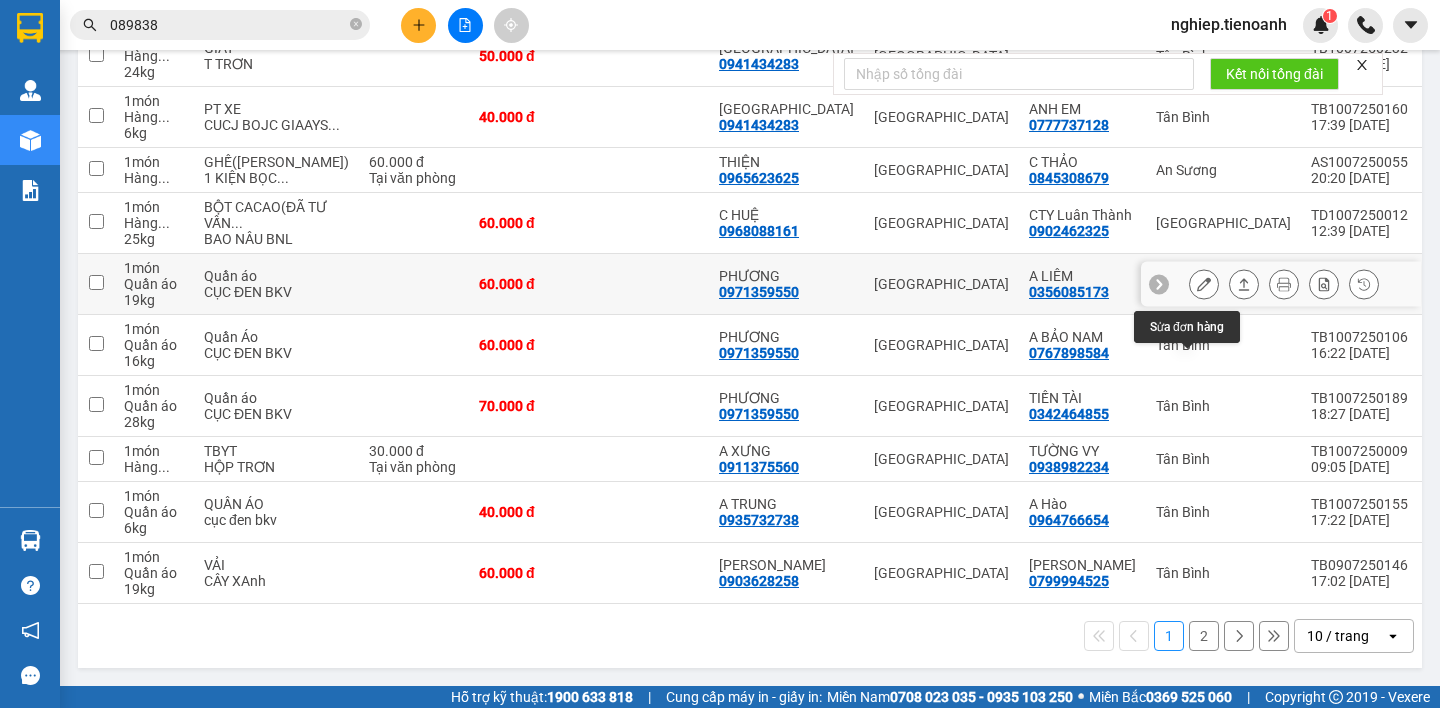click 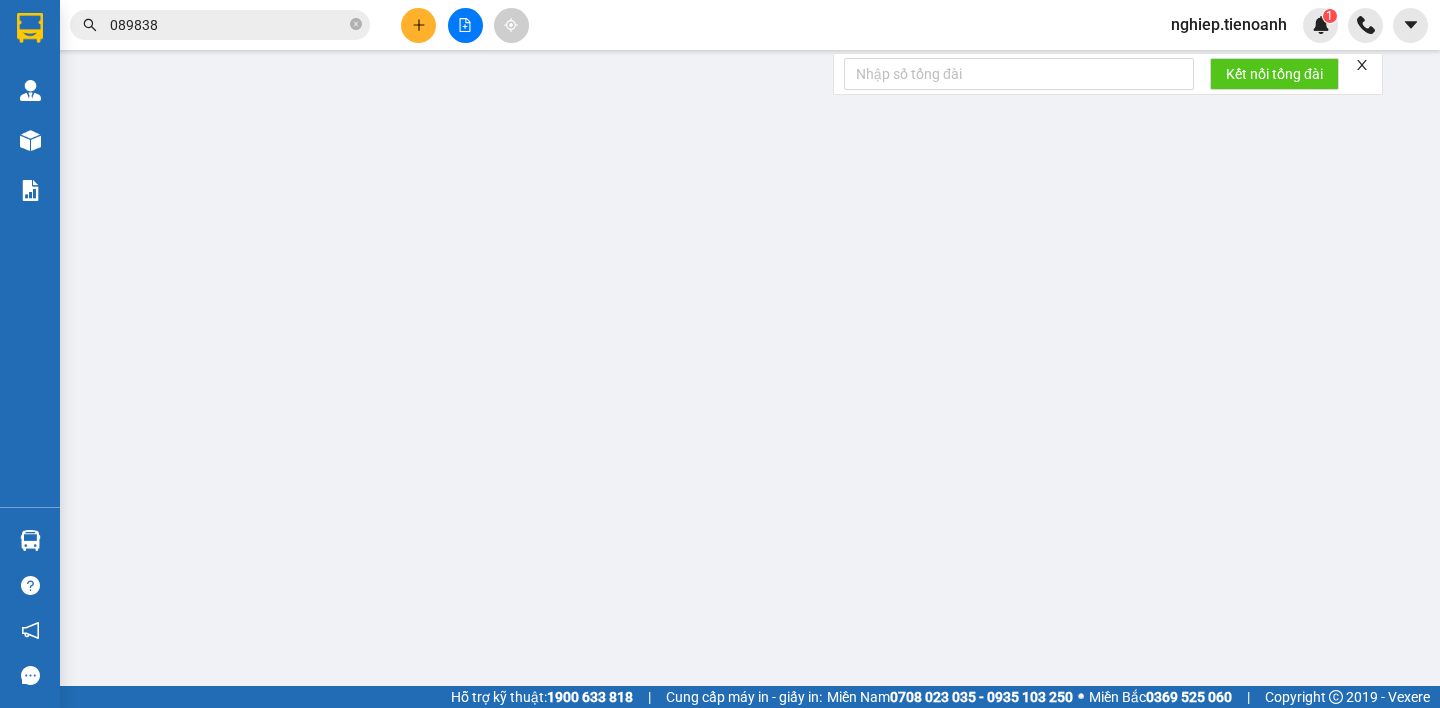 scroll, scrollTop: 0, scrollLeft: 0, axis: both 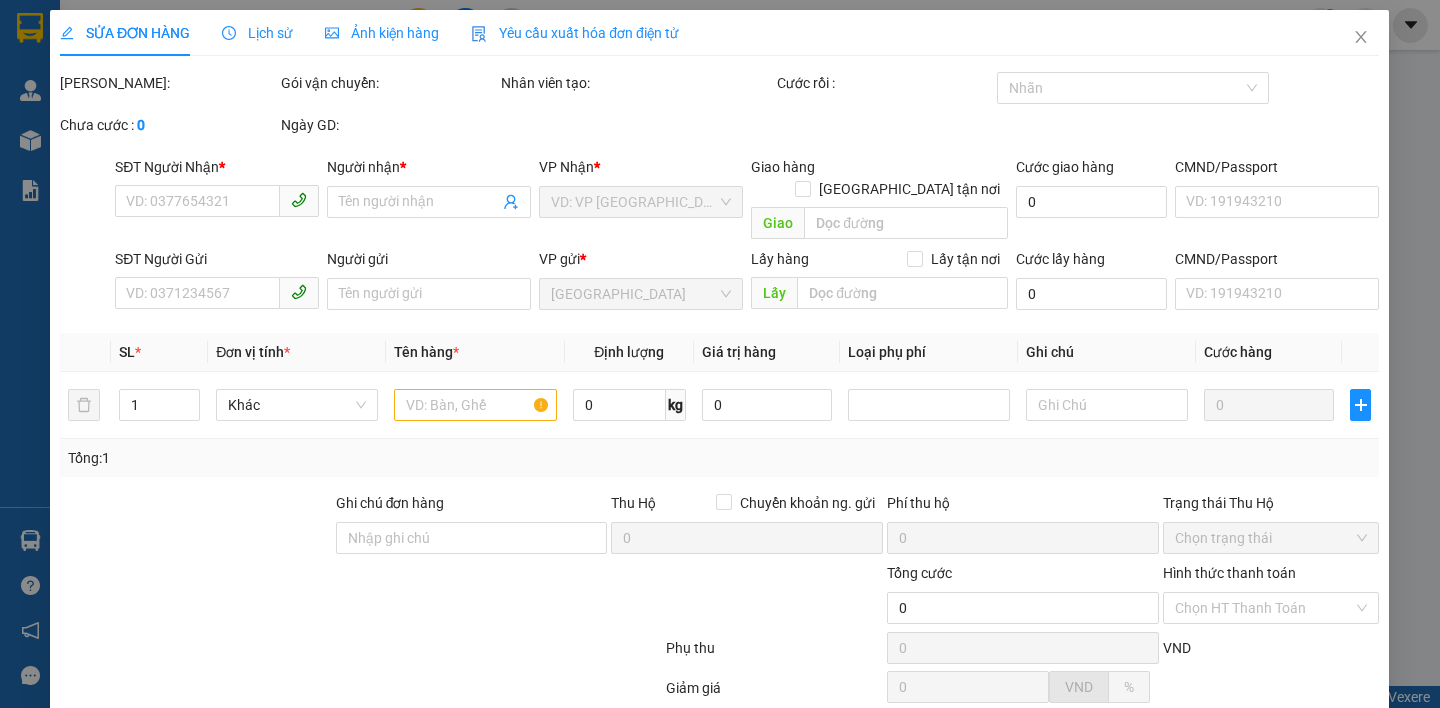 type on "0971359550" 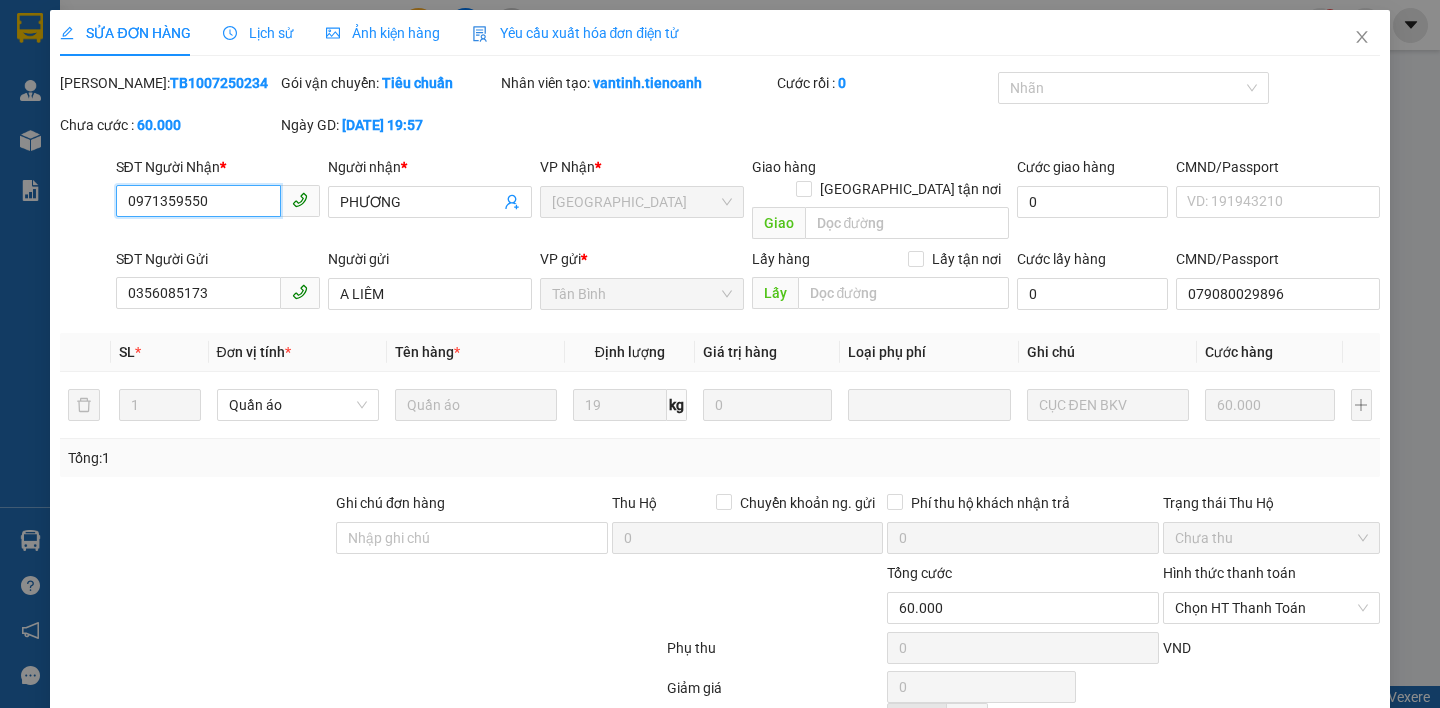 scroll, scrollTop: 160, scrollLeft: 0, axis: vertical 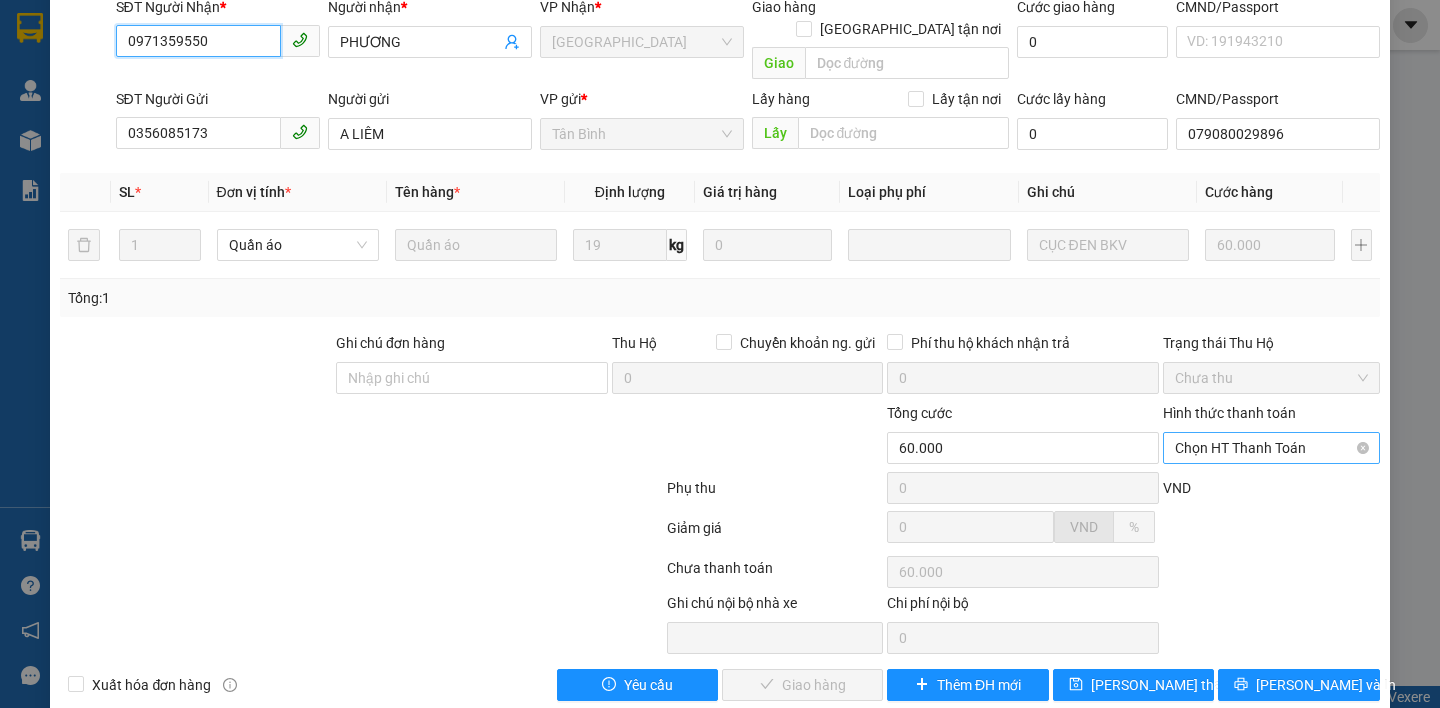 click on "Chọn HT Thanh Toán" at bounding box center [1271, 448] 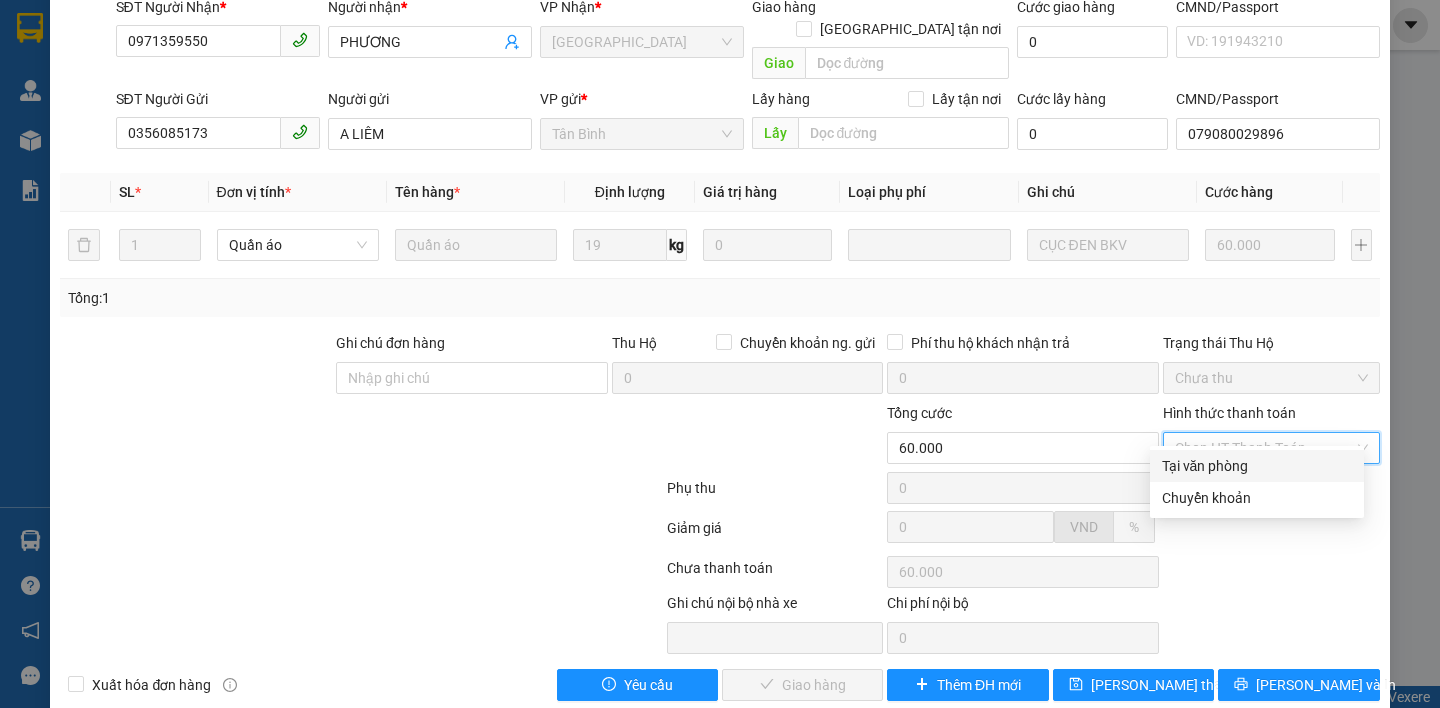 click on "Tại văn phòng" at bounding box center [1257, 466] 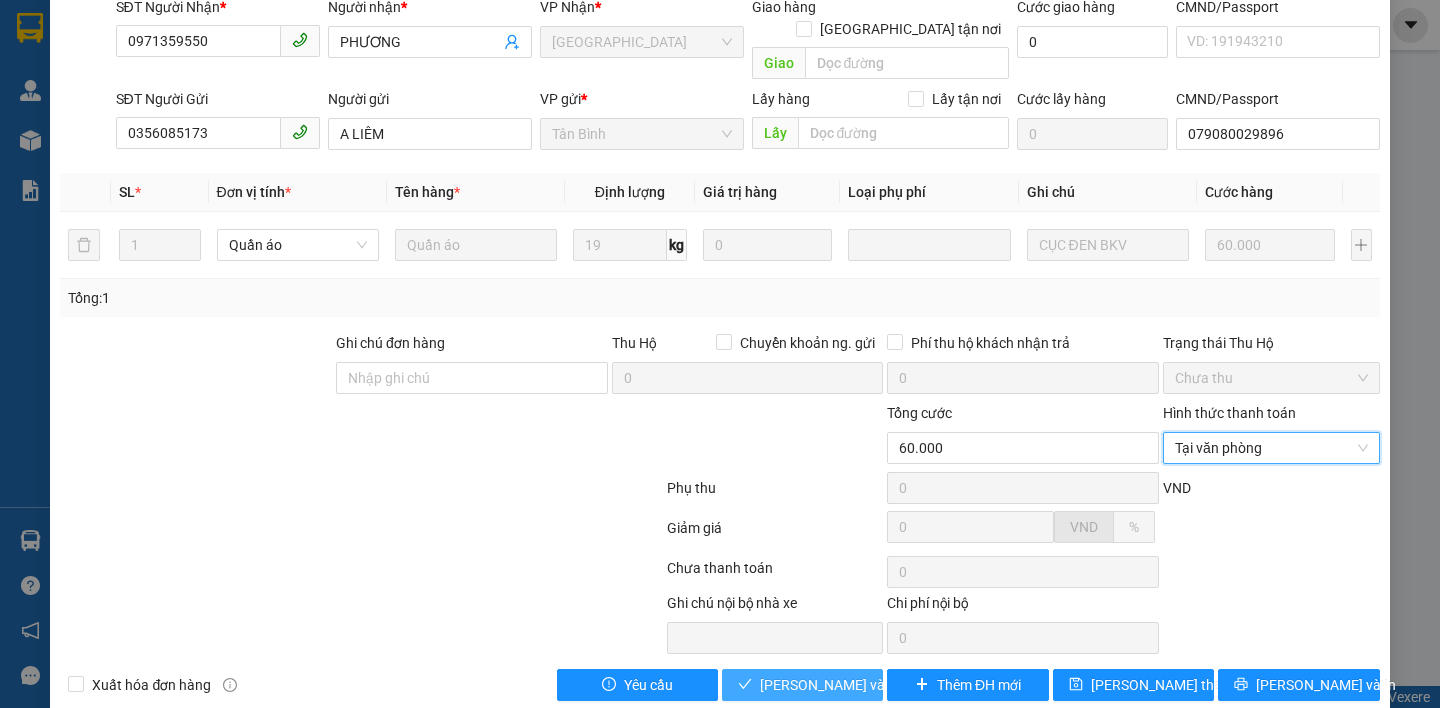 click on "[PERSON_NAME] và Giao hàng" at bounding box center [856, 685] 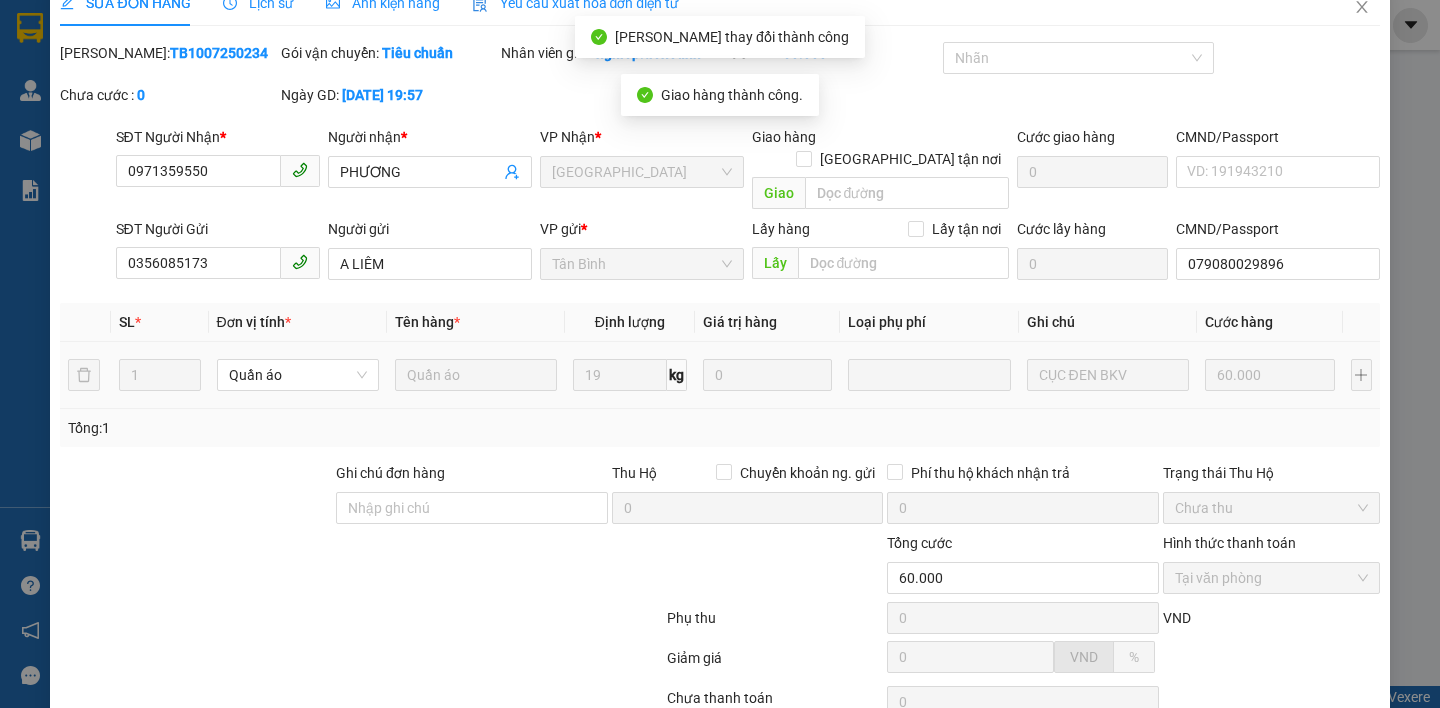 scroll, scrollTop: 0, scrollLeft: 0, axis: both 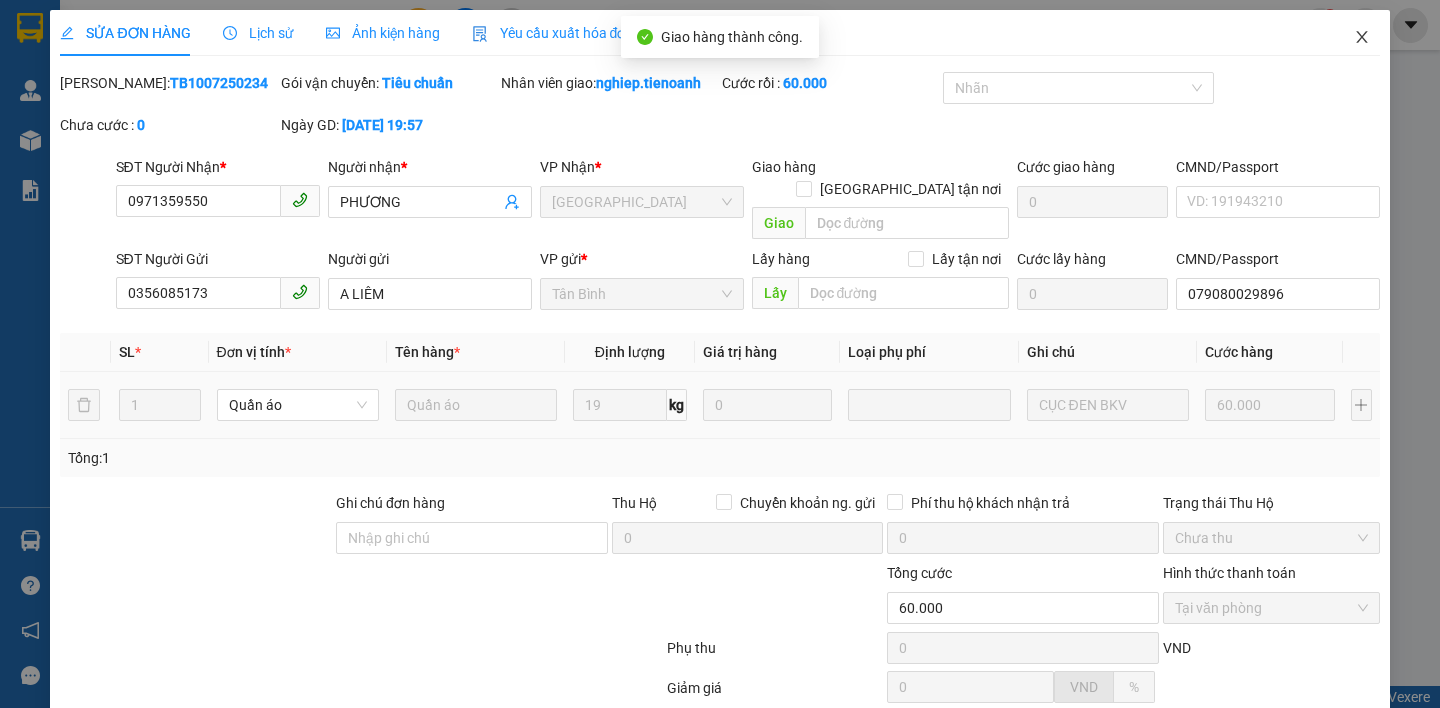 click 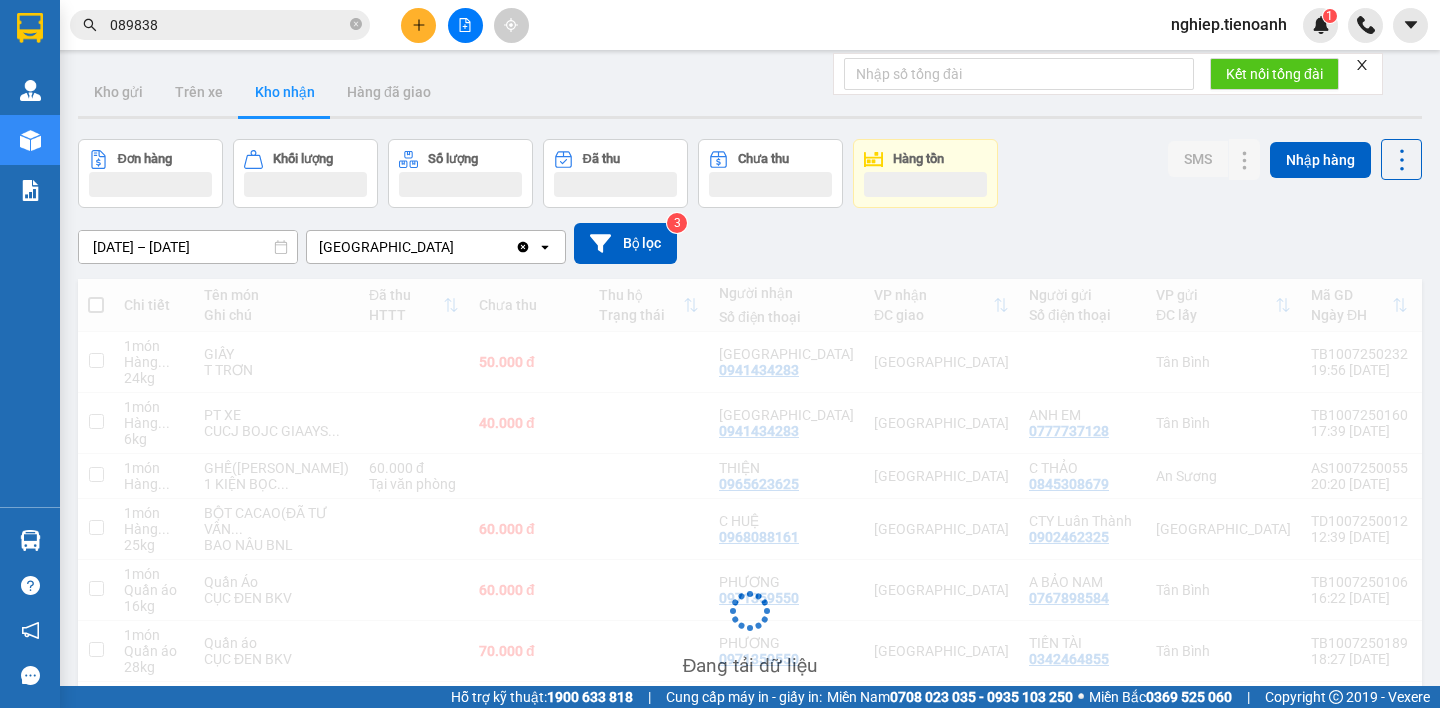 scroll, scrollTop: 100, scrollLeft: 0, axis: vertical 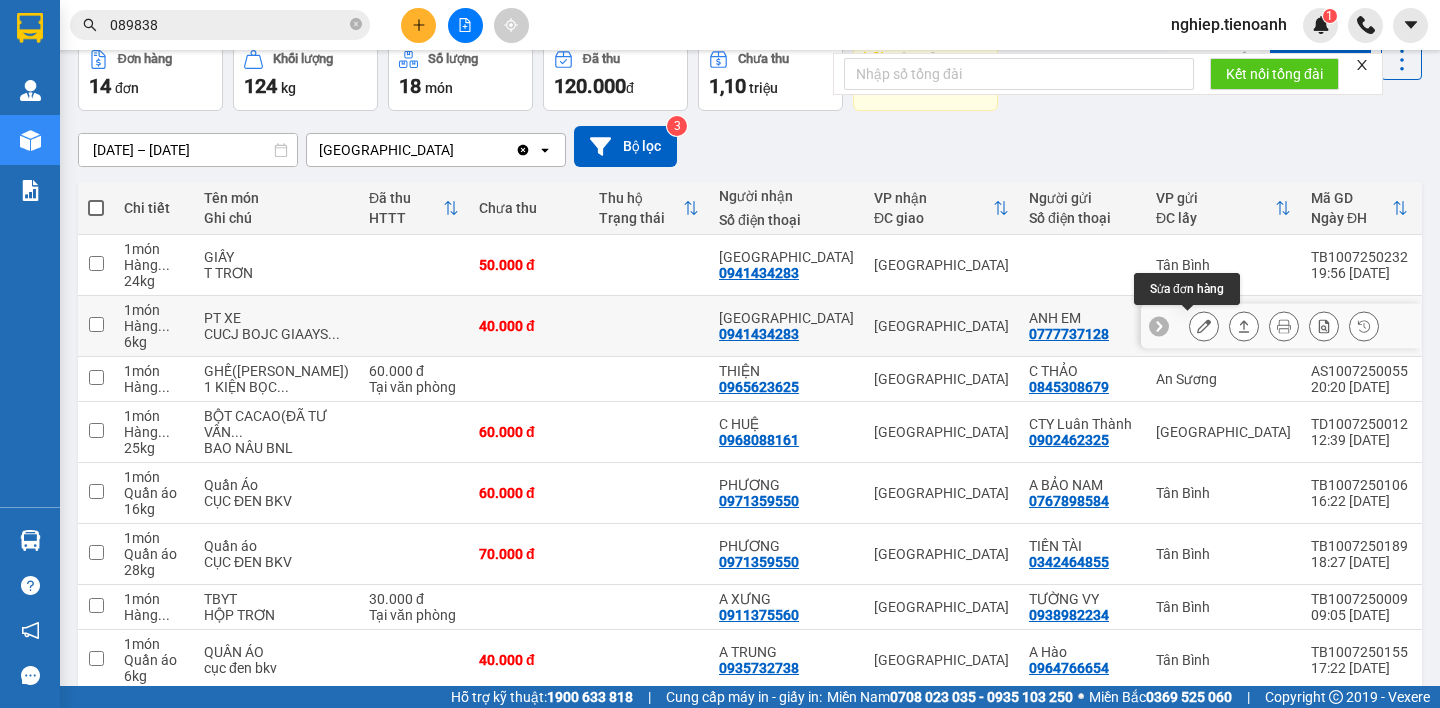 click 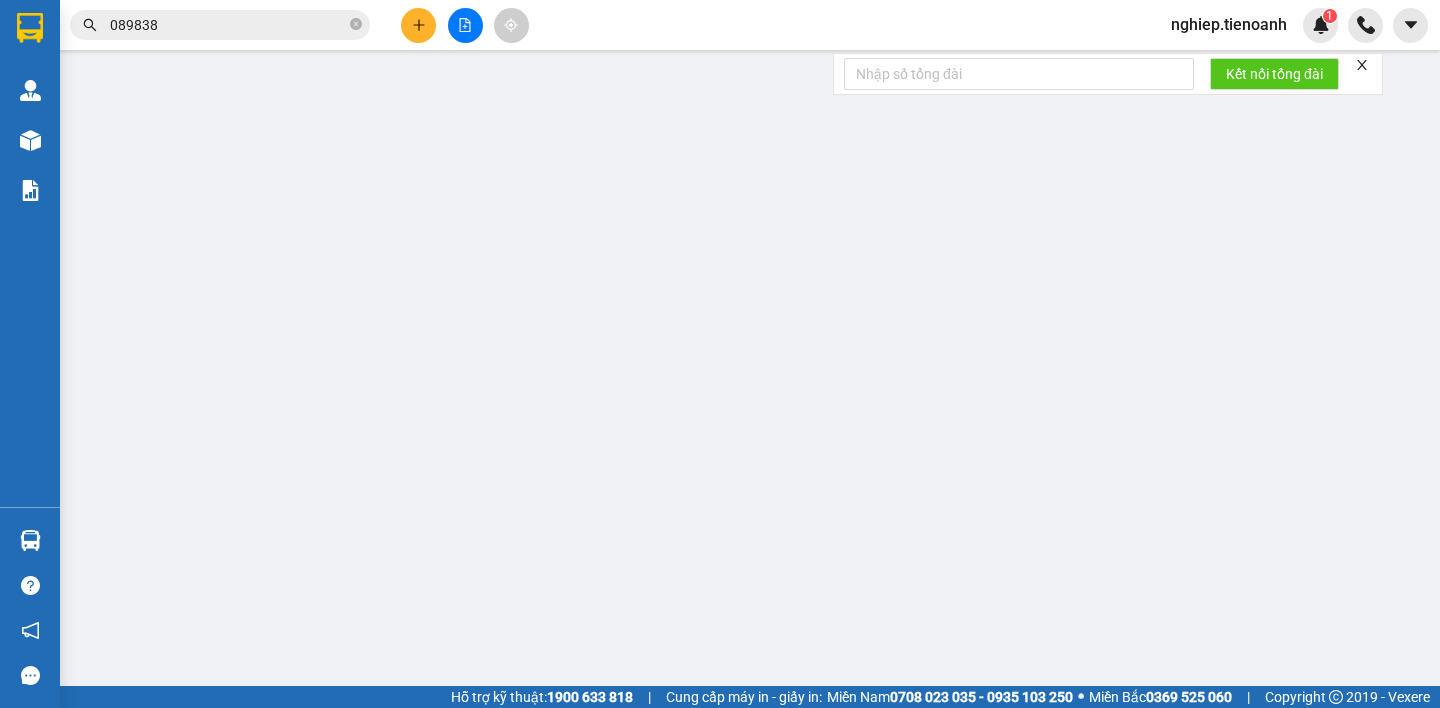 scroll, scrollTop: 0, scrollLeft: 0, axis: both 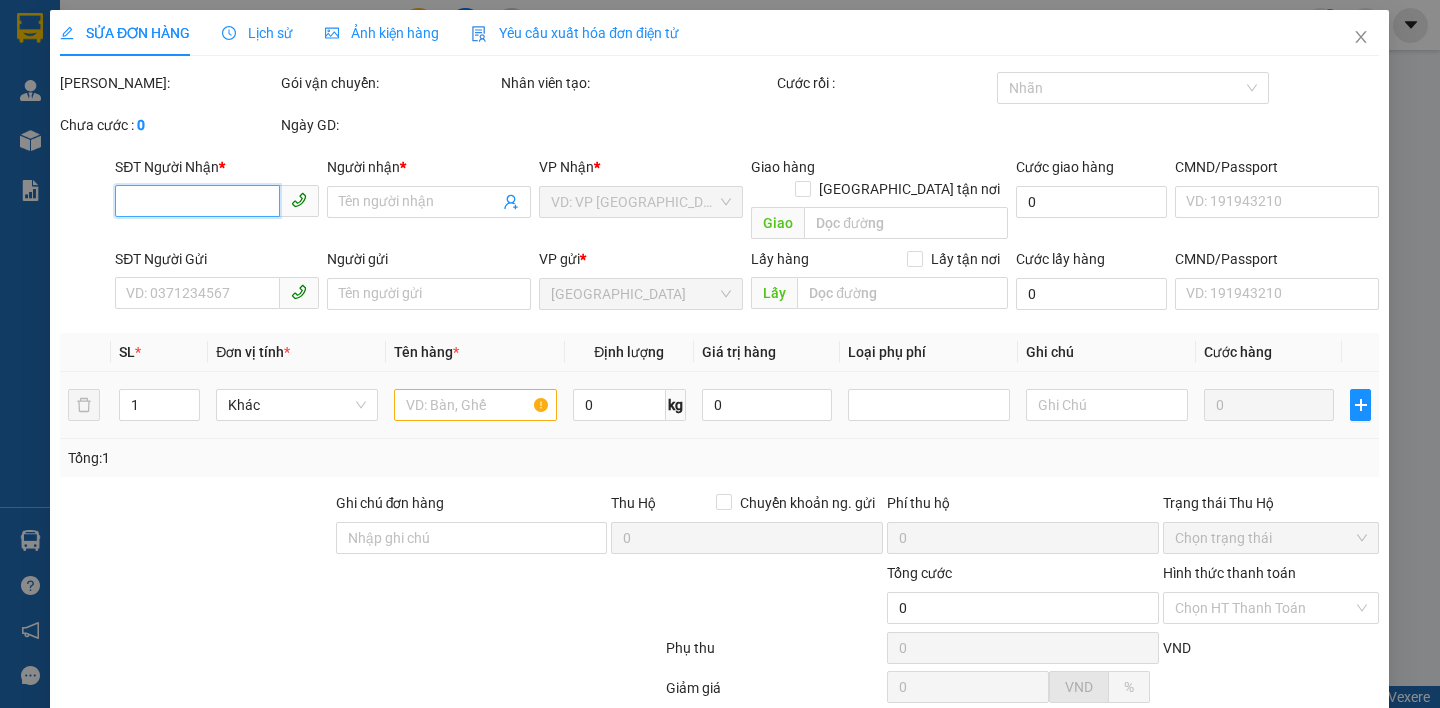 type on "0941434283" 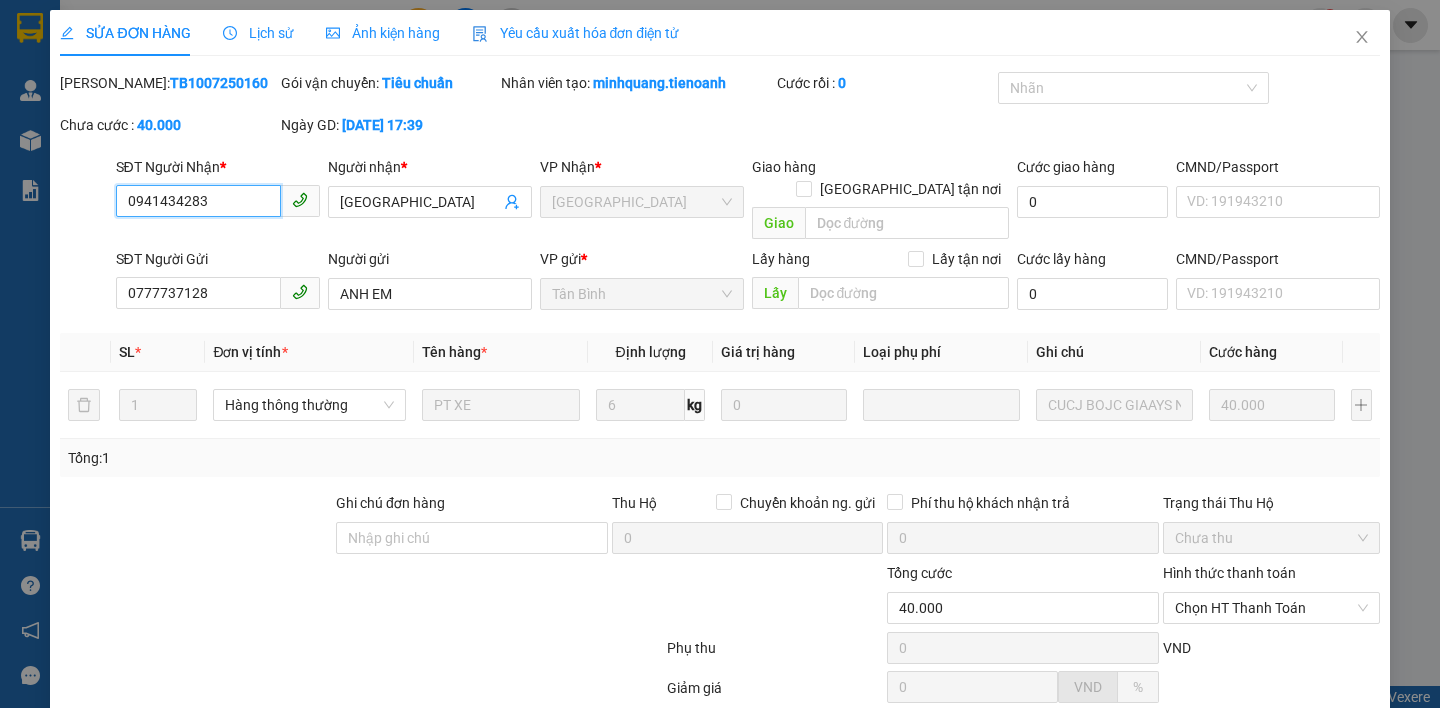 scroll, scrollTop: 160, scrollLeft: 0, axis: vertical 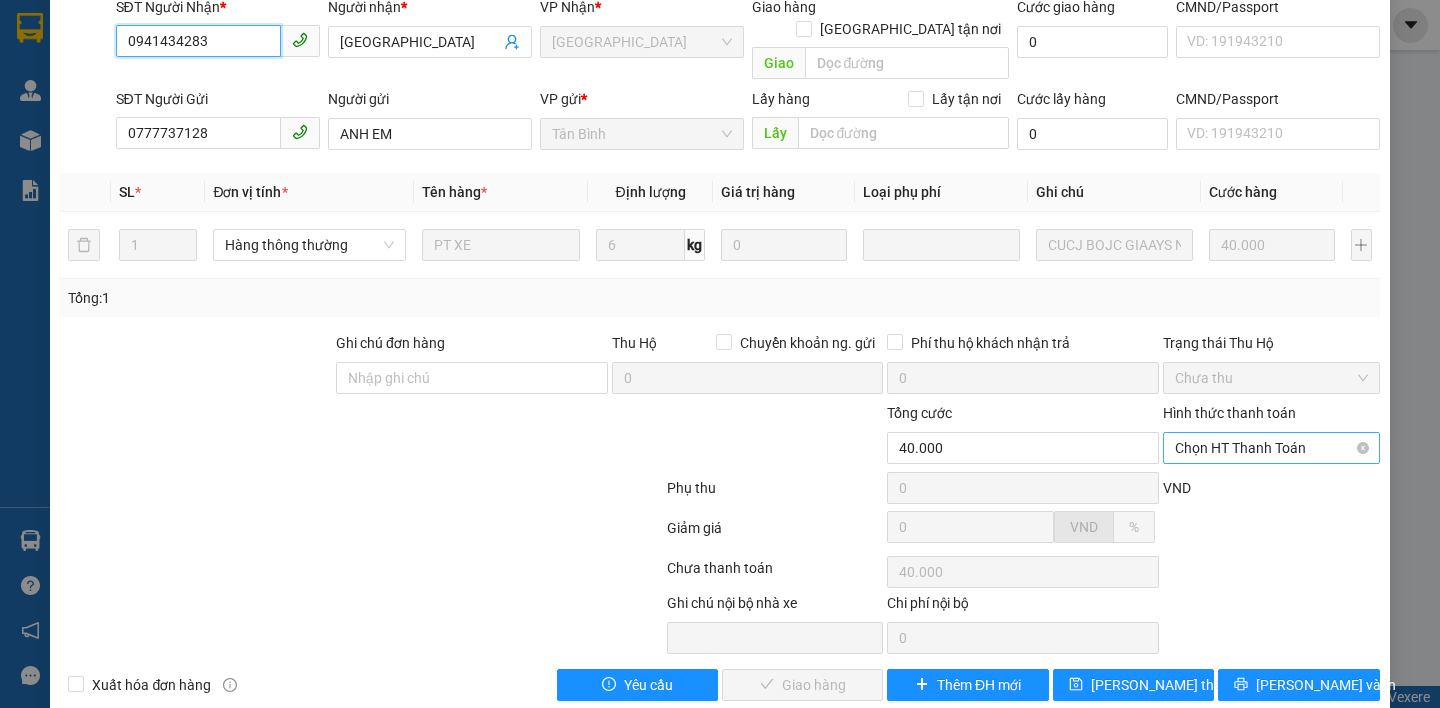 click on "Chọn HT Thanh Toán" at bounding box center [1271, 448] 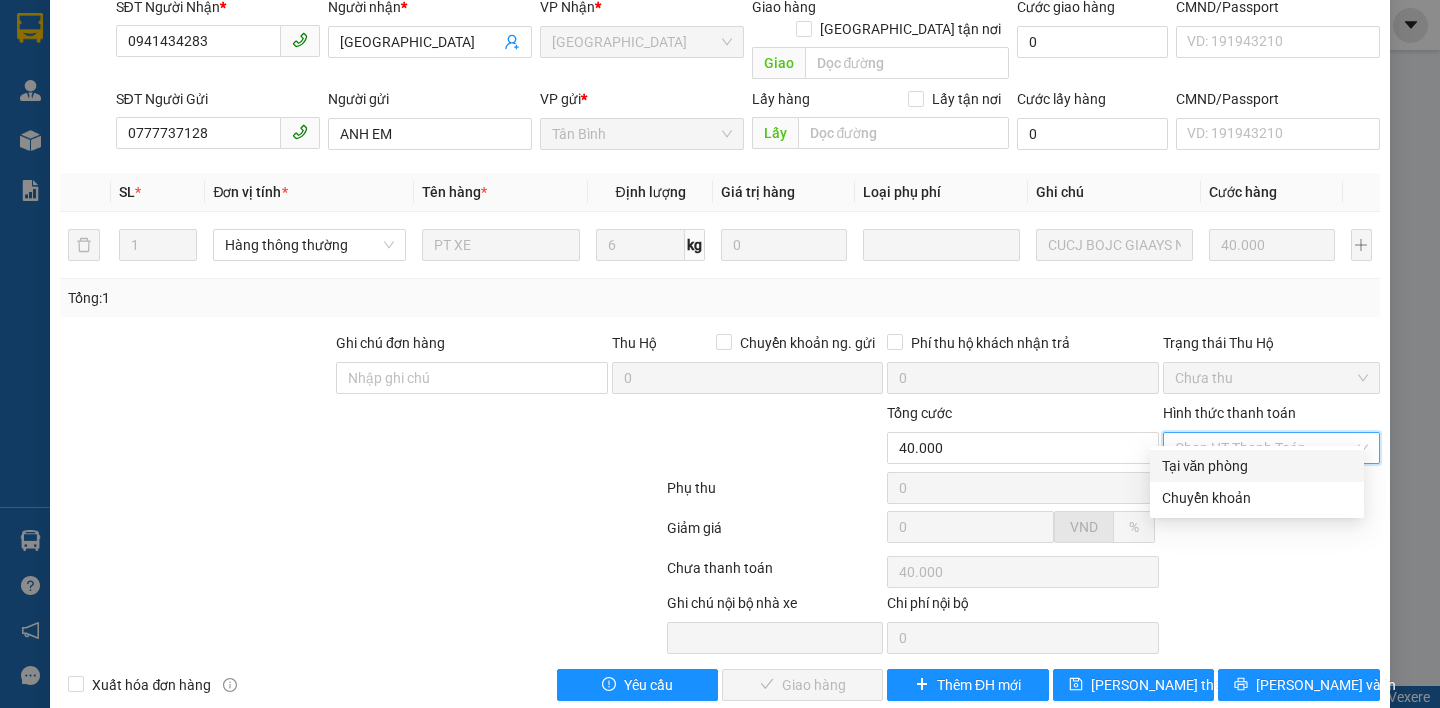 click on "Tại văn phòng" at bounding box center [1257, 466] 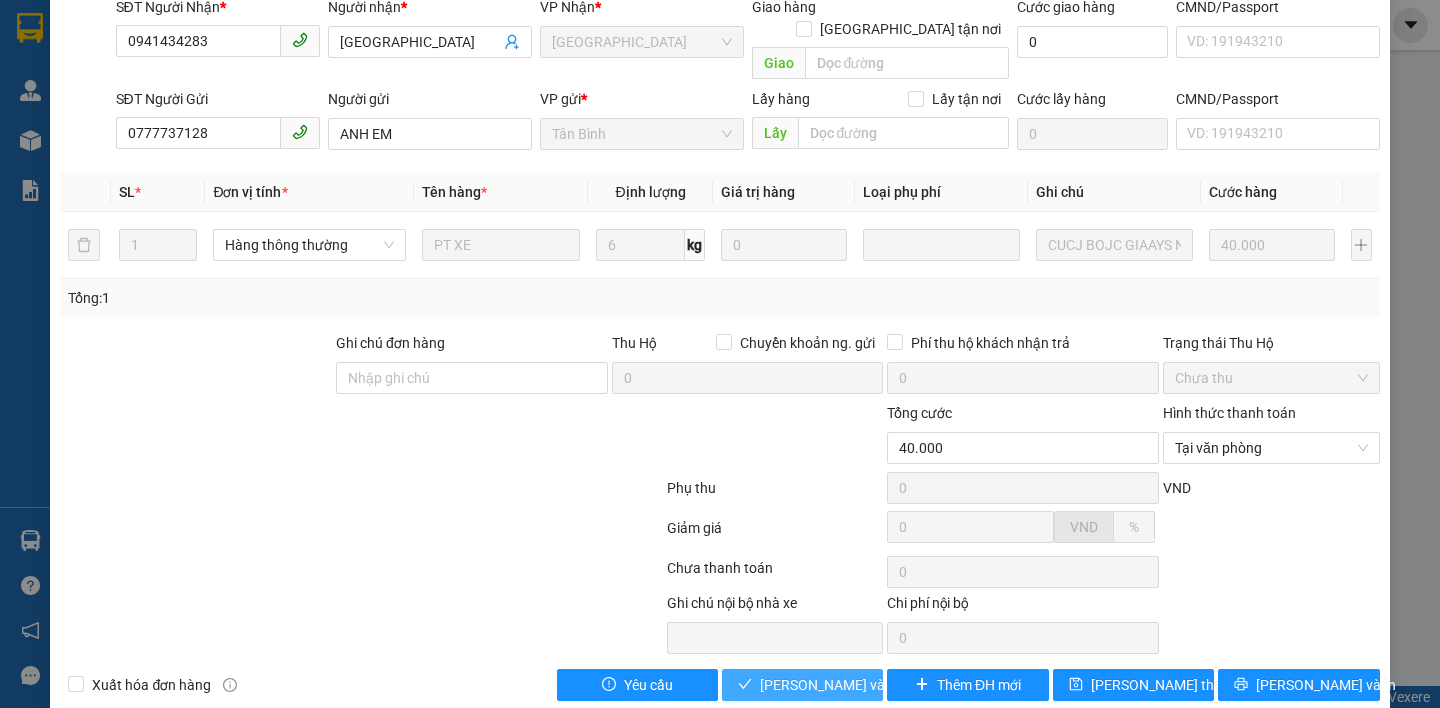 click on "[PERSON_NAME] và Giao hàng" at bounding box center (856, 685) 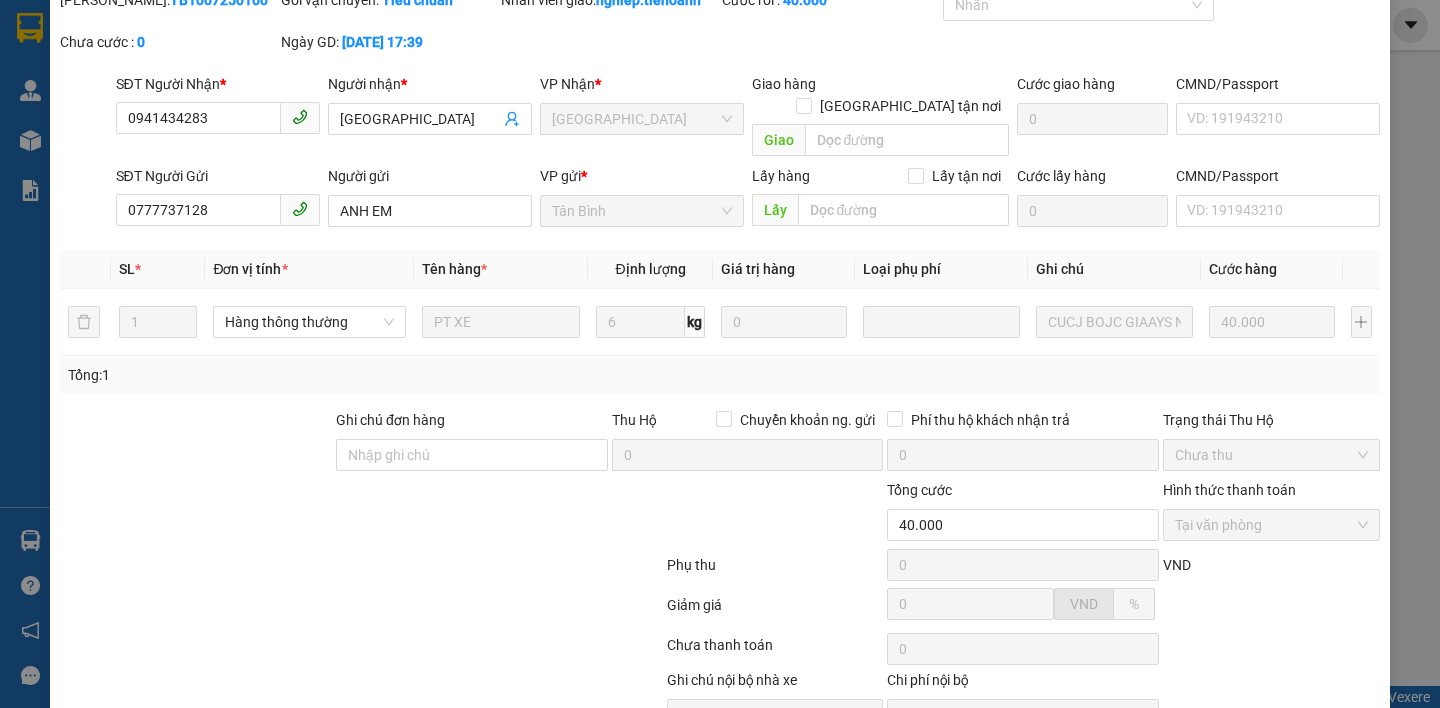 scroll, scrollTop: 0, scrollLeft: 0, axis: both 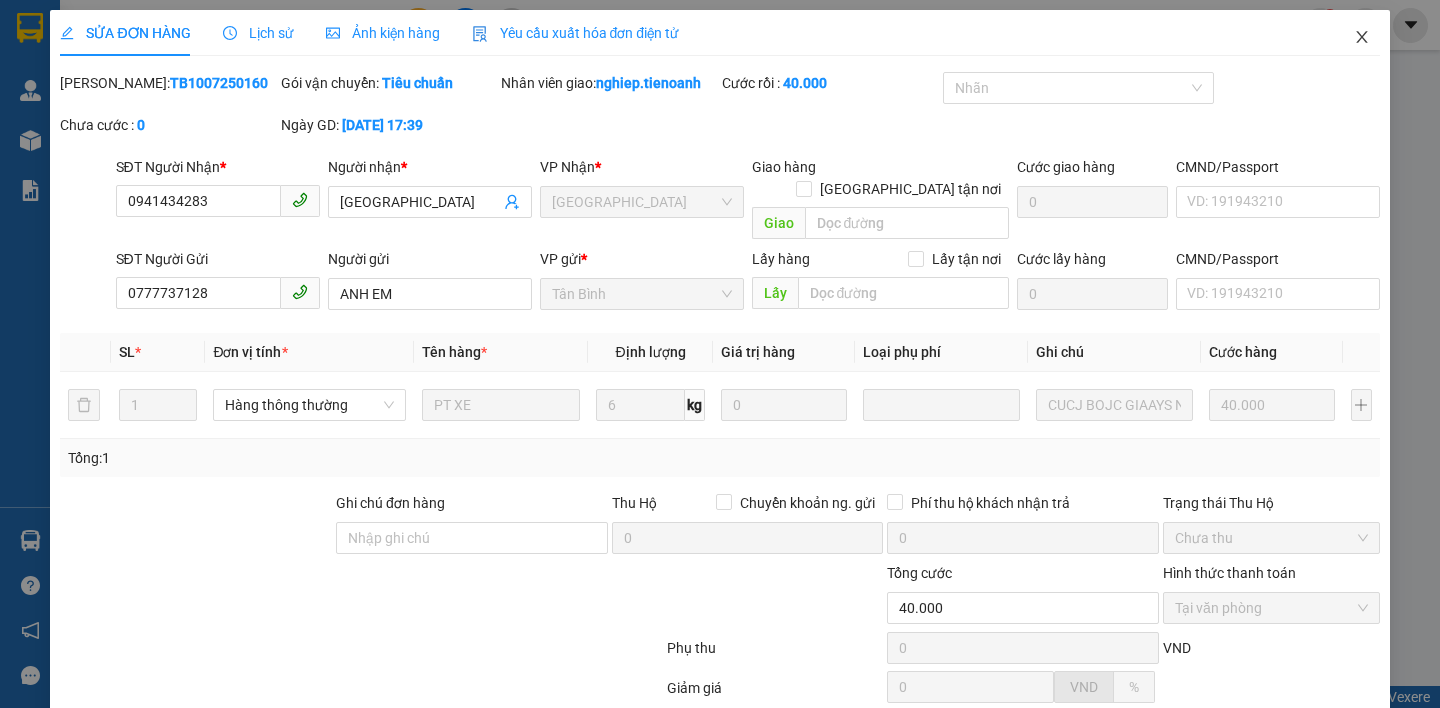 click at bounding box center [1362, 38] 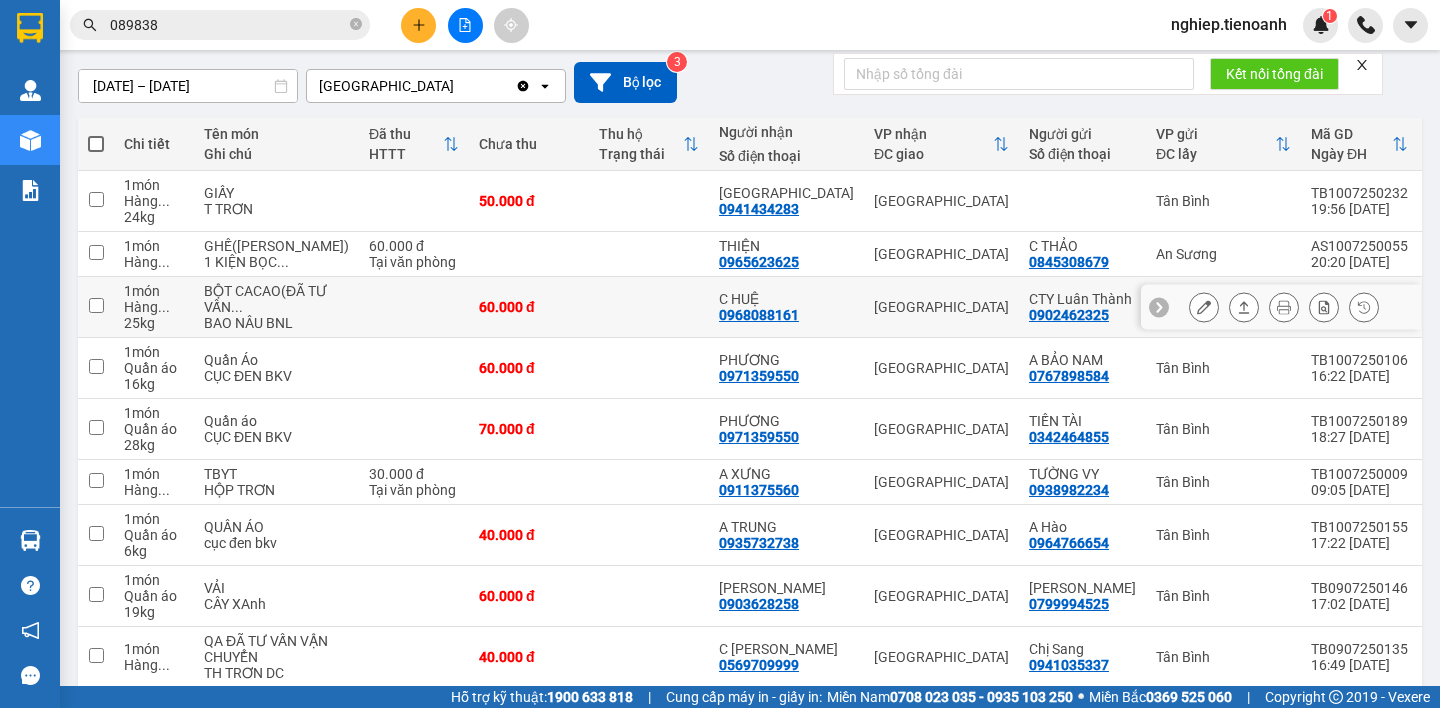 scroll, scrollTop: 200, scrollLeft: 0, axis: vertical 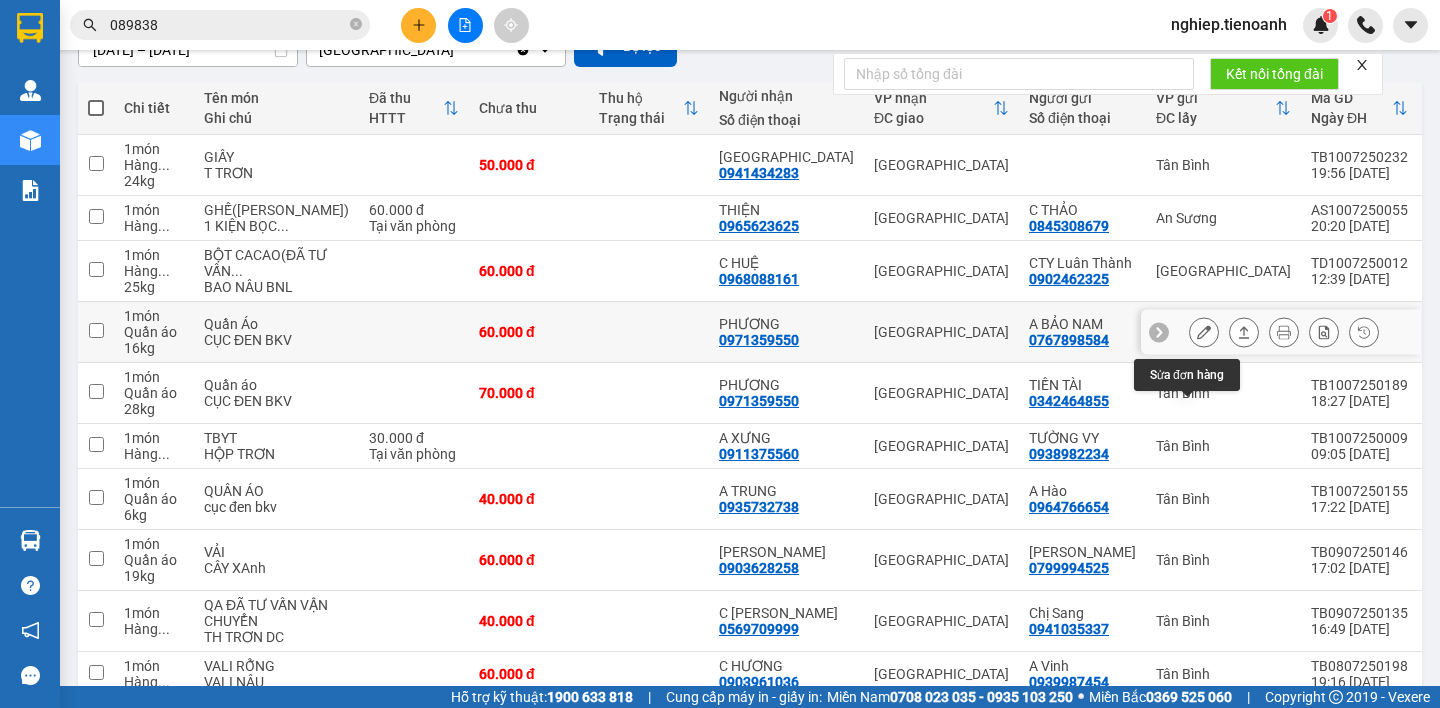 click 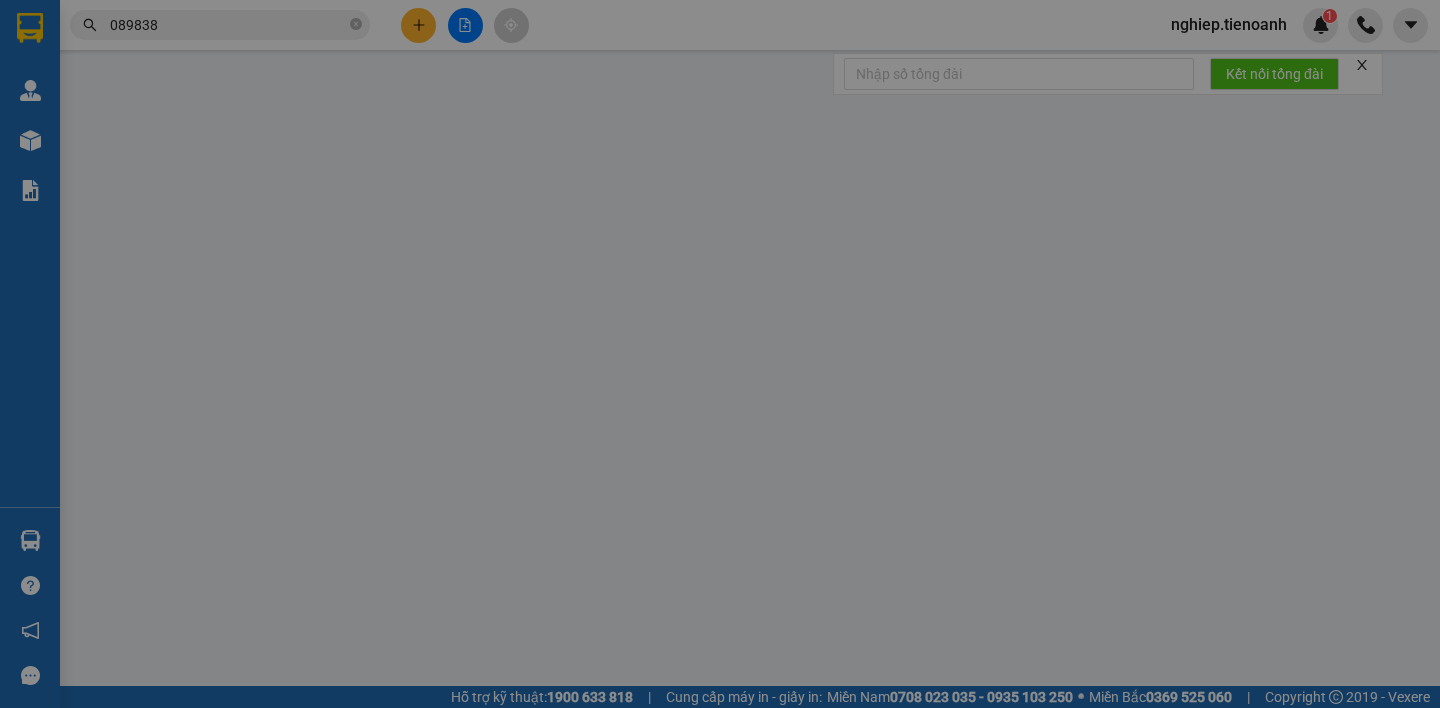 scroll, scrollTop: 0, scrollLeft: 0, axis: both 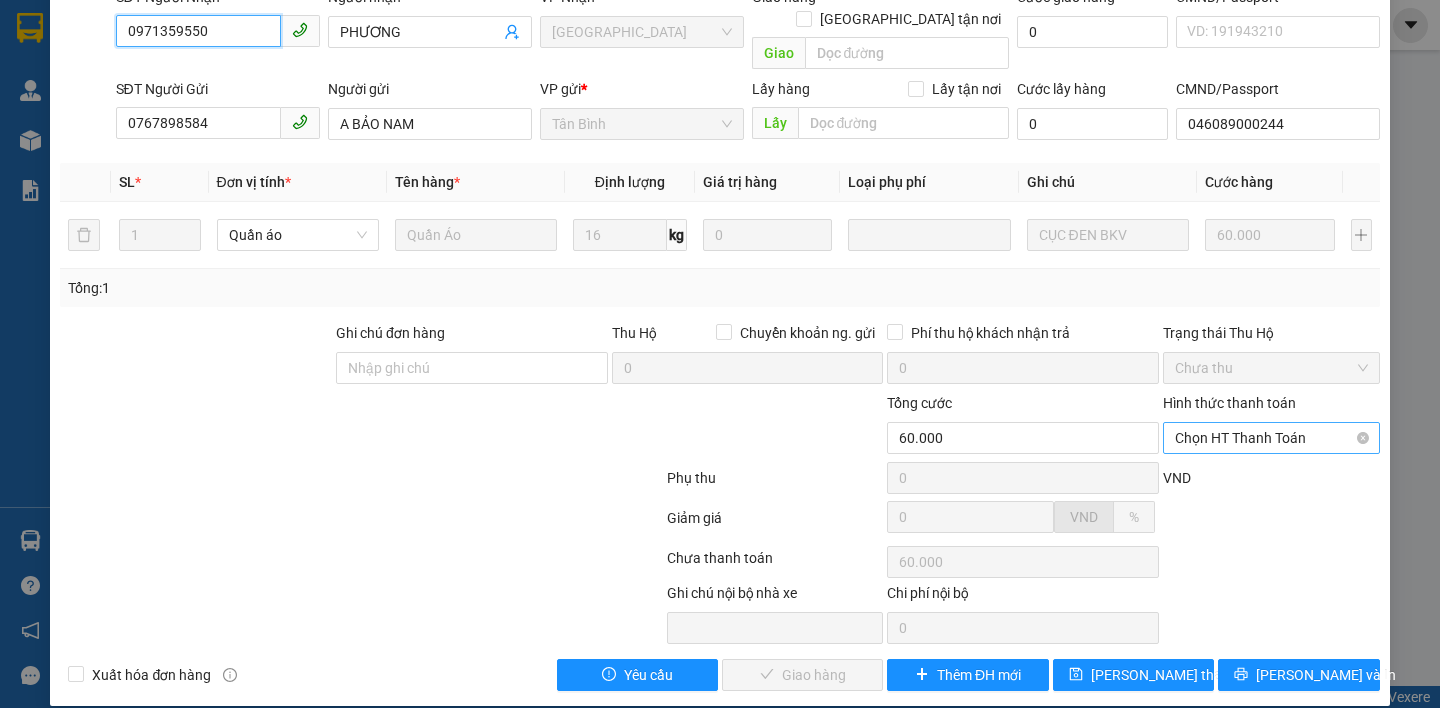 click on "Chọn HT Thanh Toán" at bounding box center (1271, 438) 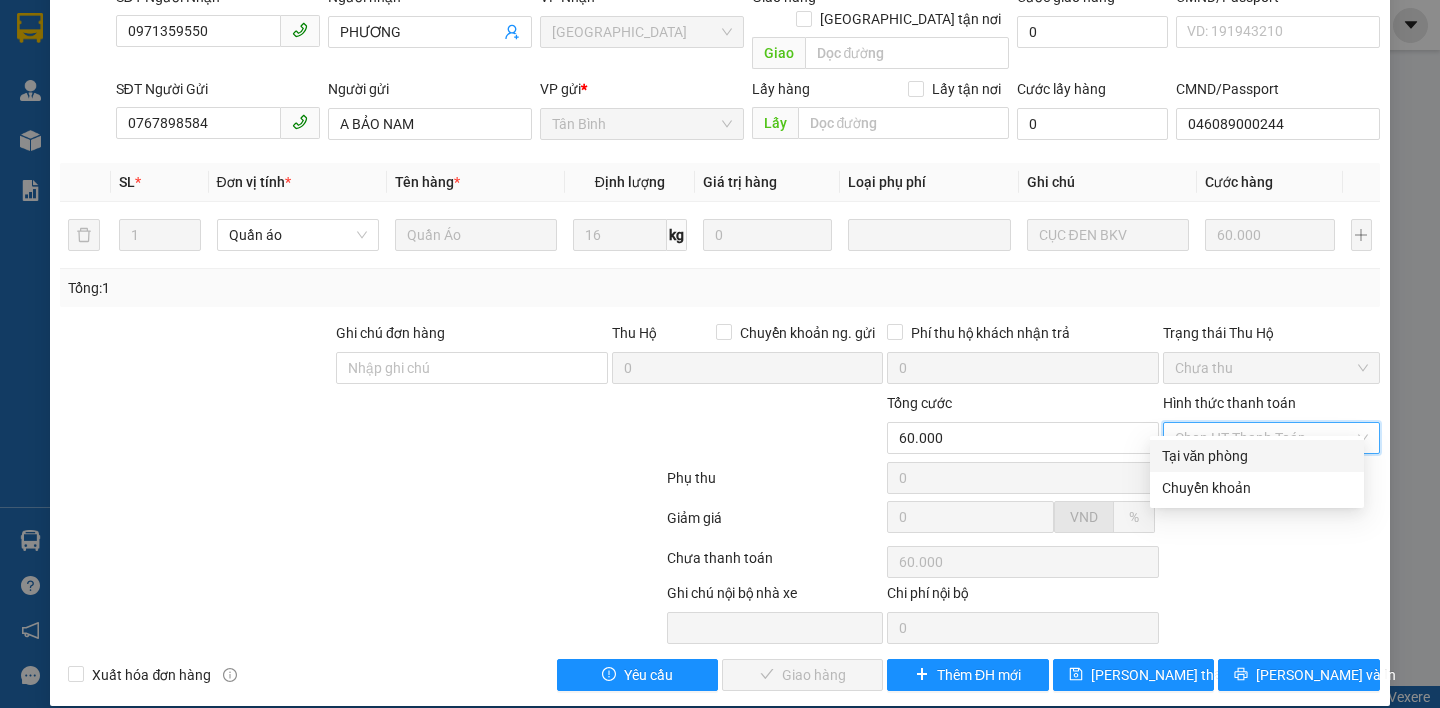 click on "Tại văn phòng" at bounding box center (1257, 456) 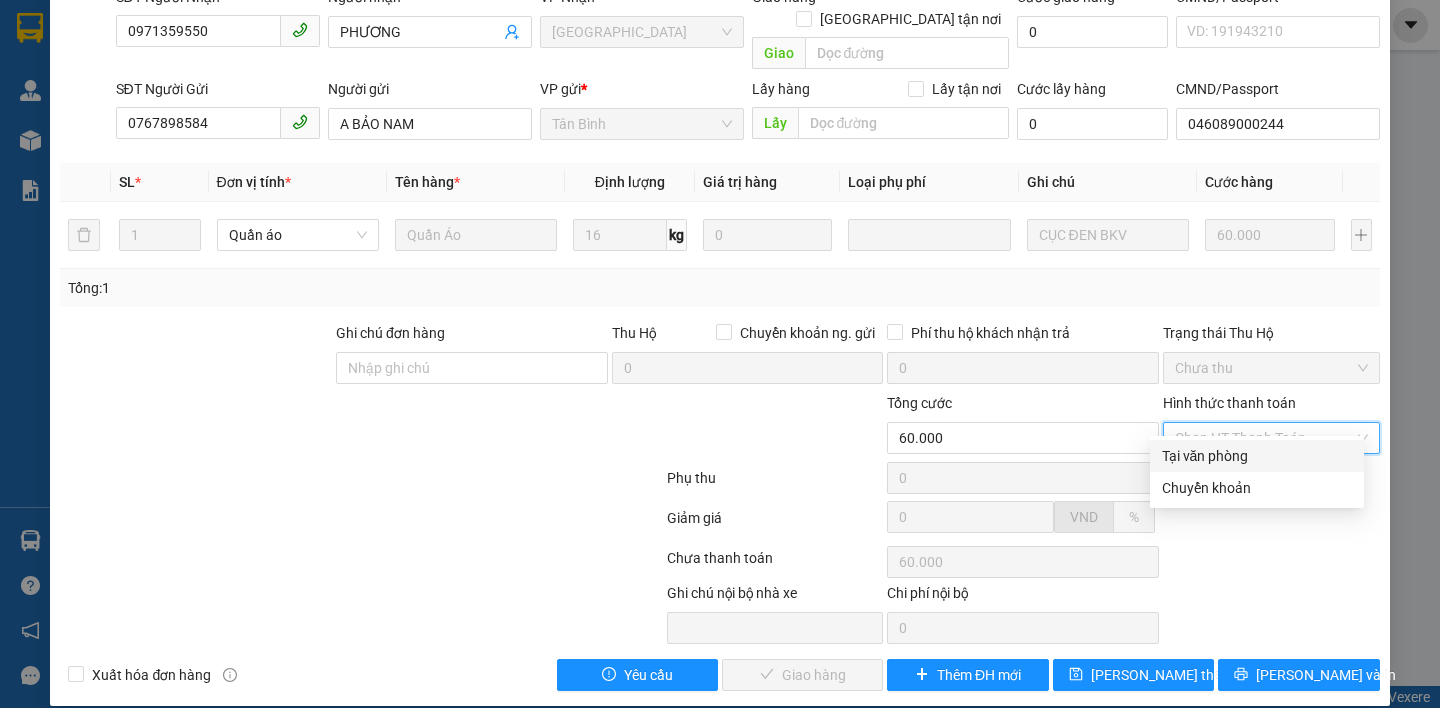 click on "VND" at bounding box center (1271, 484) 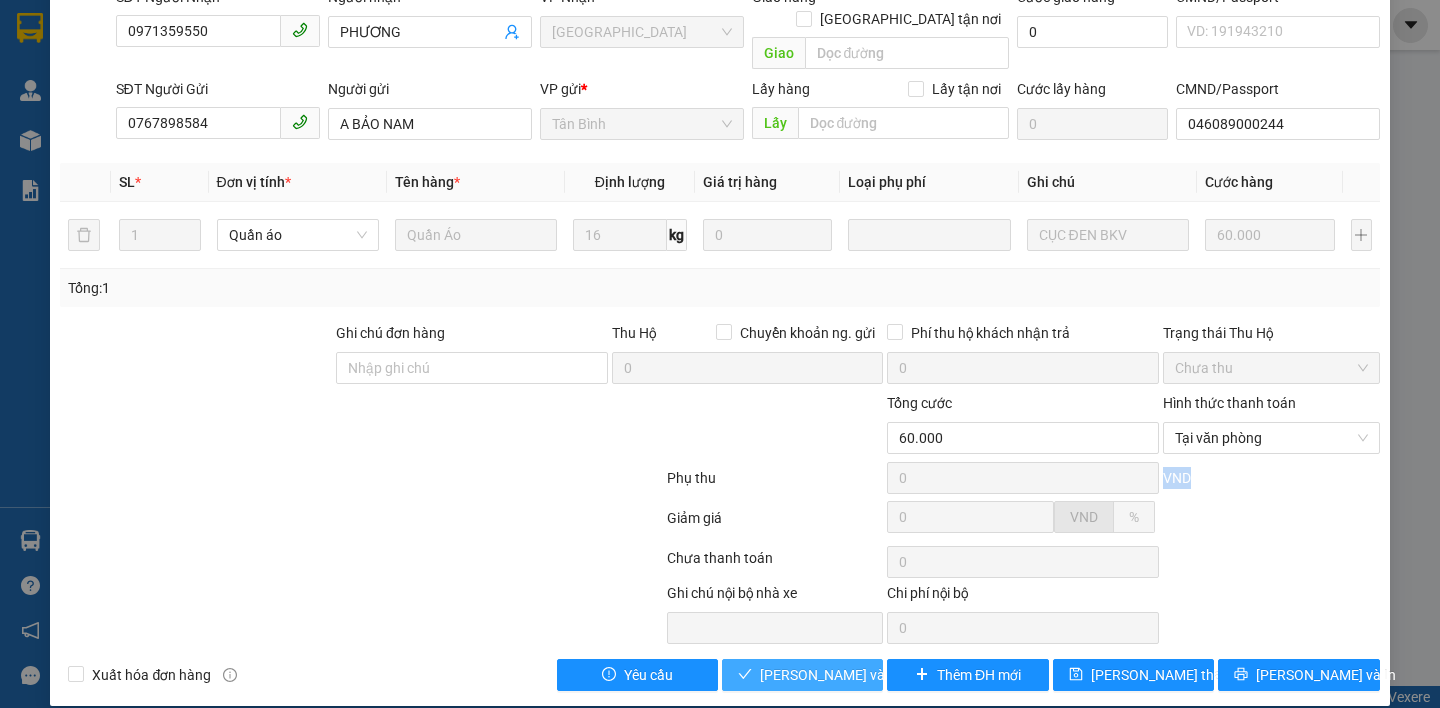 click on "[PERSON_NAME] và Giao hàng" at bounding box center [856, 675] 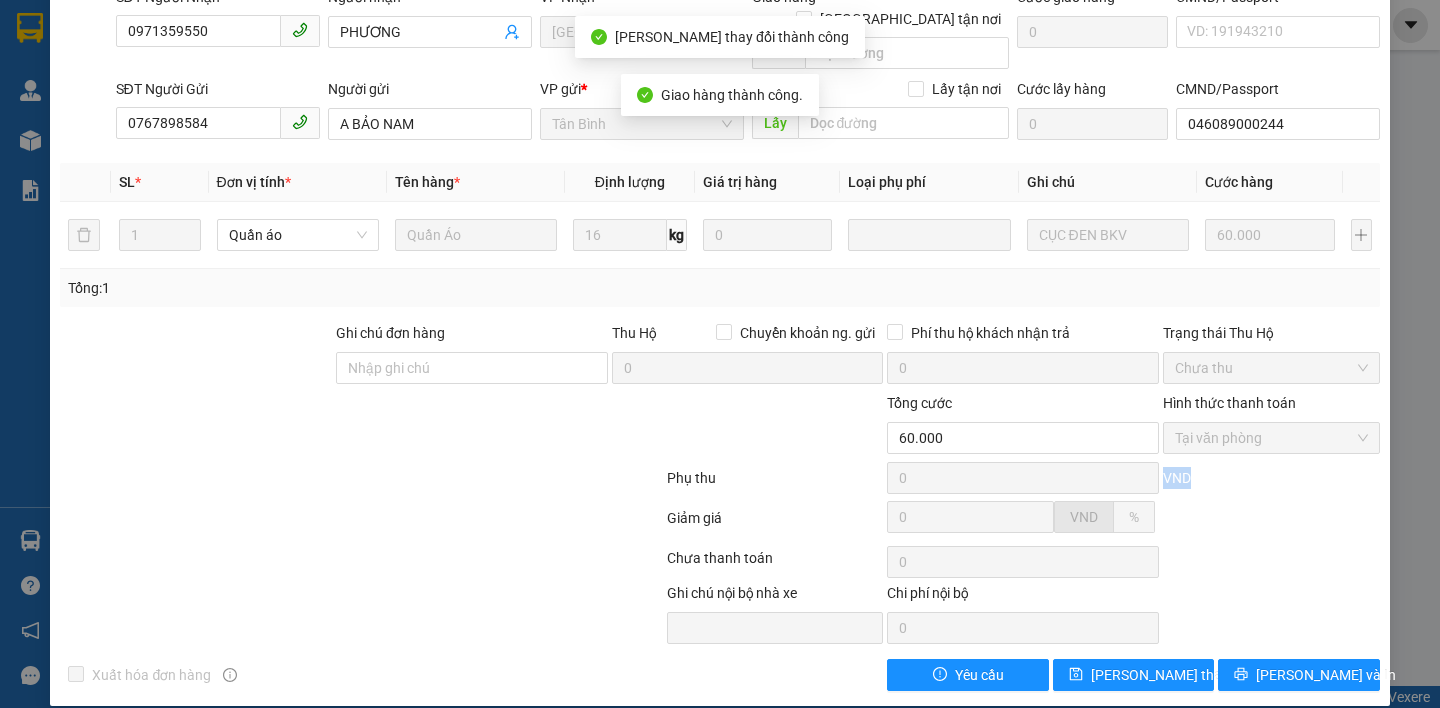 scroll, scrollTop: 0, scrollLeft: 0, axis: both 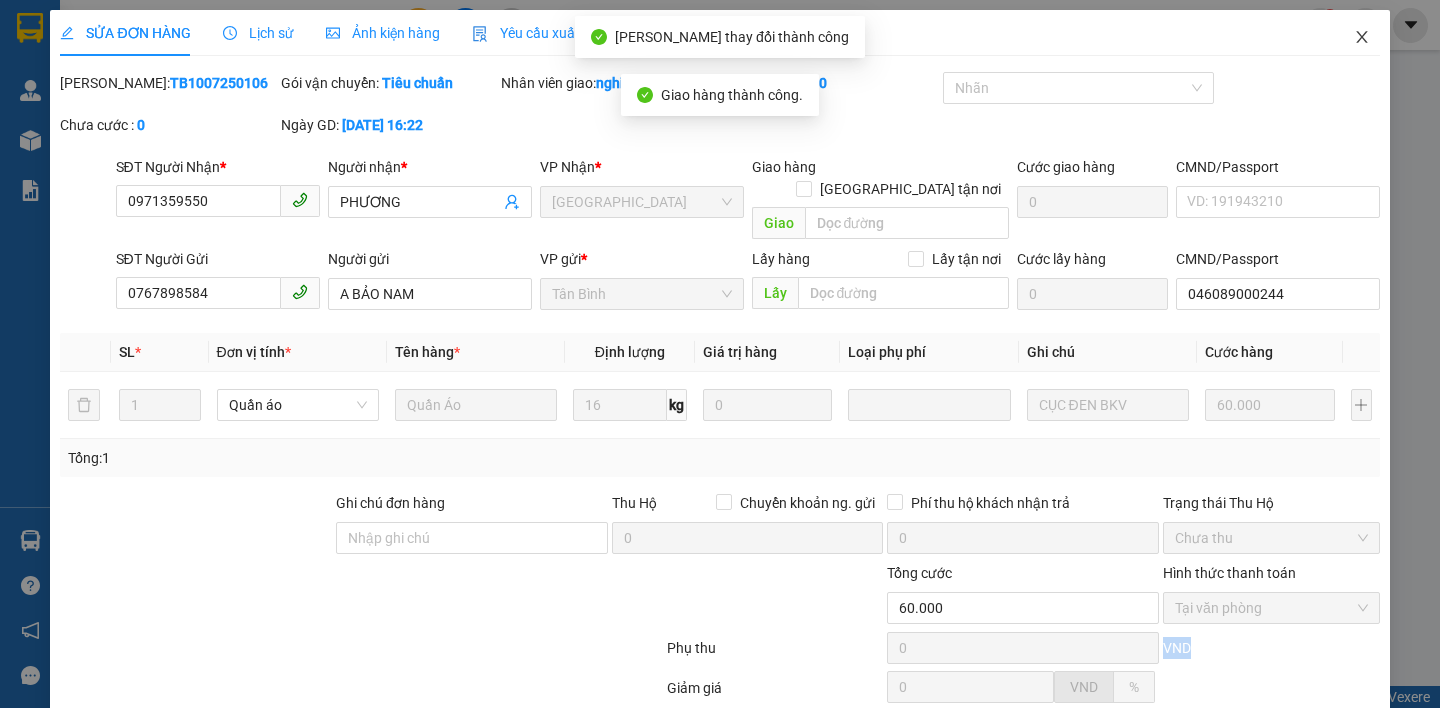 click at bounding box center (1362, 38) 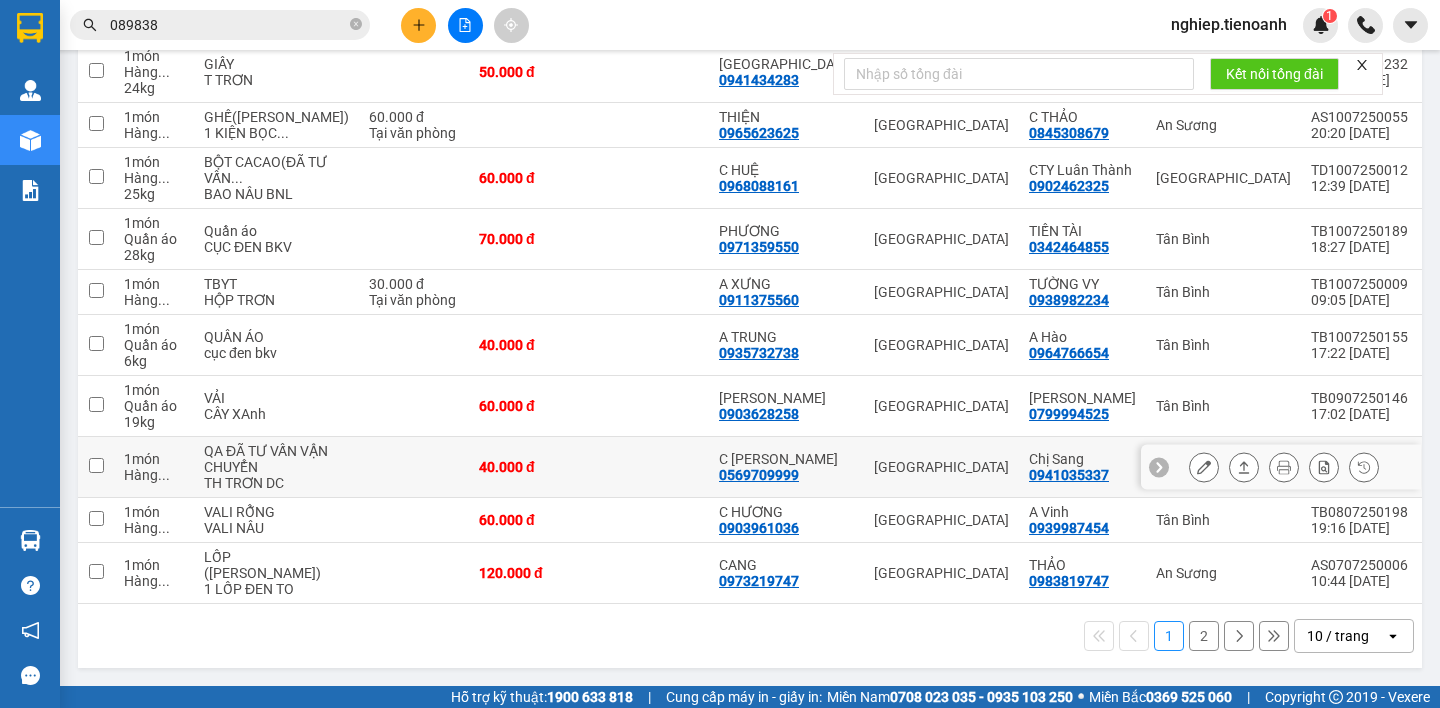 scroll, scrollTop: 403, scrollLeft: 0, axis: vertical 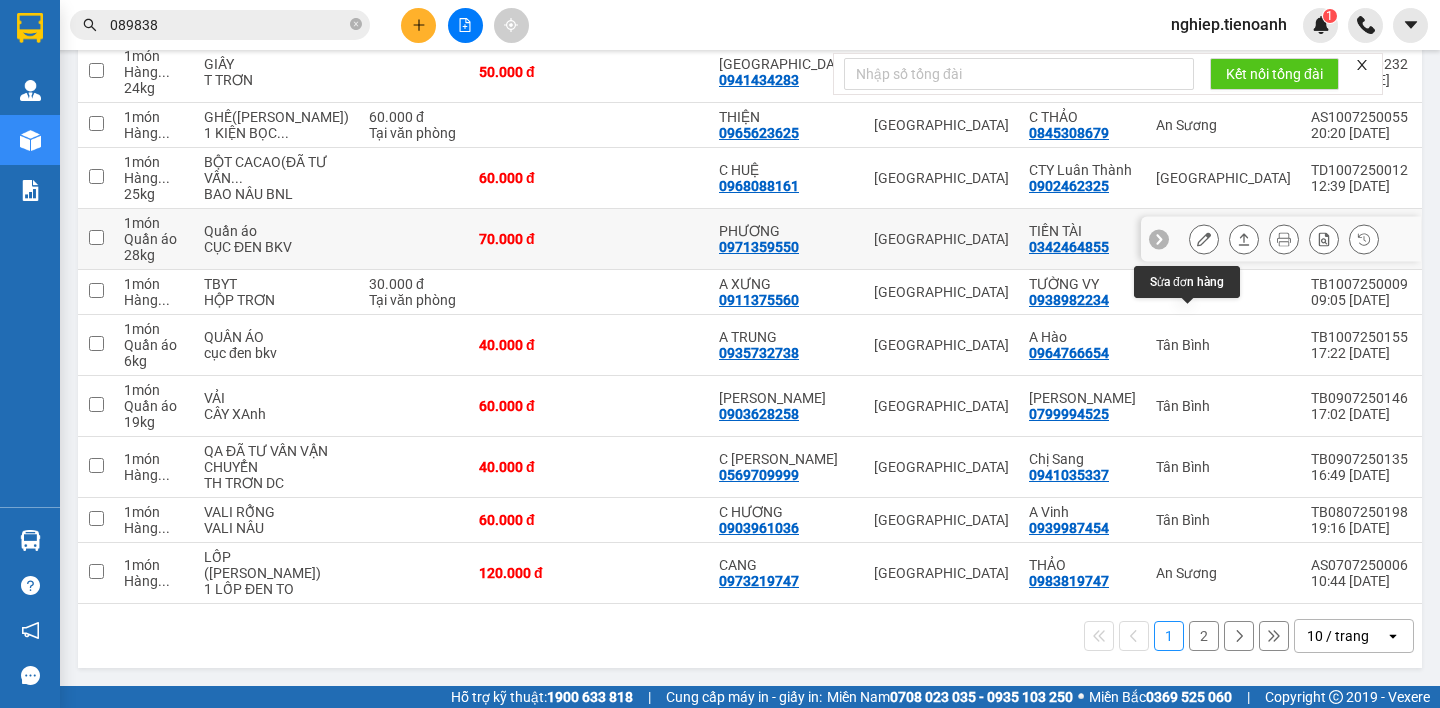 click at bounding box center (1204, 239) 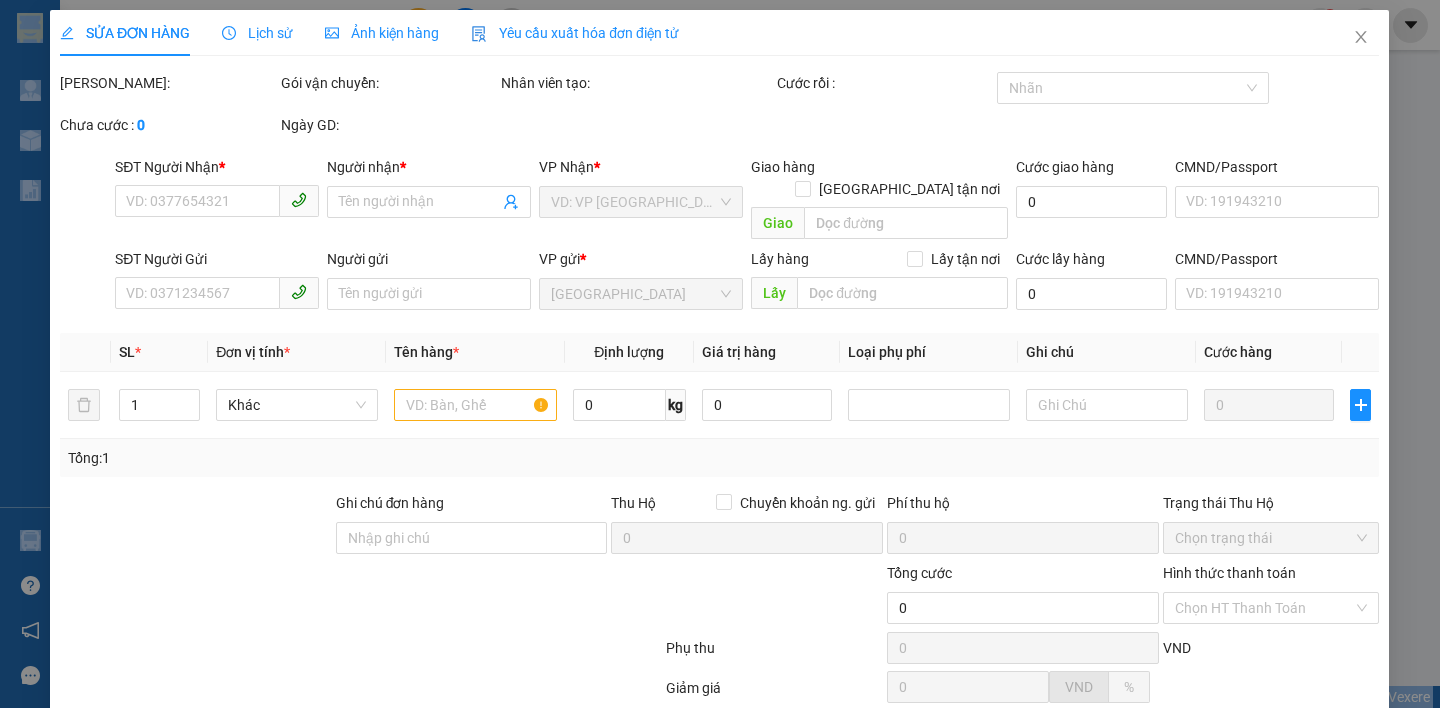 scroll, scrollTop: 0, scrollLeft: 0, axis: both 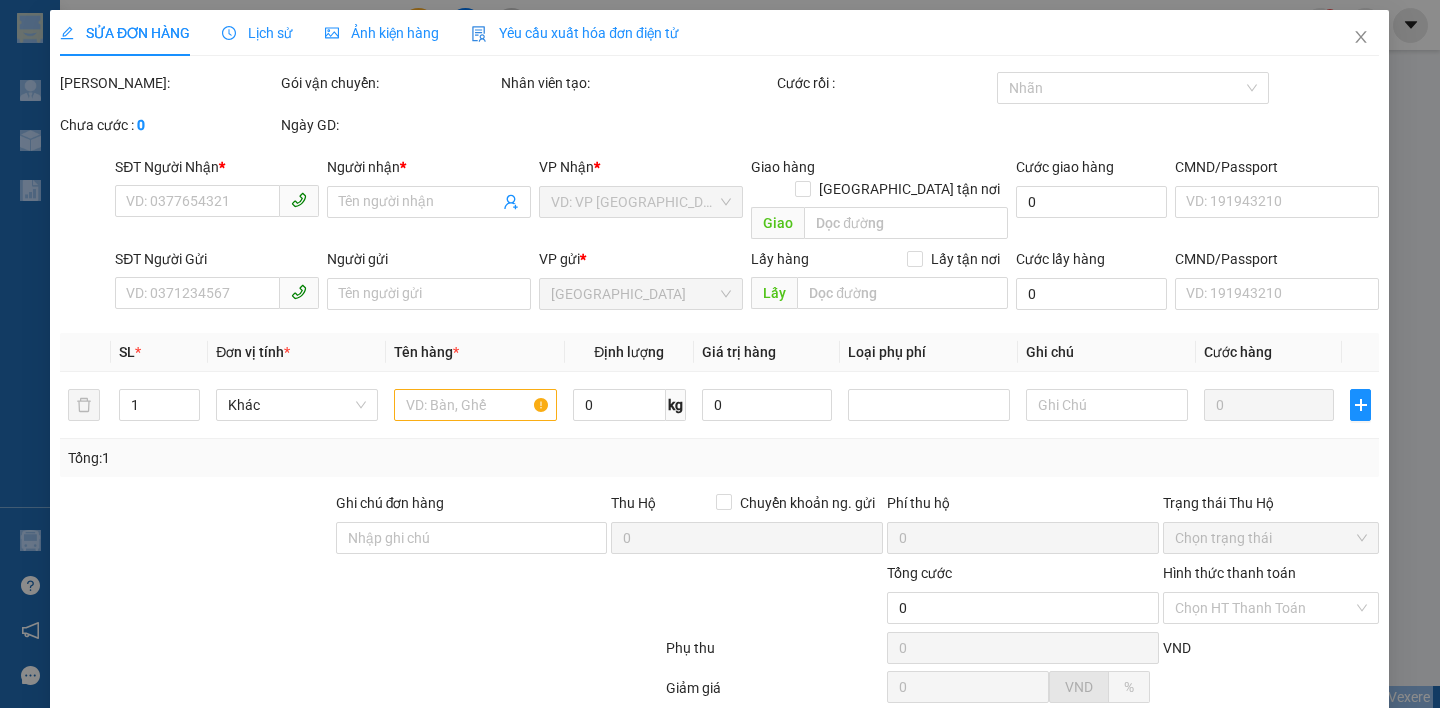 type on "0971359550" 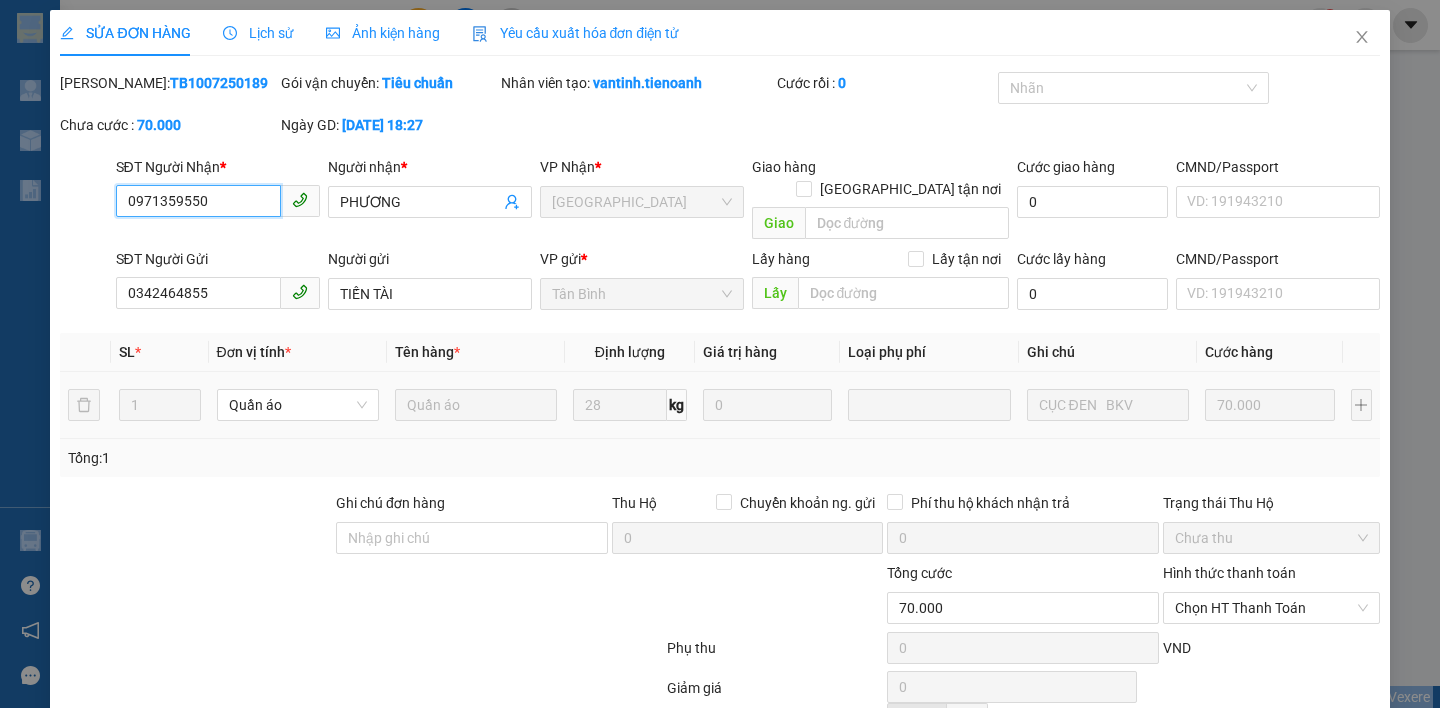 scroll, scrollTop: 145, scrollLeft: 0, axis: vertical 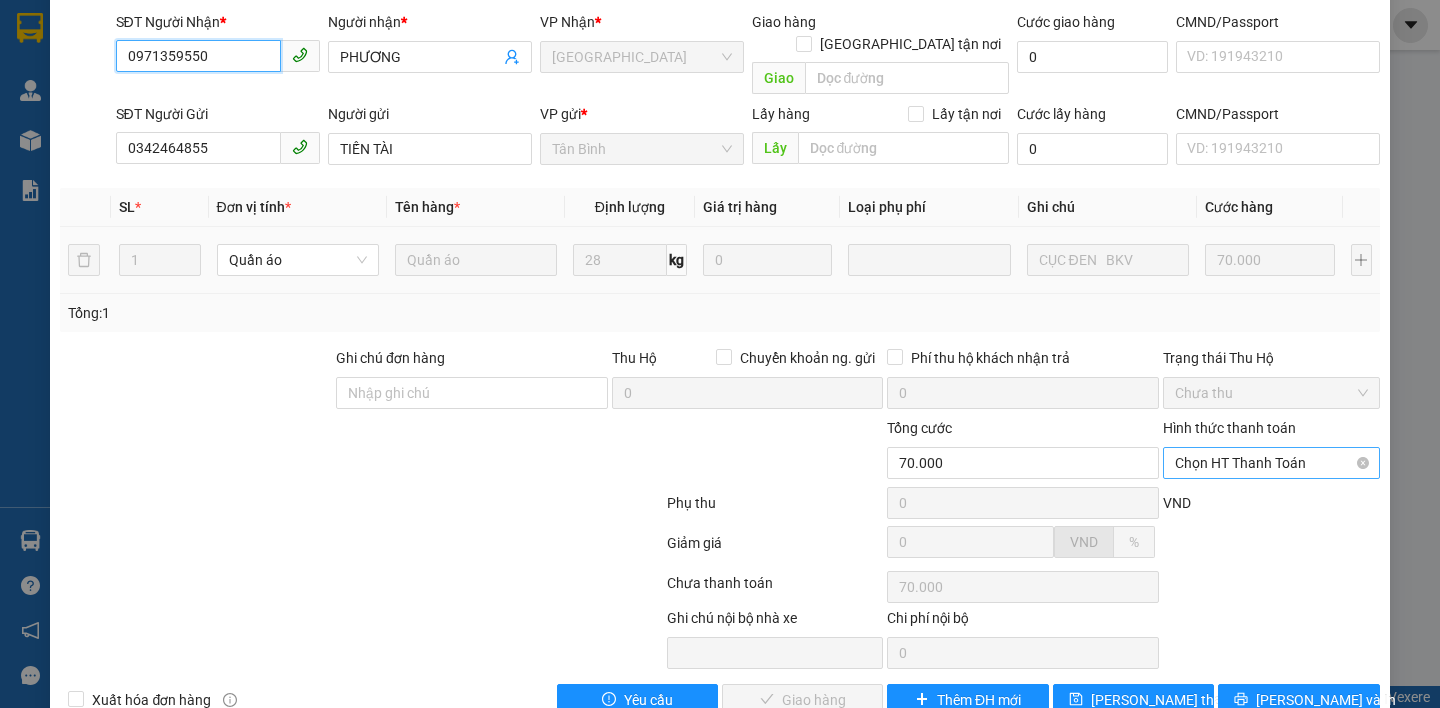 click on "Chọn HT Thanh Toán" at bounding box center [1271, 463] 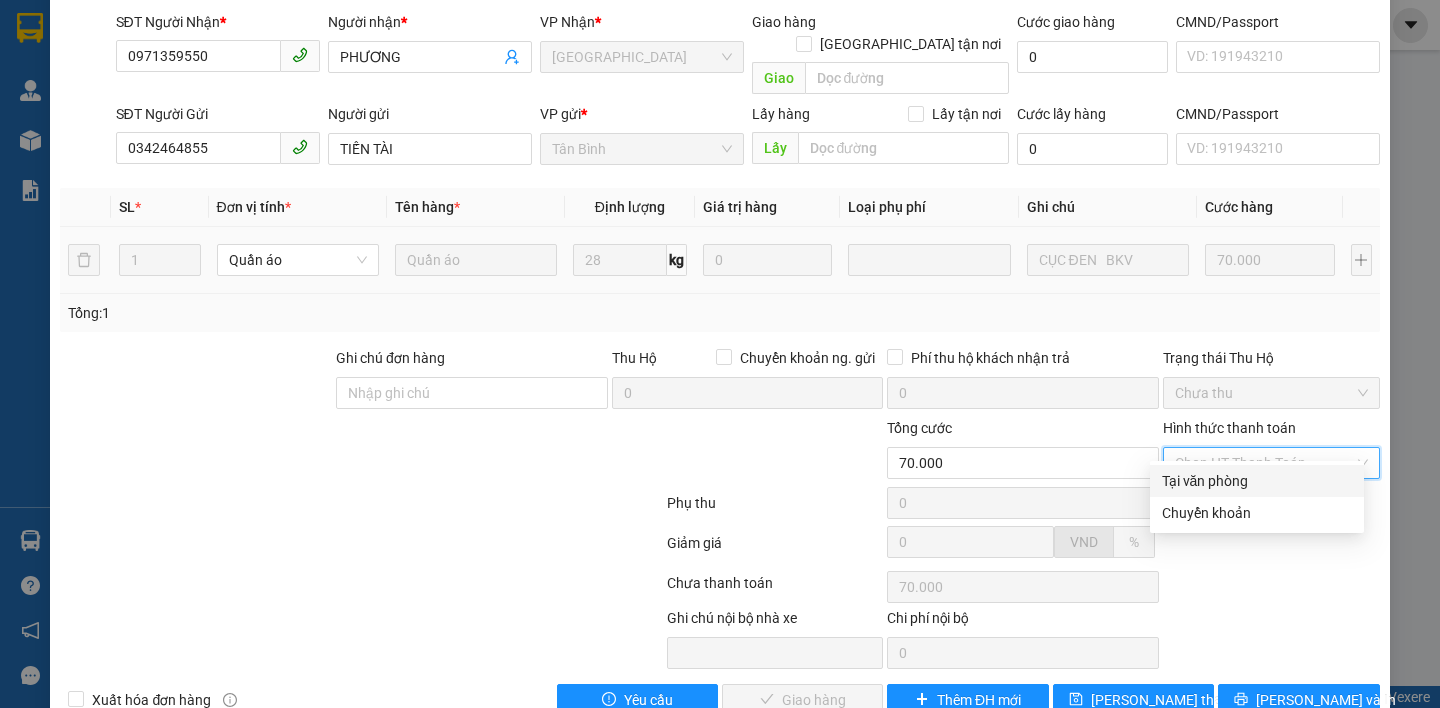 click on "Tại văn phòng" at bounding box center [1257, 481] 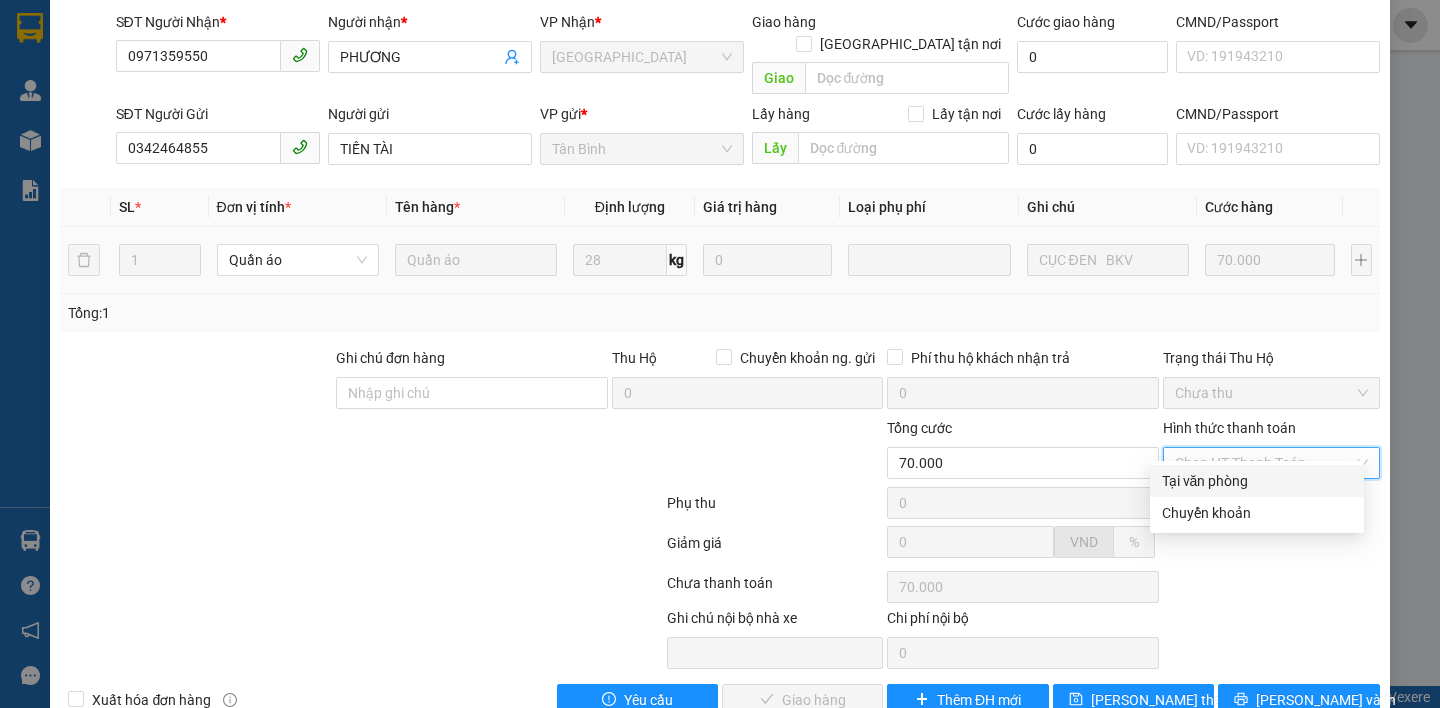 click on "VND" at bounding box center (1271, 509) 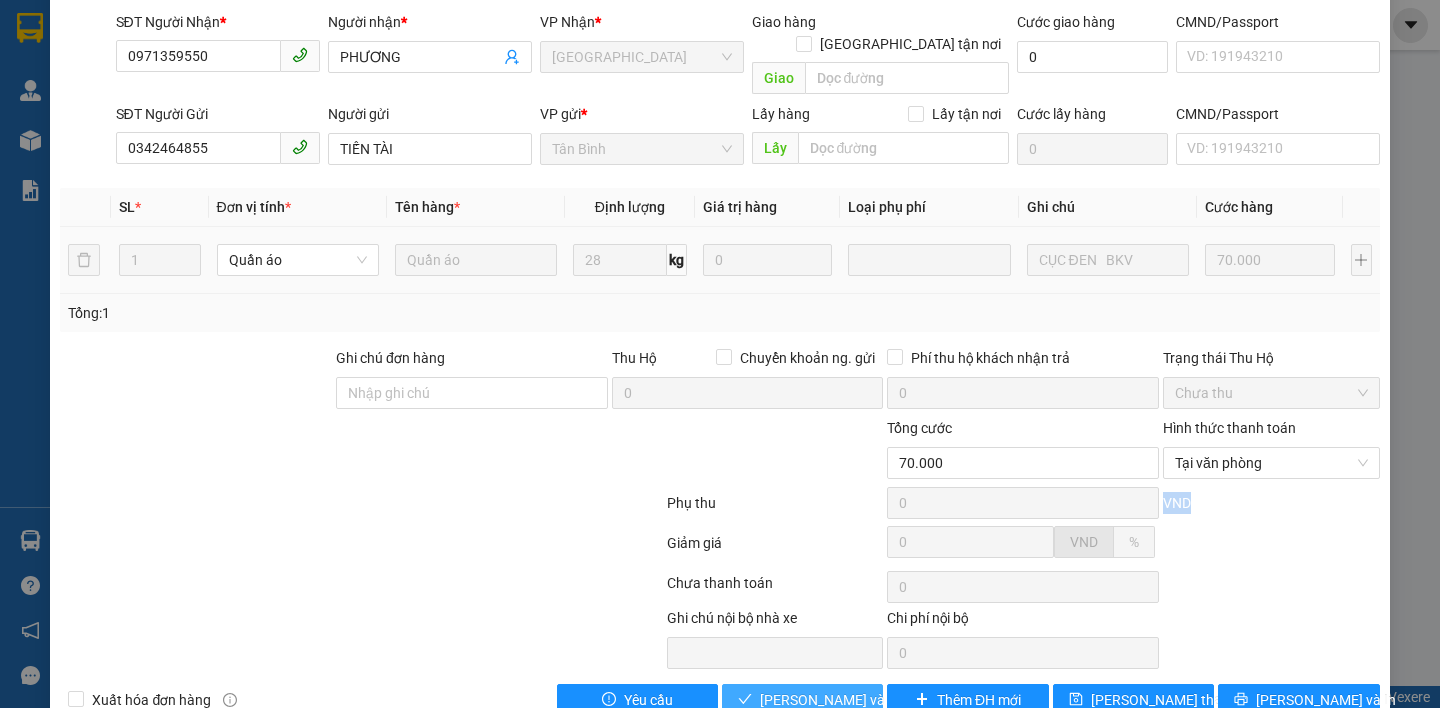 click on "[PERSON_NAME] và Giao hàng" at bounding box center [856, 700] 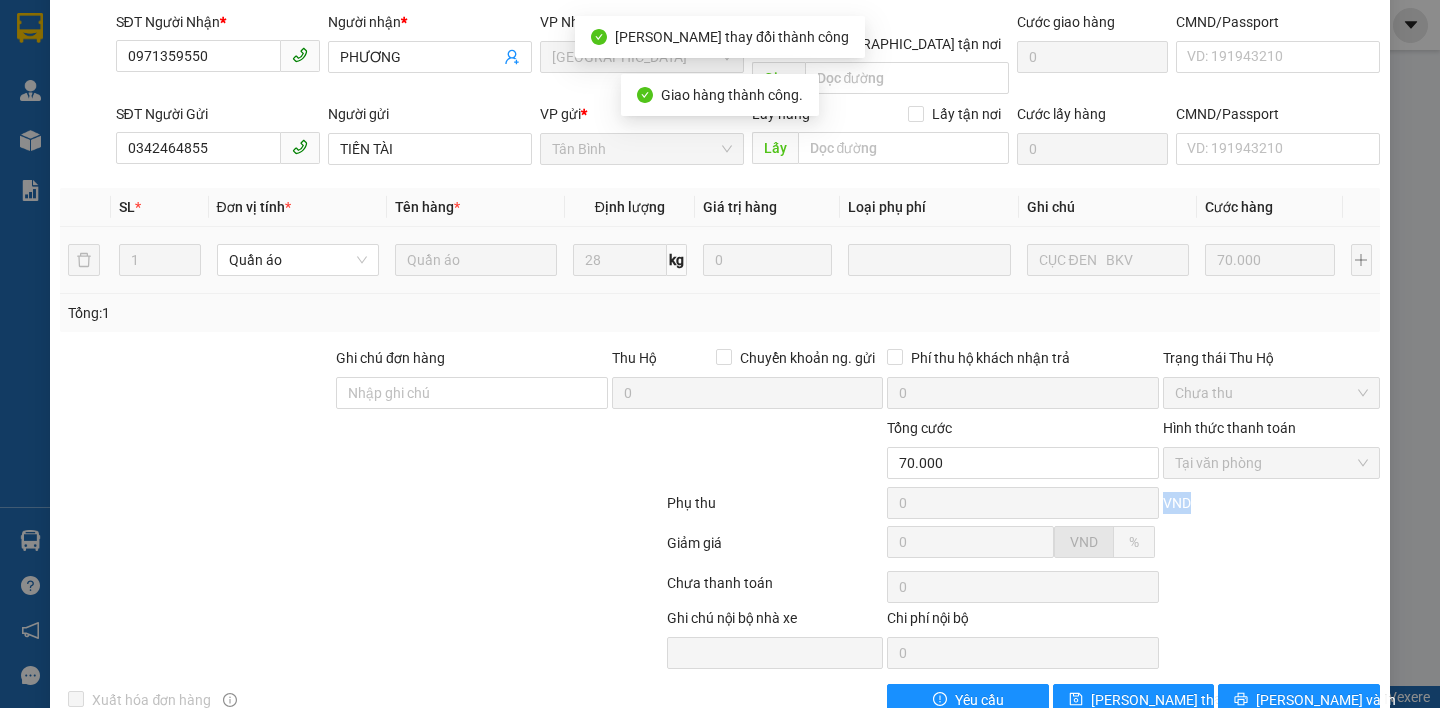 scroll, scrollTop: 0, scrollLeft: 0, axis: both 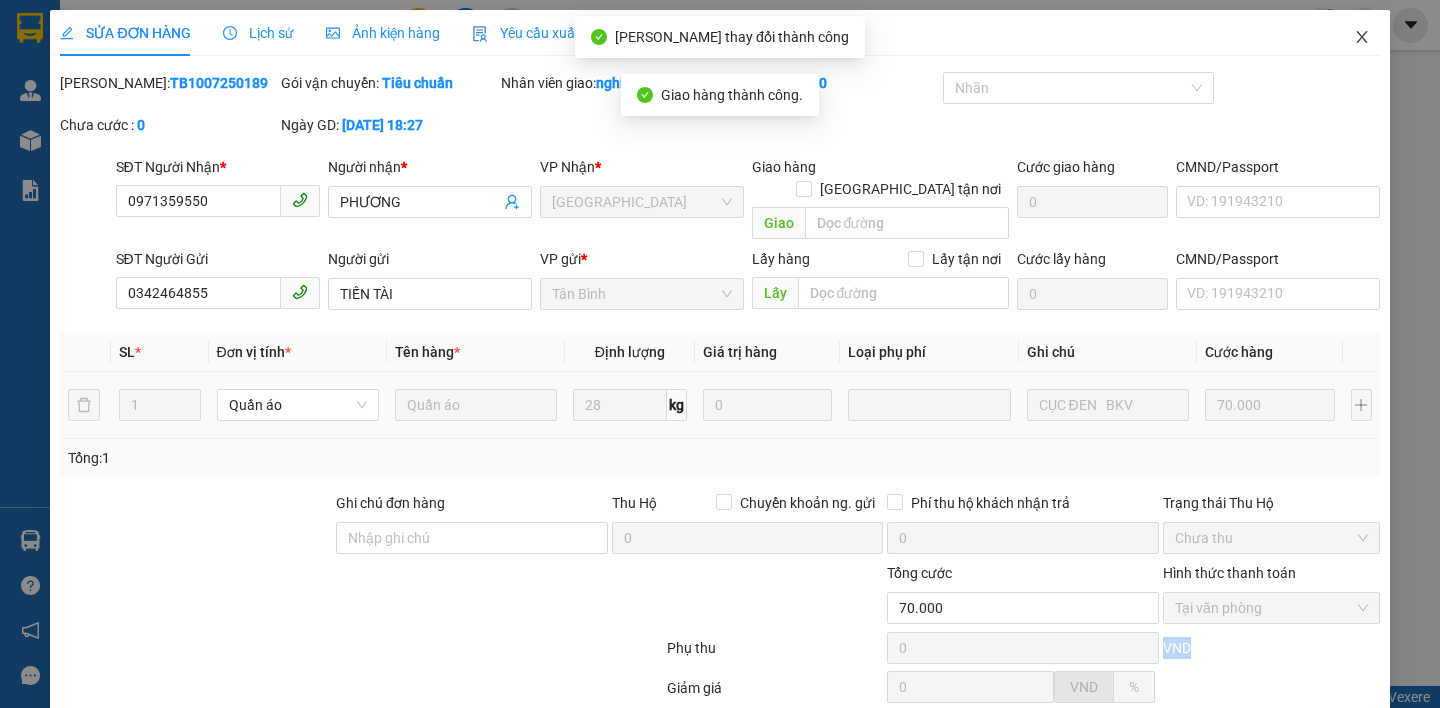 click 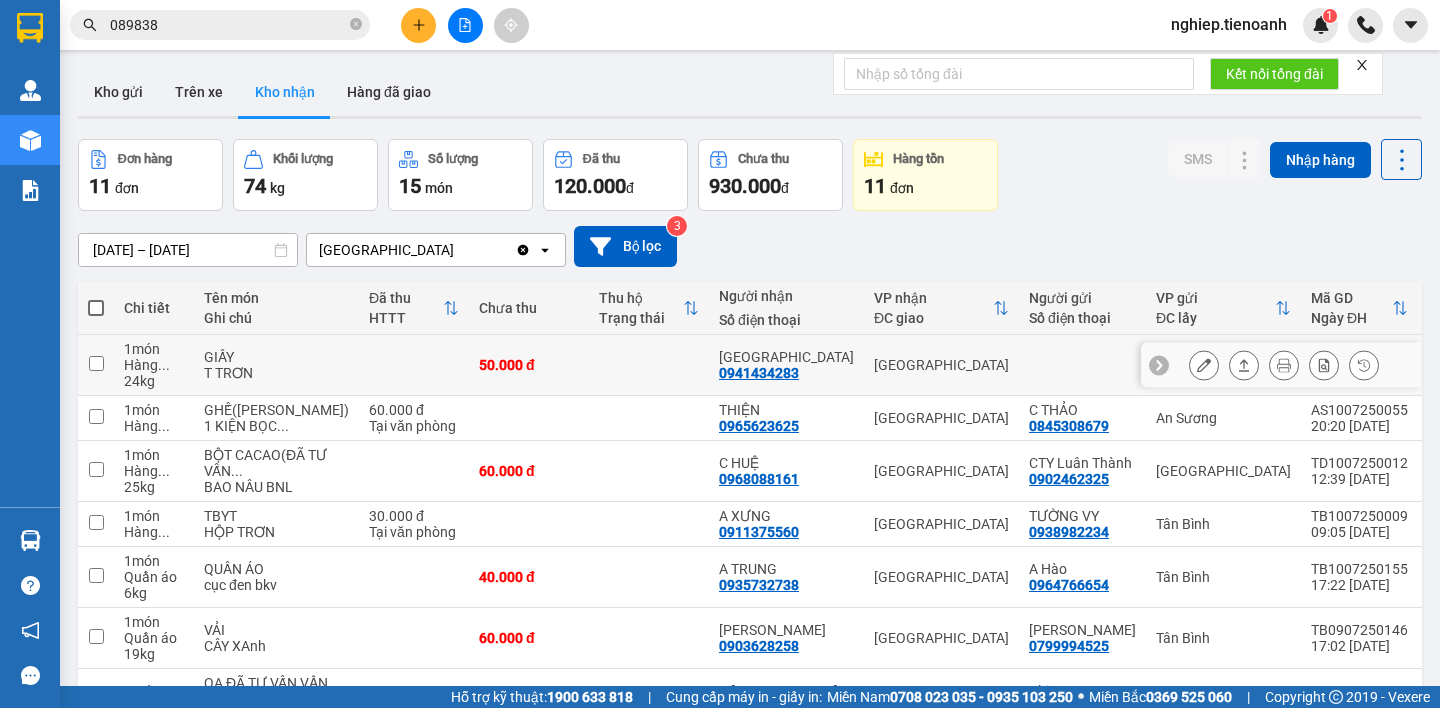 click at bounding box center (1204, 365) 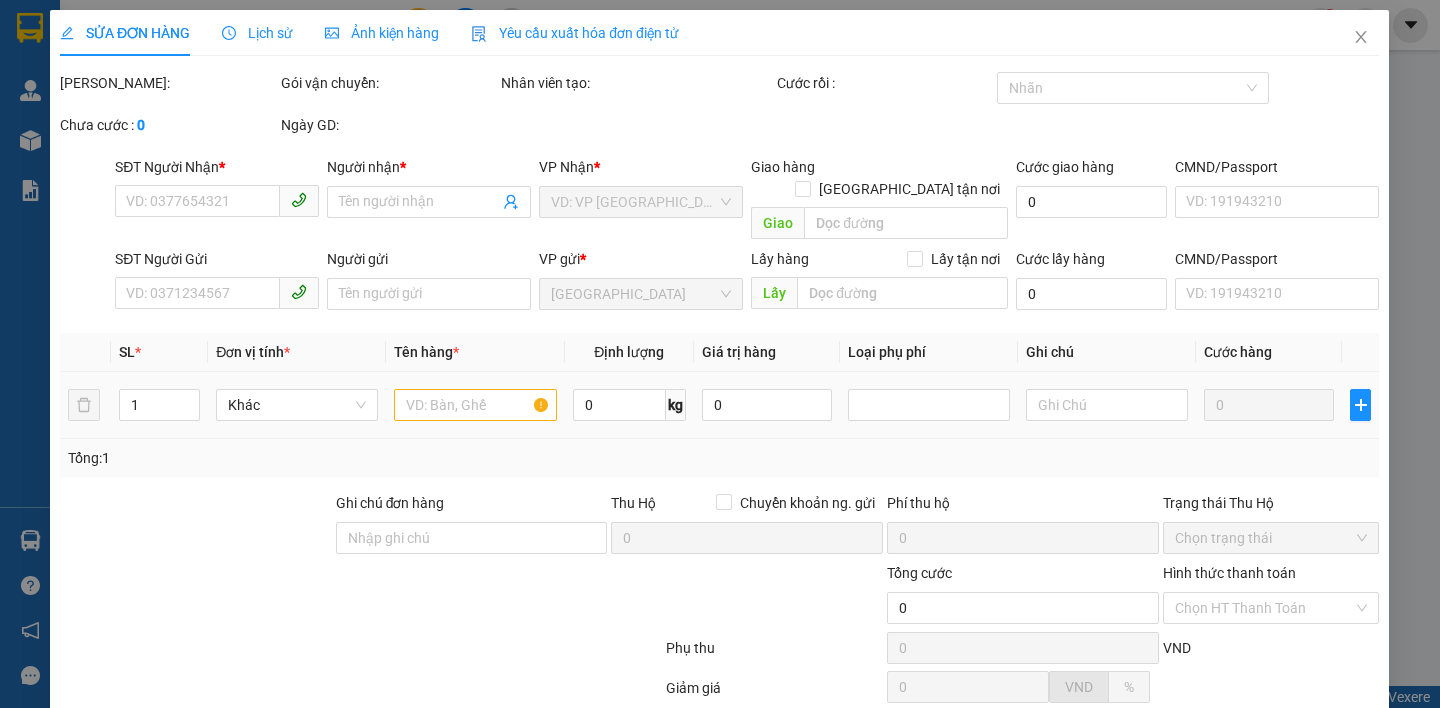 type on "0941434283" 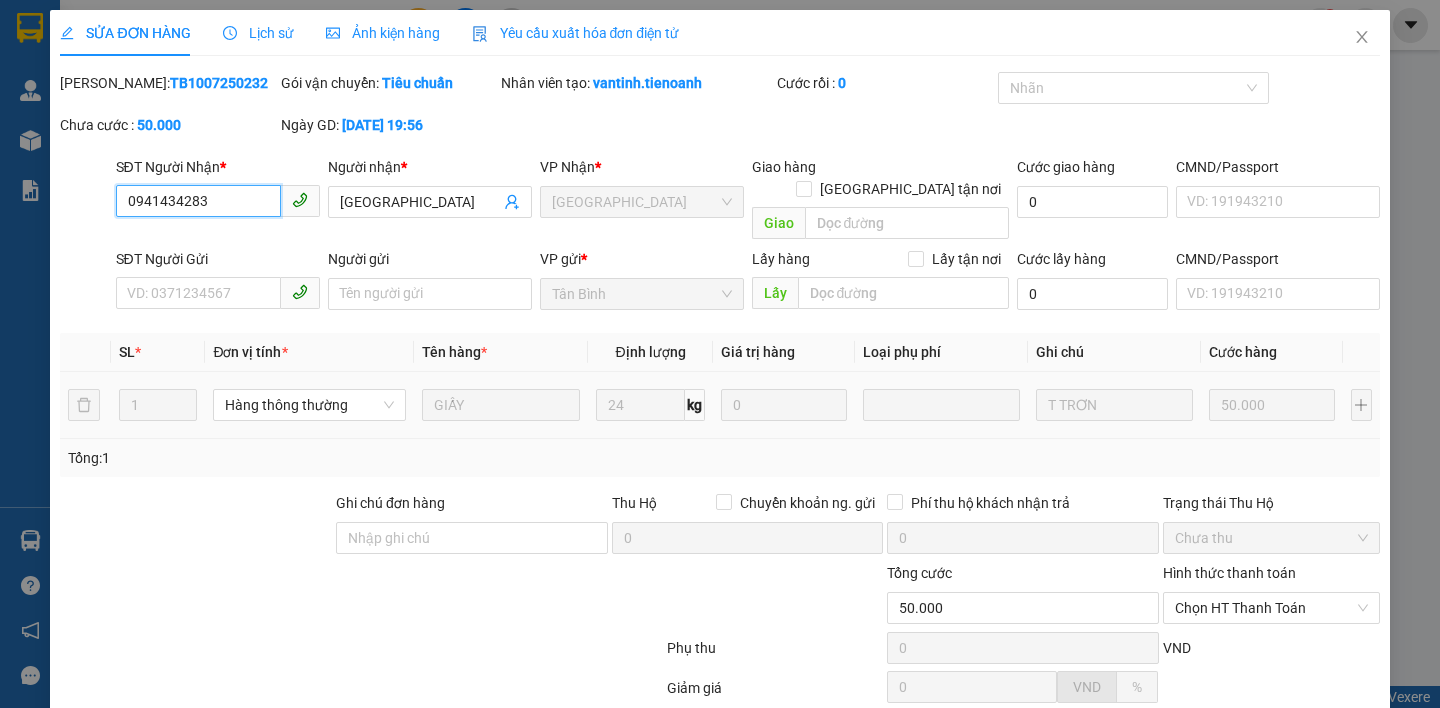 scroll, scrollTop: 160, scrollLeft: 0, axis: vertical 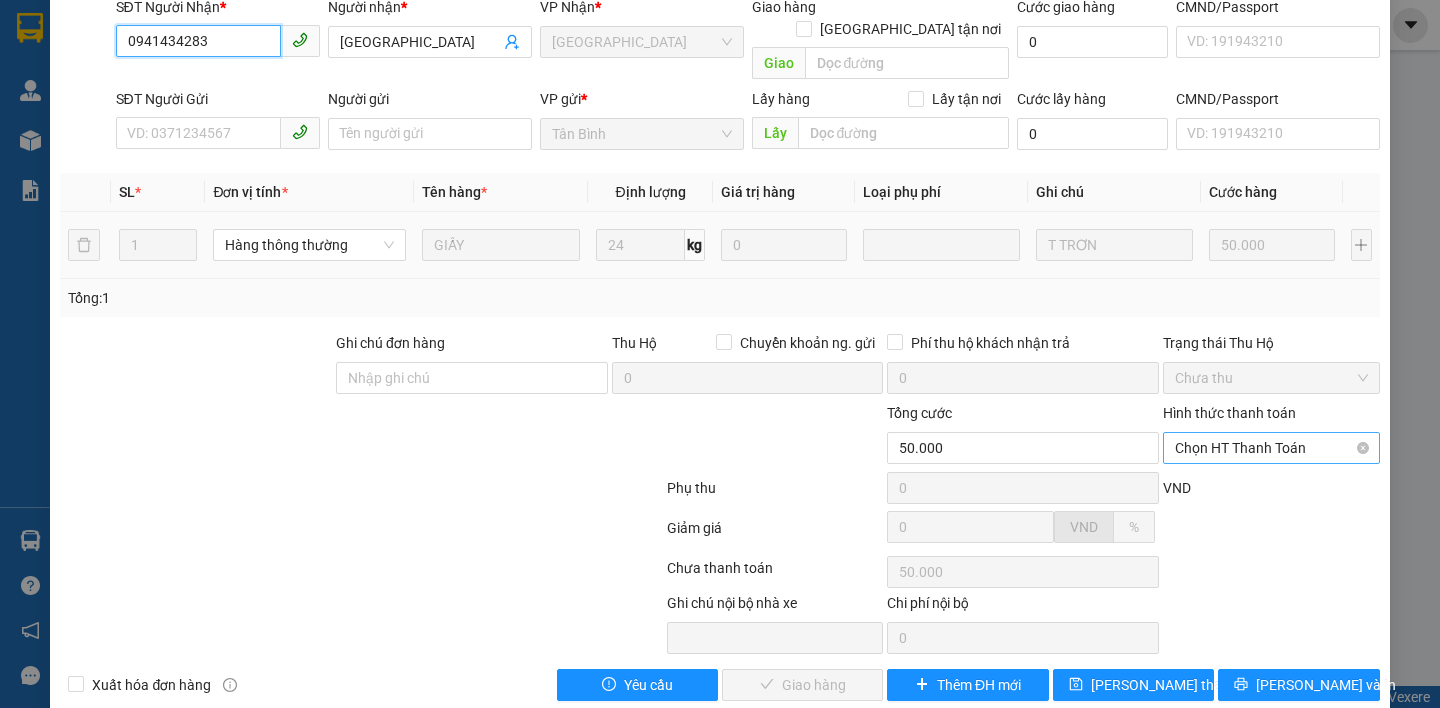 click on "Chọn HT Thanh Toán" at bounding box center [1271, 448] 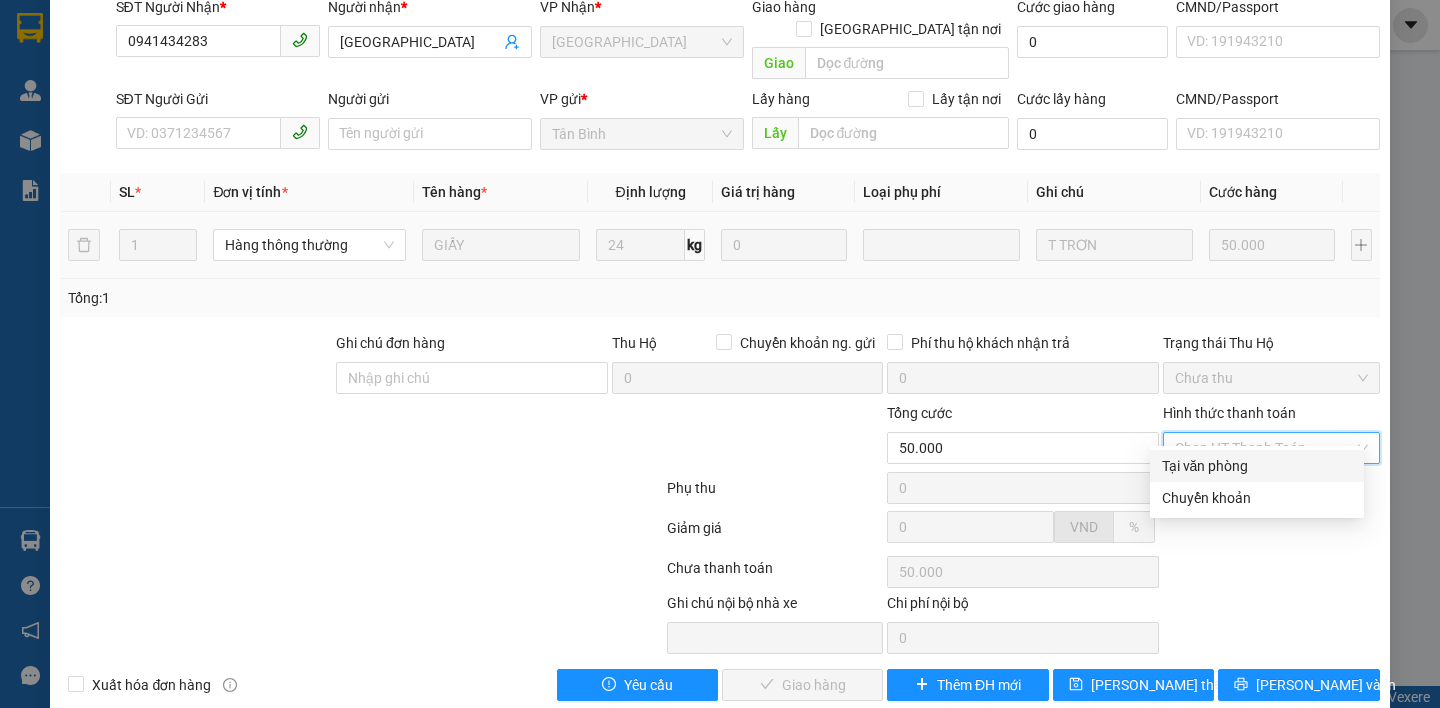click on "Tại văn phòng" at bounding box center (1257, 466) 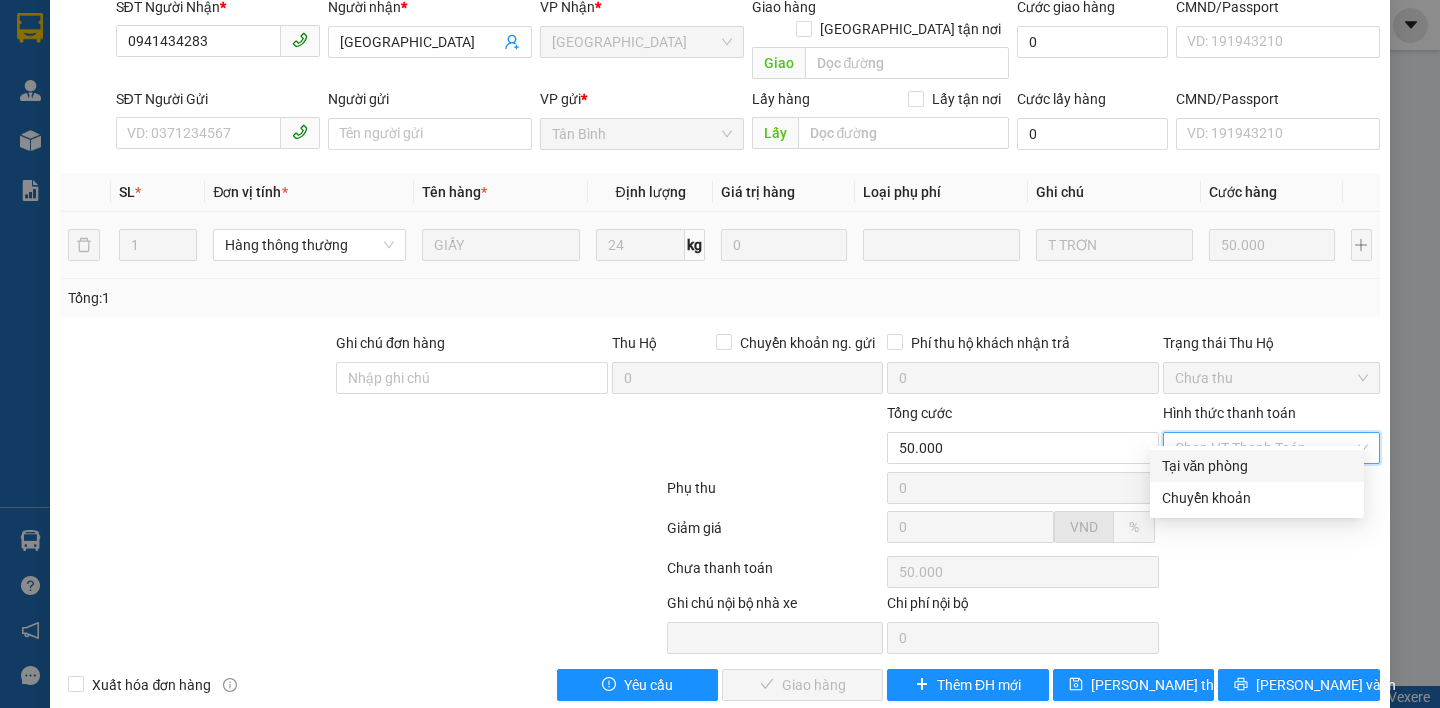 type on "0" 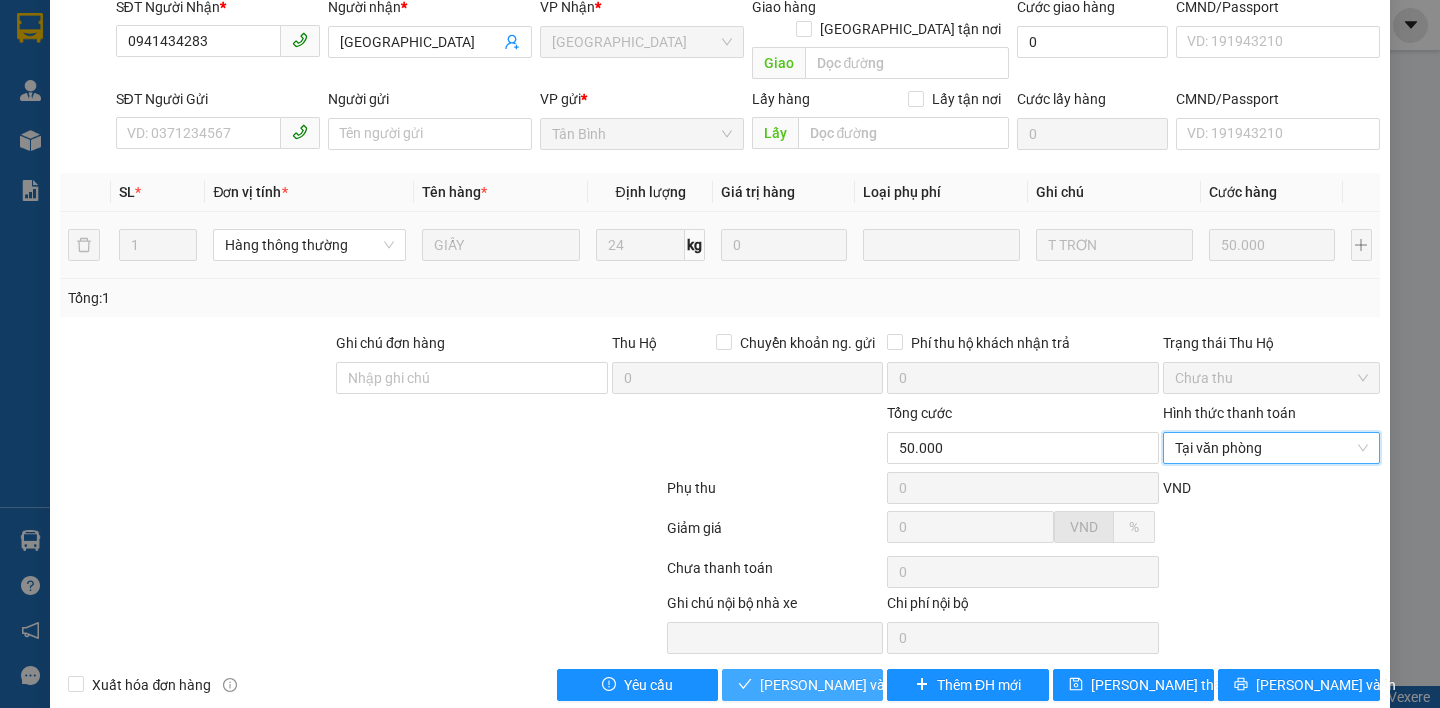 click on "[PERSON_NAME] và Giao hàng" at bounding box center (856, 685) 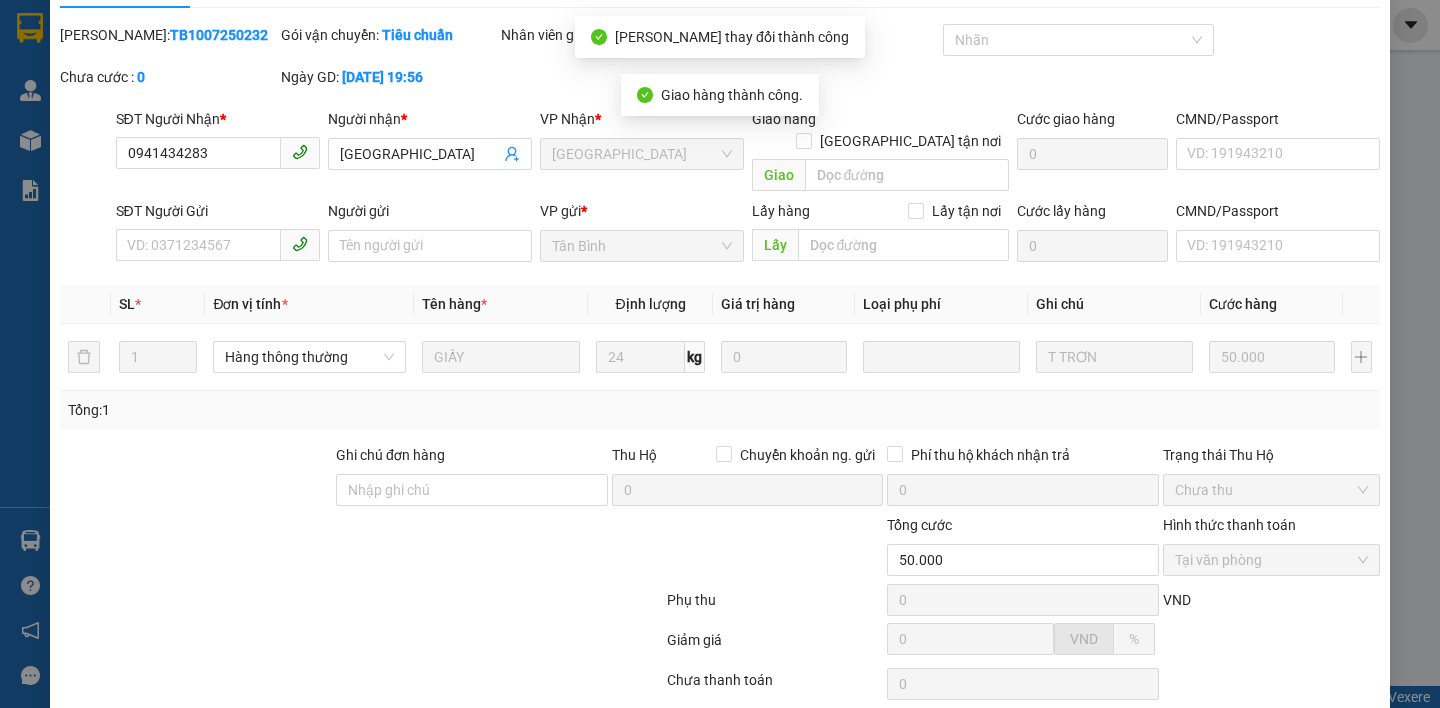 scroll, scrollTop: 0, scrollLeft: 0, axis: both 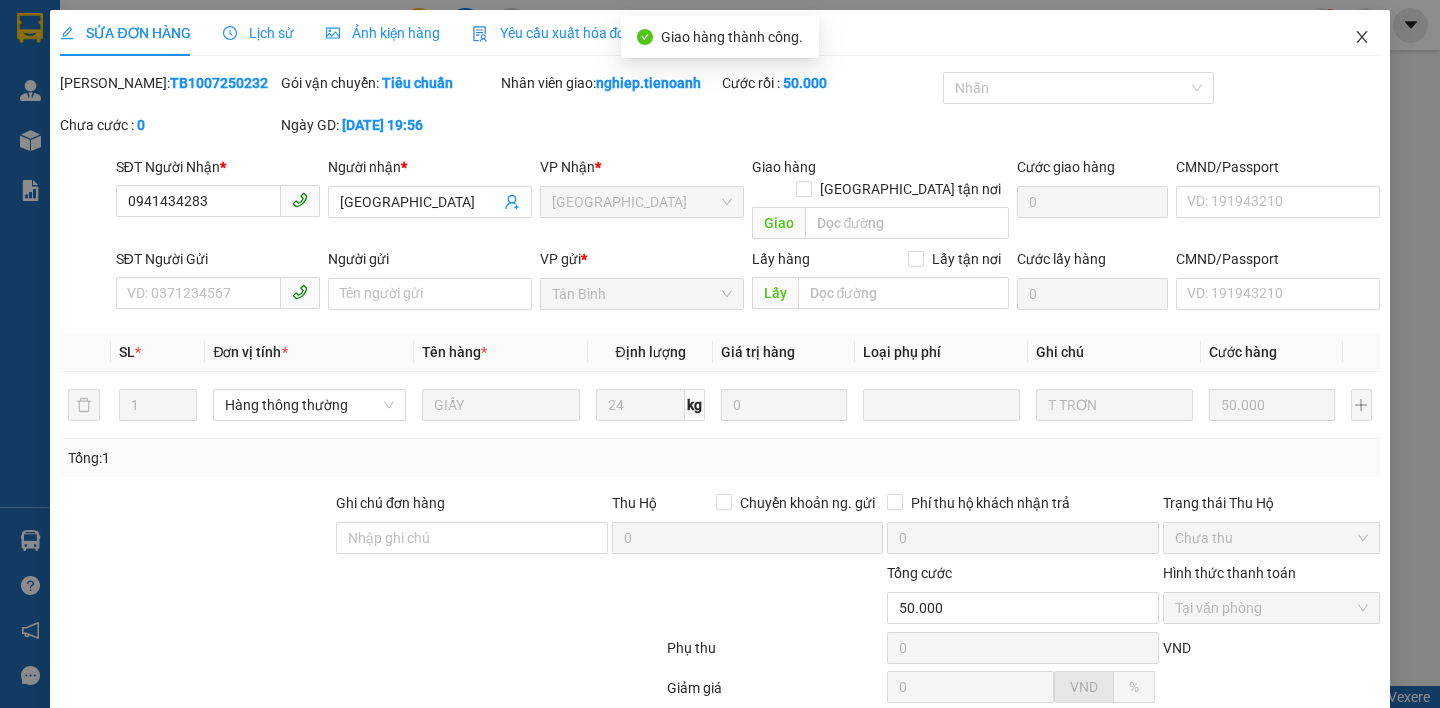 click at bounding box center [1362, 38] 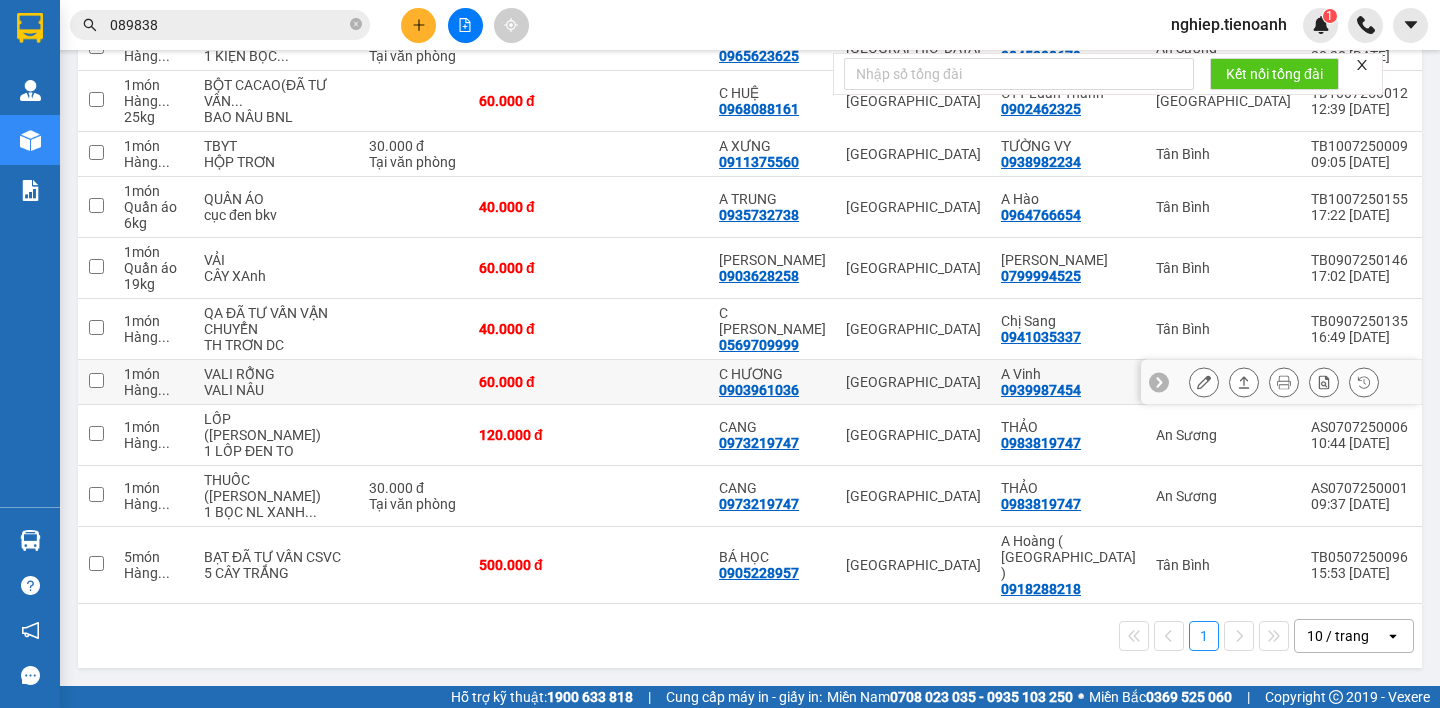 scroll, scrollTop: 503, scrollLeft: 0, axis: vertical 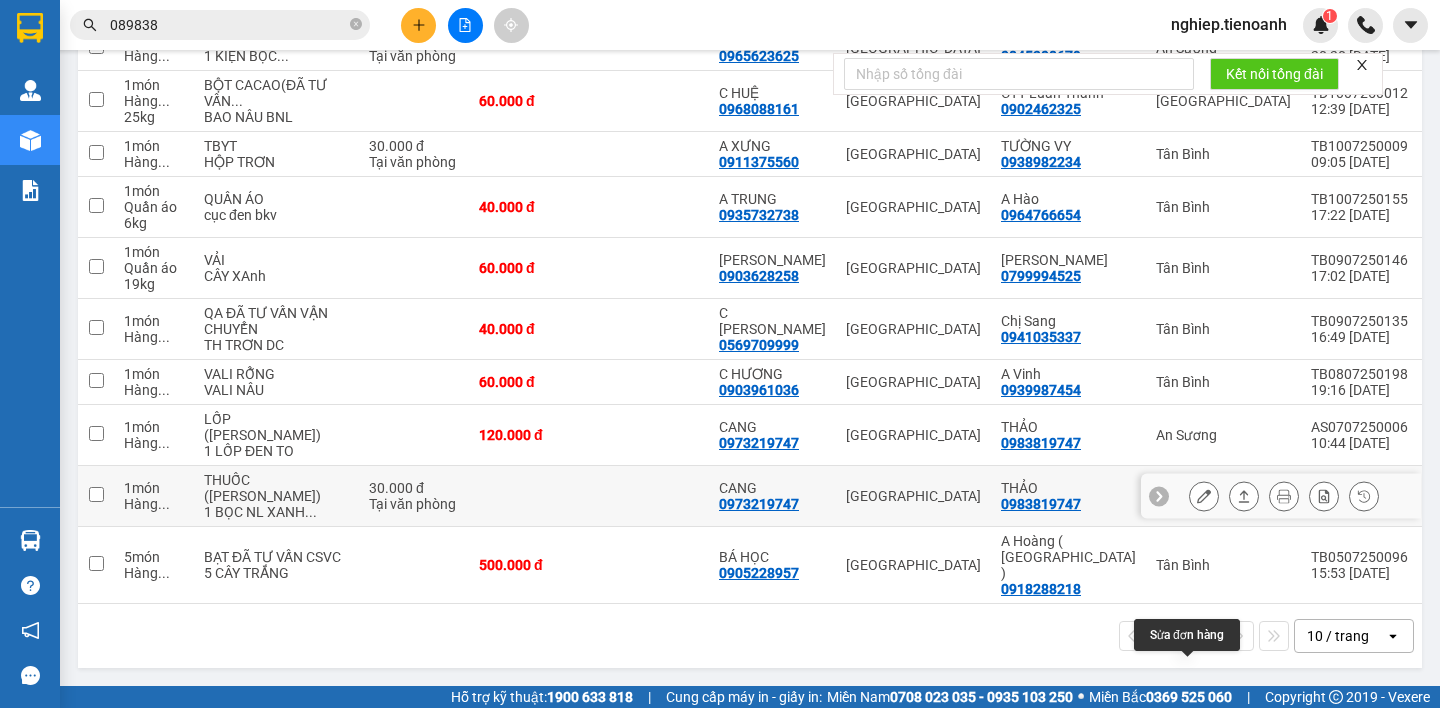 click 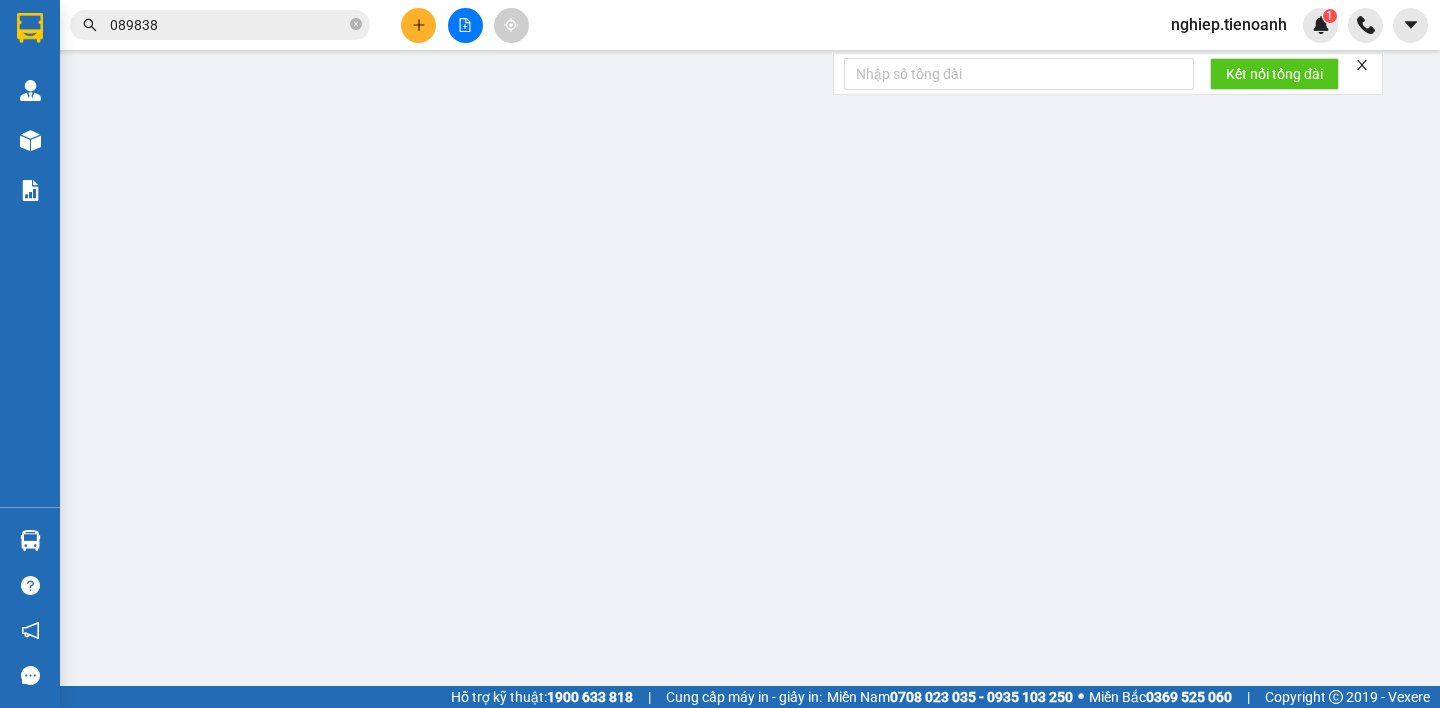 type on "0973219747" 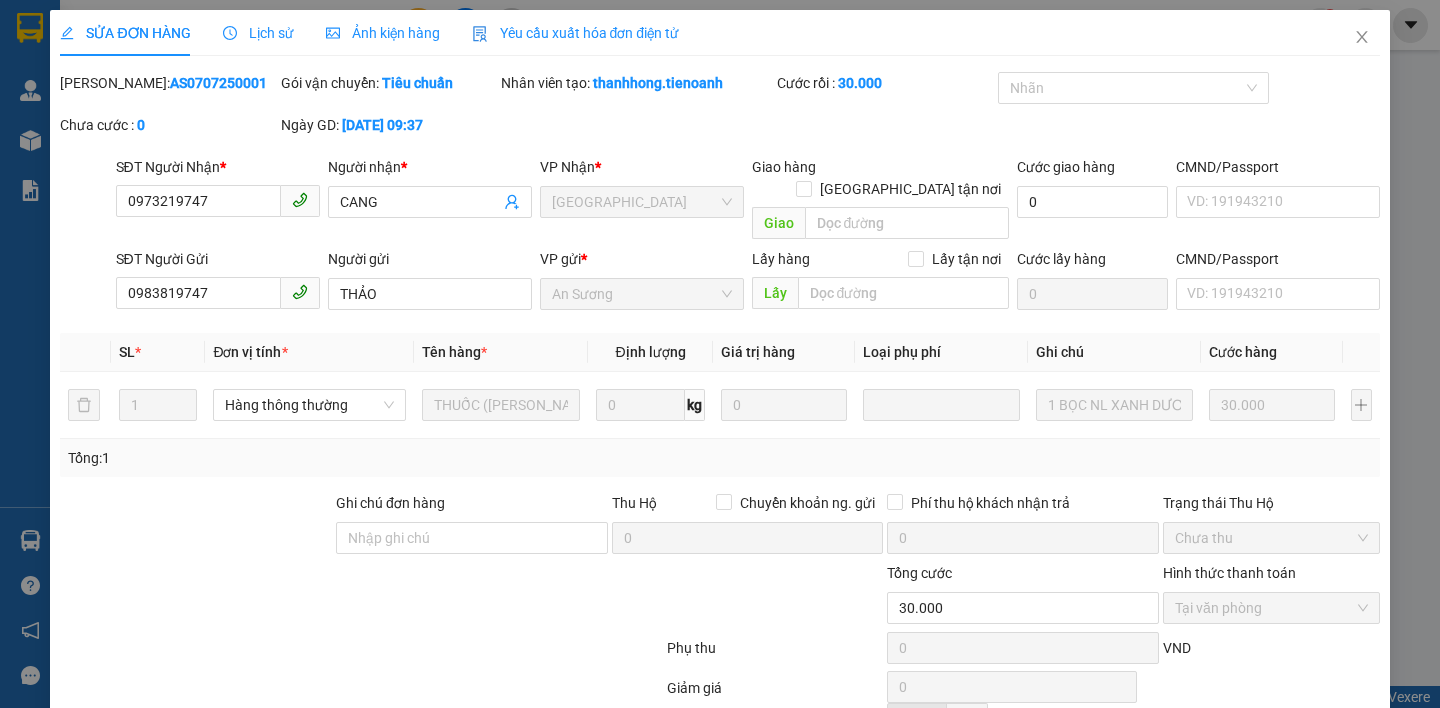 scroll, scrollTop: 0, scrollLeft: 0, axis: both 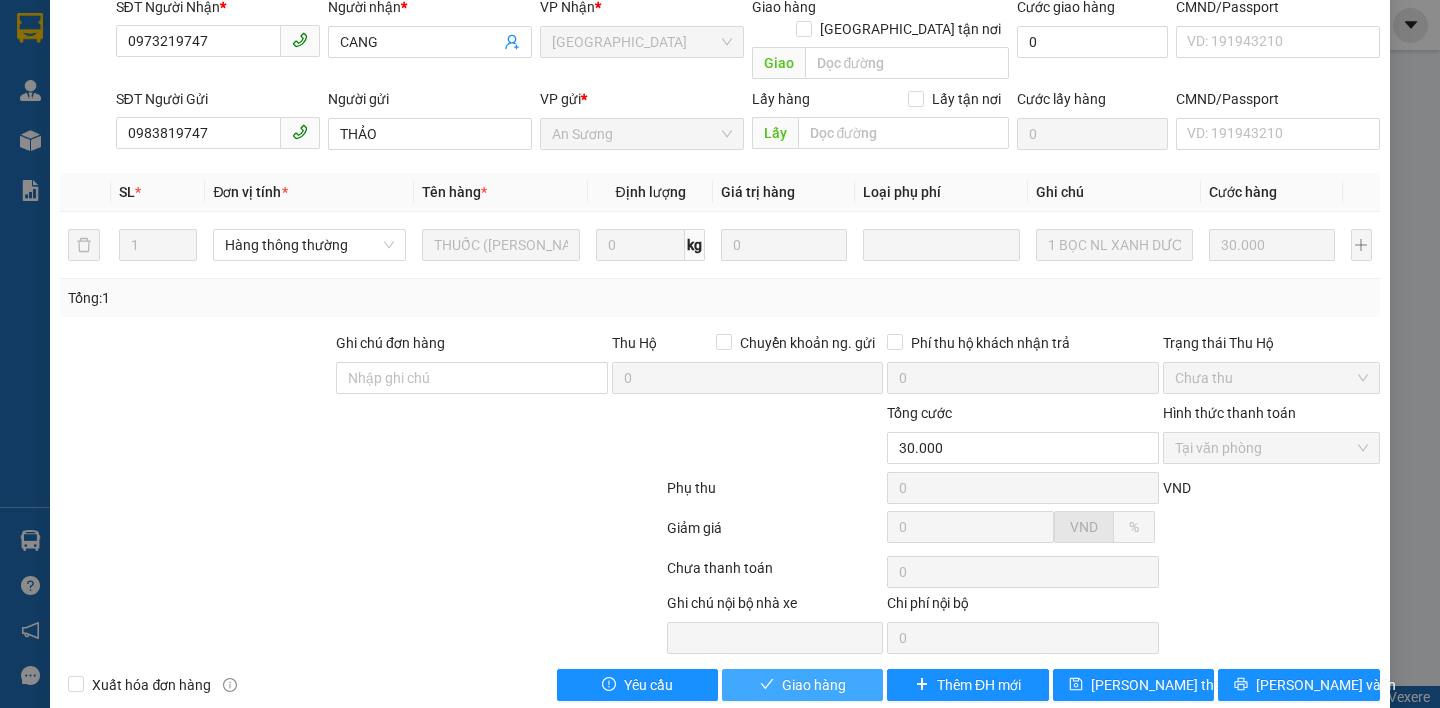 click 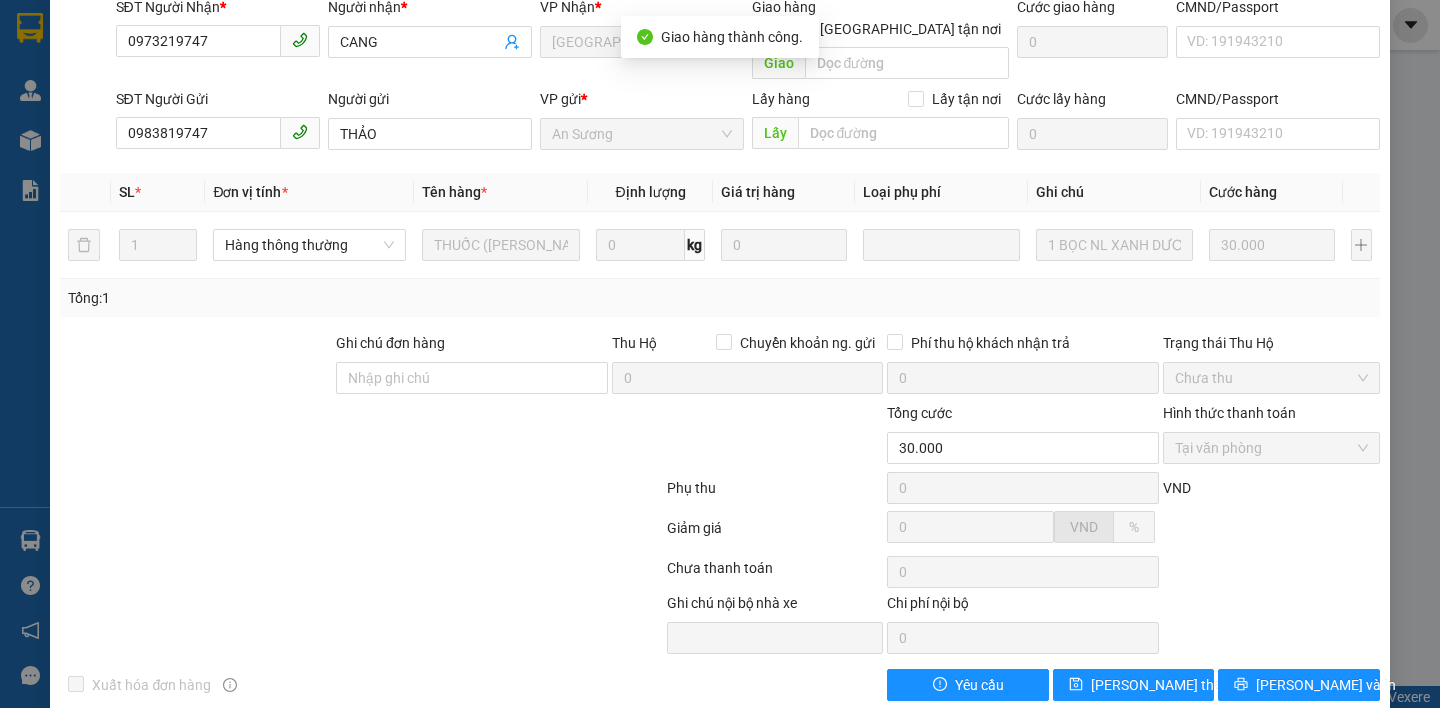 scroll, scrollTop: 0, scrollLeft: 0, axis: both 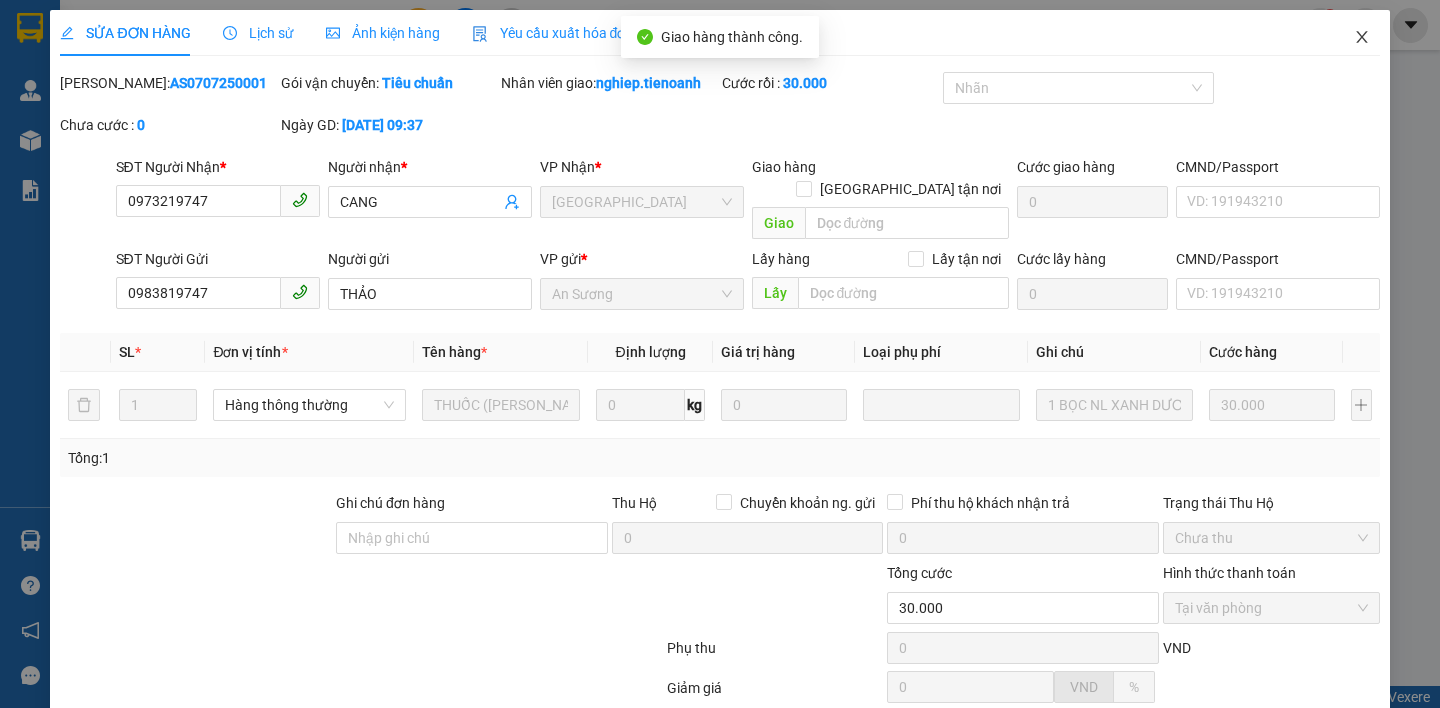 click 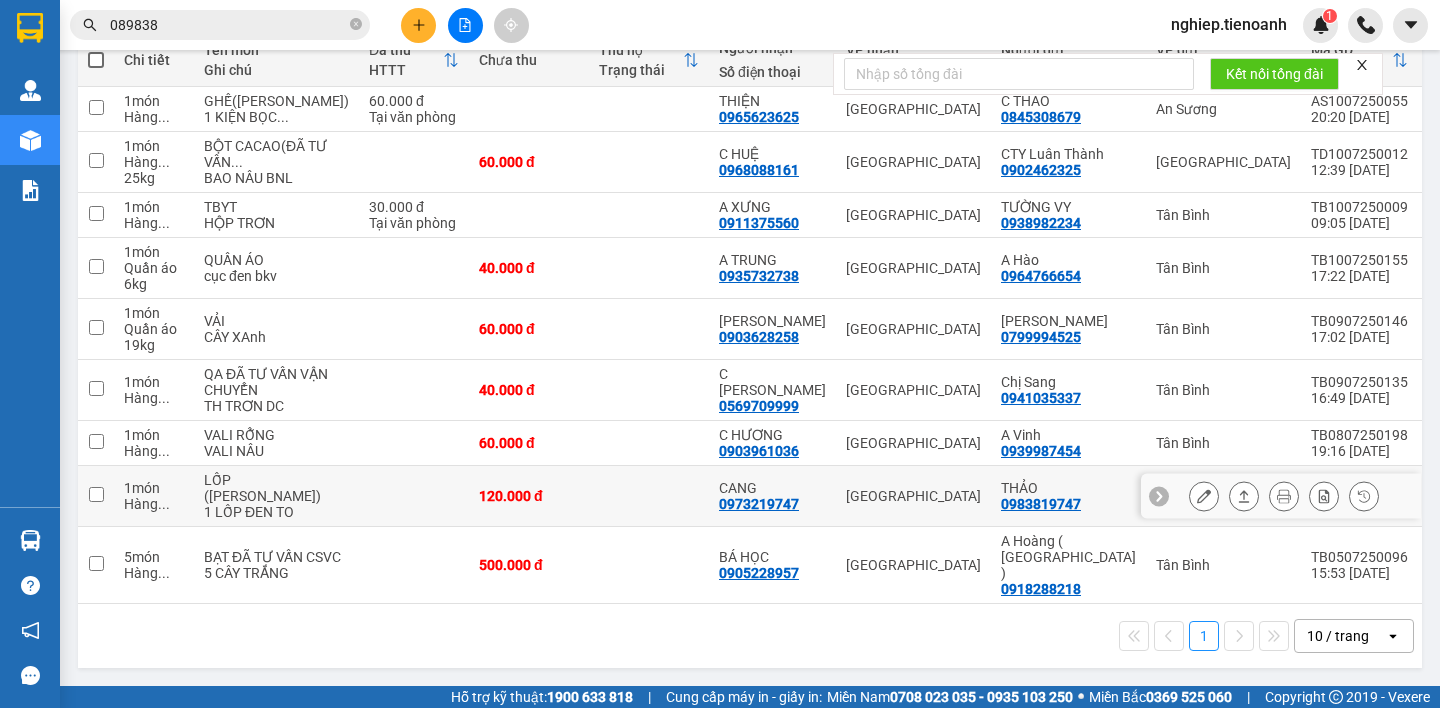 scroll, scrollTop: 400, scrollLeft: 0, axis: vertical 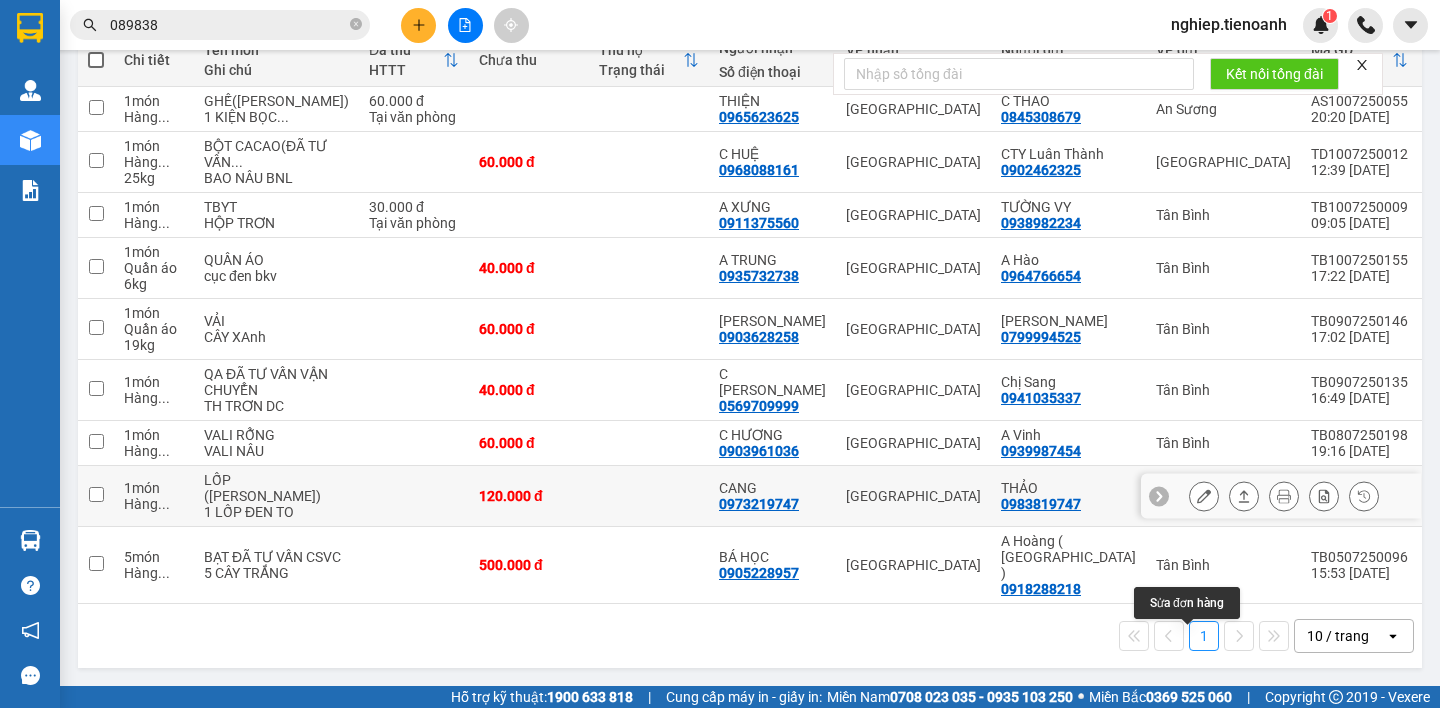 click 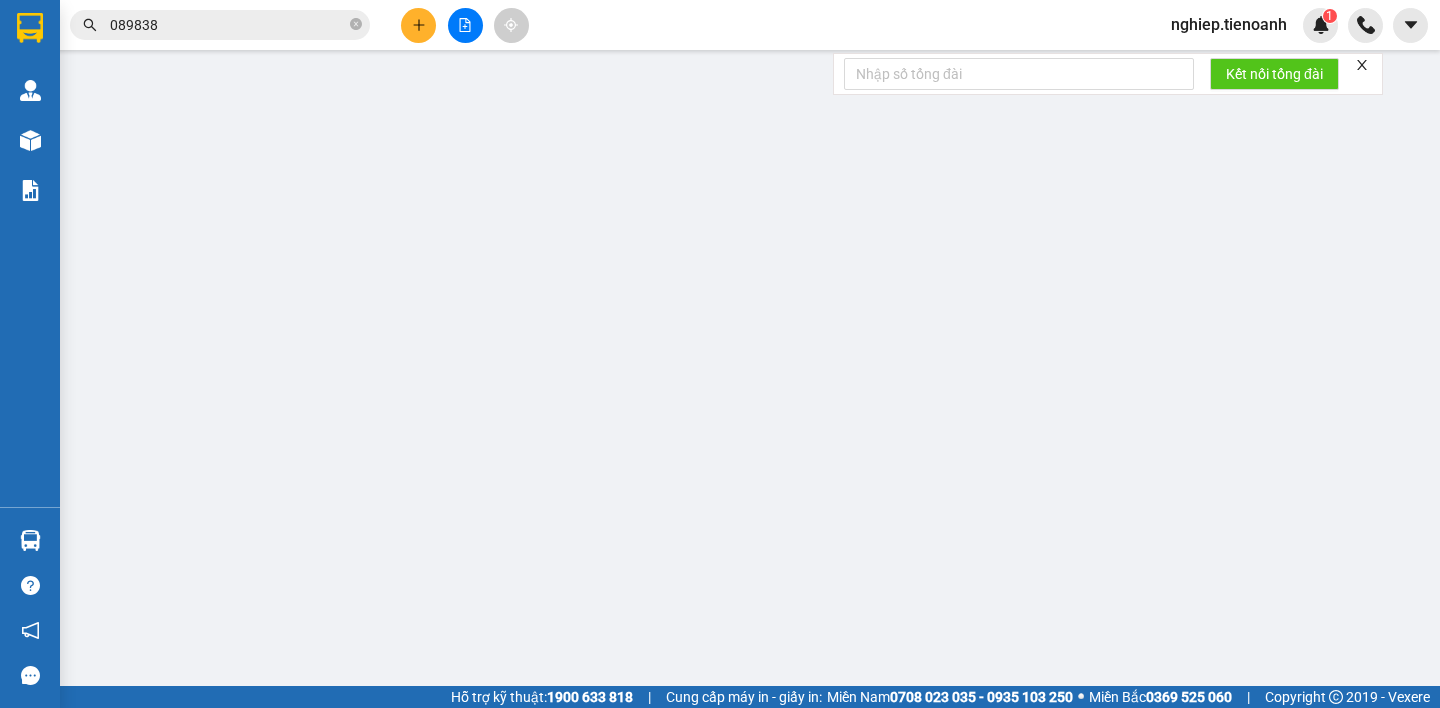 scroll, scrollTop: 0, scrollLeft: 0, axis: both 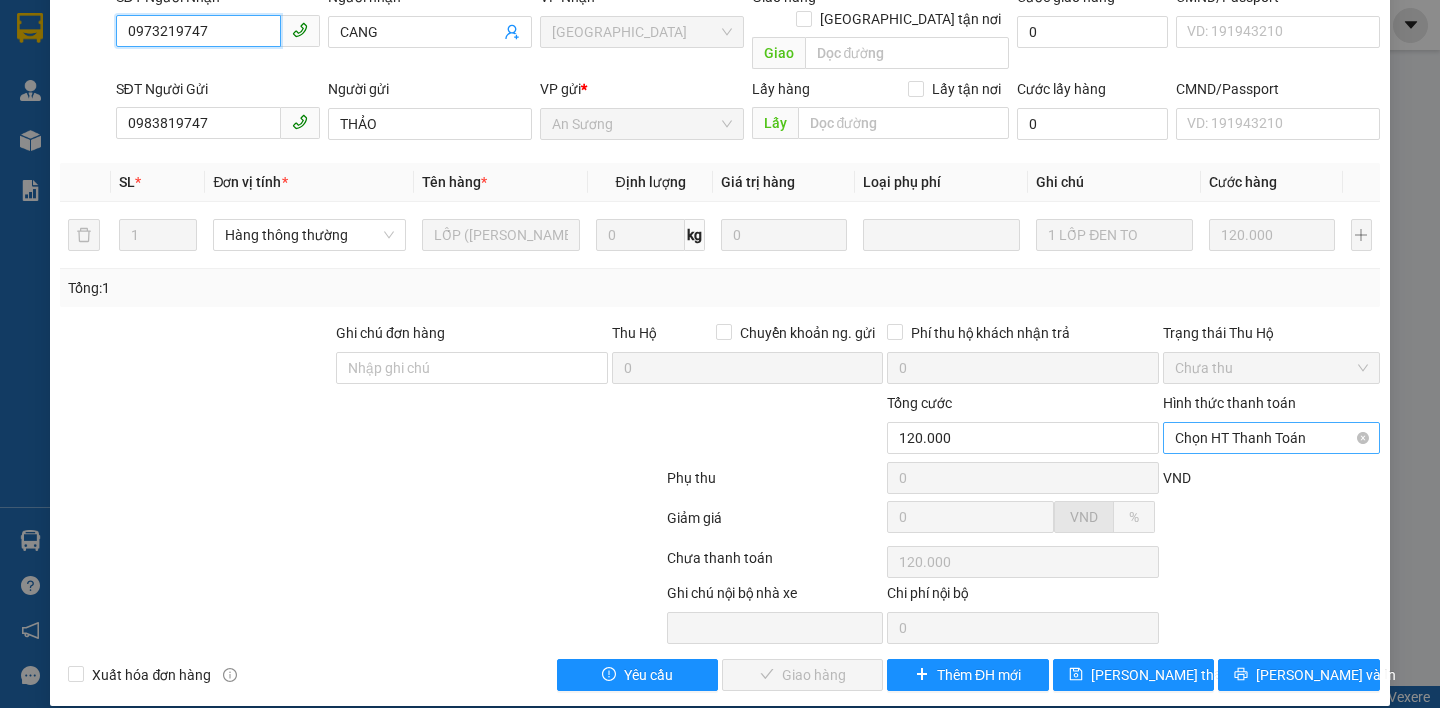 click on "Chọn HT Thanh Toán" at bounding box center [1271, 438] 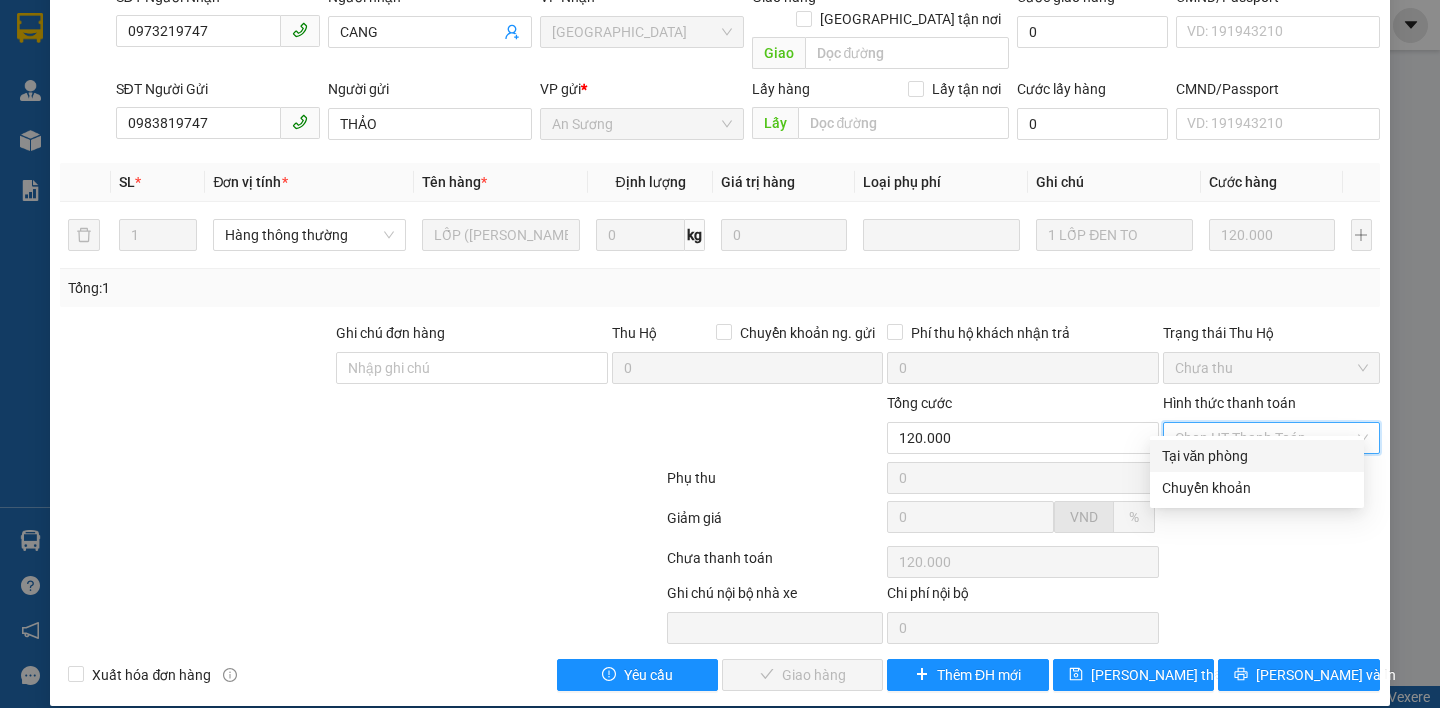 click on "Tại văn phòng" at bounding box center (1257, 456) 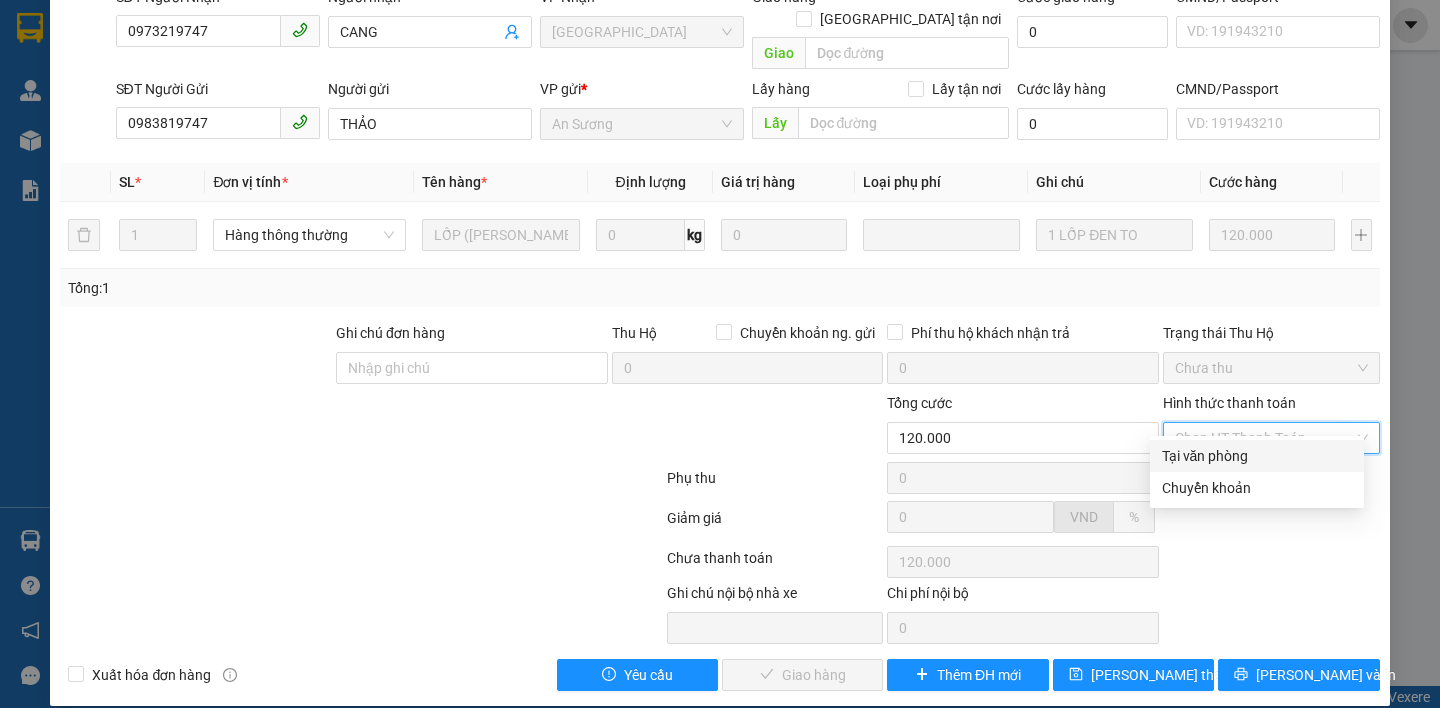 click on "VND" at bounding box center [1271, 484] 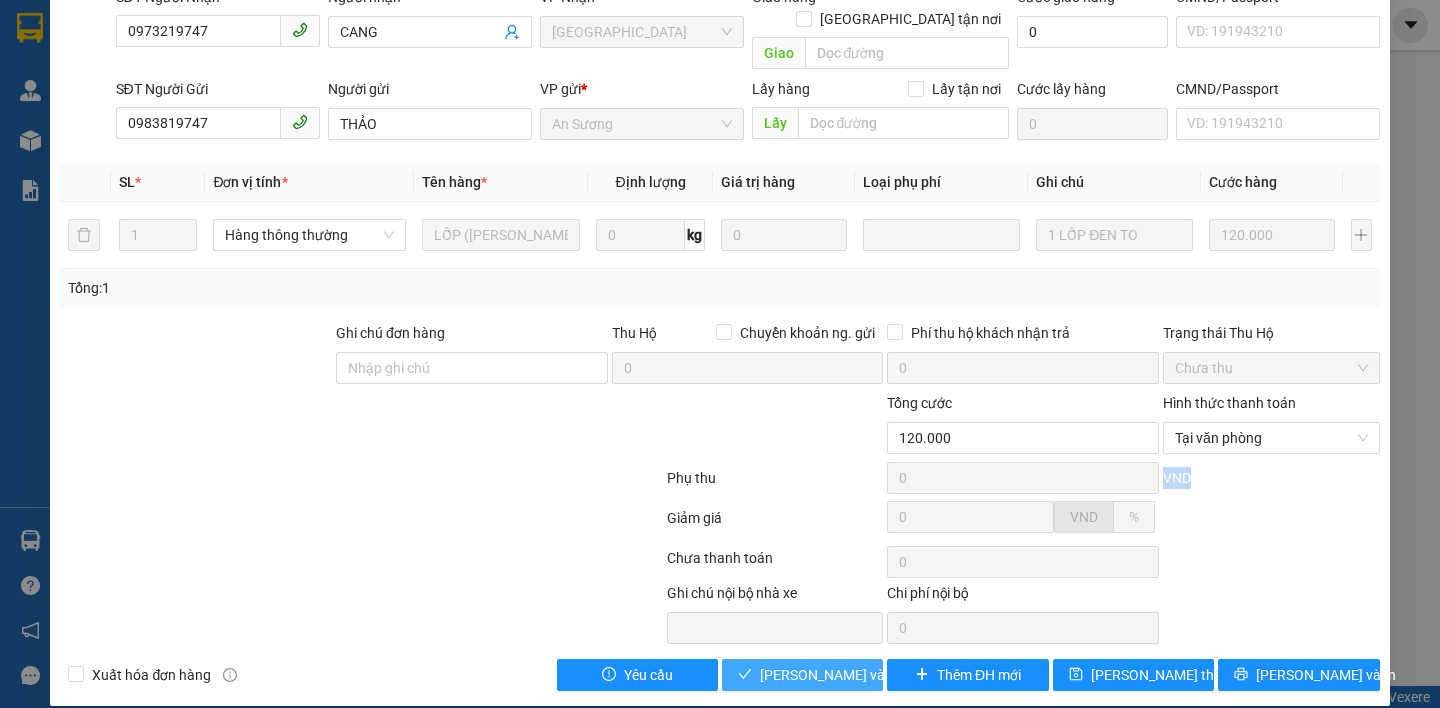 click on "[PERSON_NAME] và Giao hàng" at bounding box center [856, 675] 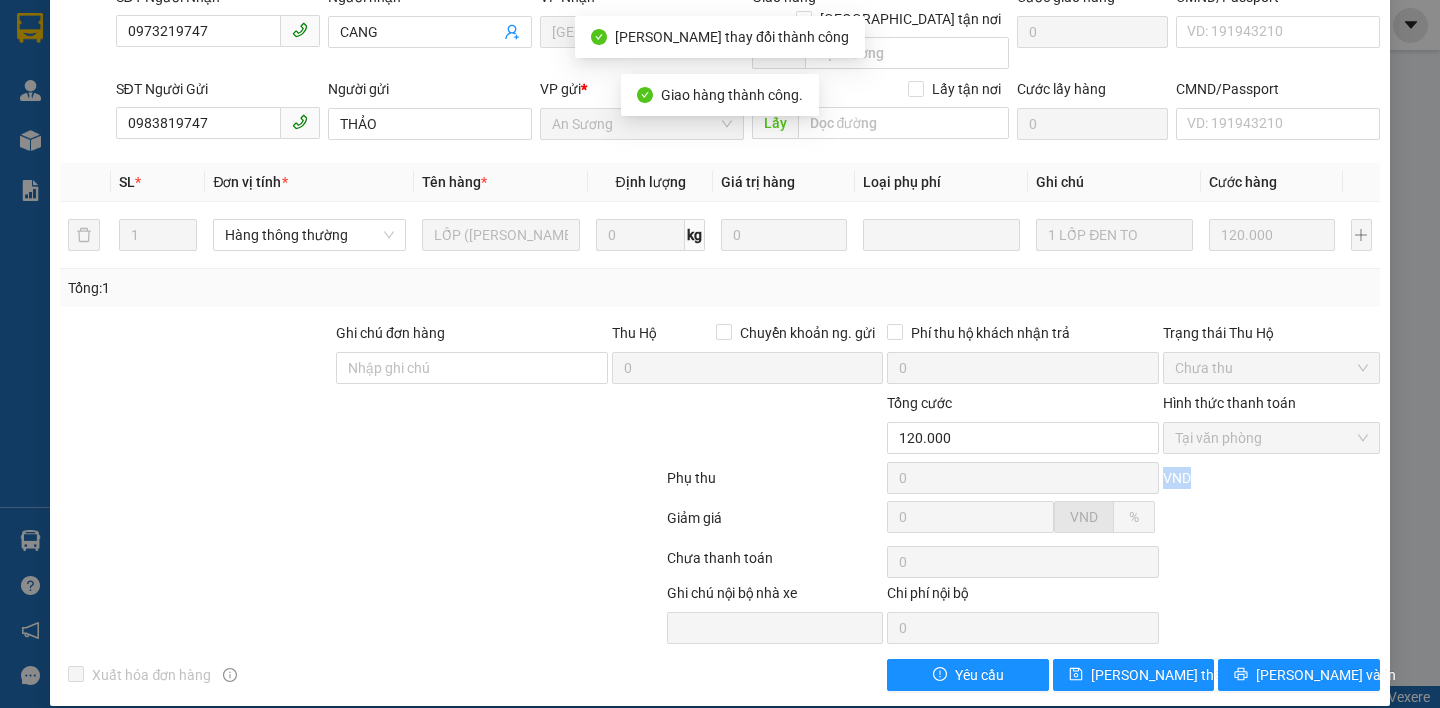 scroll, scrollTop: 0, scrollLeft: 0, axis: both 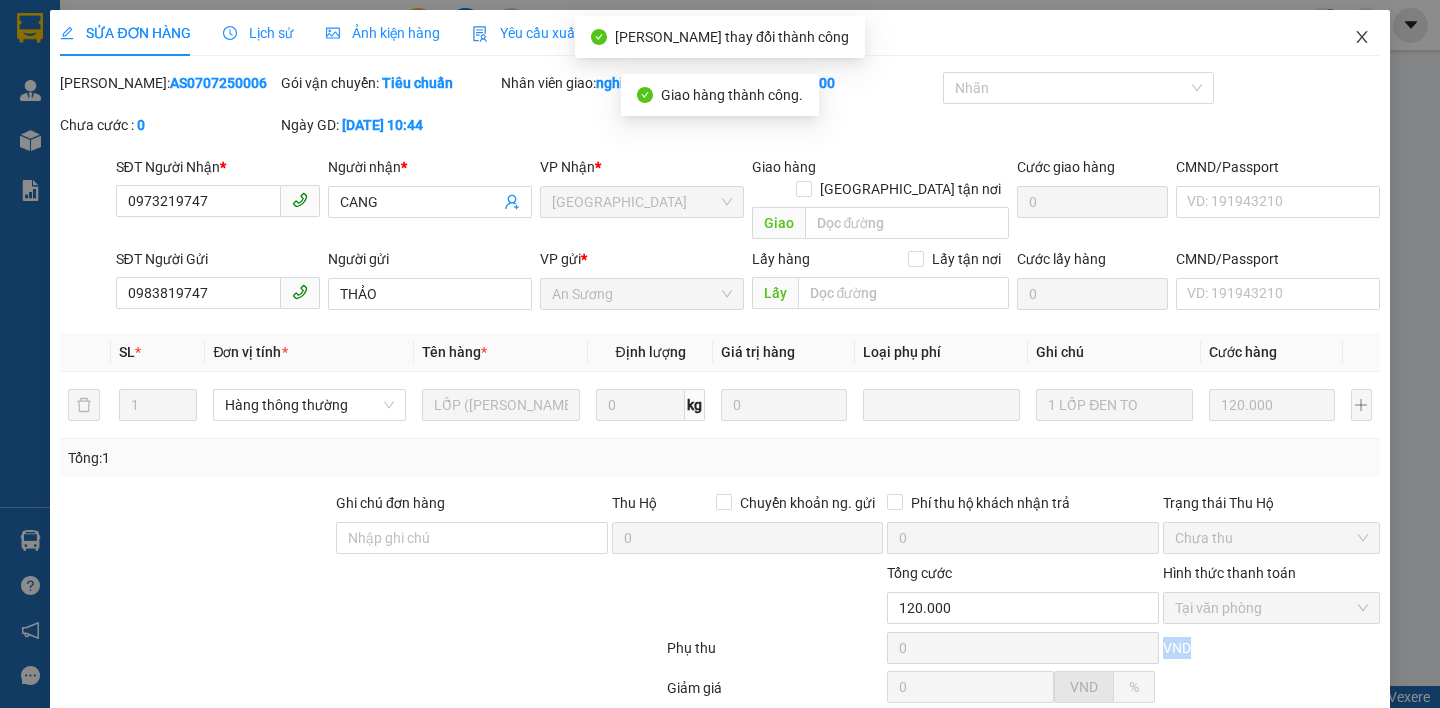 click 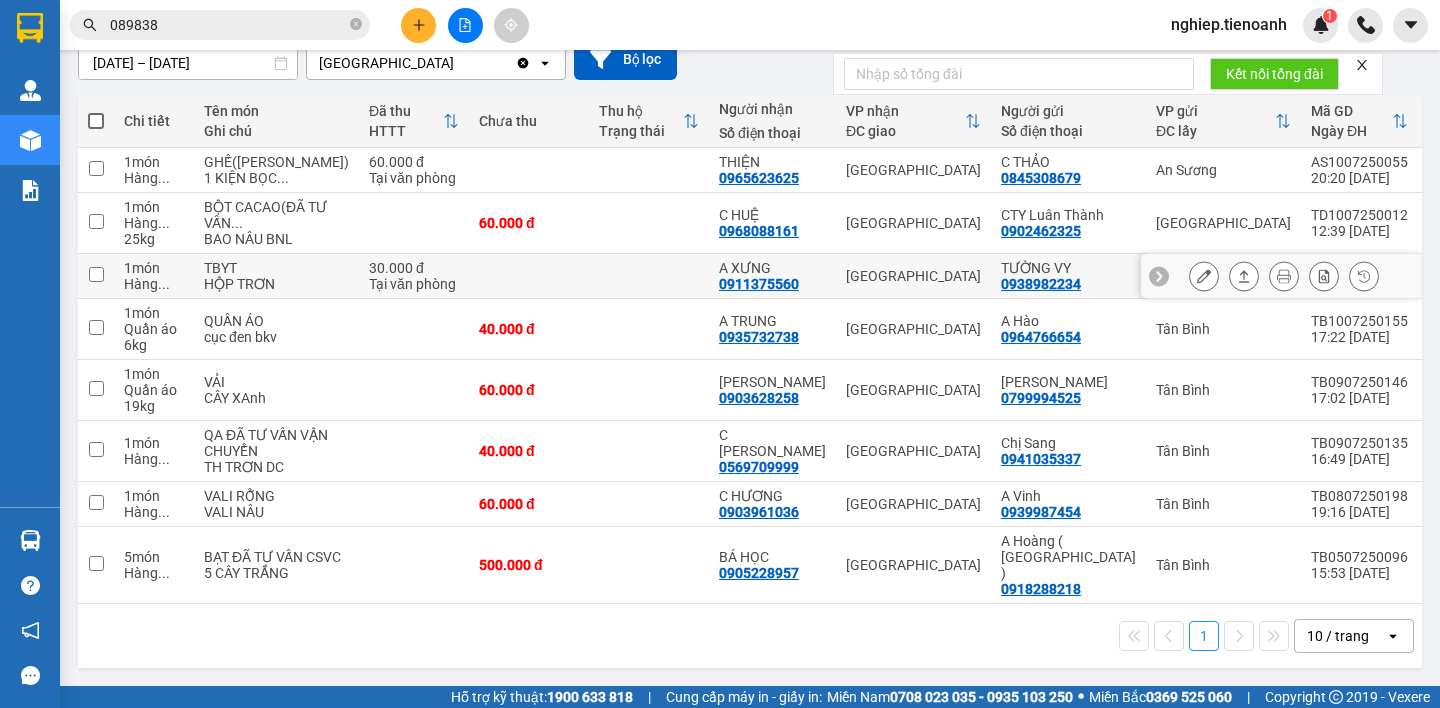 scroll, scrollTop: 200, scrollLeft: 0, axis: vertical 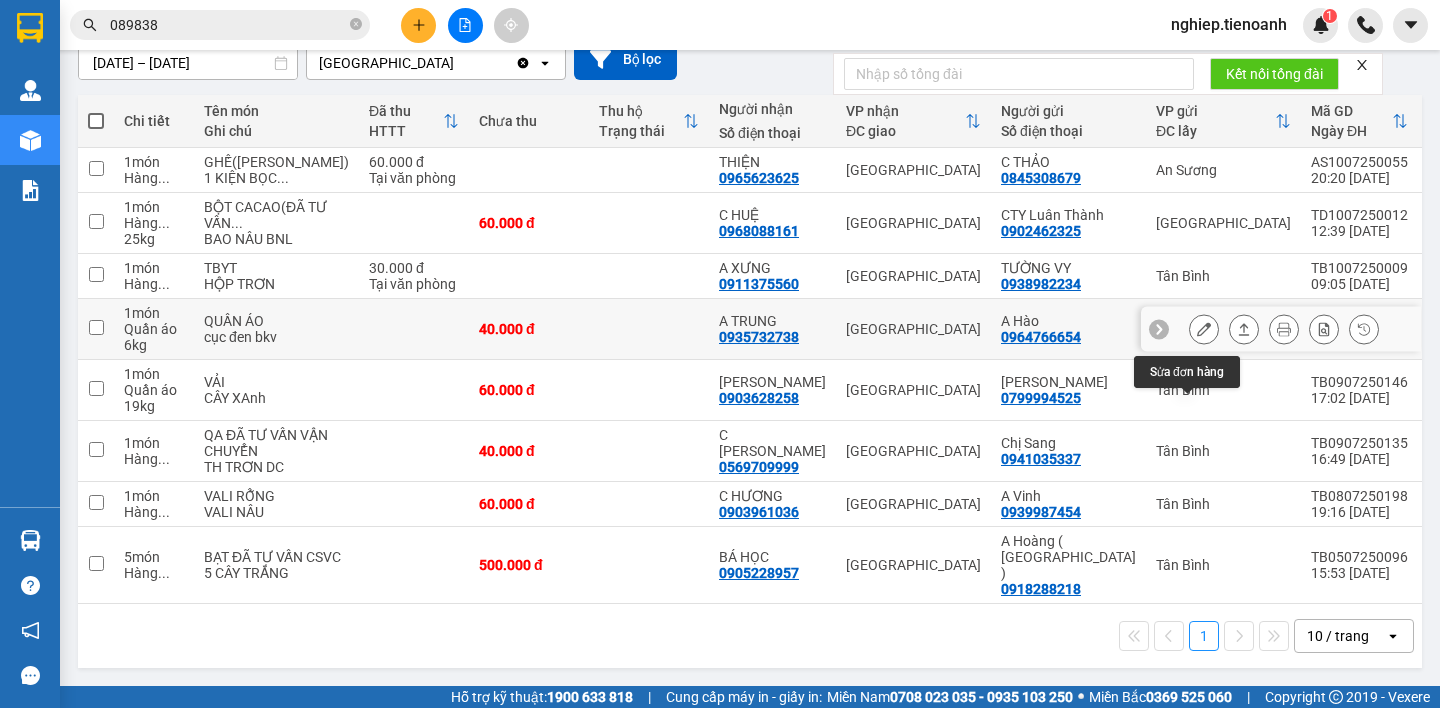 click 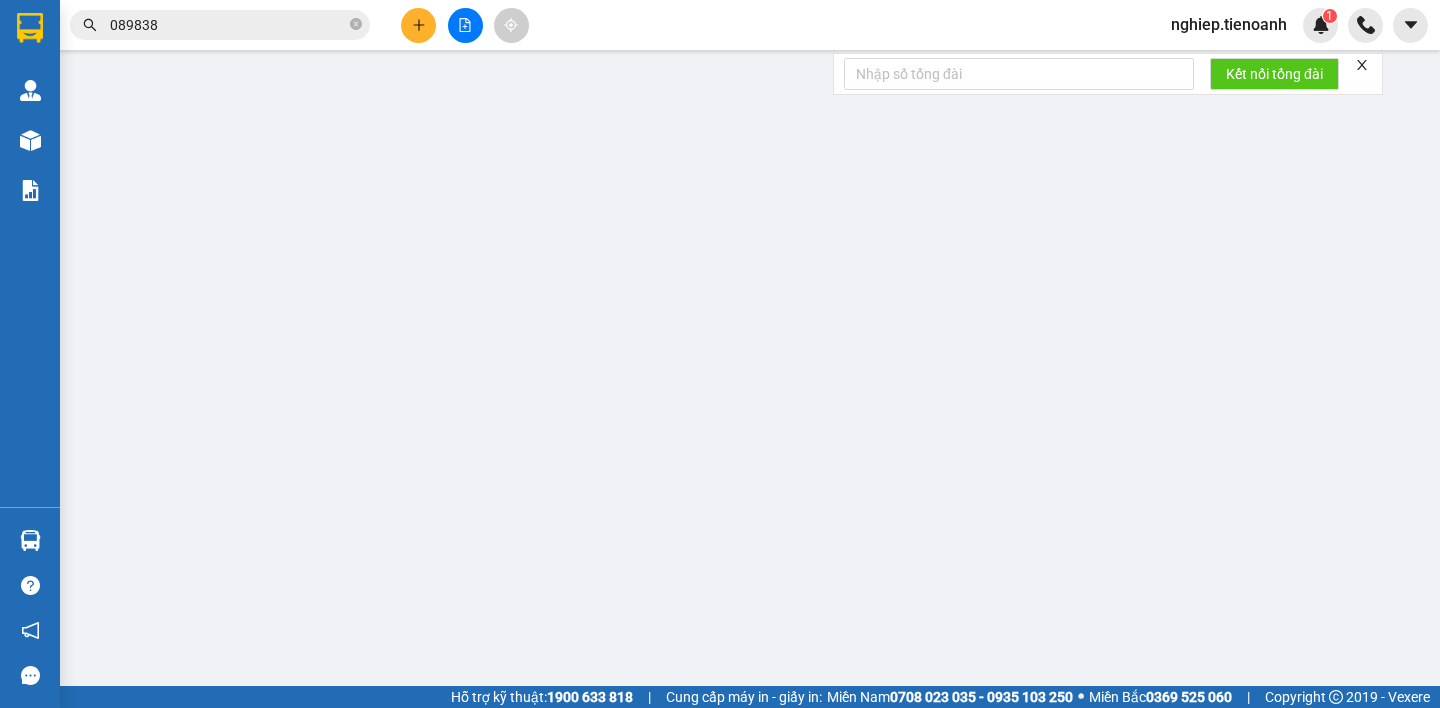 scroll, scrollTop: 0, scrollLeft: 0, axis: both 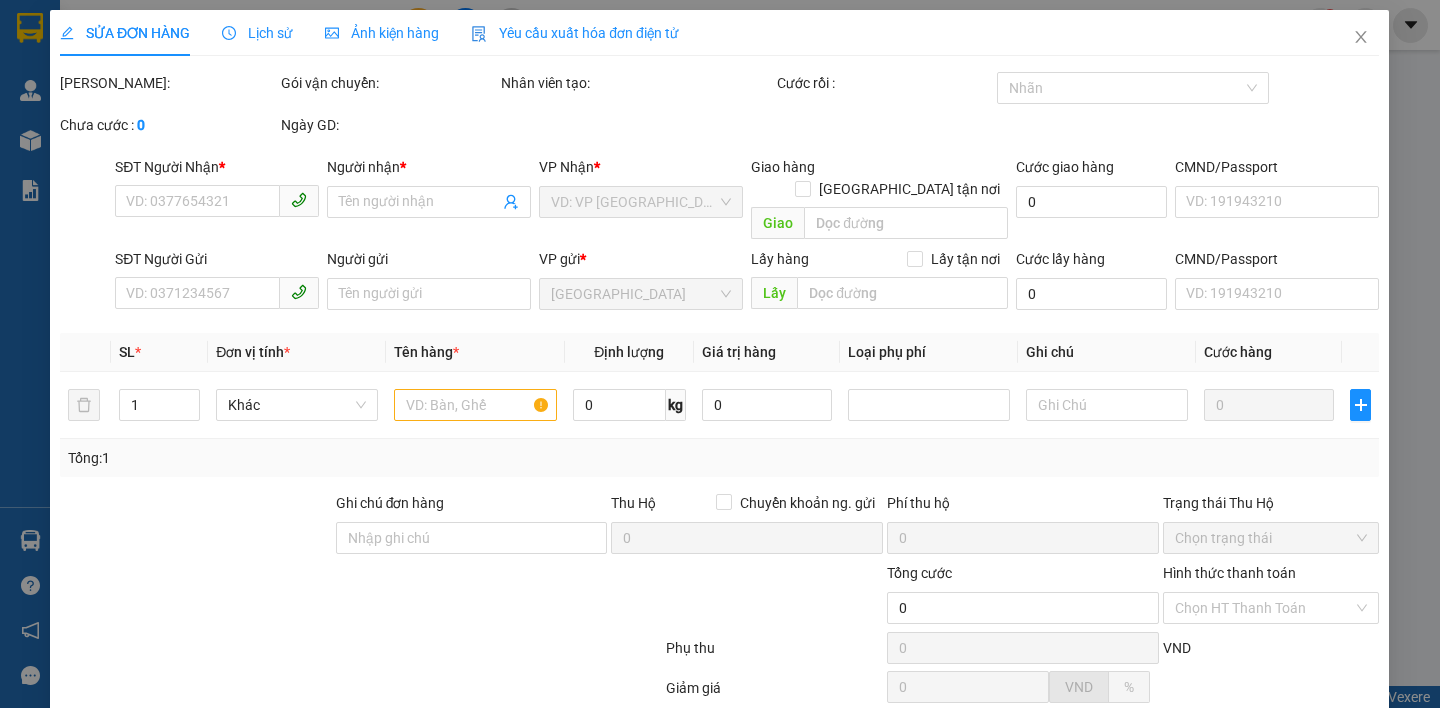 type on "0935732738" 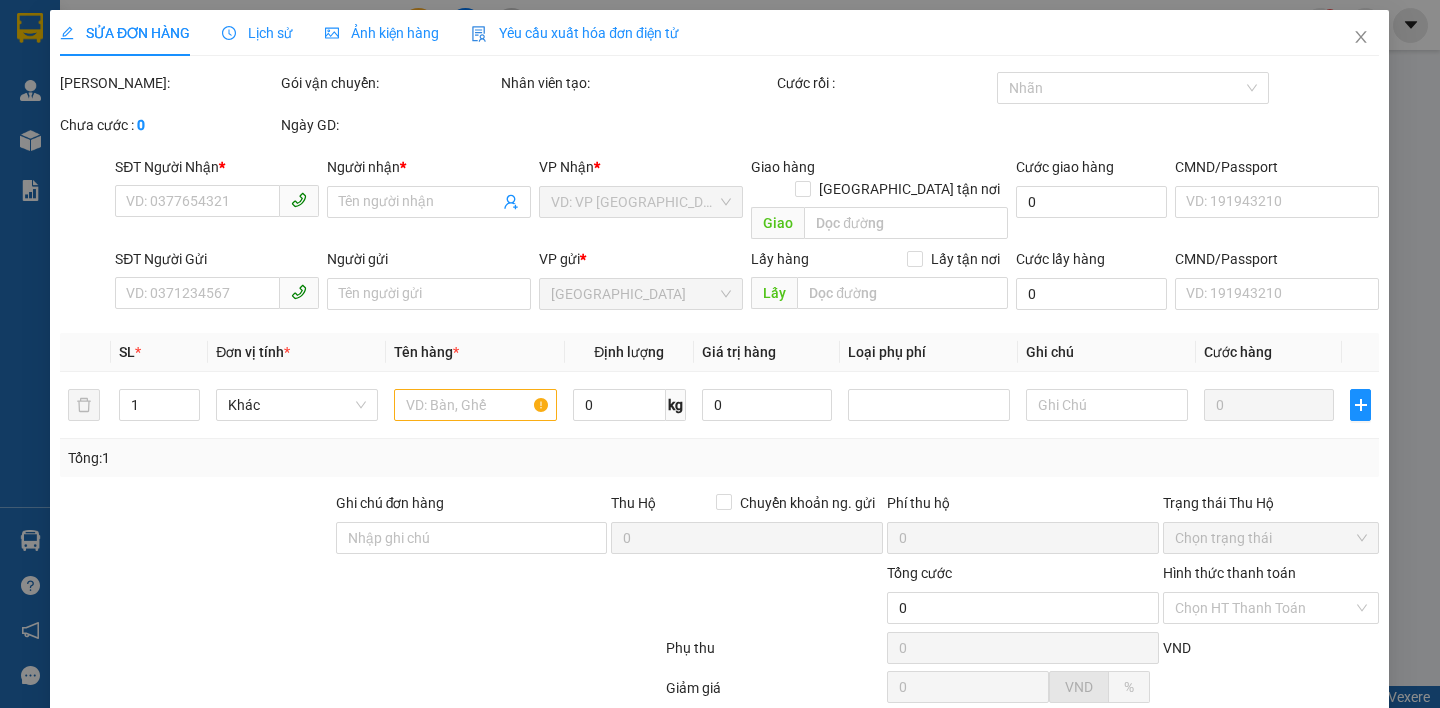 type on "A TRUNG" 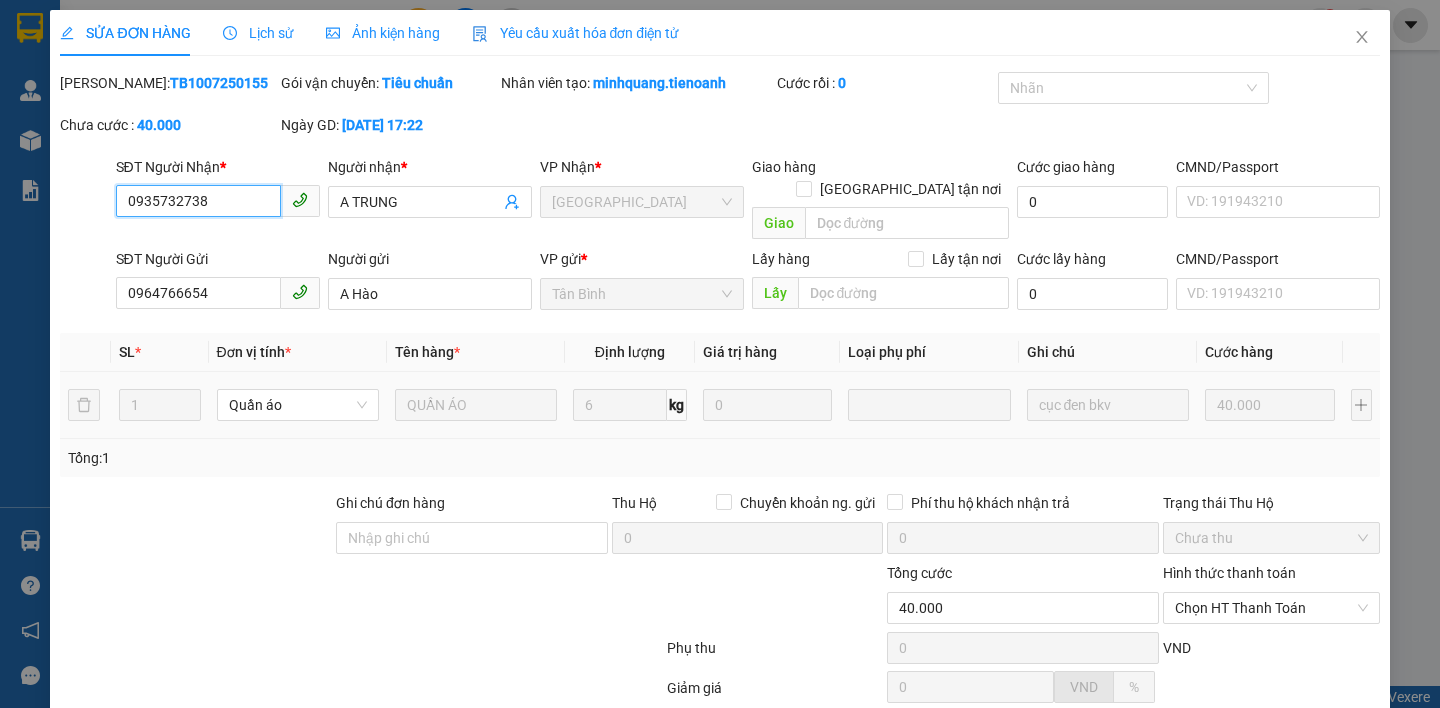 scroll, scrollTop: 160, scrollLeft: 0, axis: vertical 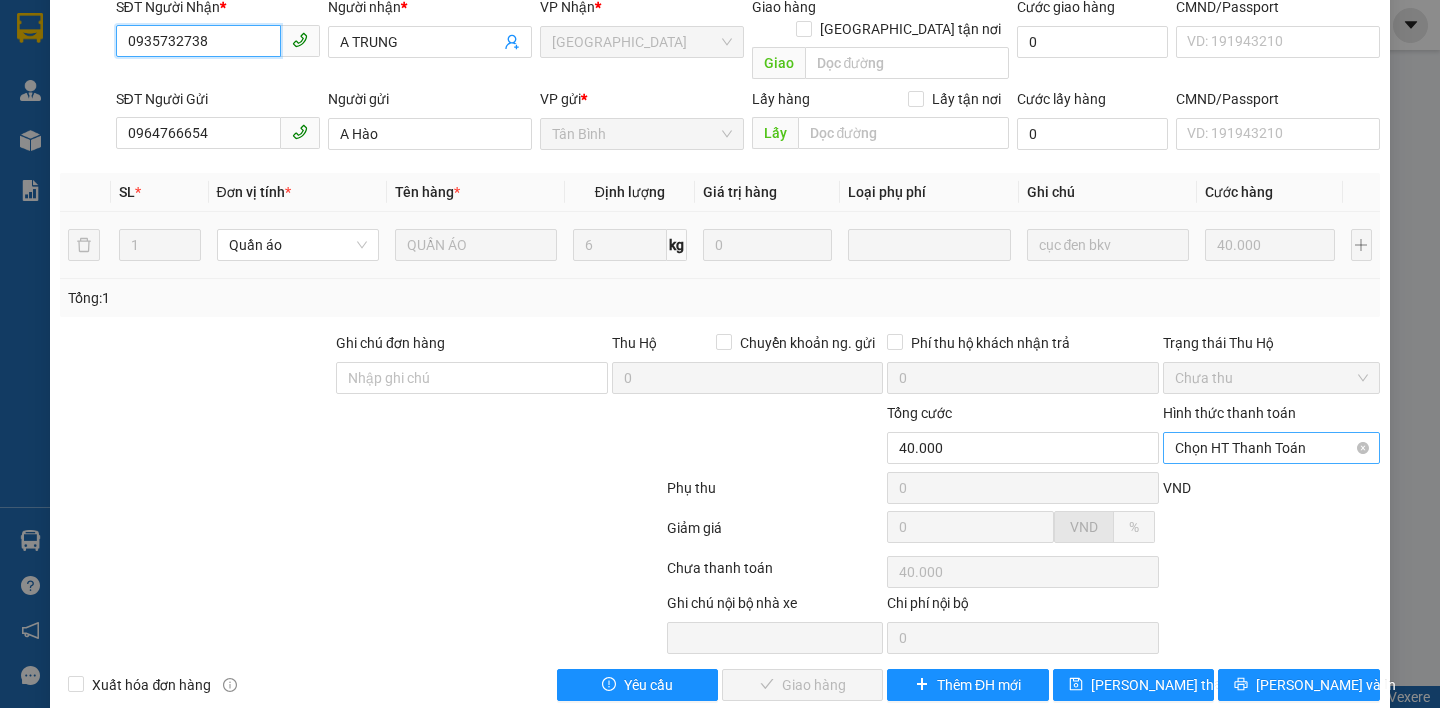 click on "Chọn HT Thanh Toán" at bounding box center (1271, 448) 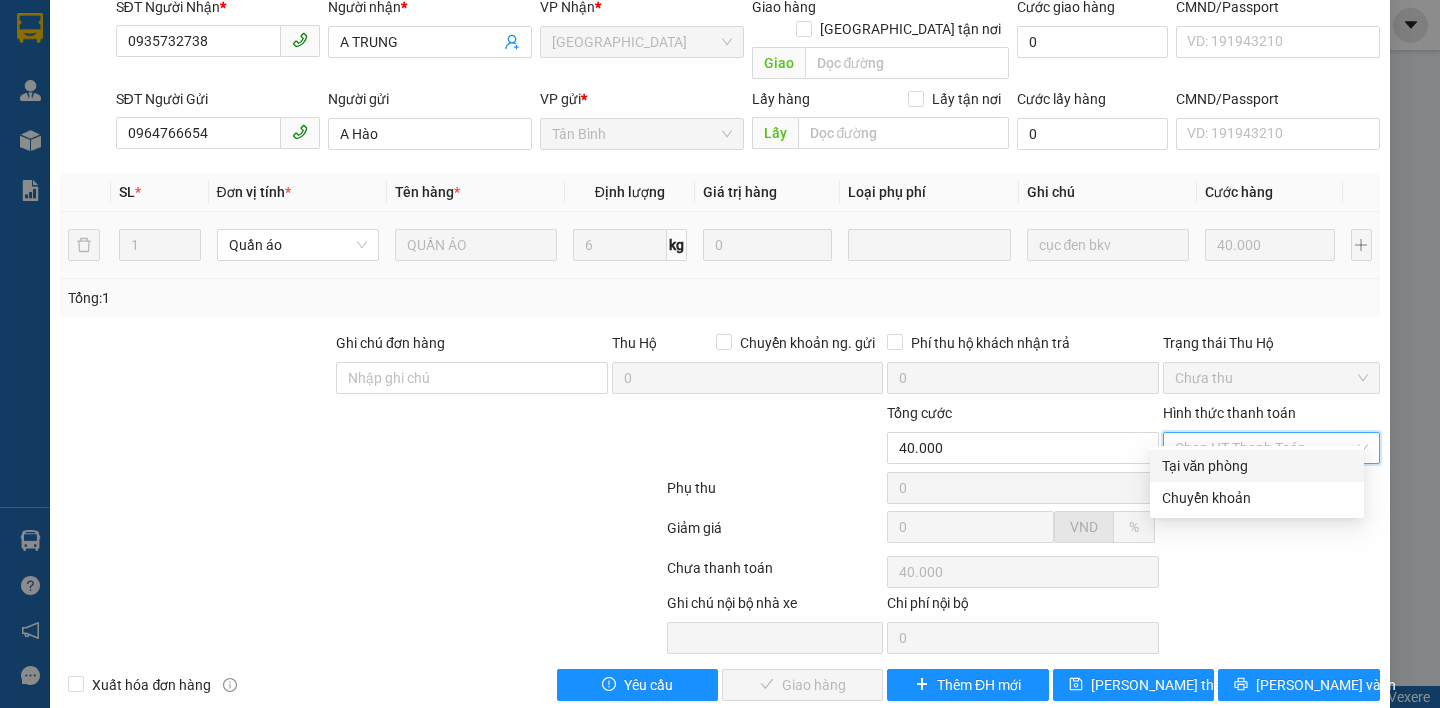 click on "Tại văn phòng" at bounding box center [1257, 466] 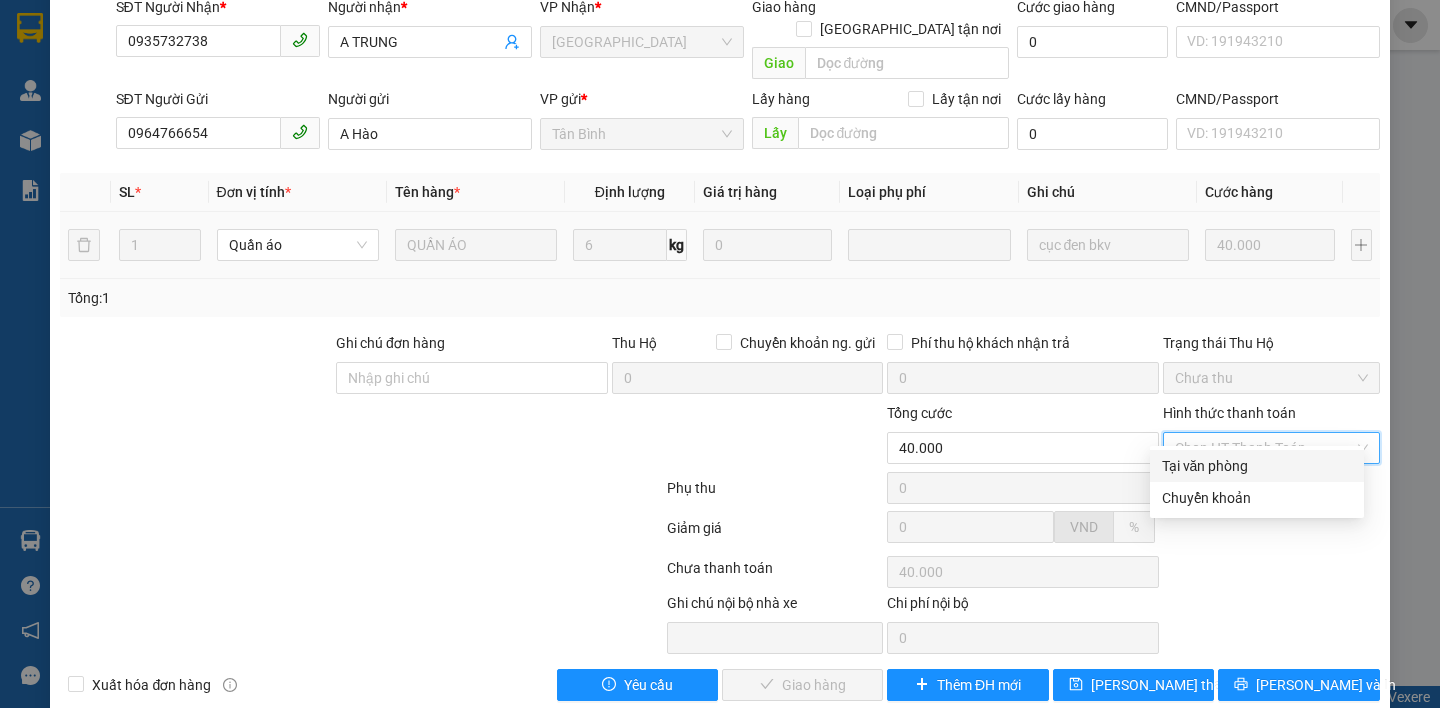 type on "0" 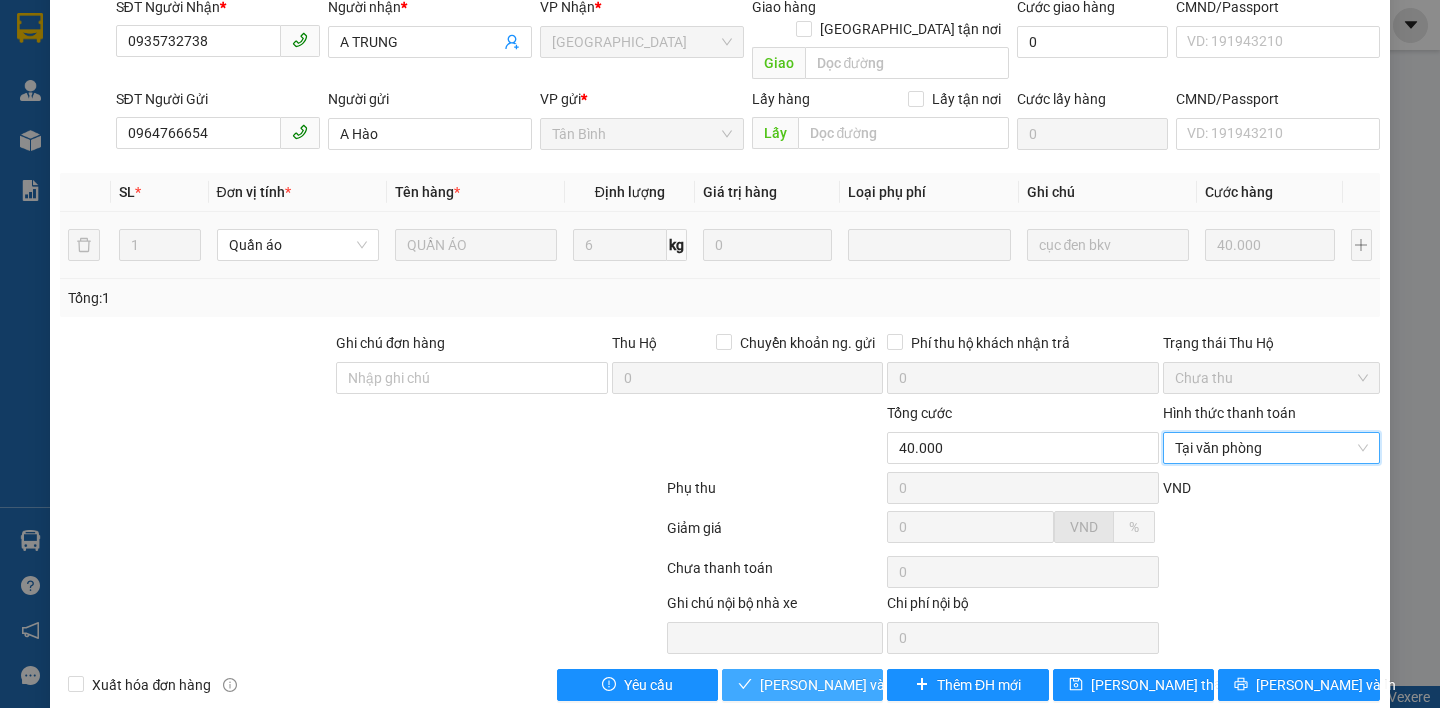 click on "[PERSON_NAME] và Giao hàng" at bounding box center (856, 685) 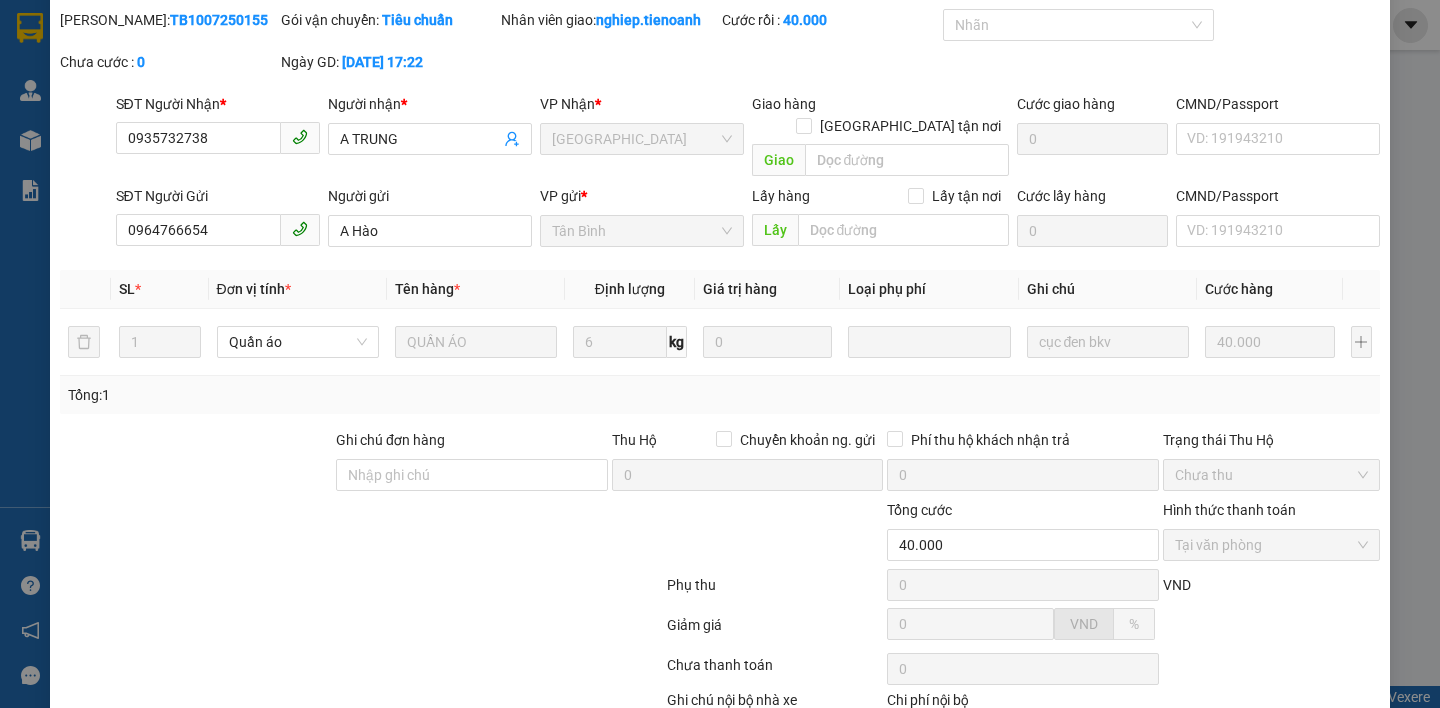 scroll, scrollTop: 0, scrollLeft: 0, axis: both 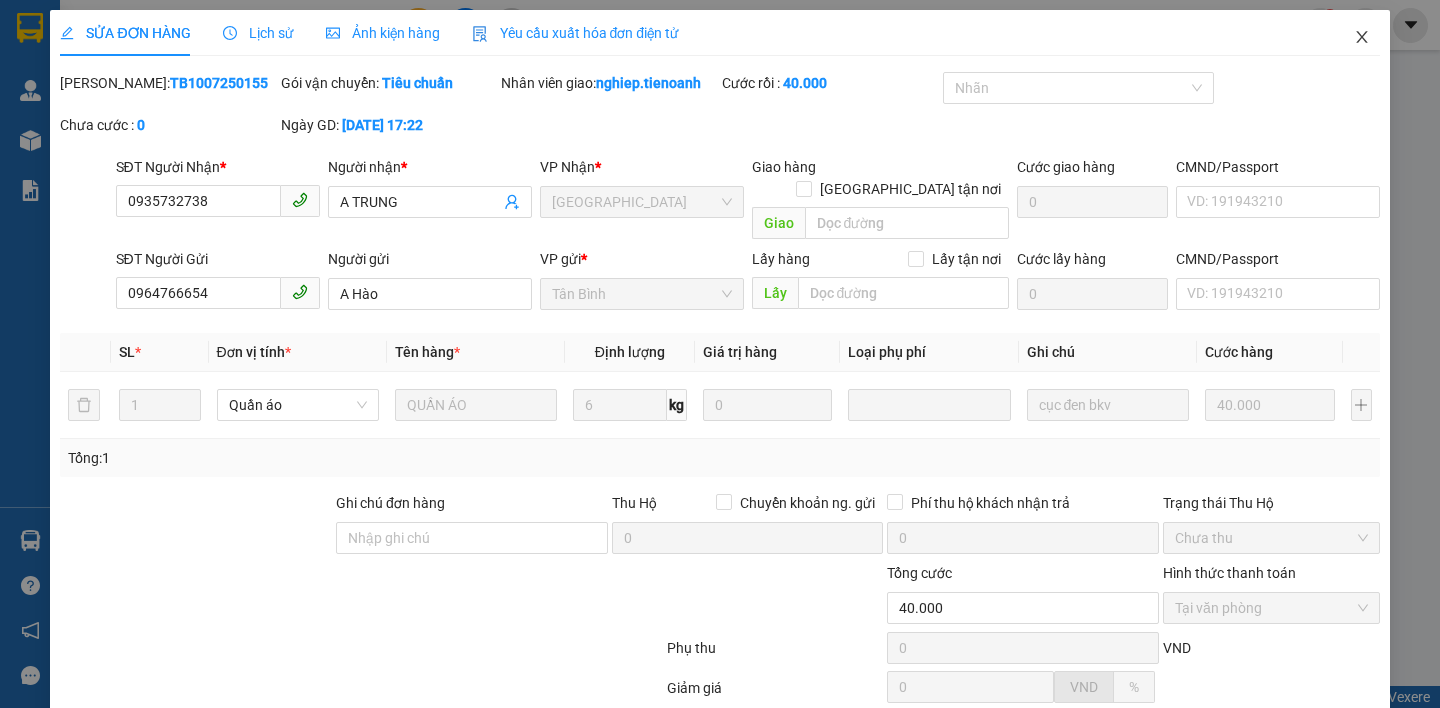 click 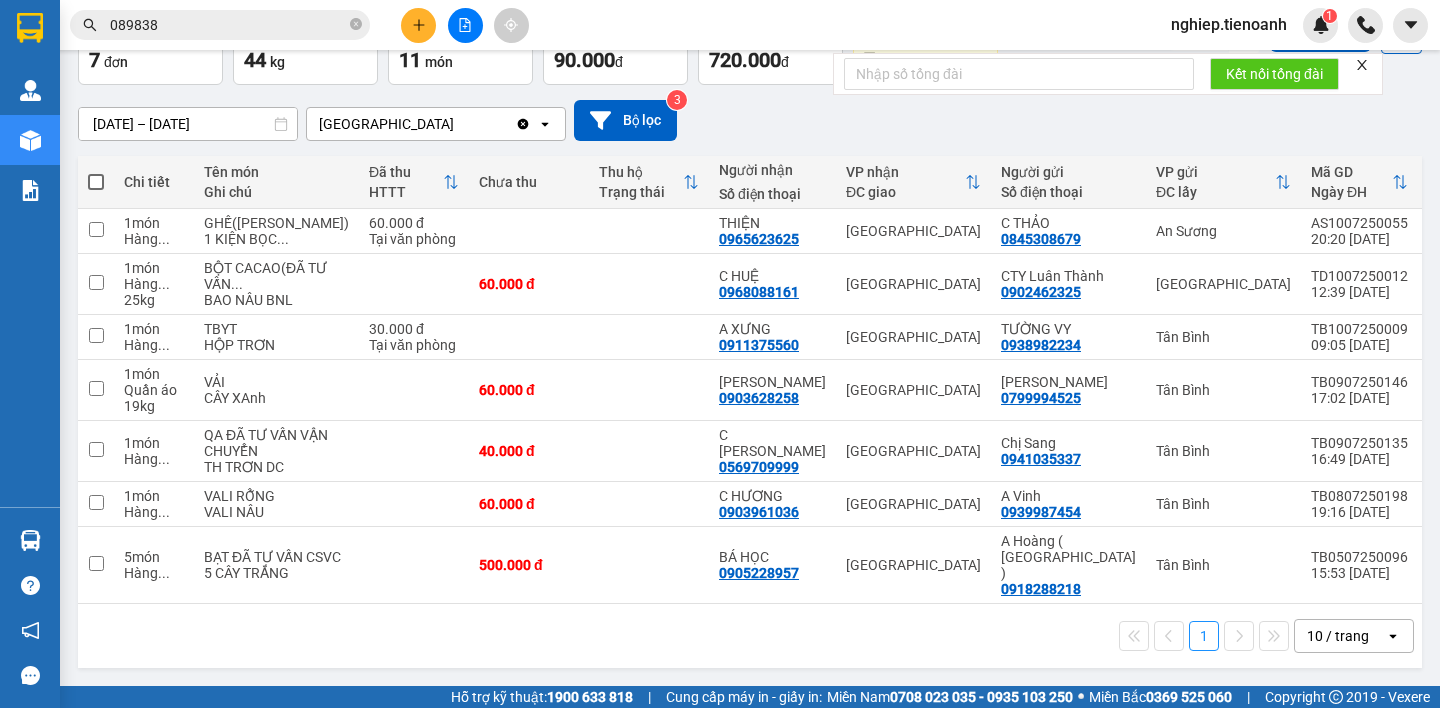 scroll, scrollTop: 0, scrollLeft: 0, axis: both 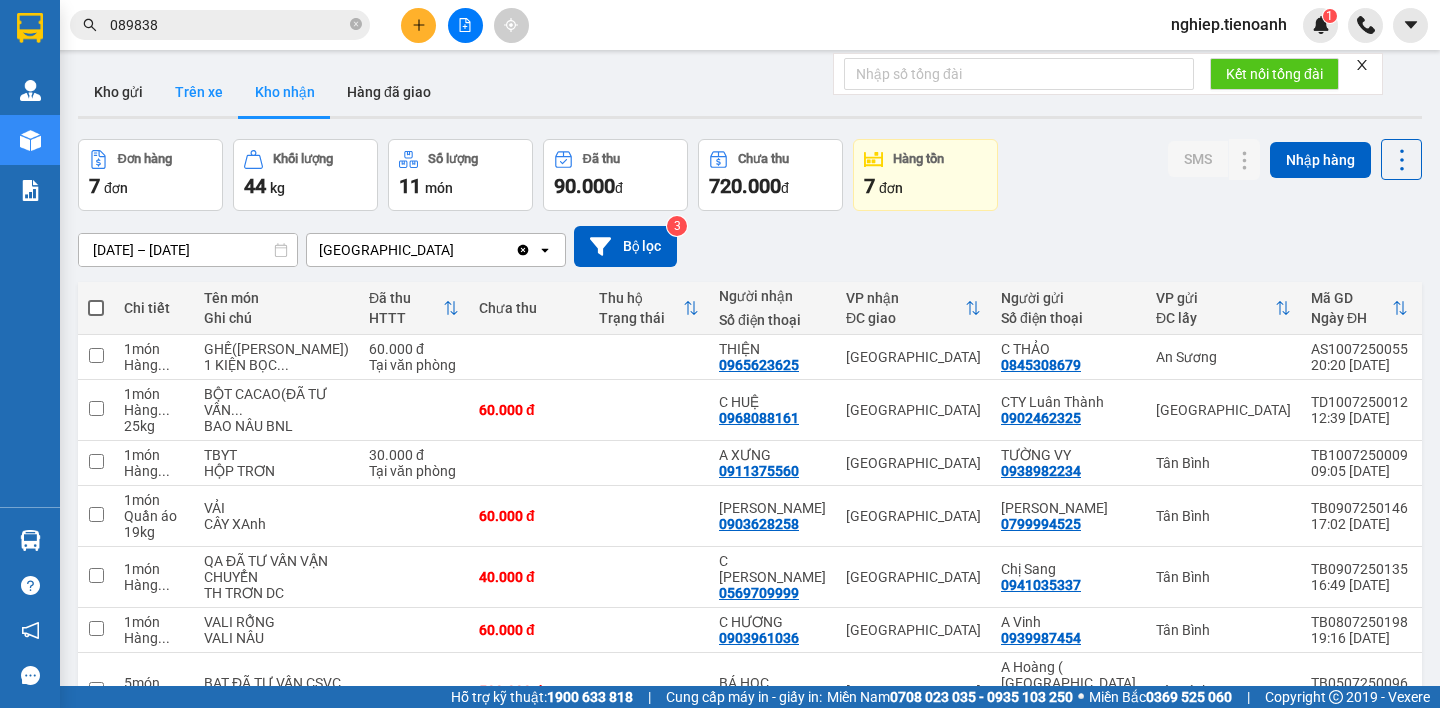 click on "Trên xe" at bounding box center (199, 92) 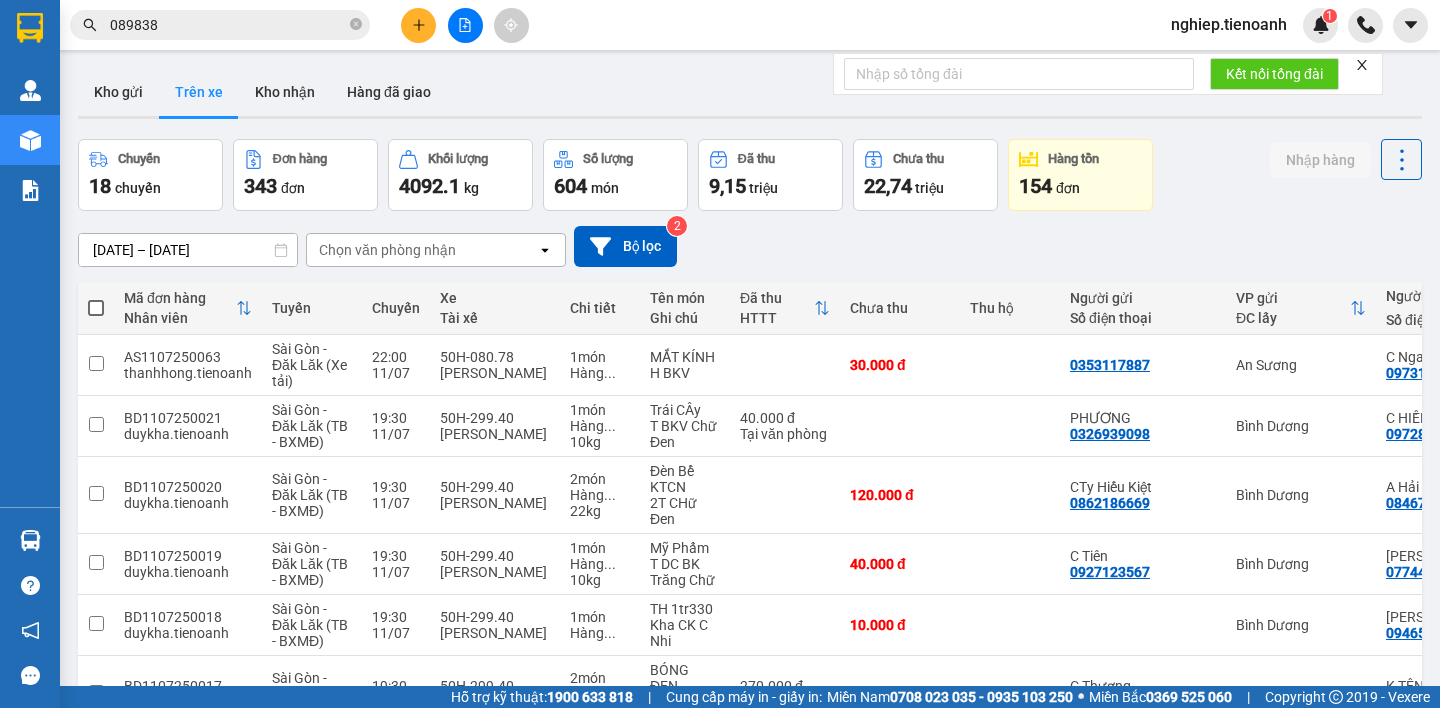 click on "Chọn văn phòng nhận" at bounding box center [387, 250] 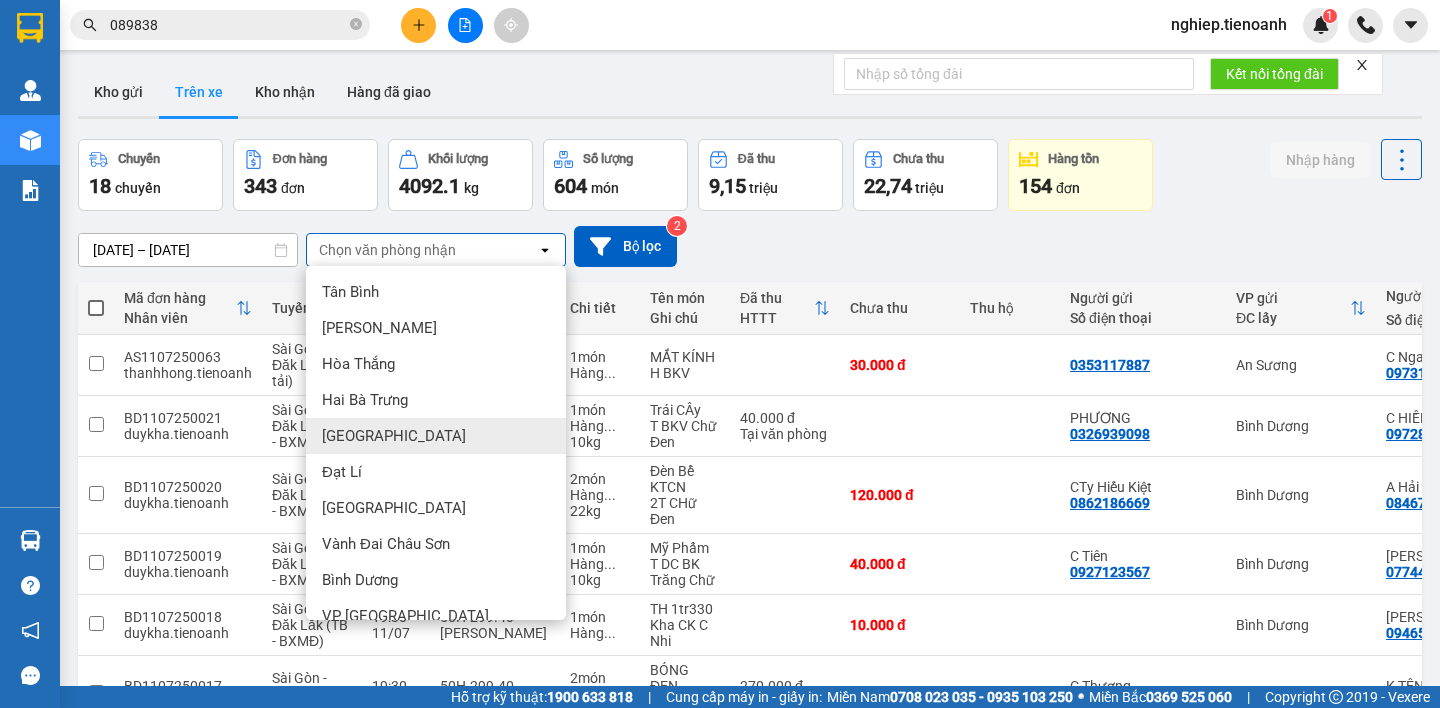 click on "[GEOGRAPHIC_DATA]" at bounding box center [394, 436] 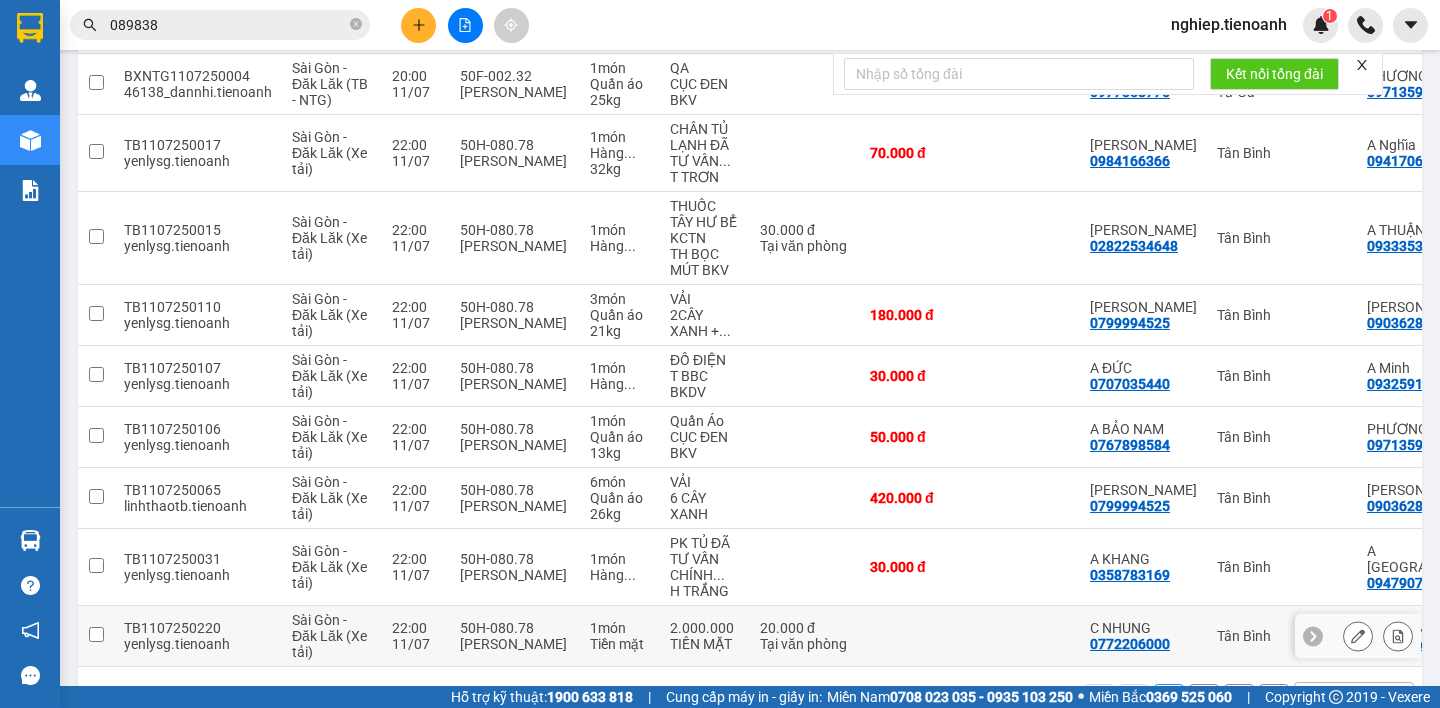 scroll, scrollTop: 445, scrollLeft: 0, axis: vertical 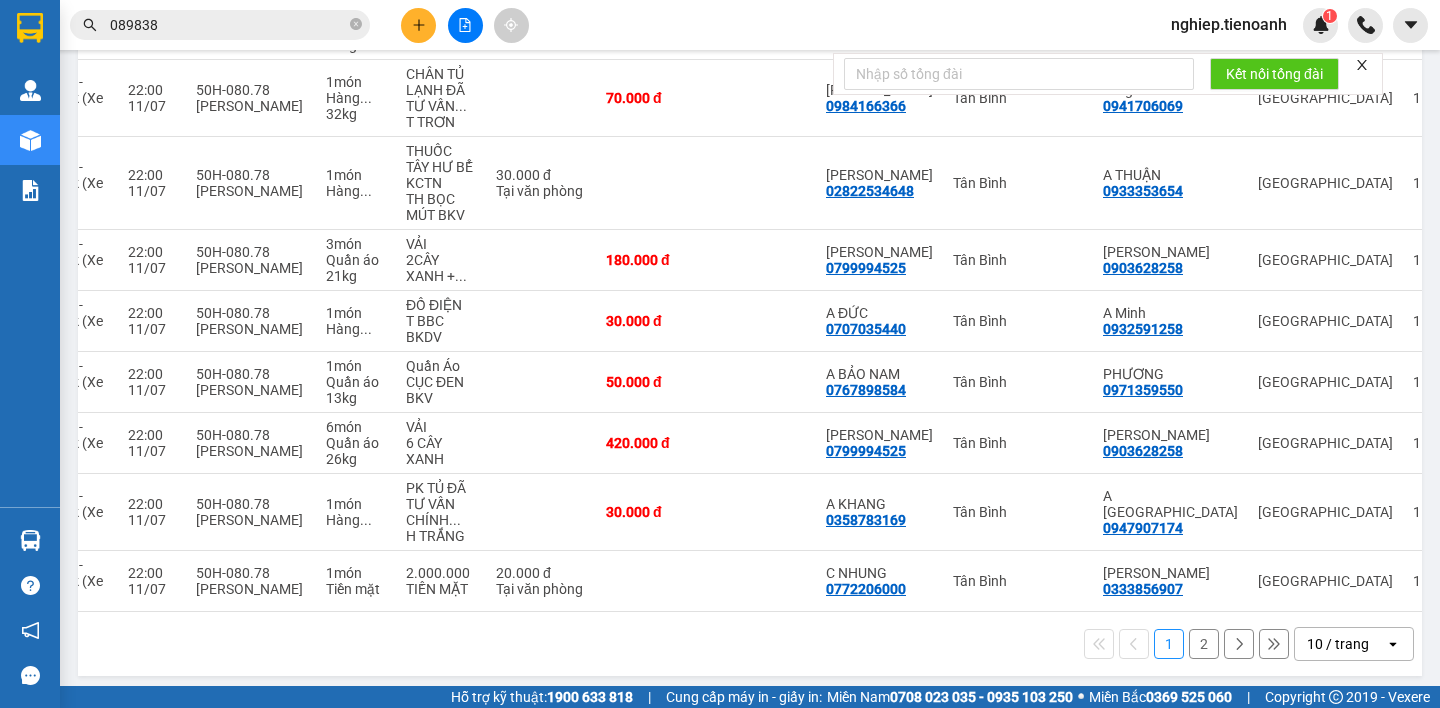 click on "2" at bounding box center [1204, 644] 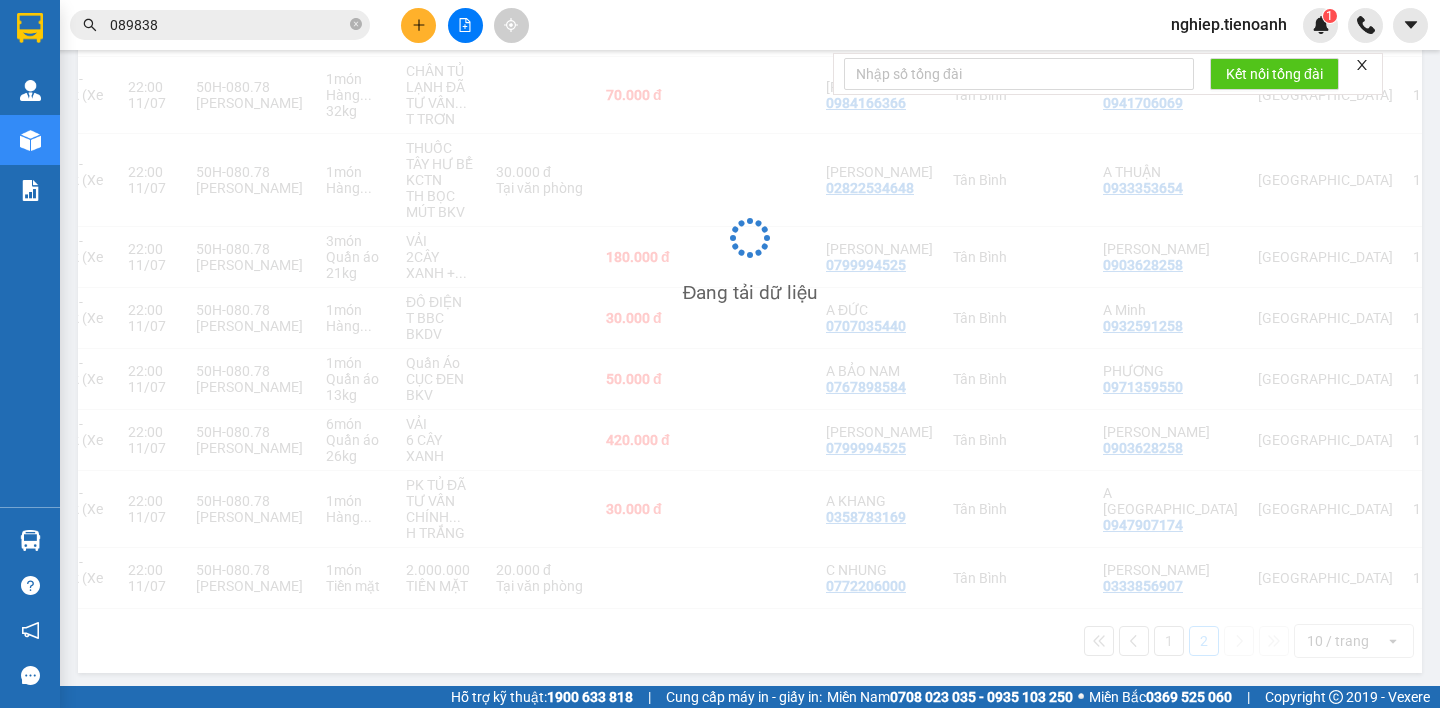 scroll, scrollTop: 442, scrollLeft: 0, axis: vertical 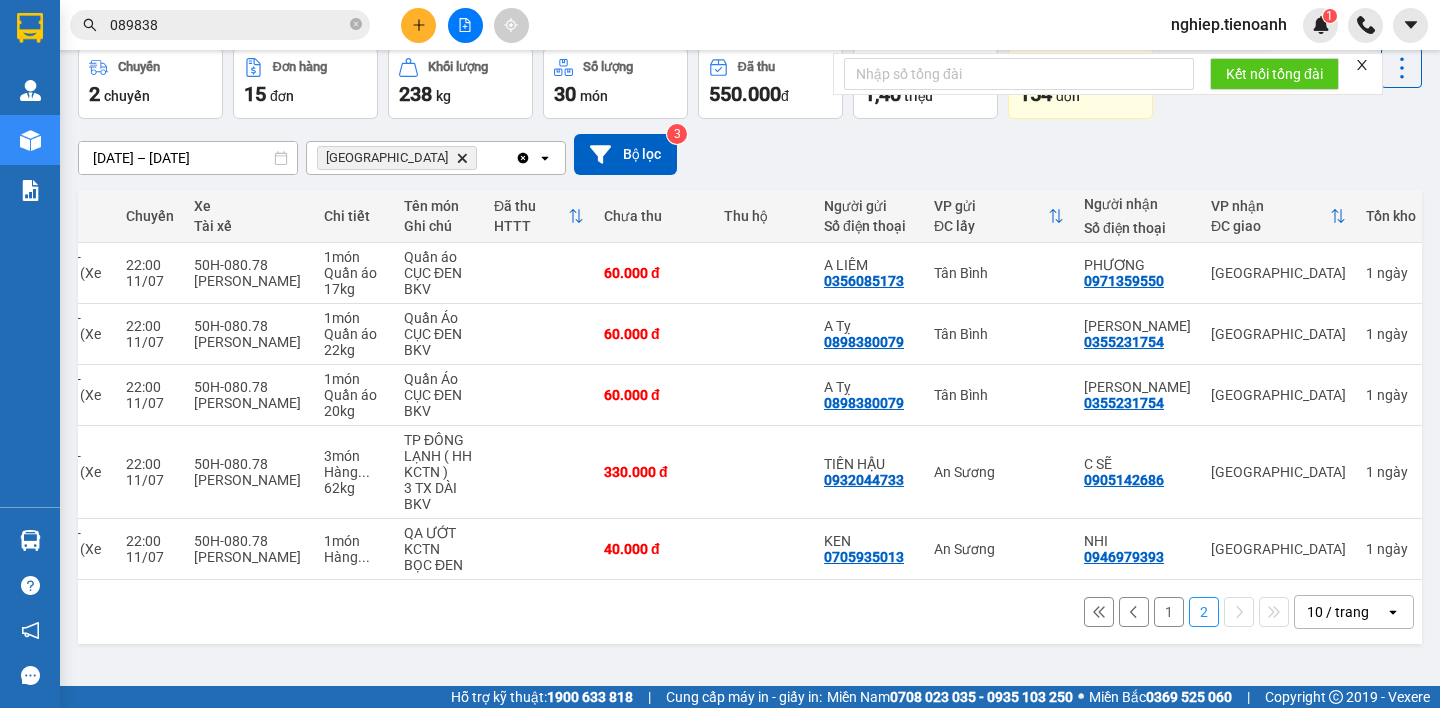 click on "1" at bounding box center (1169, 612) 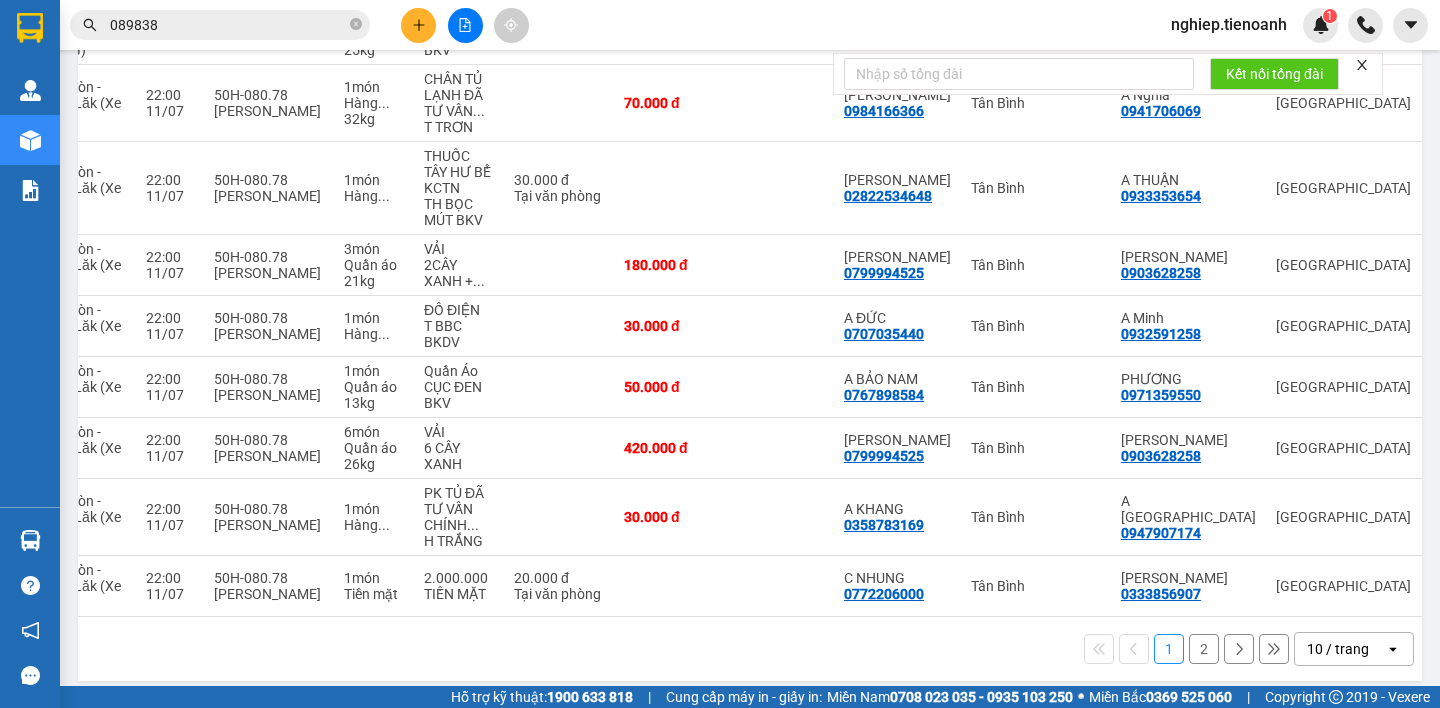 scroll, scrollTop: 445, scrollLeft: 0, axis: vertical 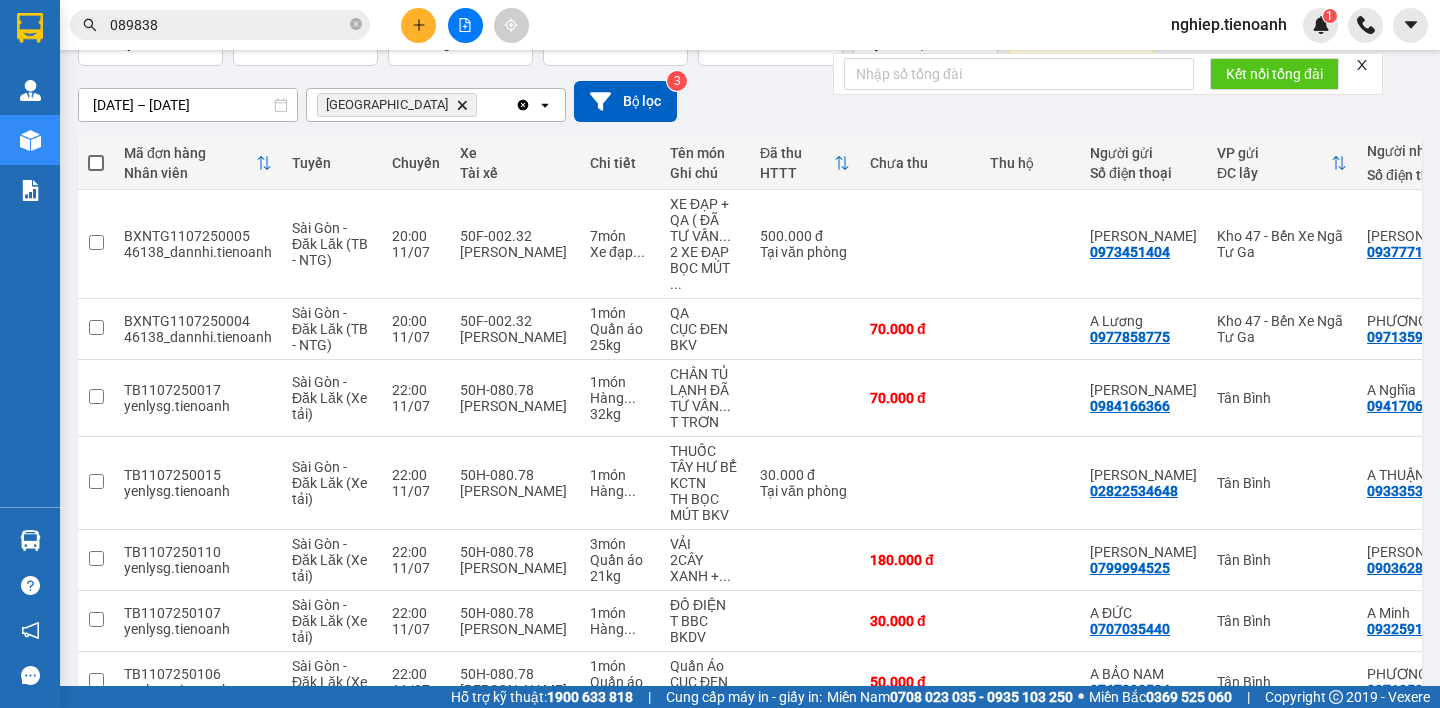 click at bounding box center [96, 163] 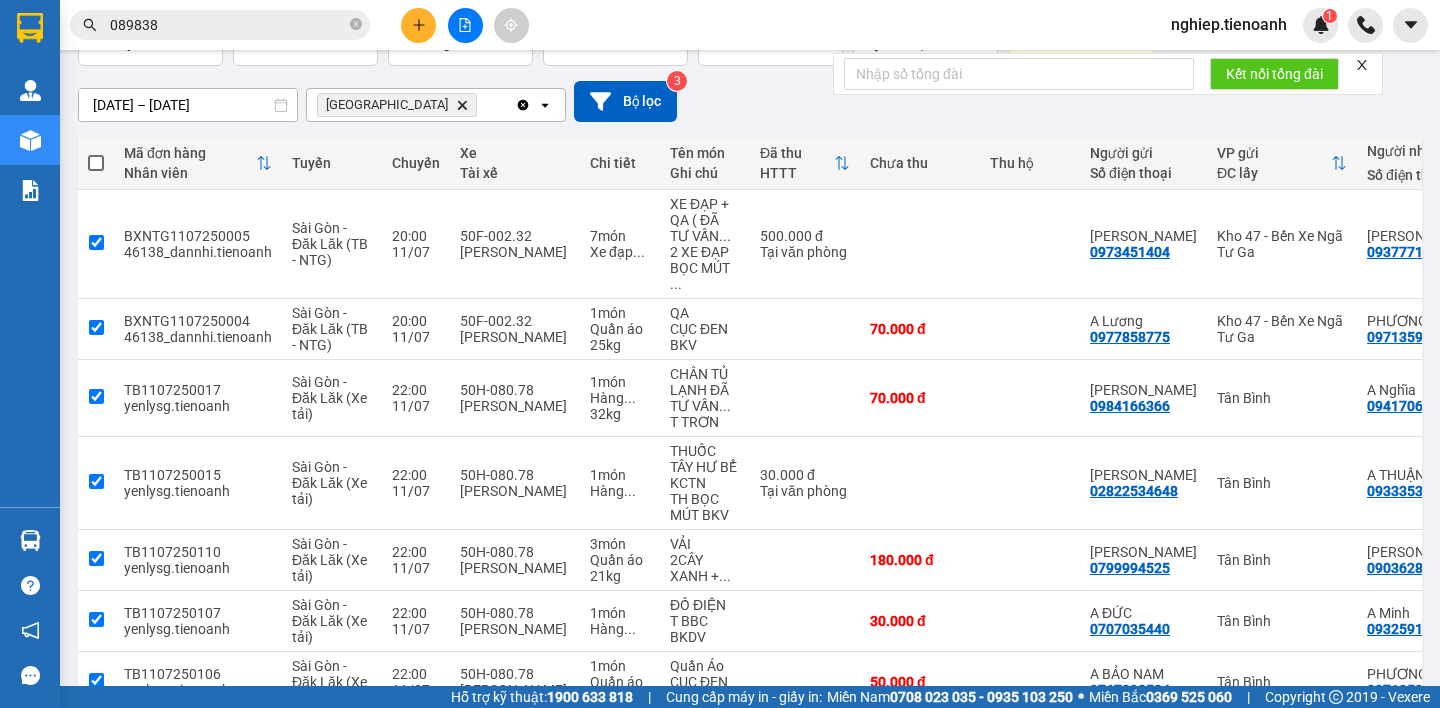 click at bounding box center [96, 163] 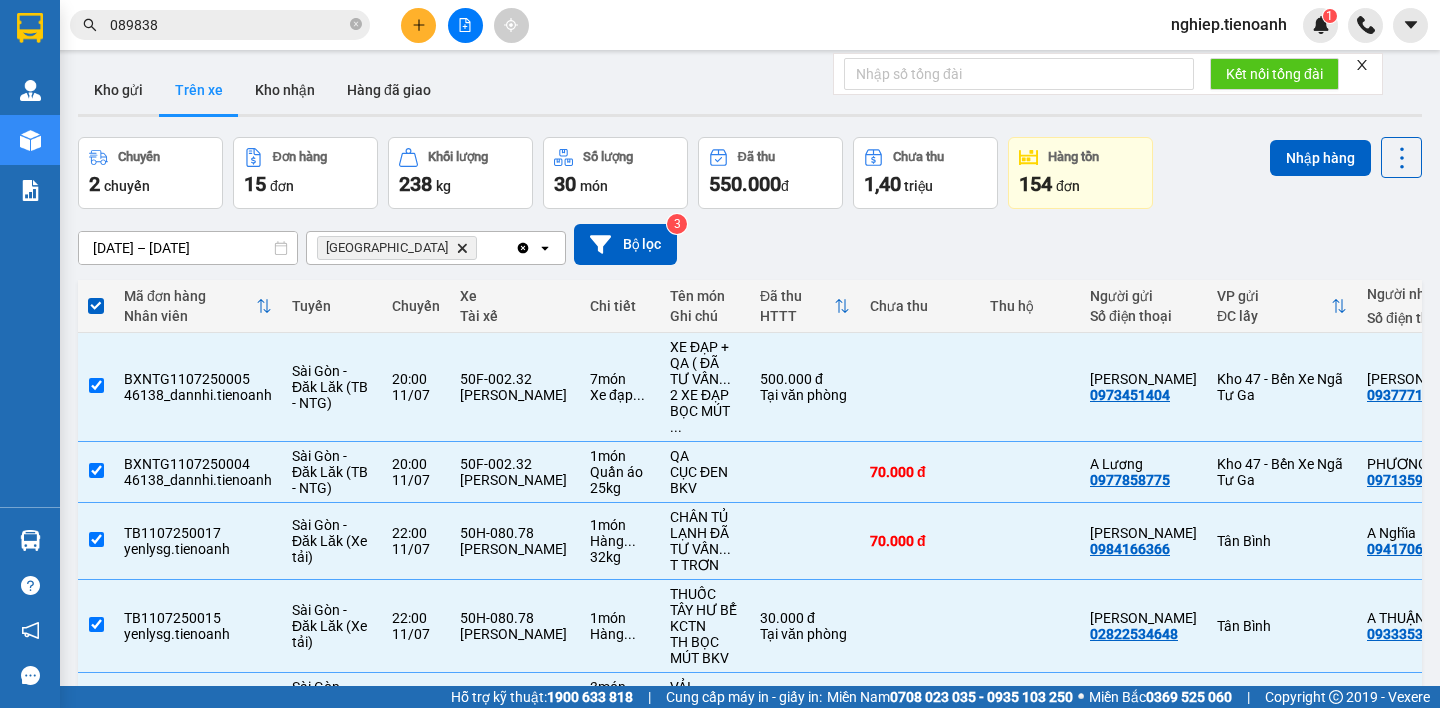 scroll, scrollTop: 0, scrollLeft: 0, axis: both 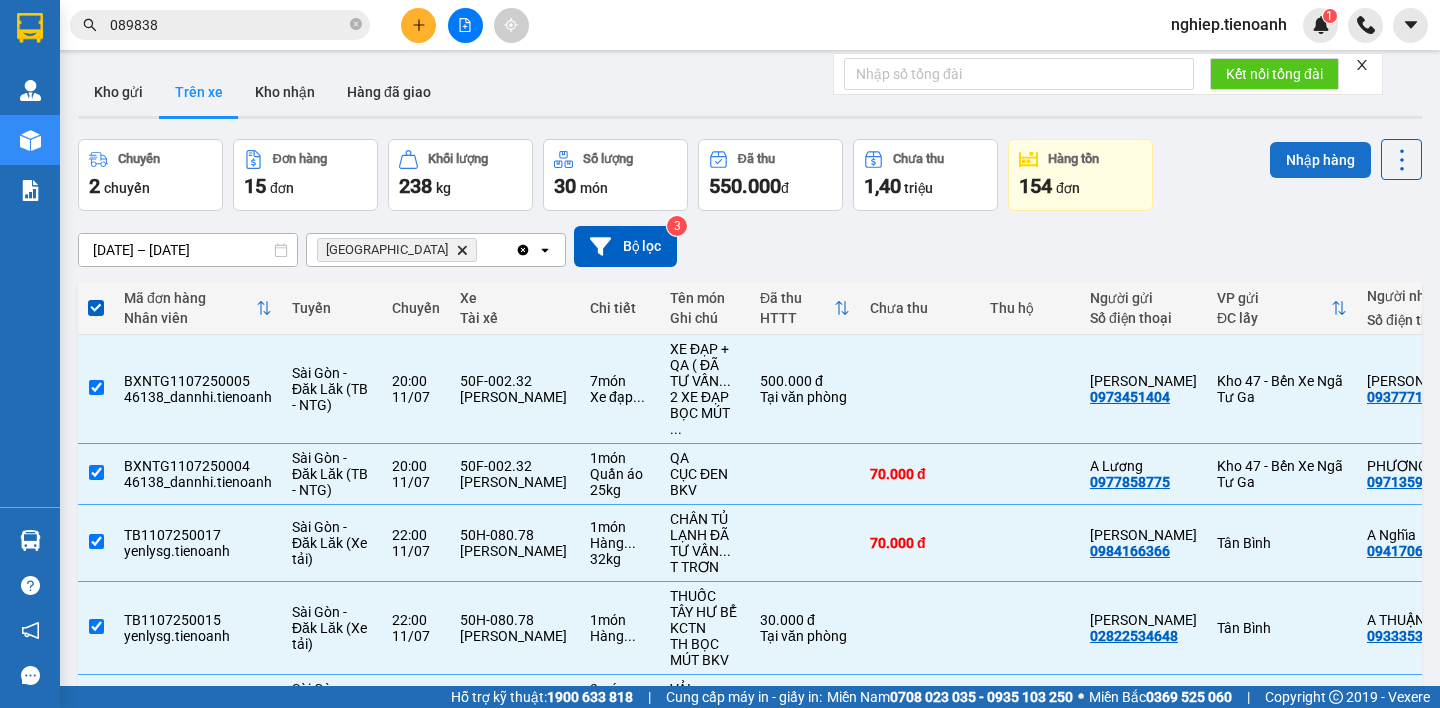 click on "Nhập hàng" at bounding box center (1320, 160) 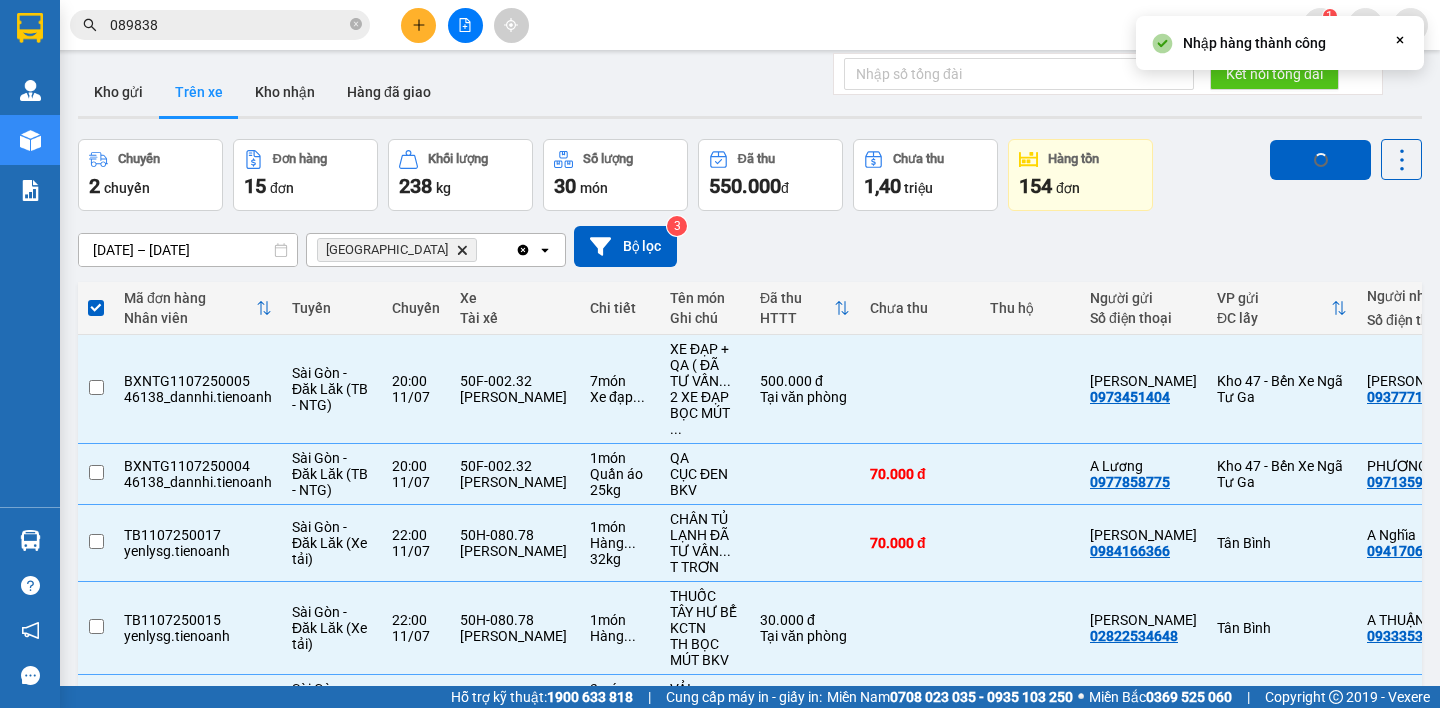 checkbox on "false" 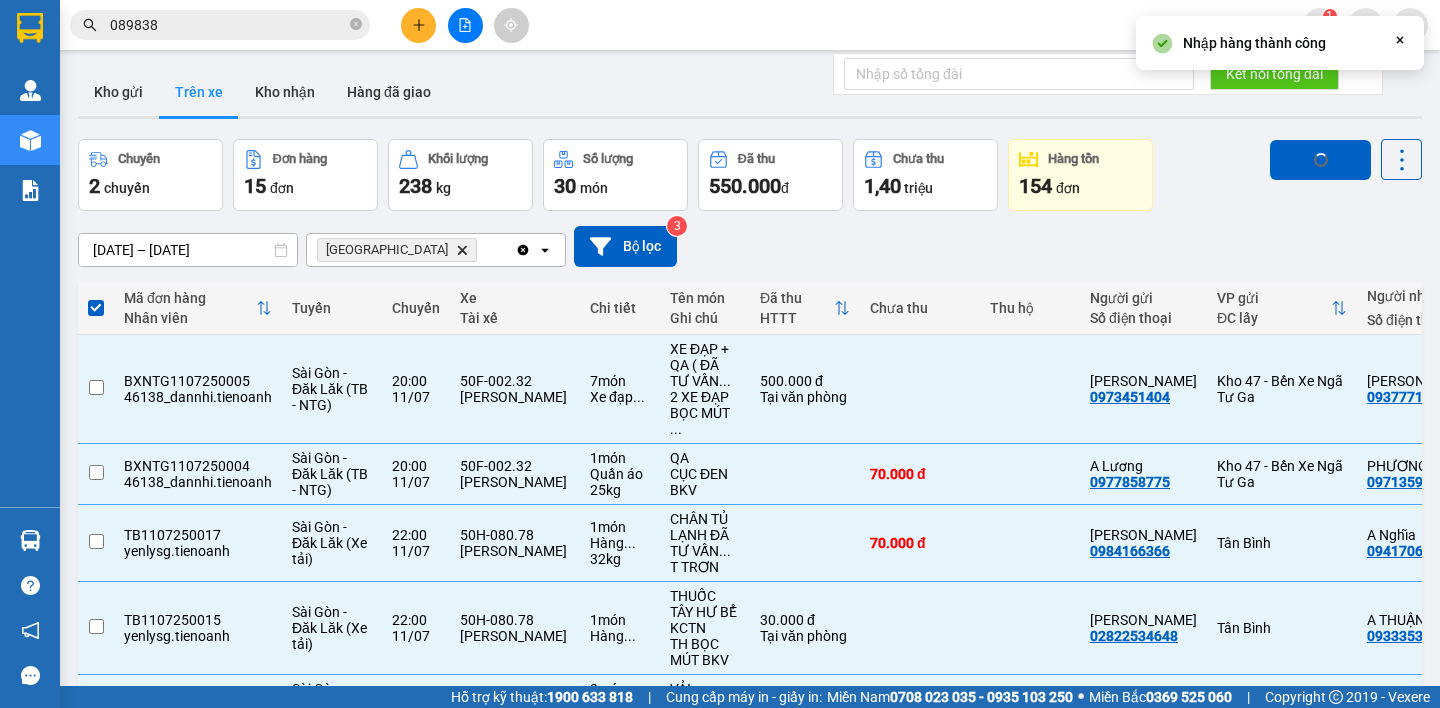 checkbox on "false" 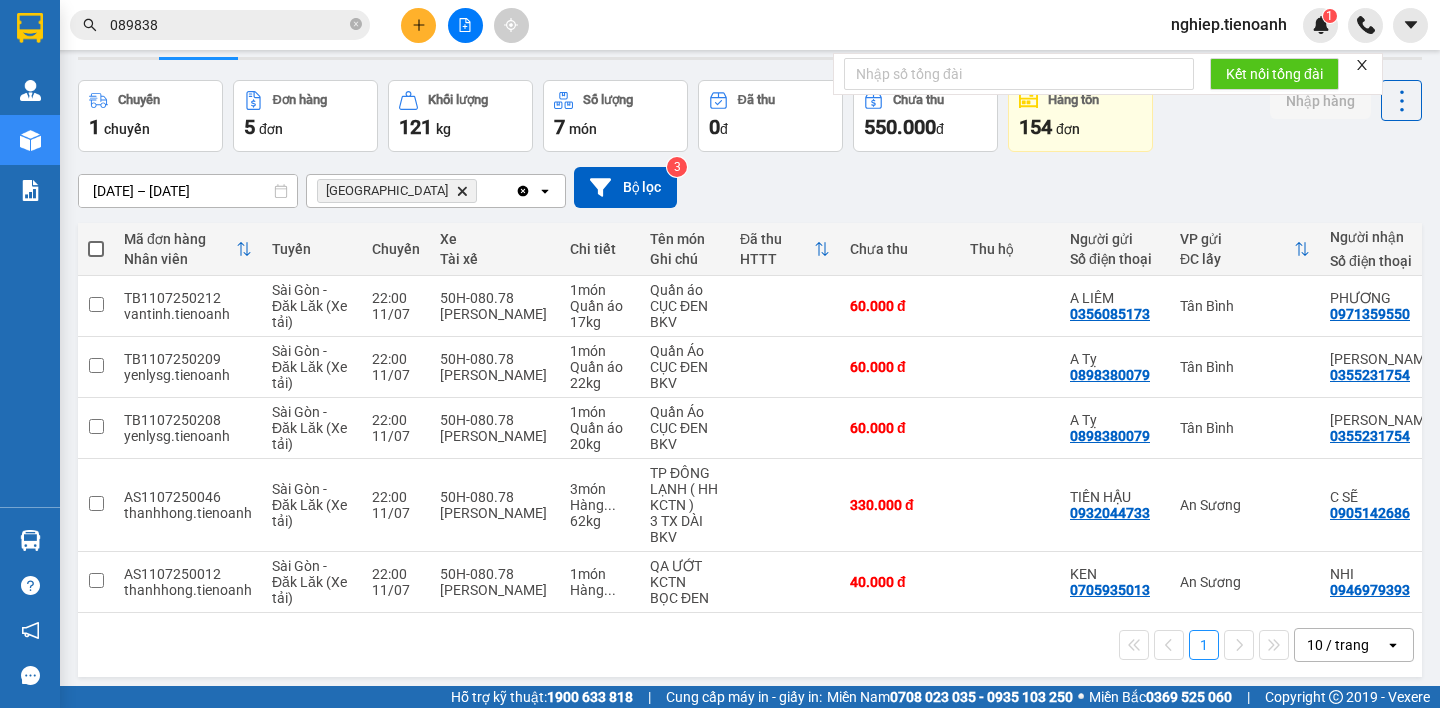 scroll, scrollTop: 92, scrollLeft: 0, axis: vertical 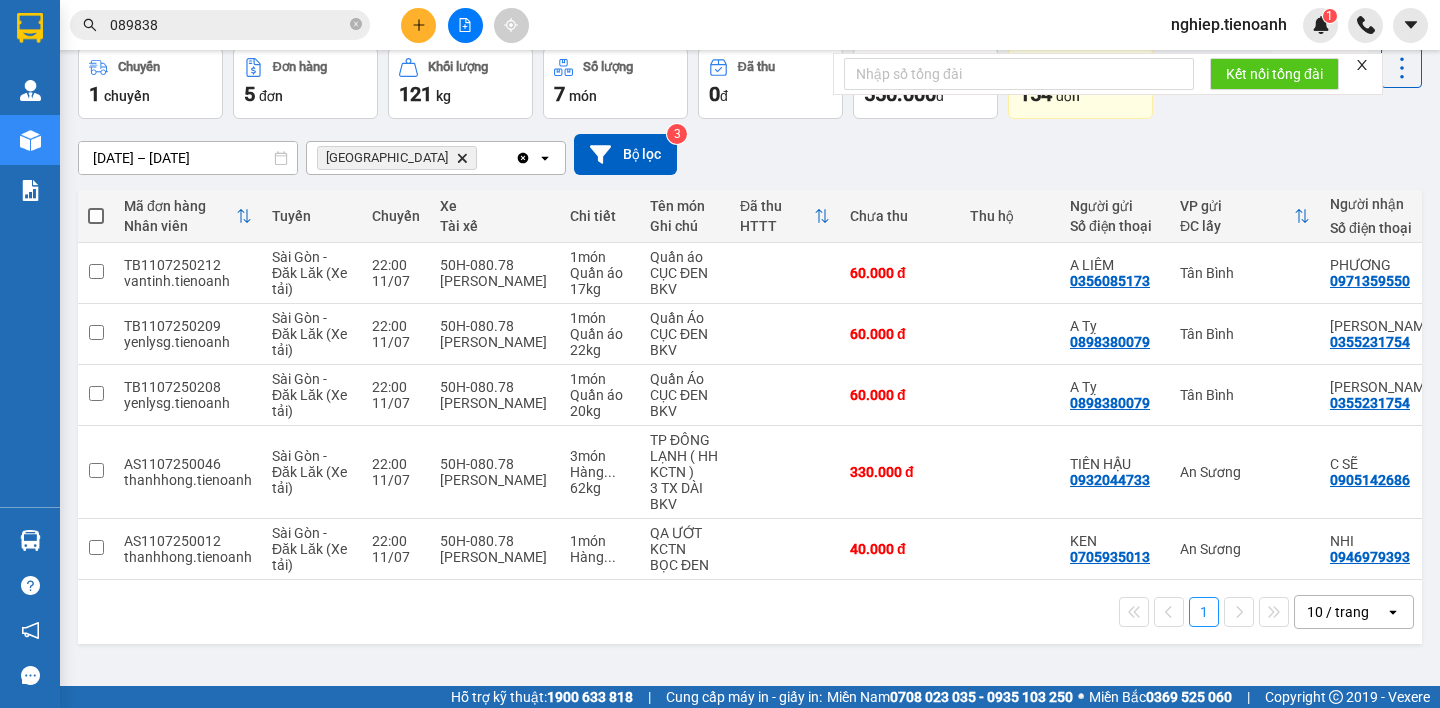 click at bounding box center (96, 216) 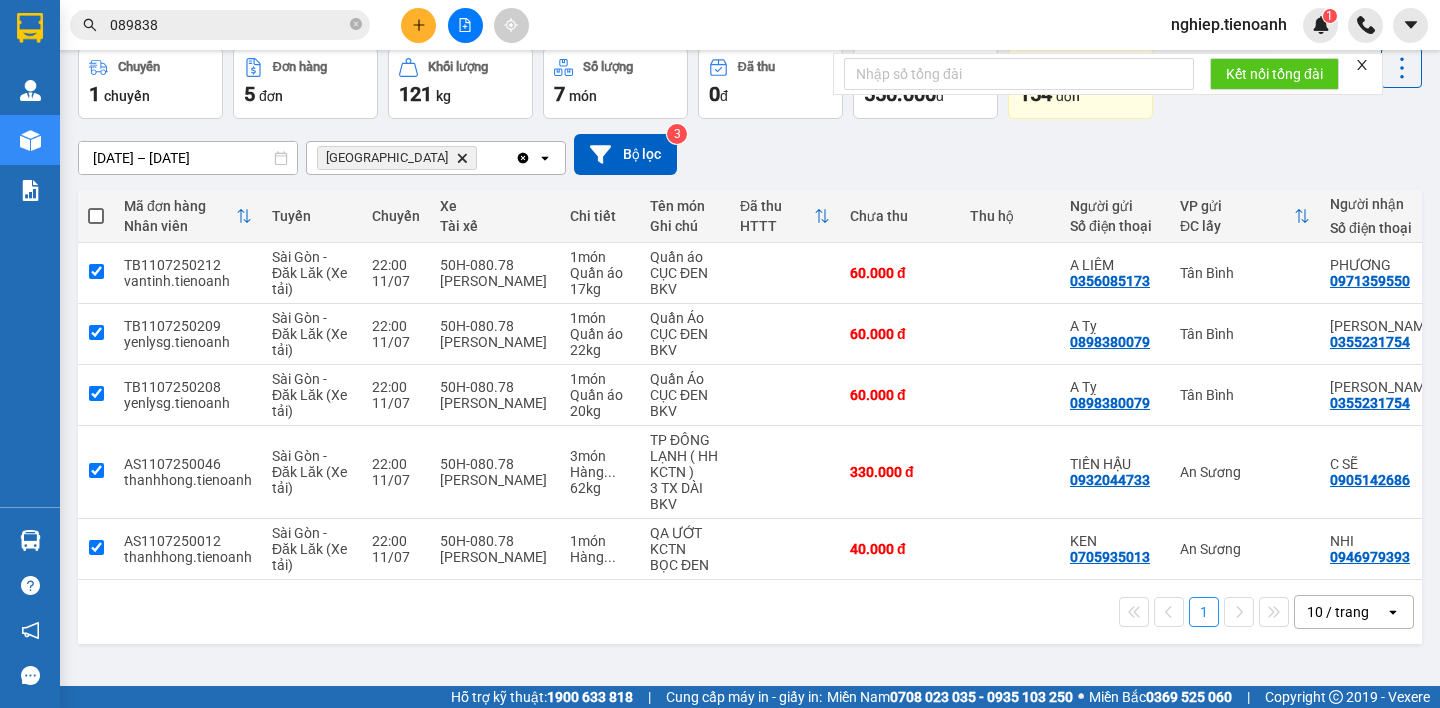 checkbox on "true" 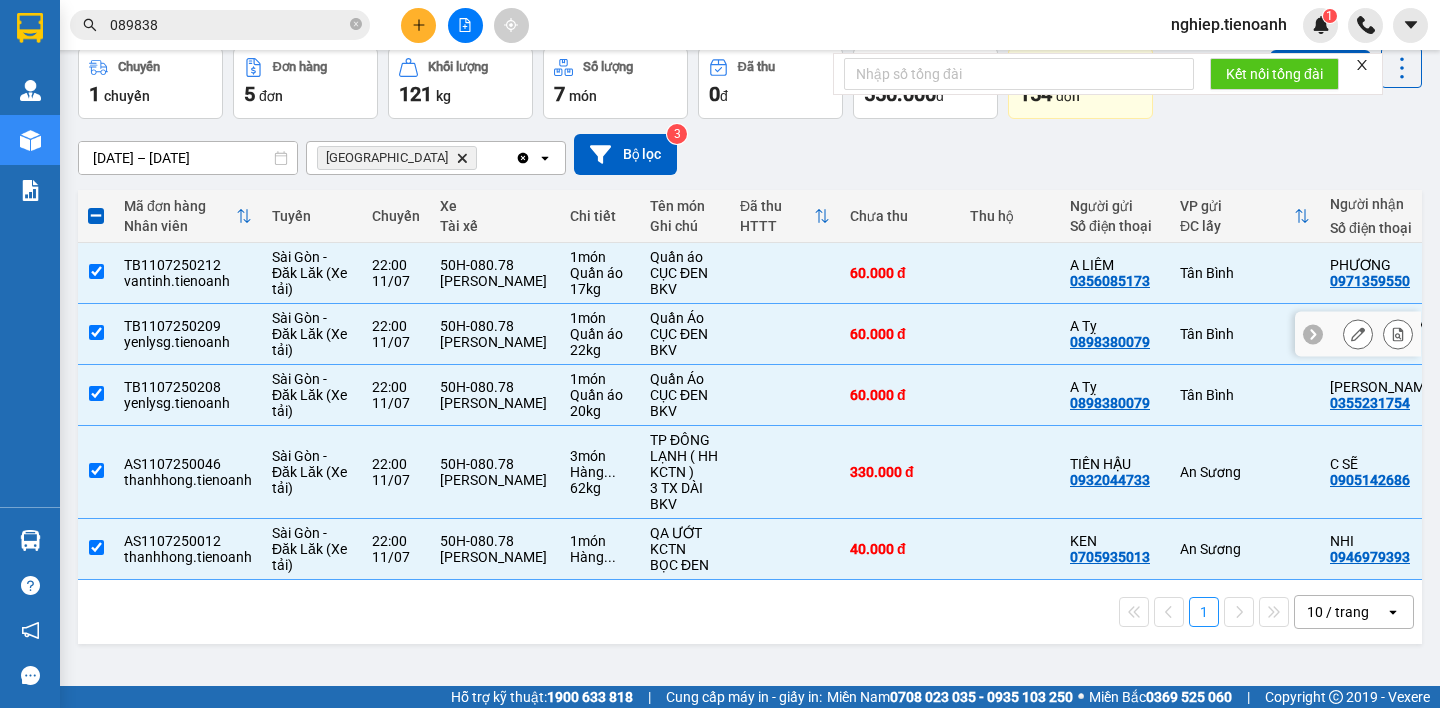 scroll, scrollTop: 0, scrollLeft: 0, axis: both 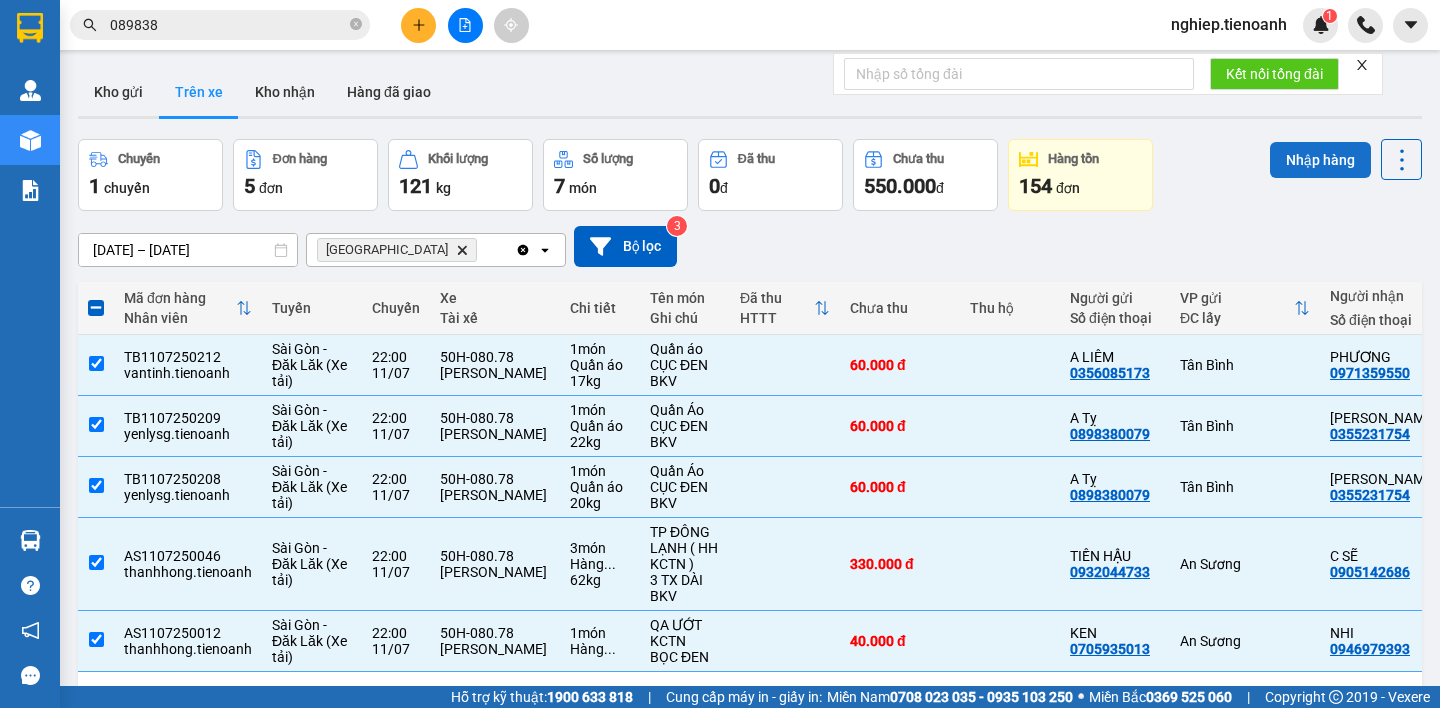 click on "Nhập hàng" at bounding box center [1320, 160] 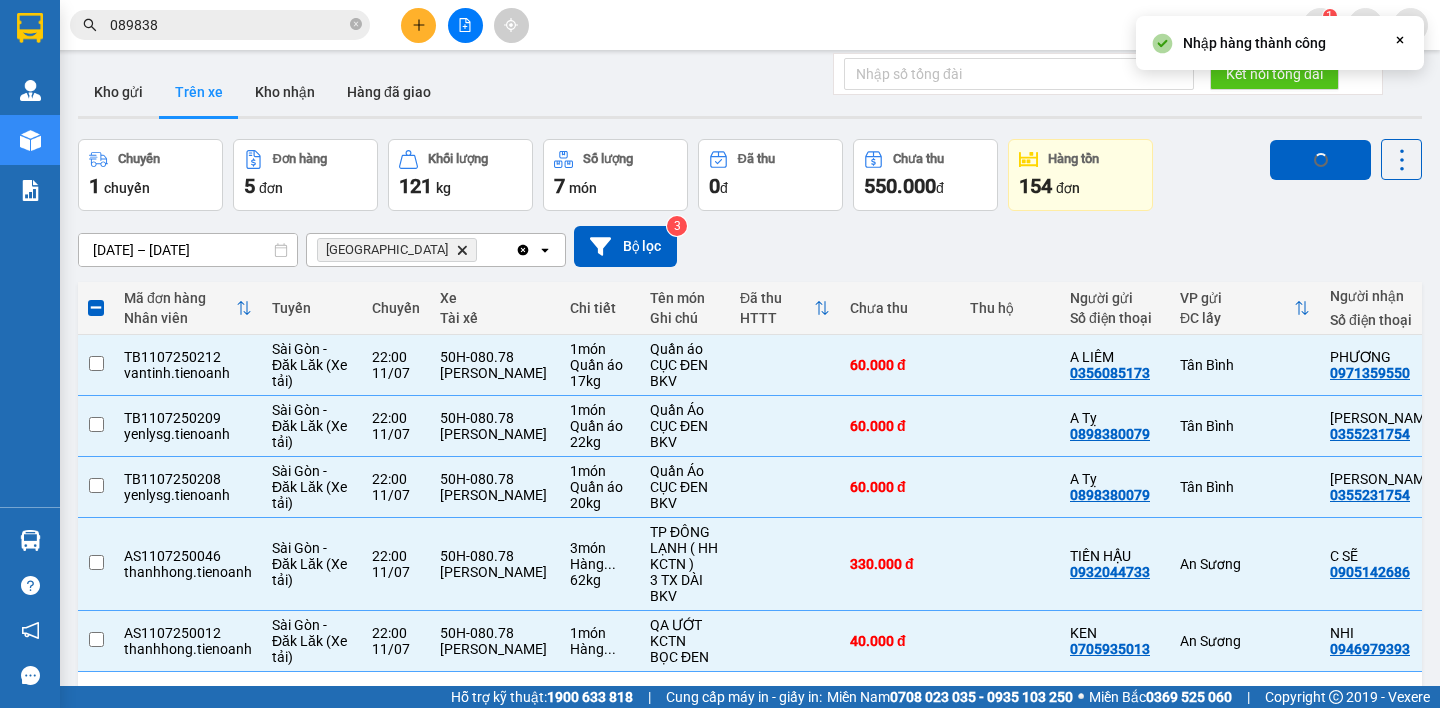 checkbox on "false" 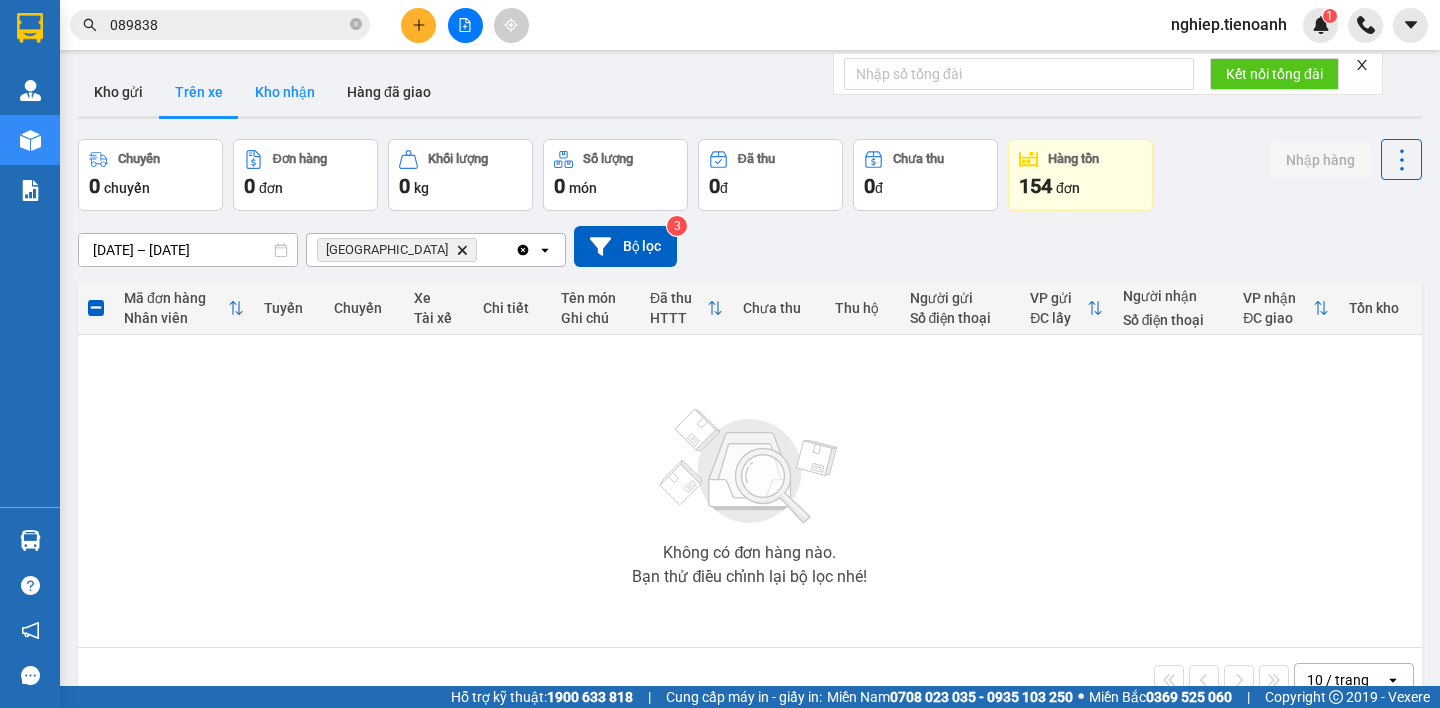 click on "Kho nhận" at bounding box center (285, 92) 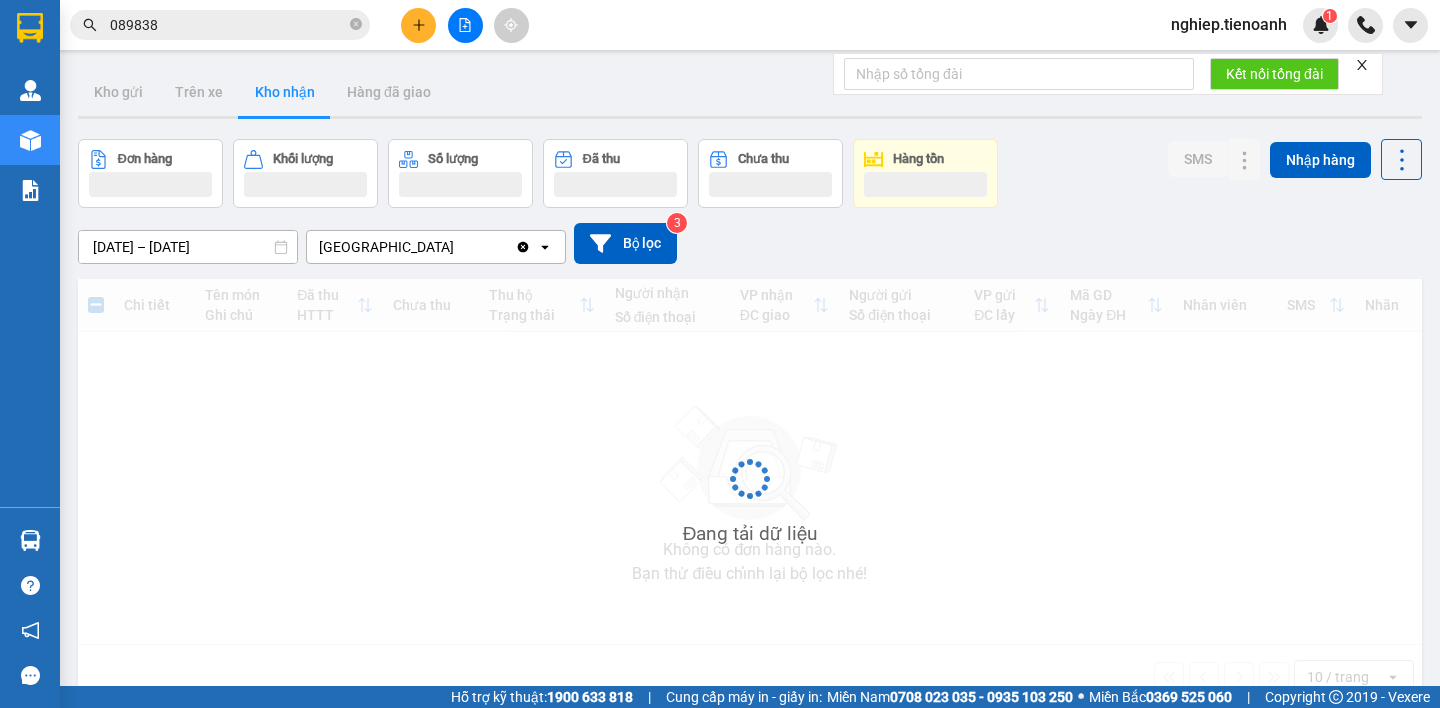 click on "Kho nhận" at bounding box center [285, 92] 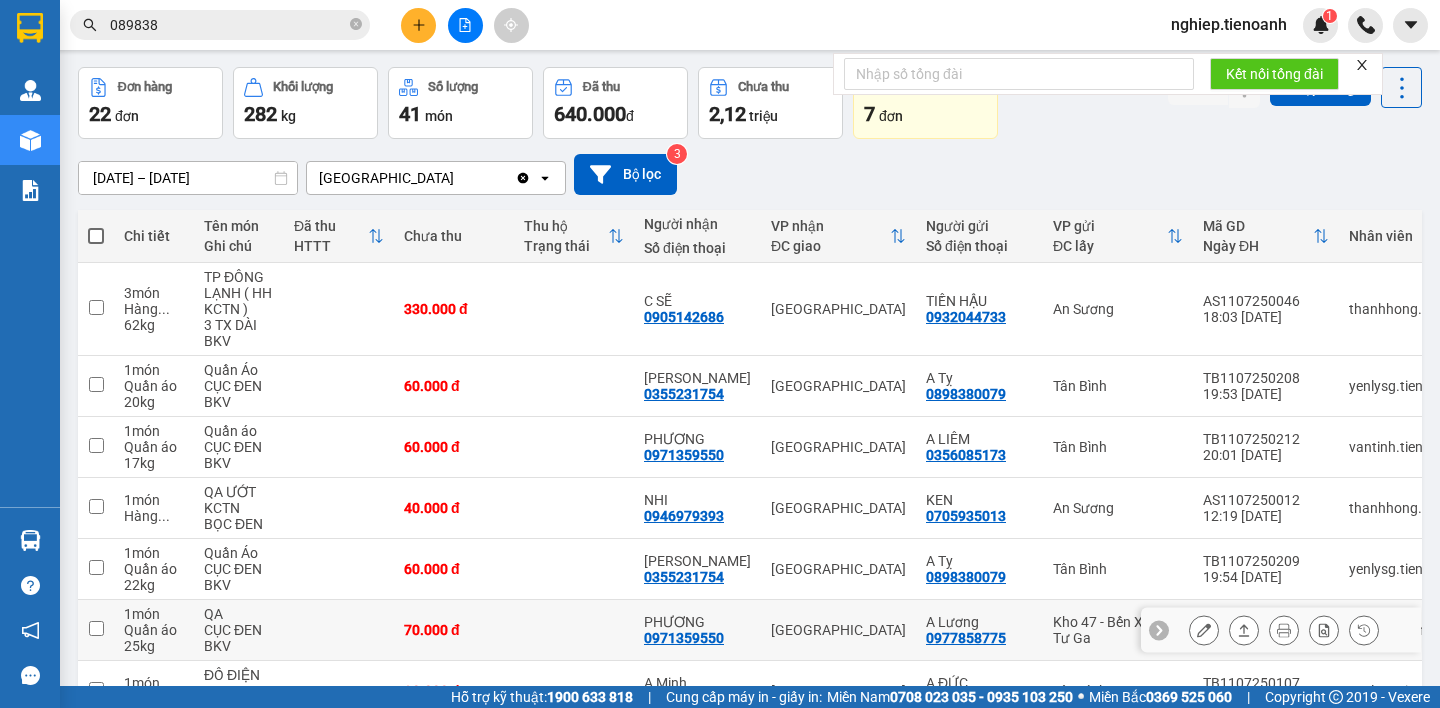 scroll, scrollTop: 397, scrollLeft: 0, axis: vertical 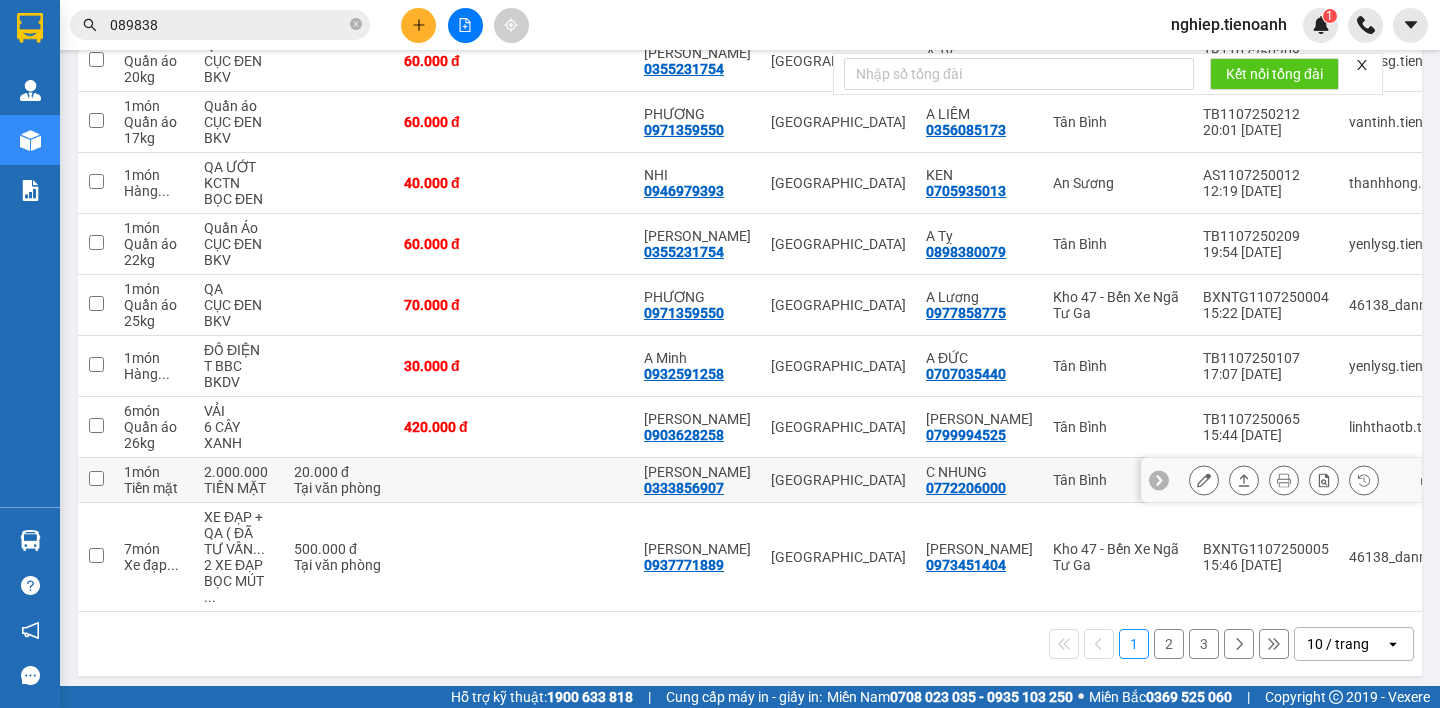 click 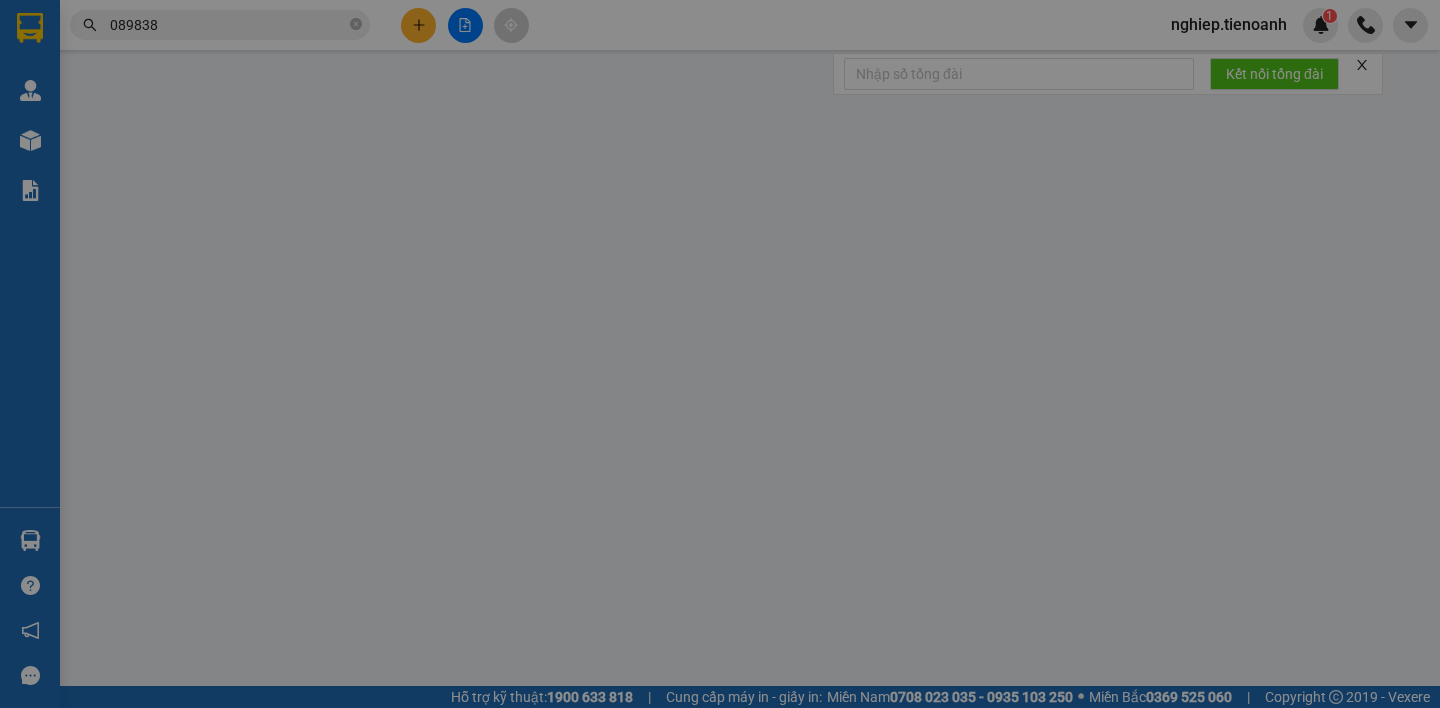 scroll, scrollTop: 0, scrollLeft: 0, axis: both 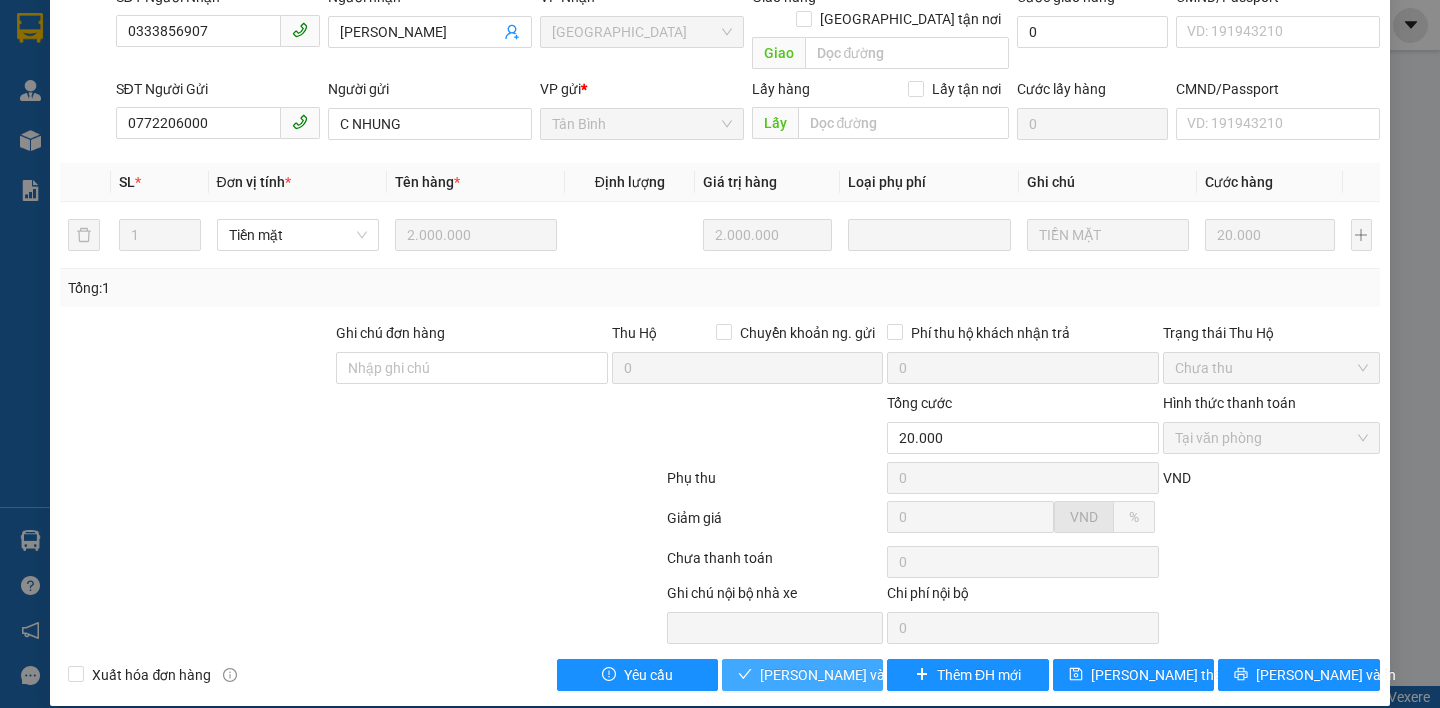 click on "[PERSON_NAME] và Giao hàng" at bounding box center (856, 675) 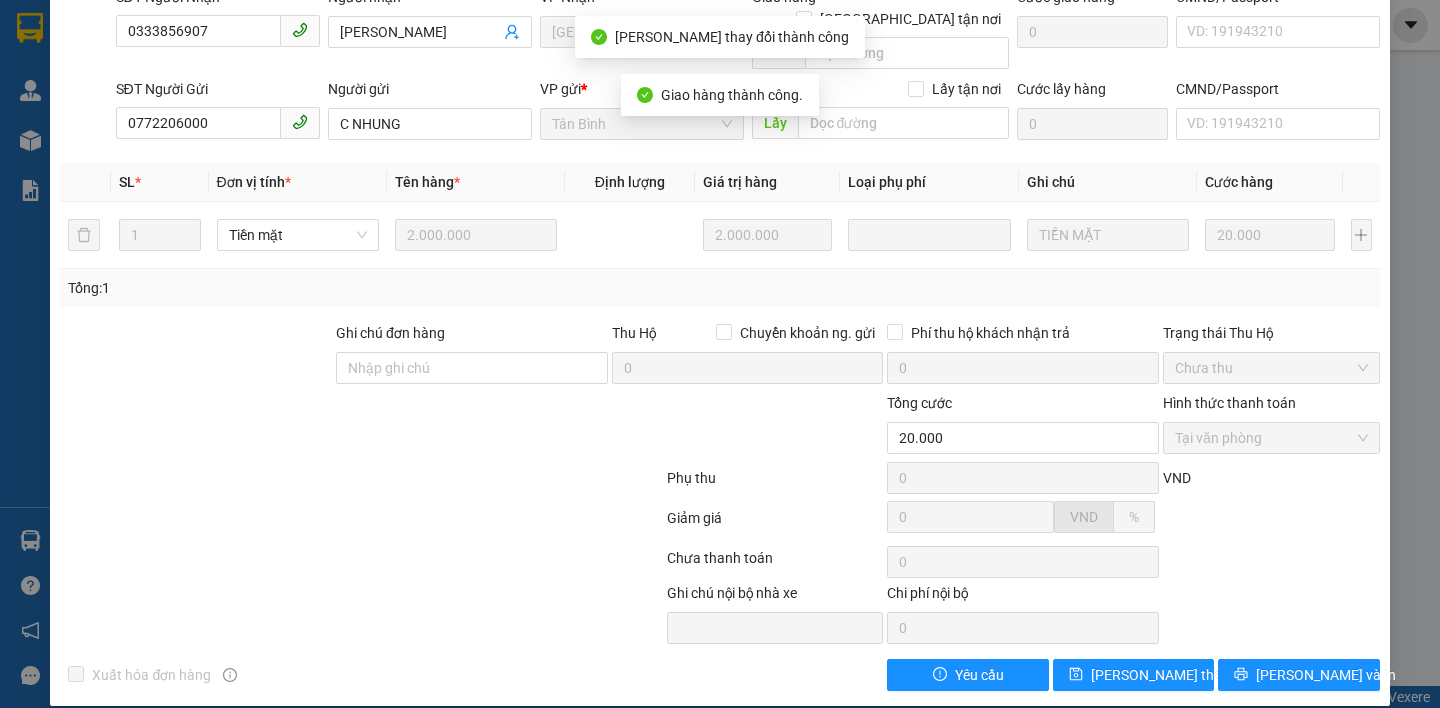 scroll, scrollTop: 0, scrollLeft: 0, axis: both 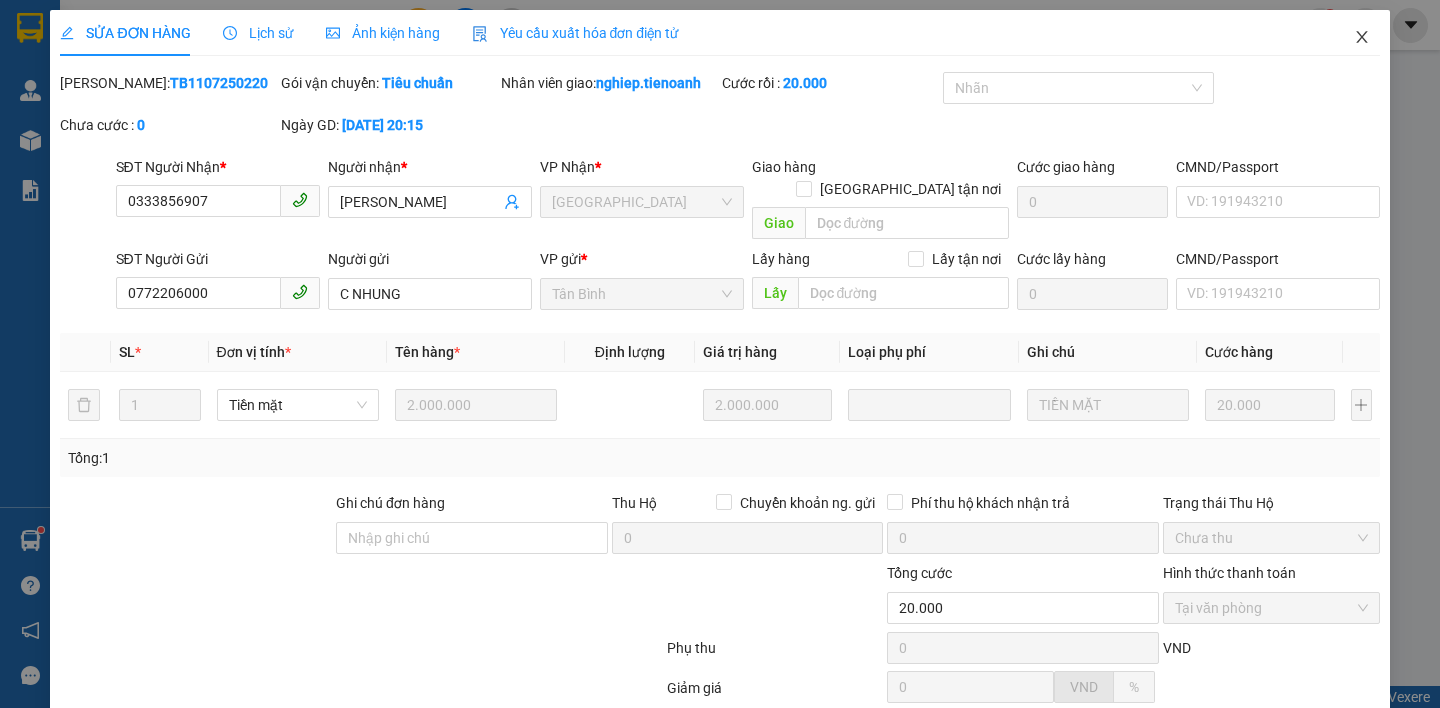 click 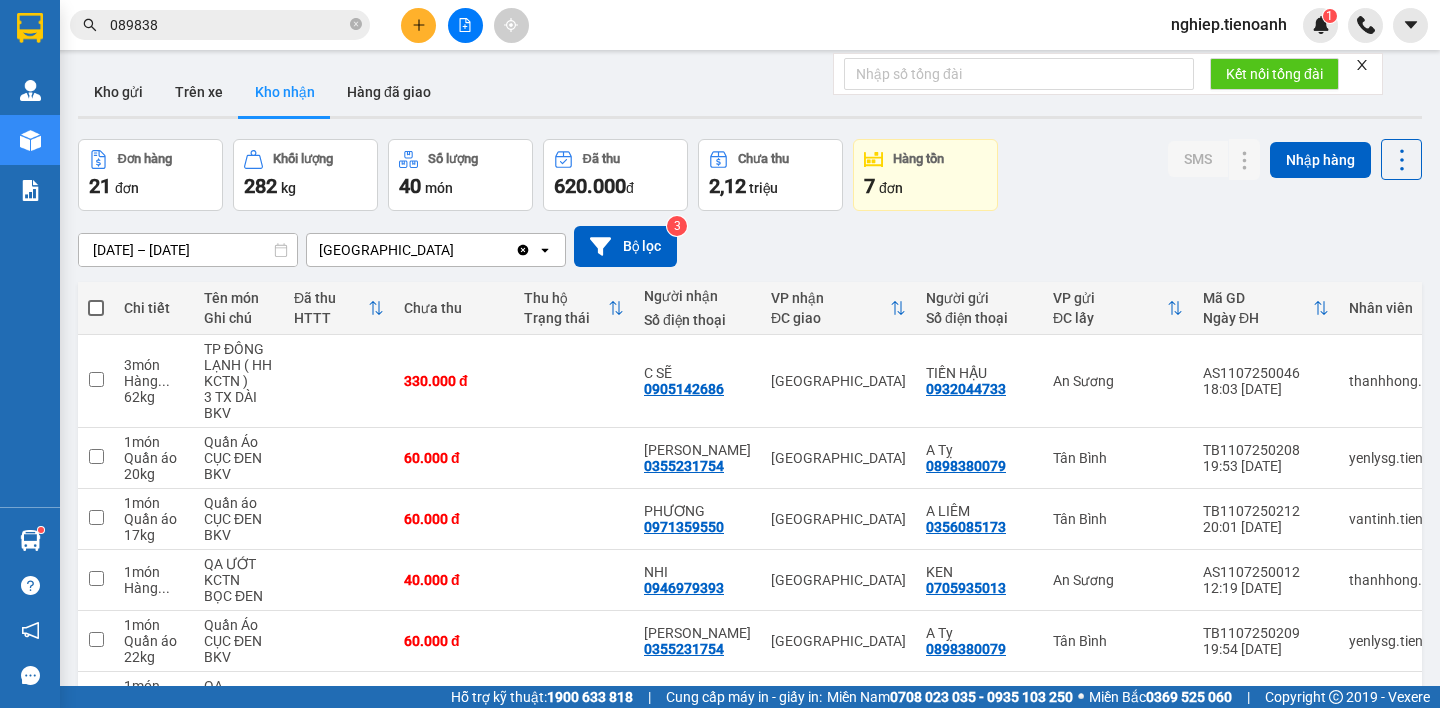 click on "089838" at bounding box center [228, 25] 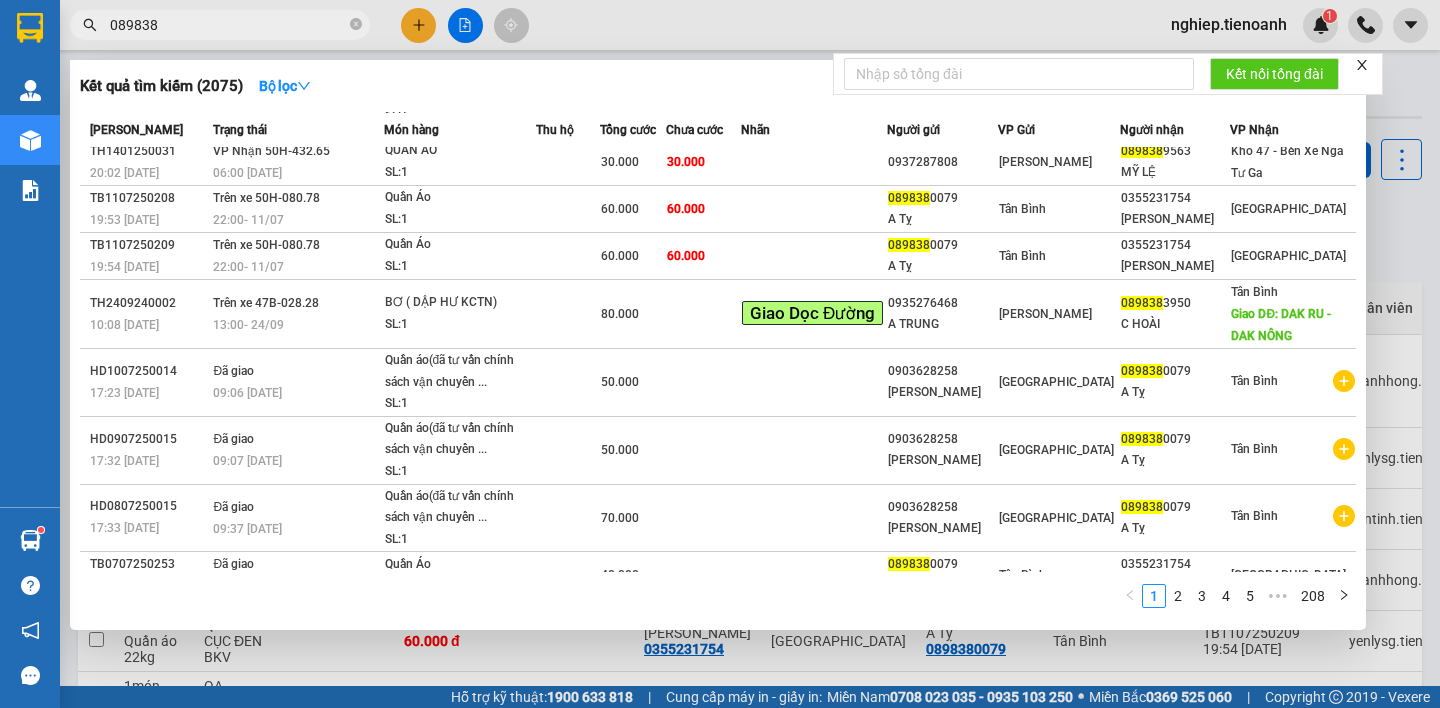click on "089838" at bounding box center (228, 25) 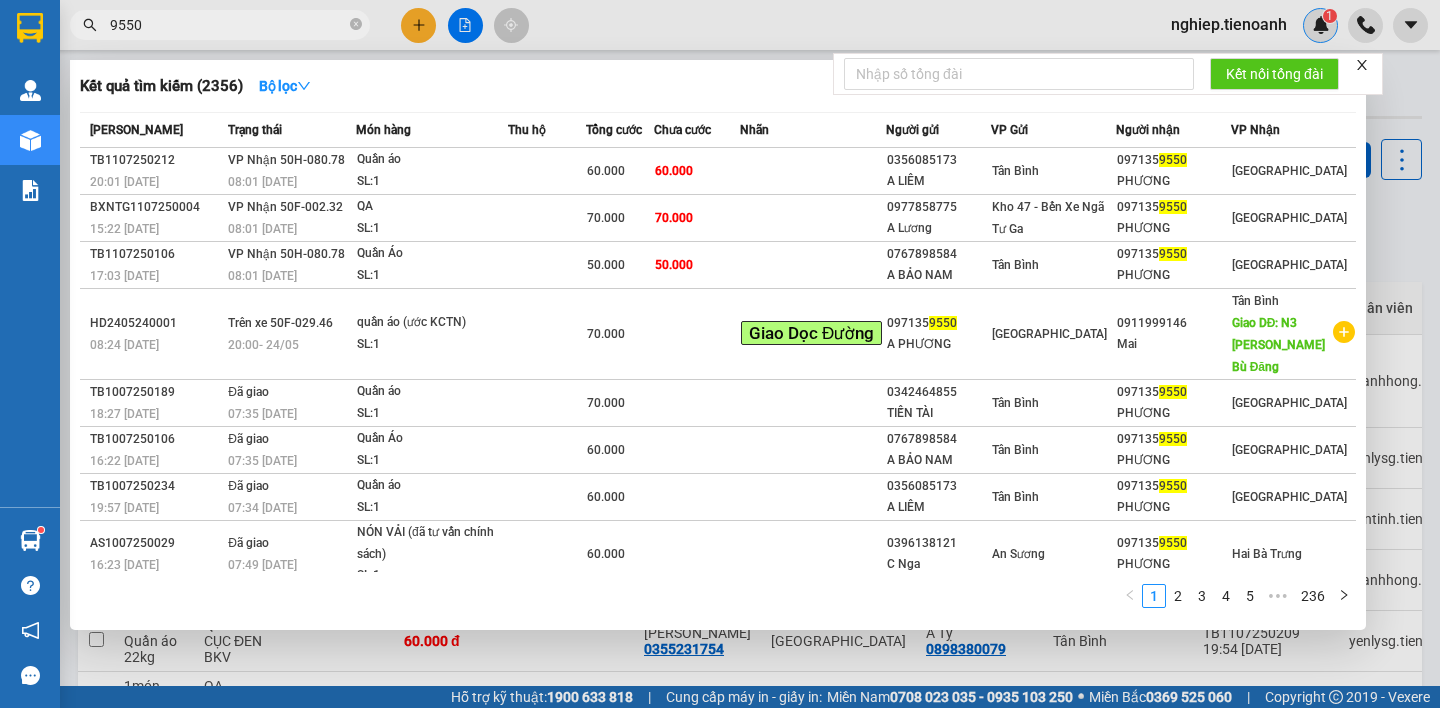 drag, startPoint x: 1439, startPoint y: 137, endPoint x: 1330, endPoint y: 19, distance: 160.63934 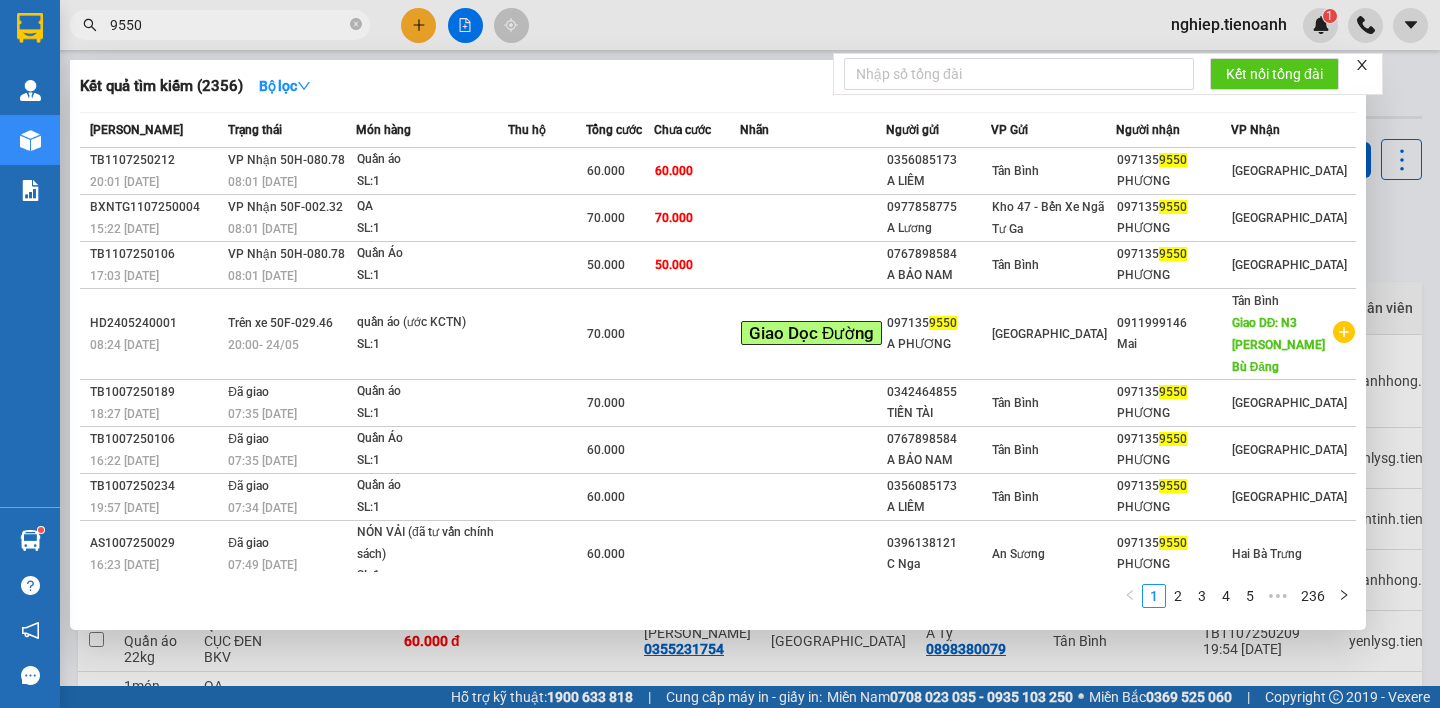 click on "9550" at bounding box center [228, 25] 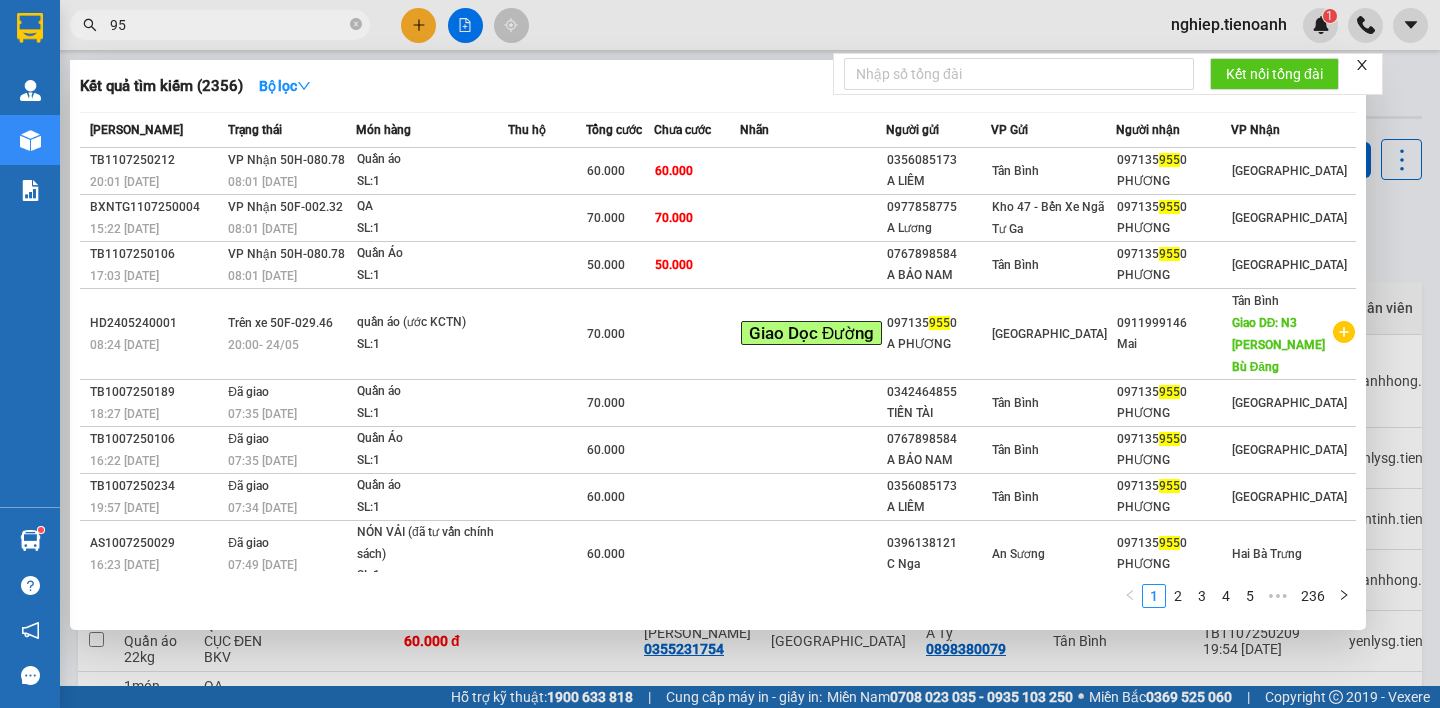type on "9" 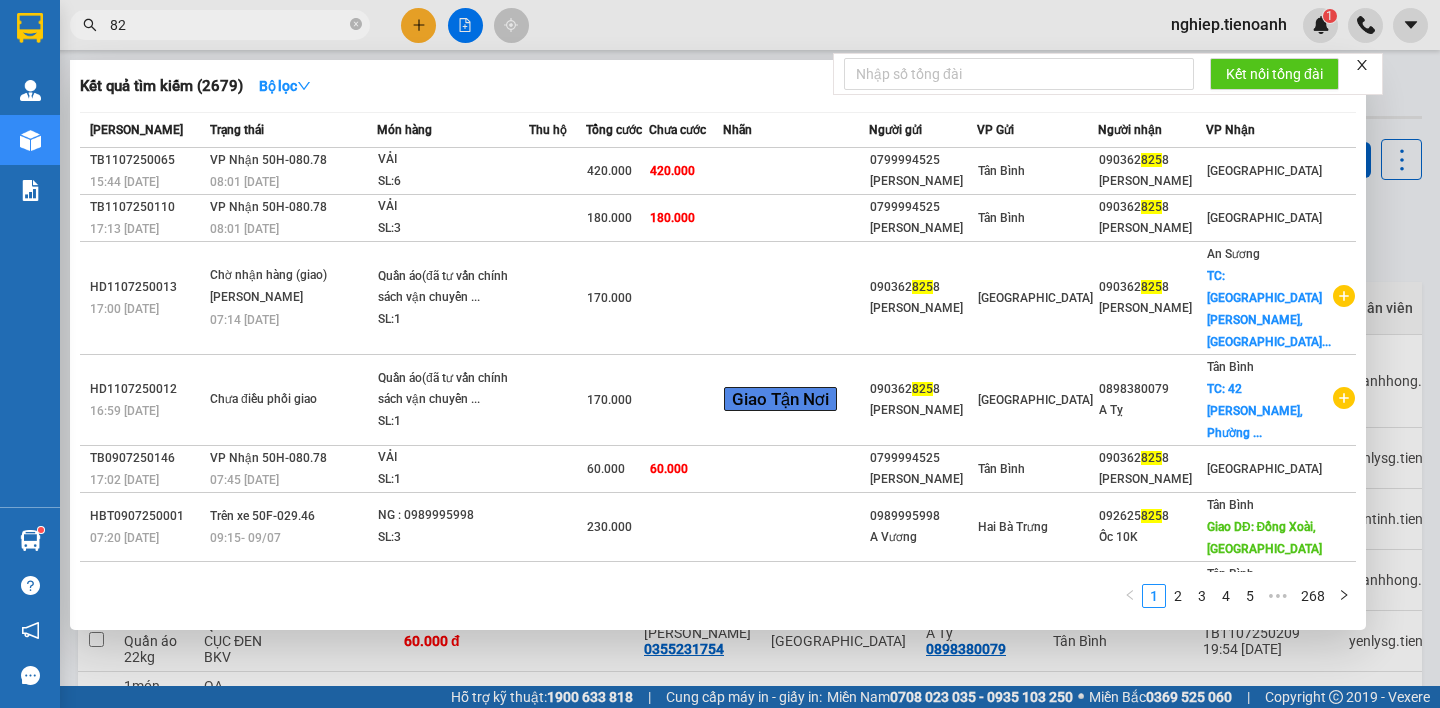 type on "8" 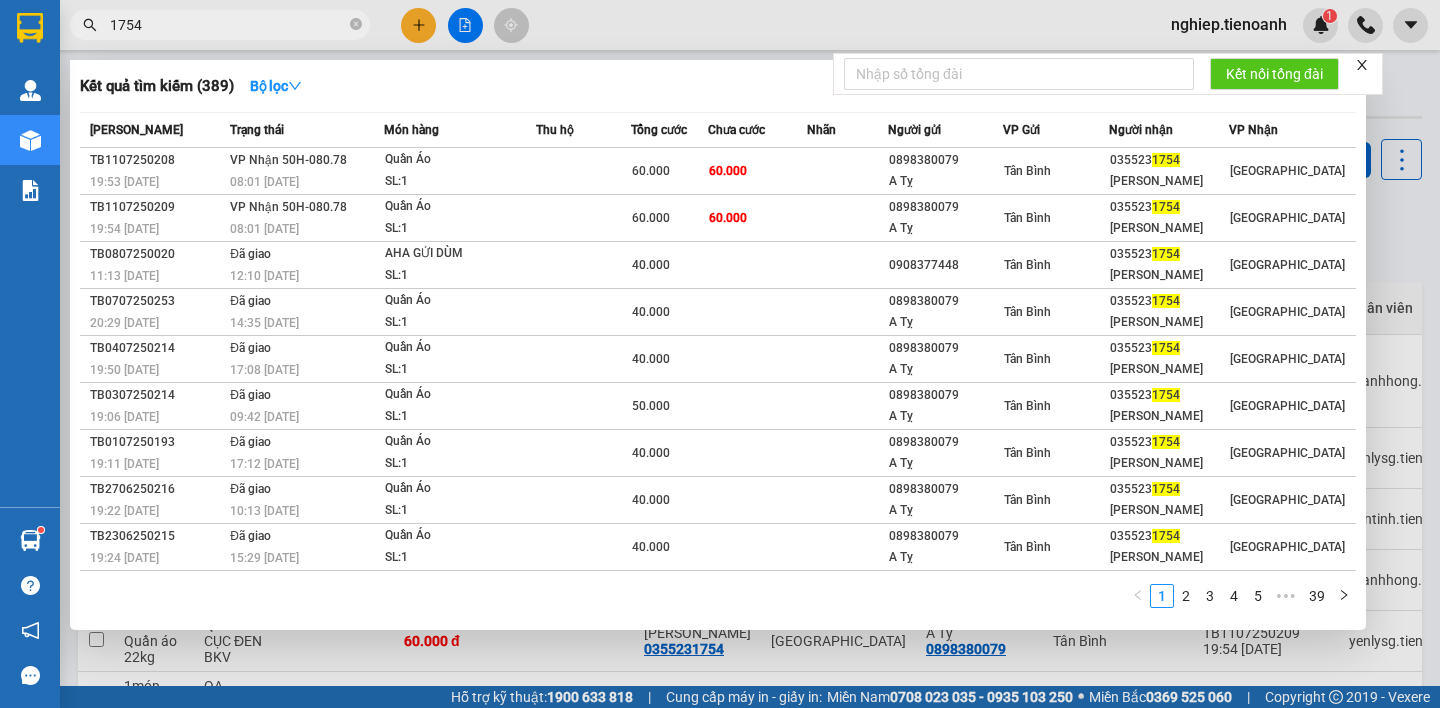 click on "1754" at bounding box center (228, 25) 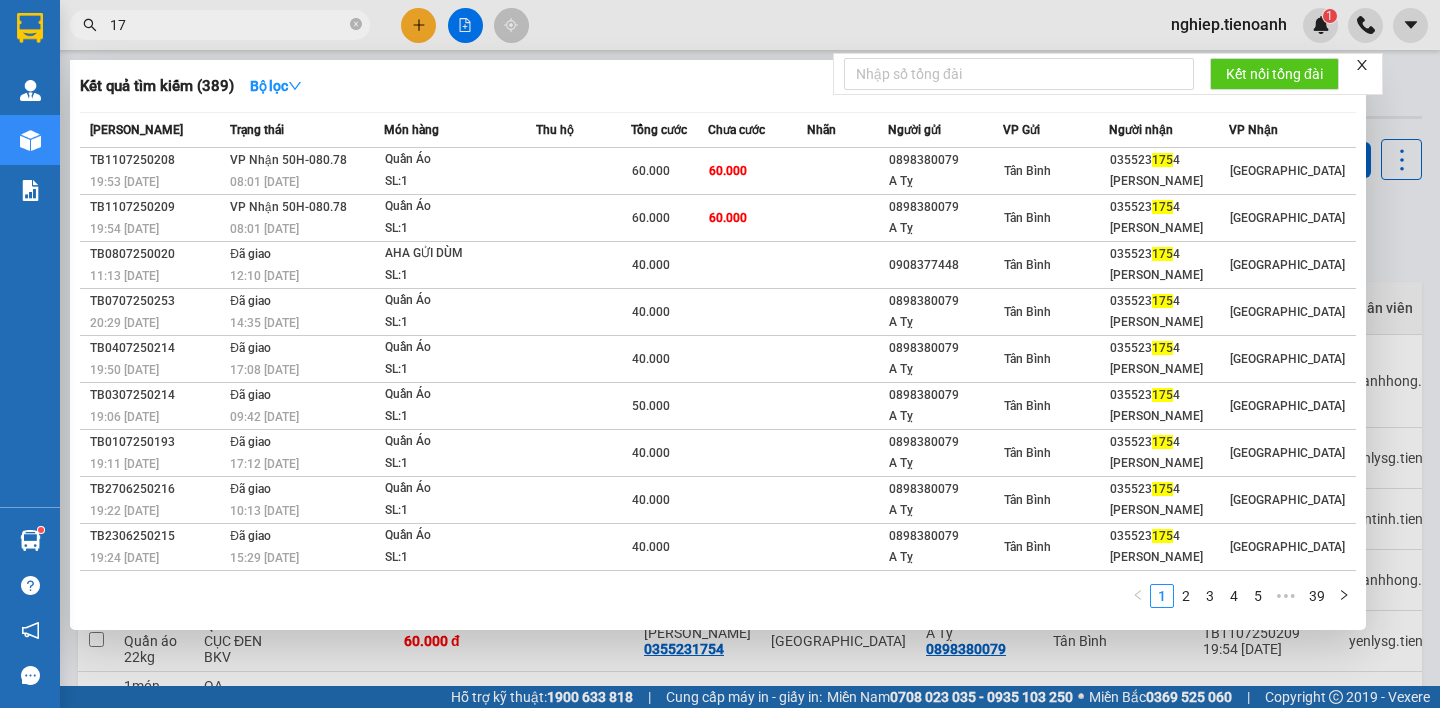 type on "1" 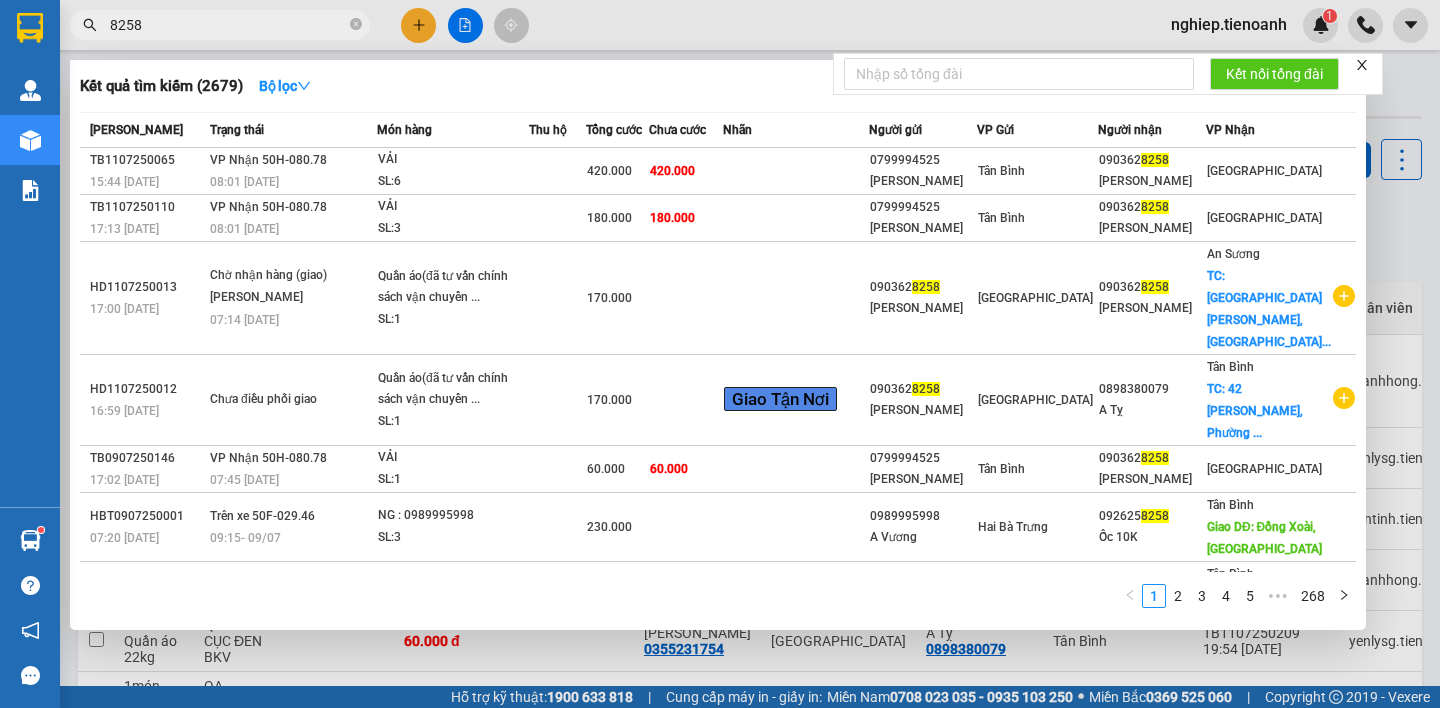 type on "8258" 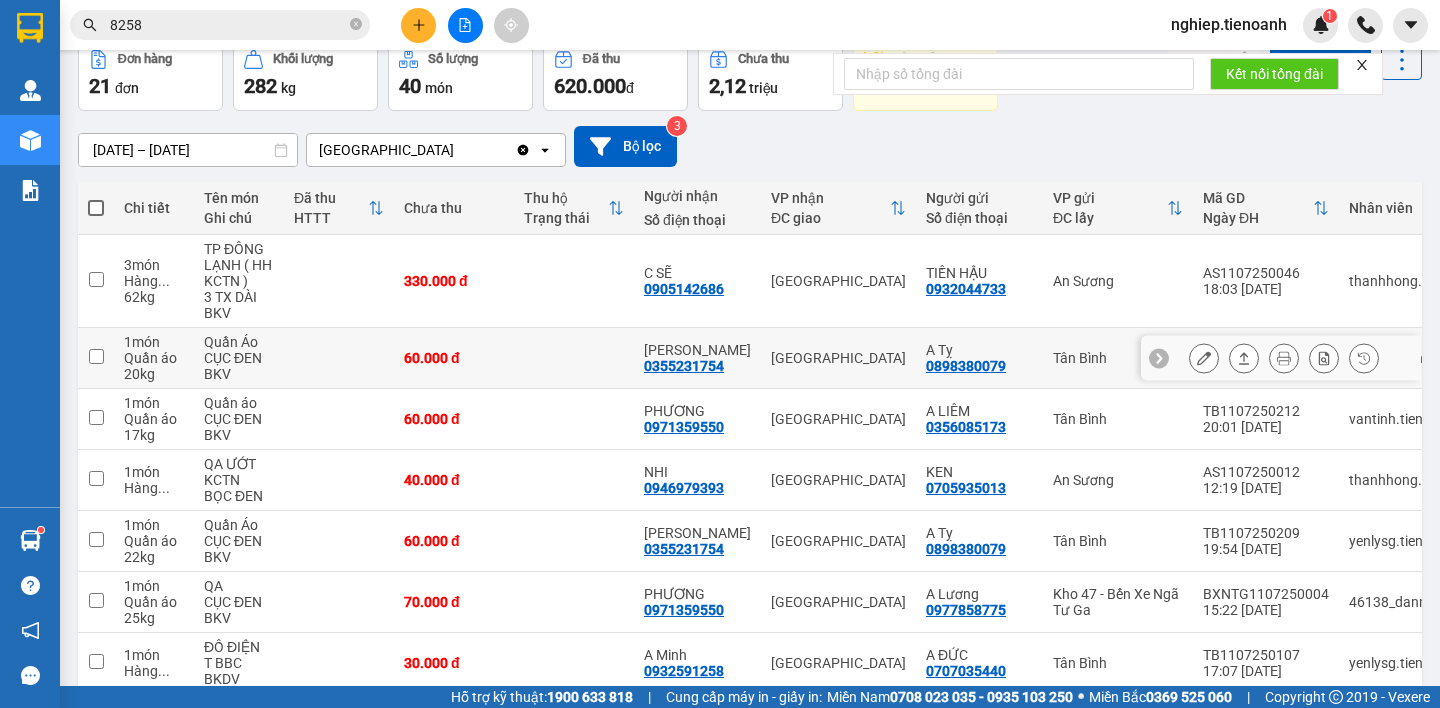 scroll, scrollTop: 200, scrollLeft: 0, axis: vertical 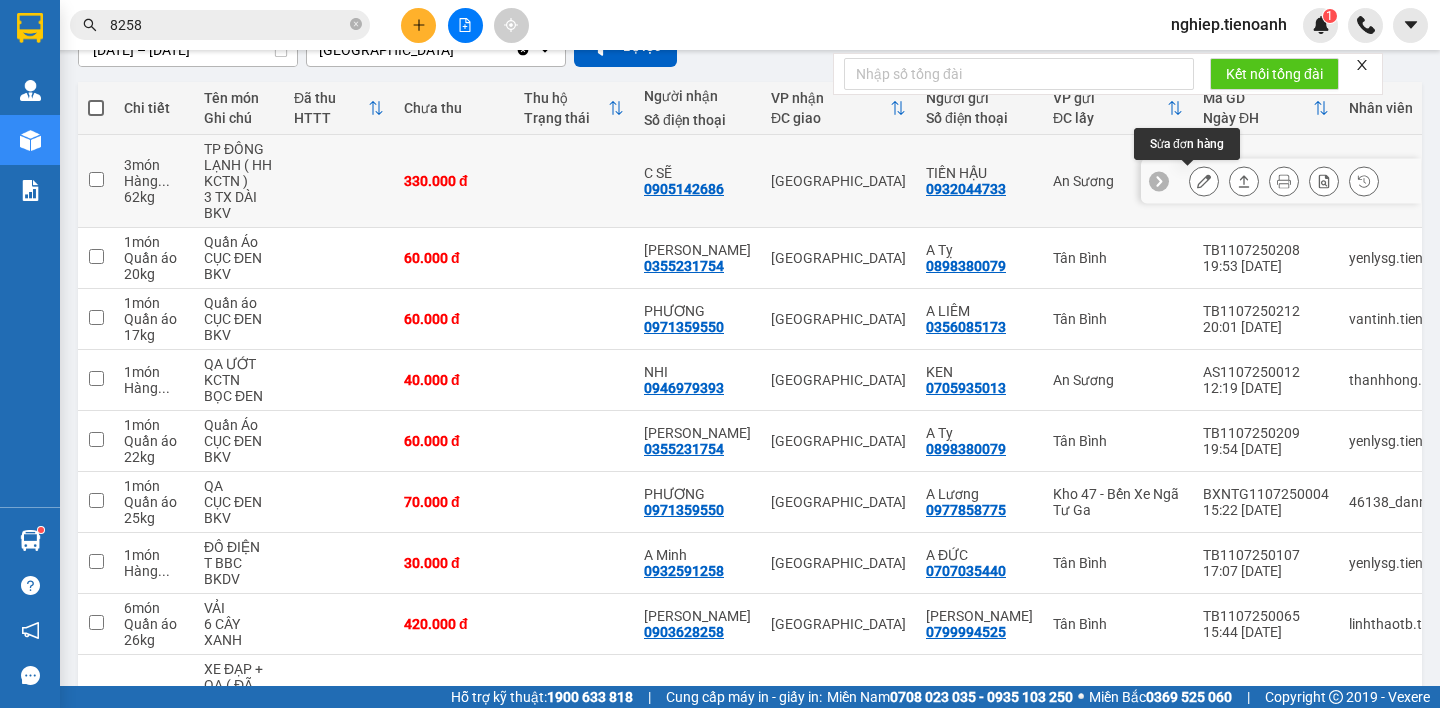 click 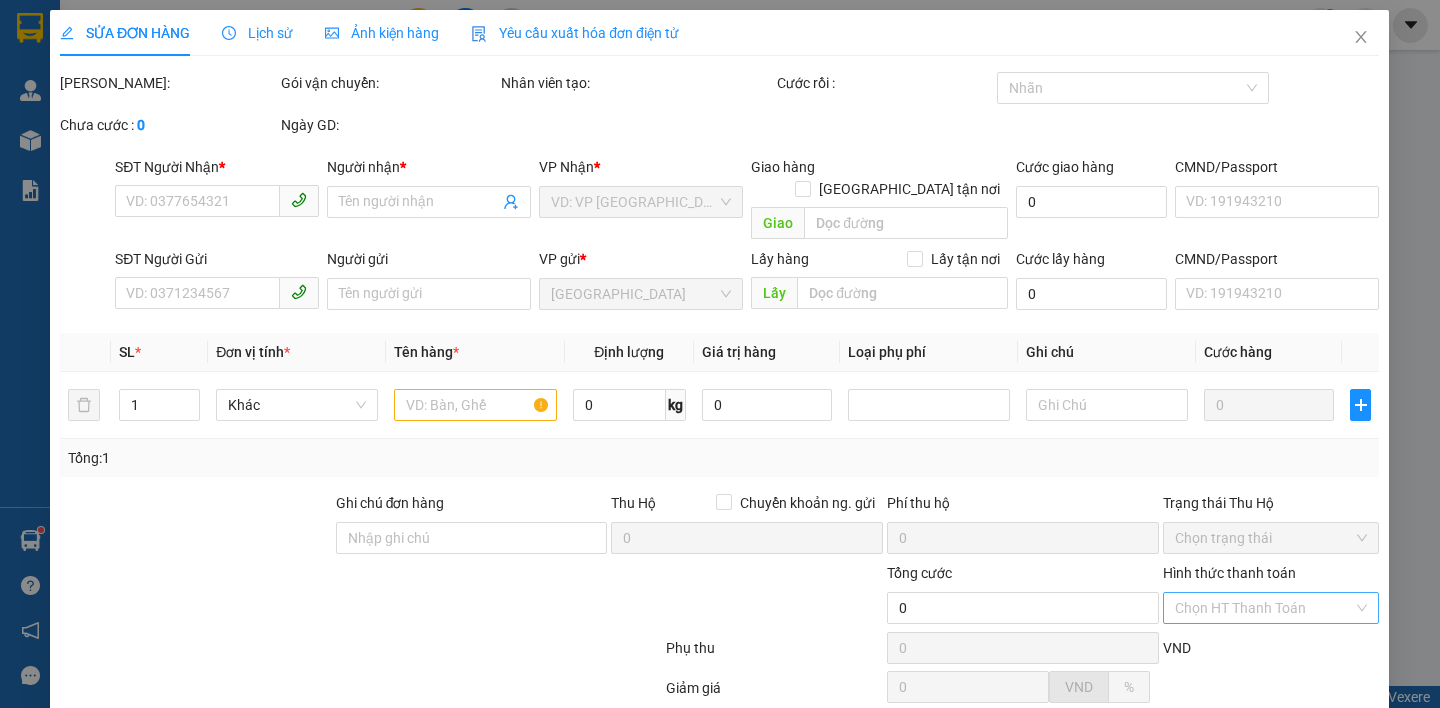 scroll, scrollTop: 0, scrollLeft: 0, axis: both 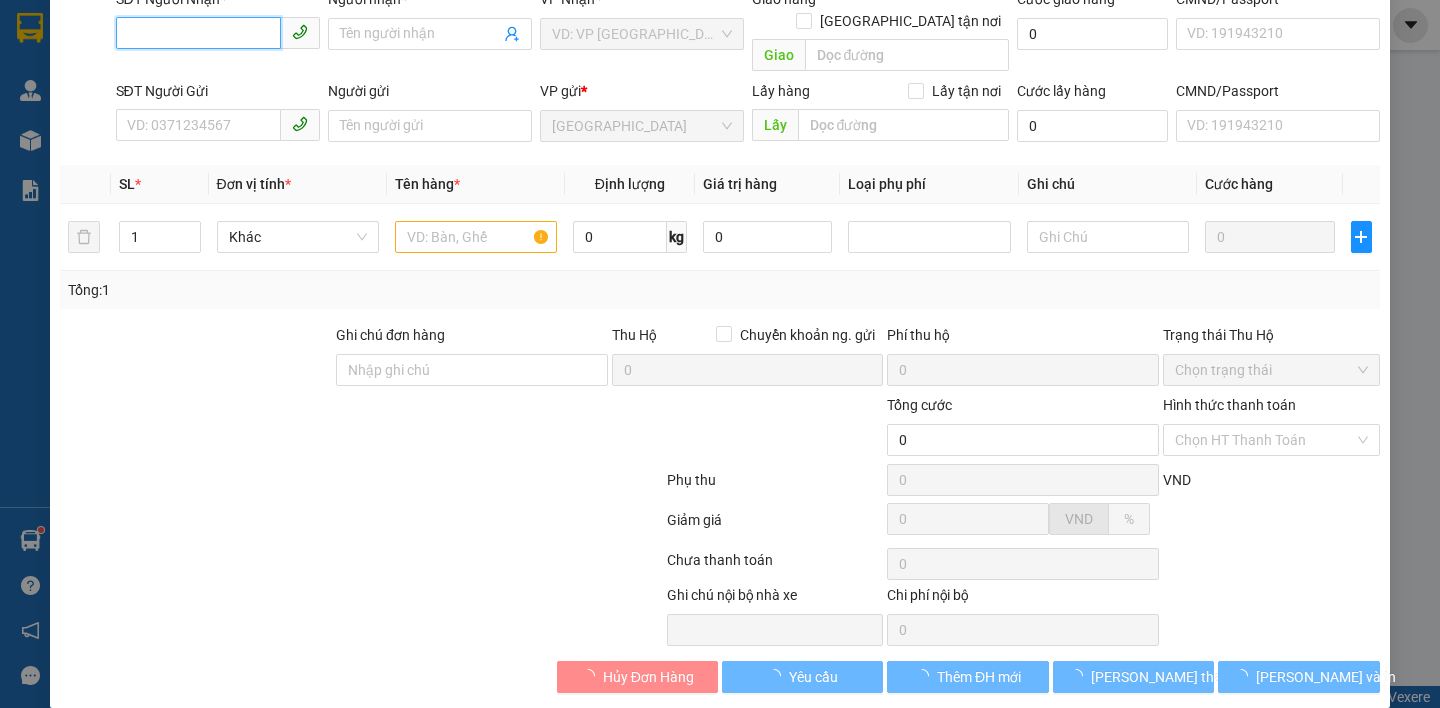 type on "0905142686" 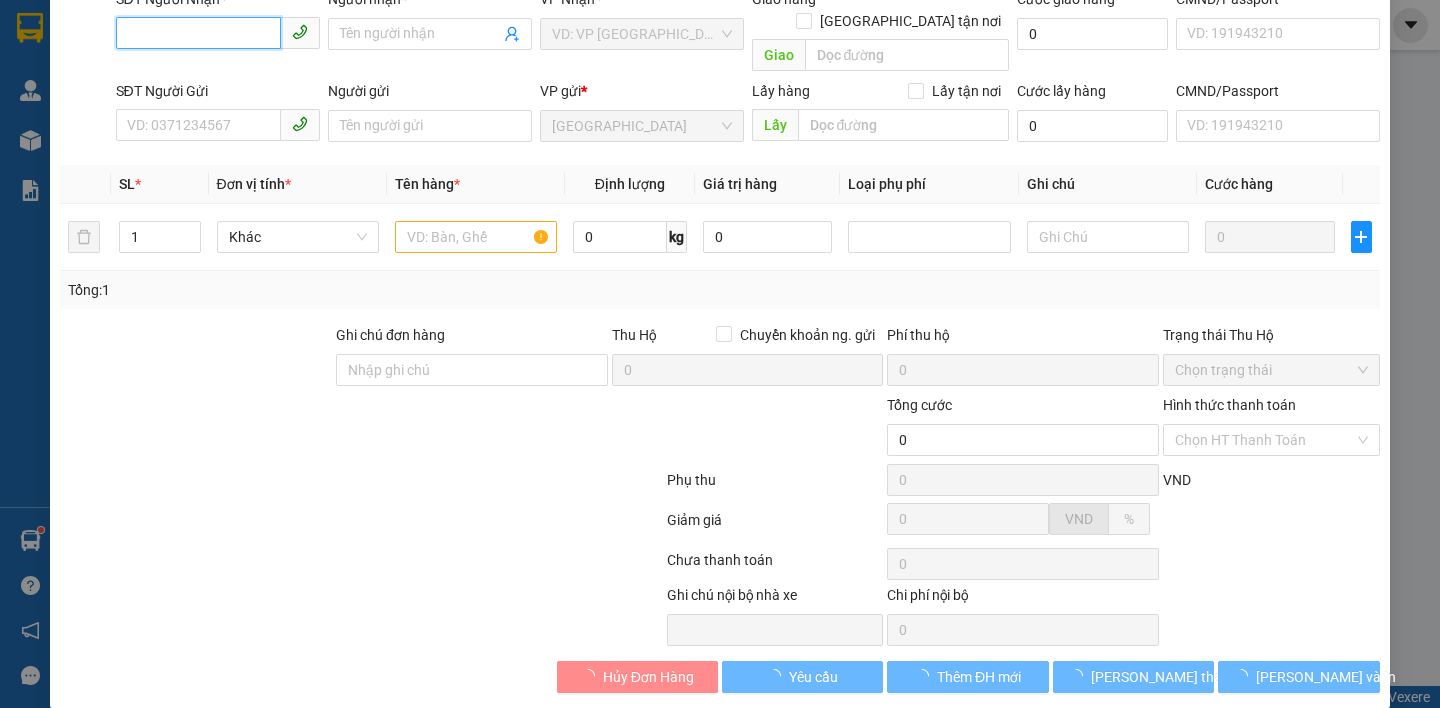 type on "C SẼ" 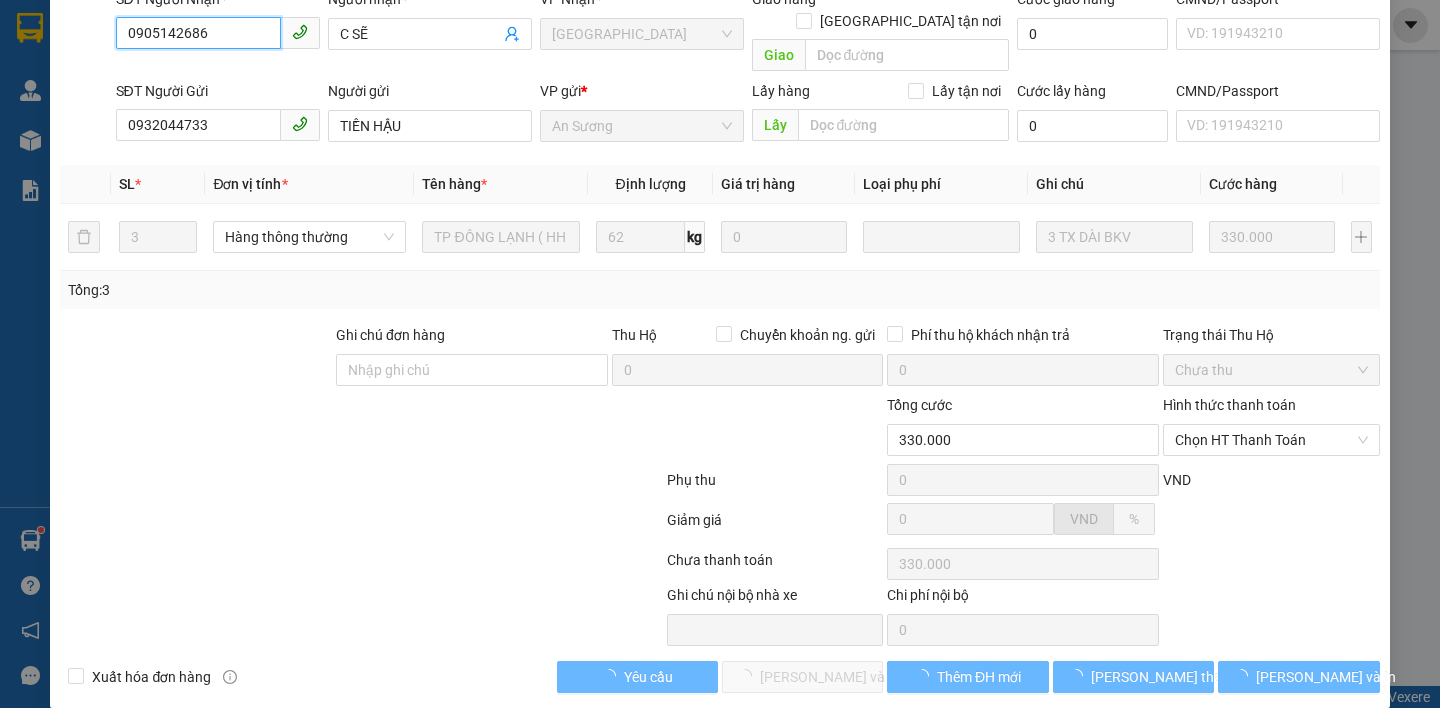 scroll, scrollTop: 170, scrollLeft: 0, axis: vertical 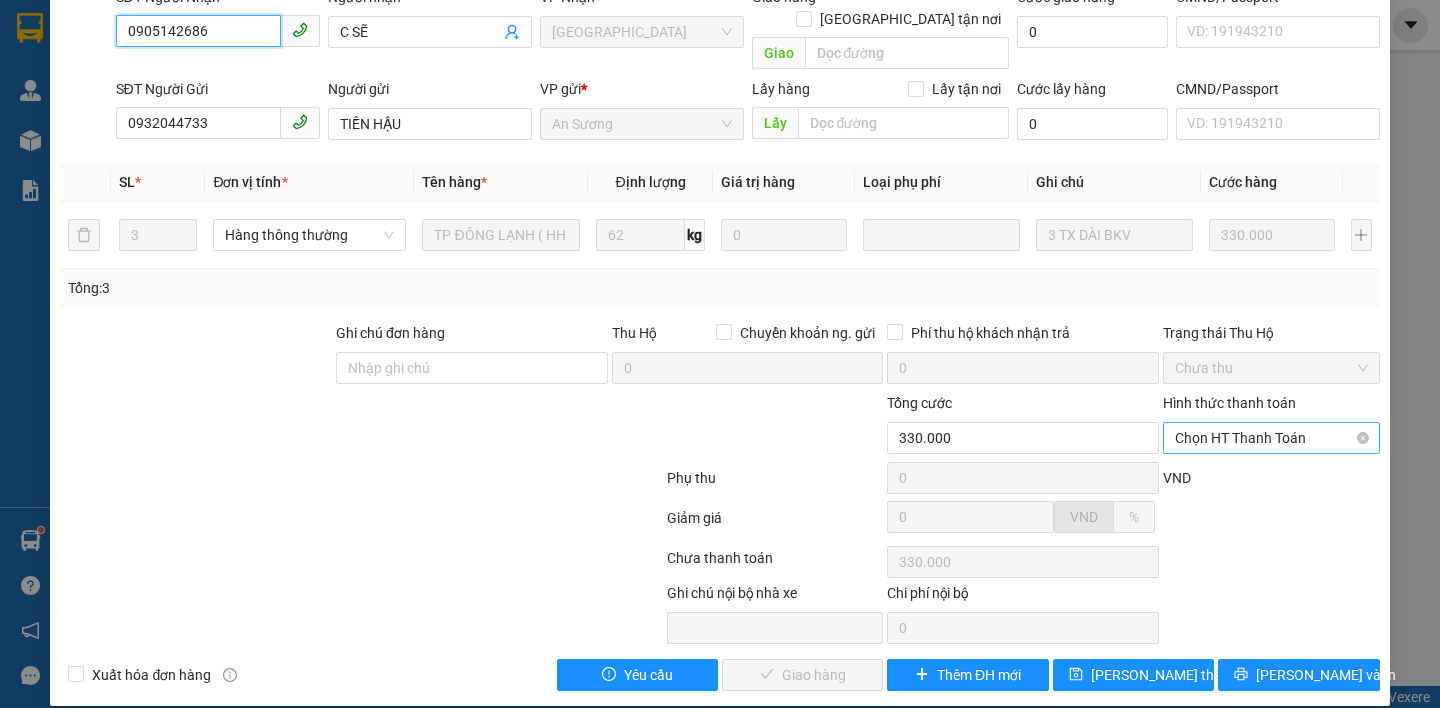 click on "Chọn HT Thanh Toán" at bounding box center (1271, 438) 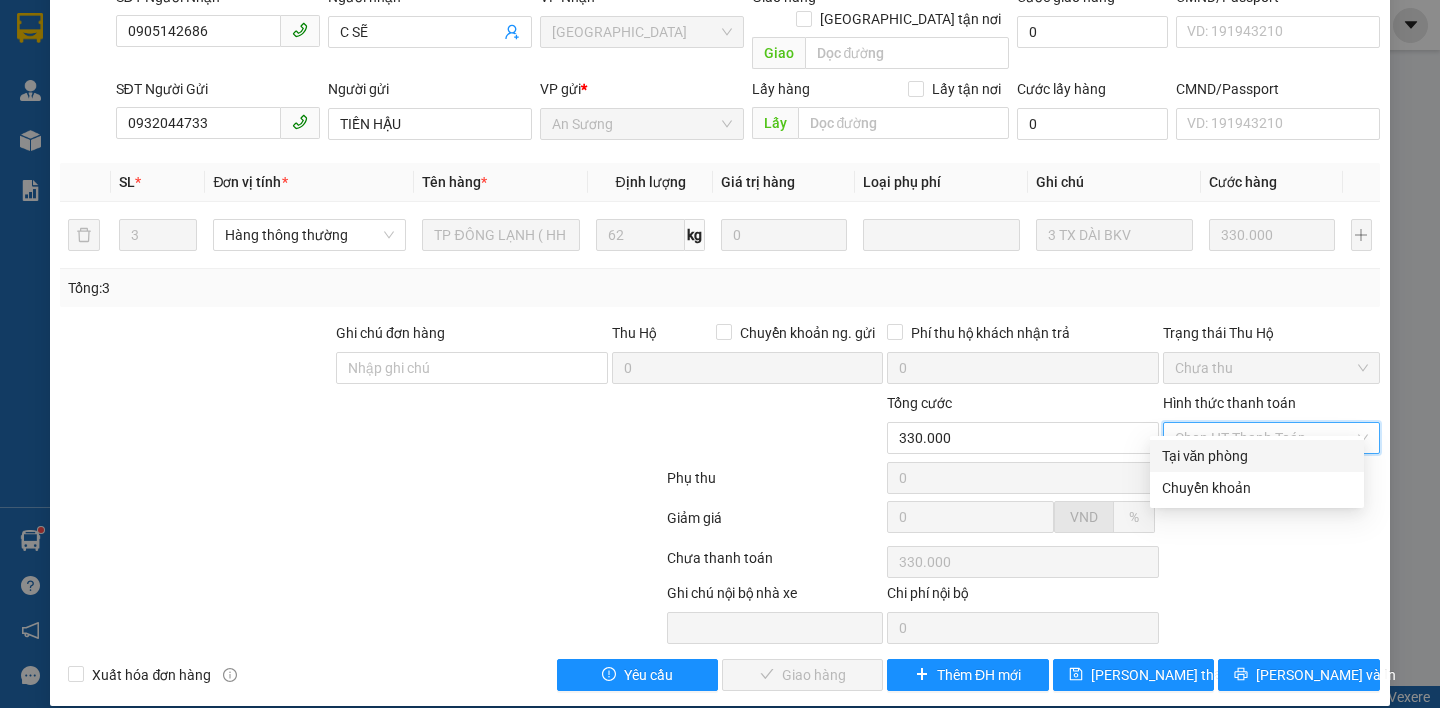 click on "Tại văn phòng" at bounding box center (1257, 456) 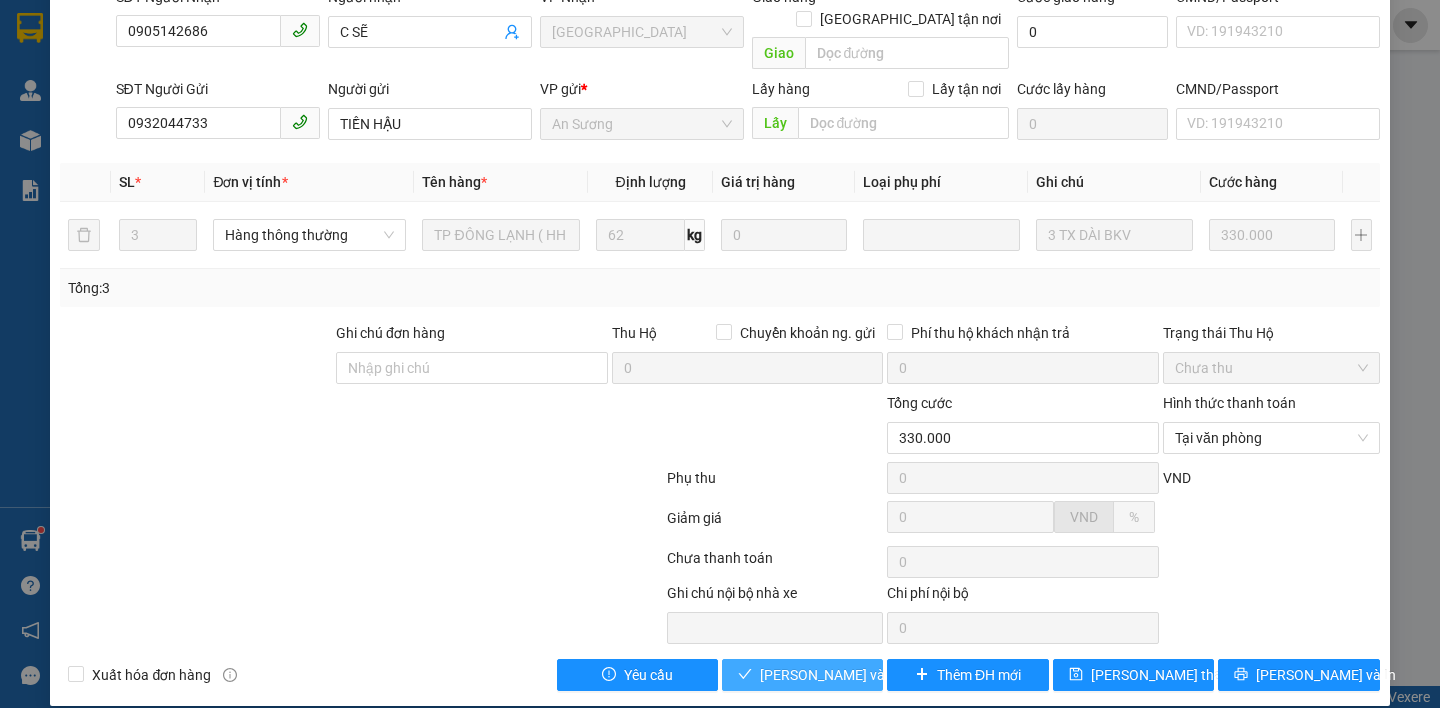 click on "[PERSON_NAME] và Giao hàng" at bounding box center [856, 675] 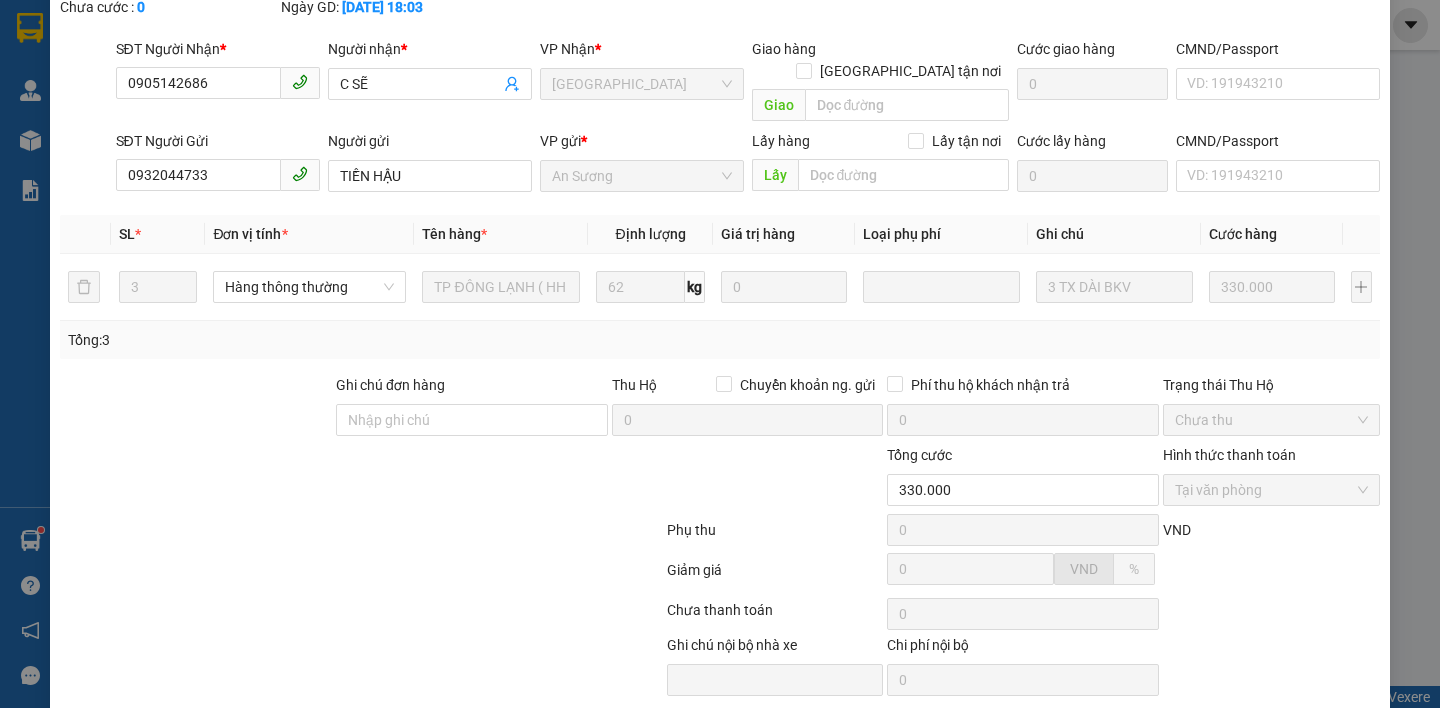 scroll, scrollTop: 0, scrollLeft: 0, axis: both 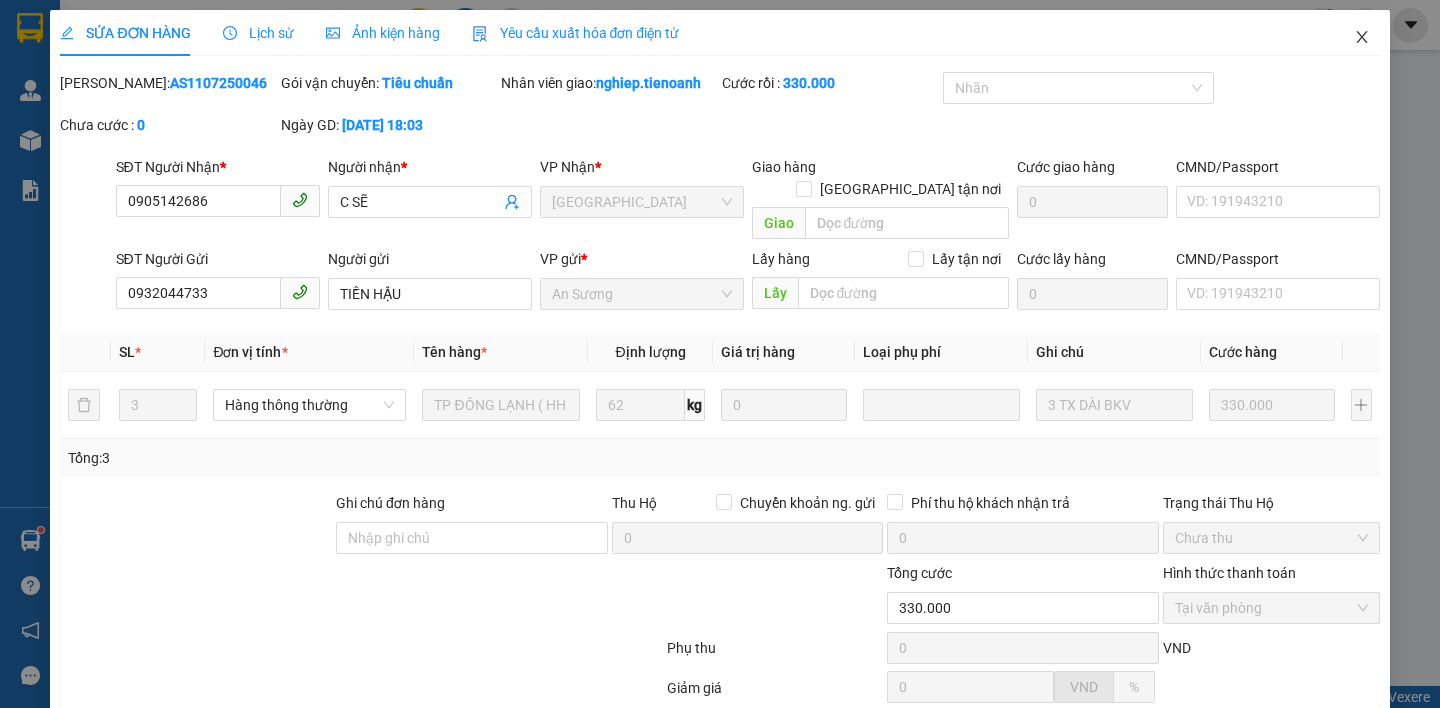 click at bounding box center (1362, 38) 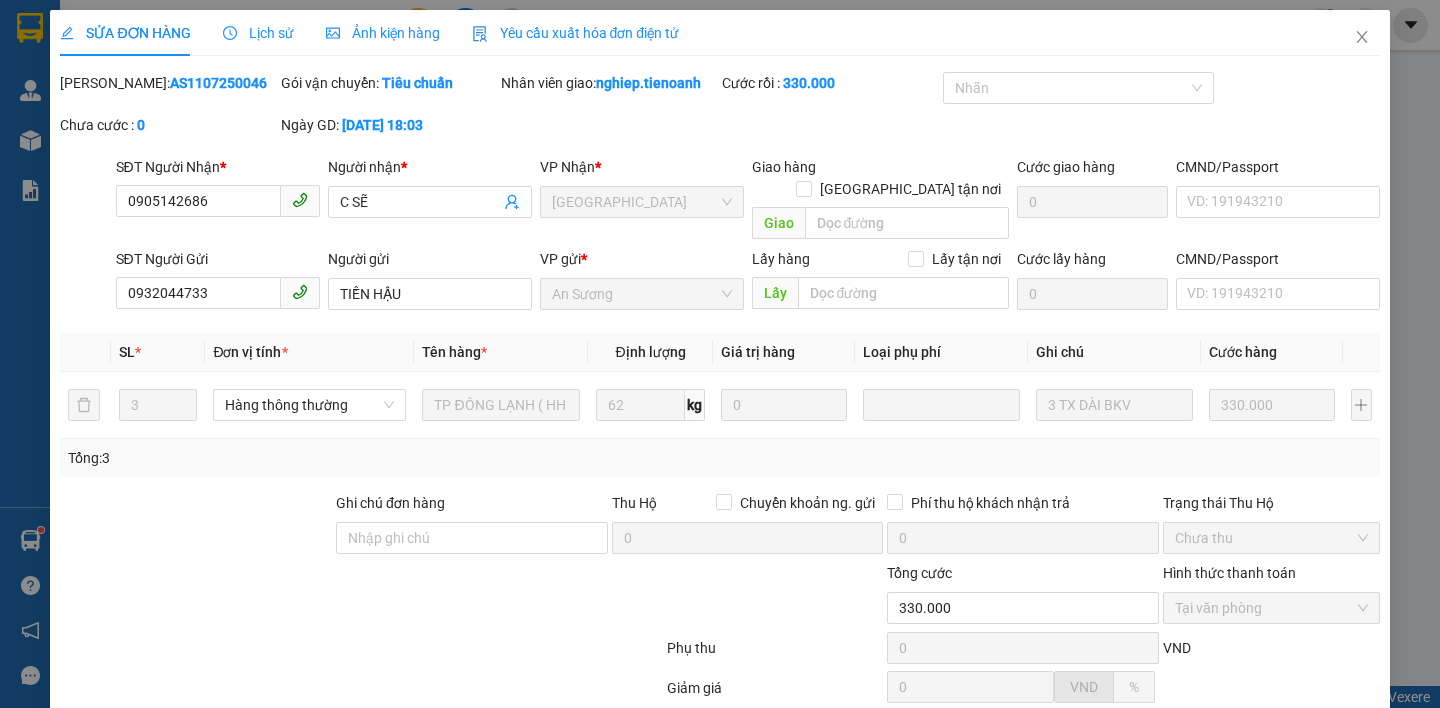 click on "nghiep.tienoanh 1" at bounding box center (1297, 25) 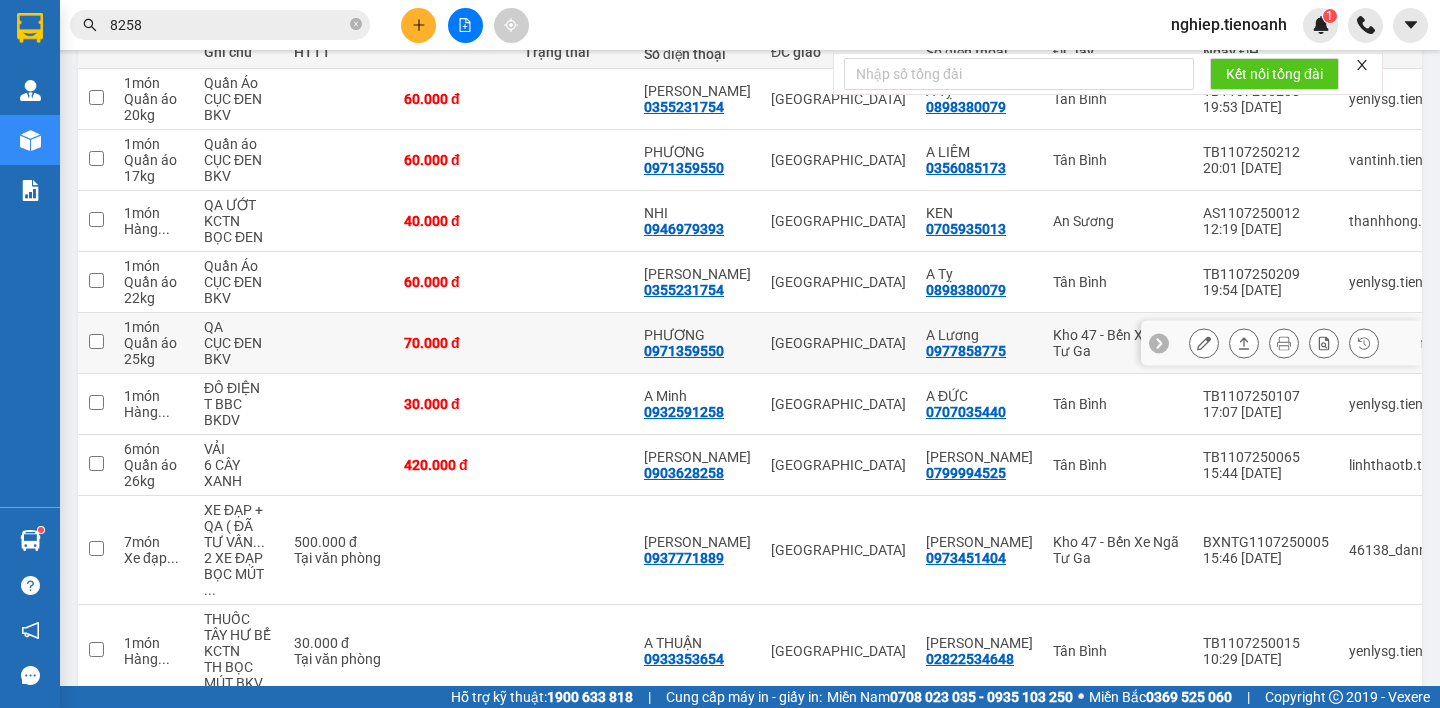 scroll, scrollTop: 300, scrollLeft: 0, axis: vertical 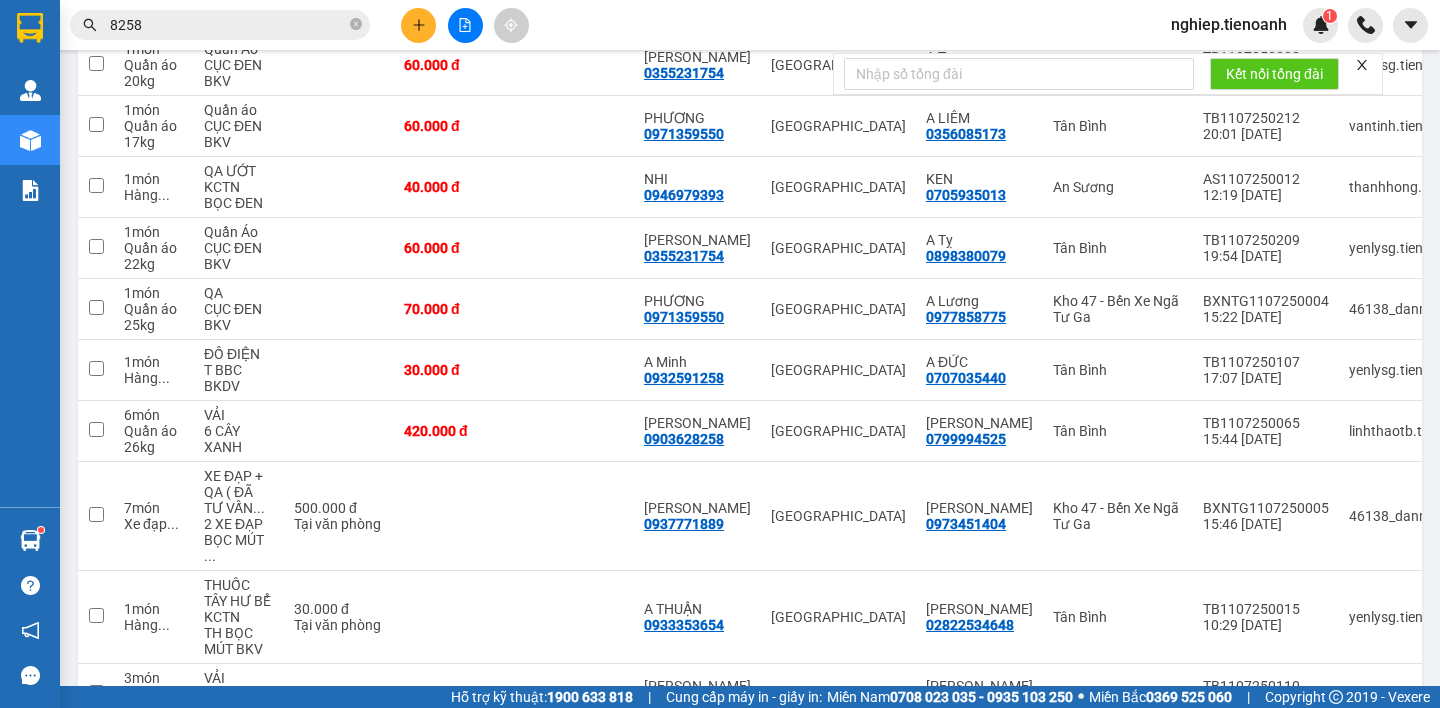click on "8258" at bounding box center [228, 25] 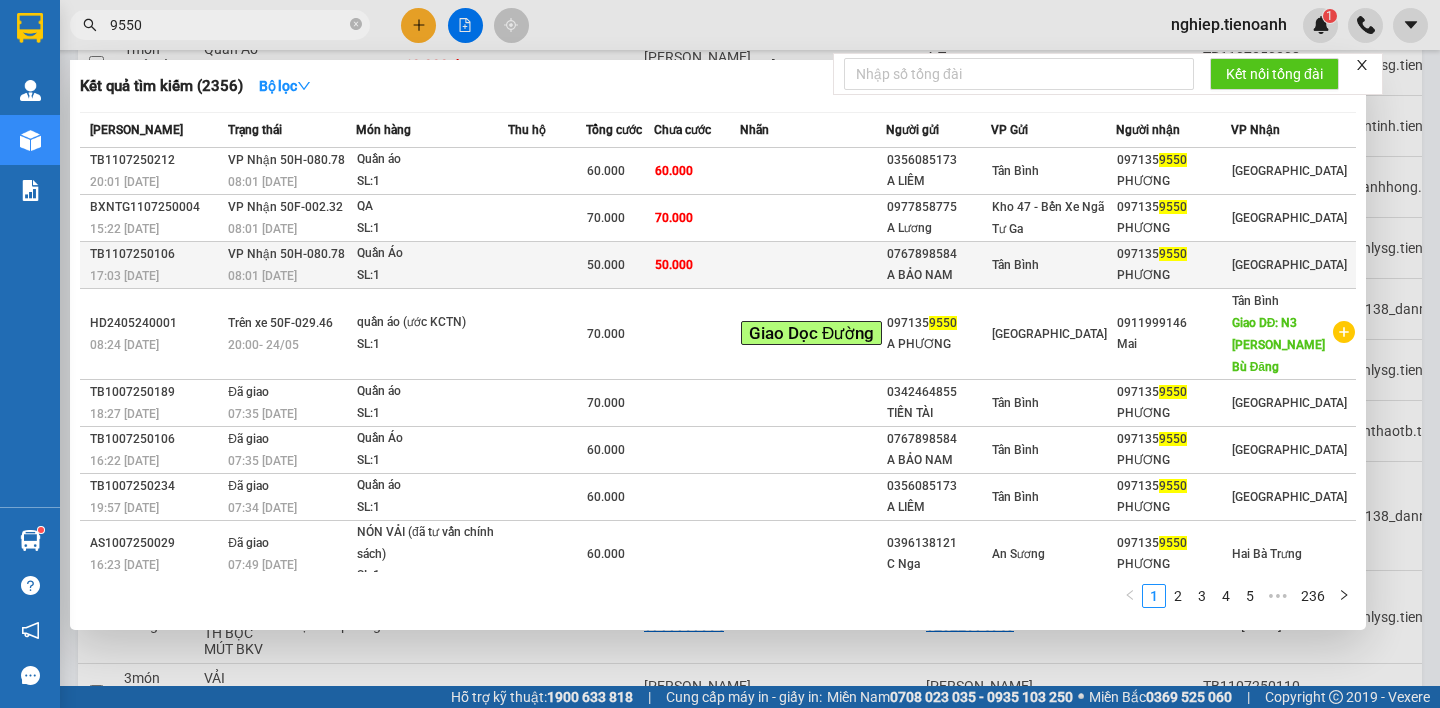 type on "9550" 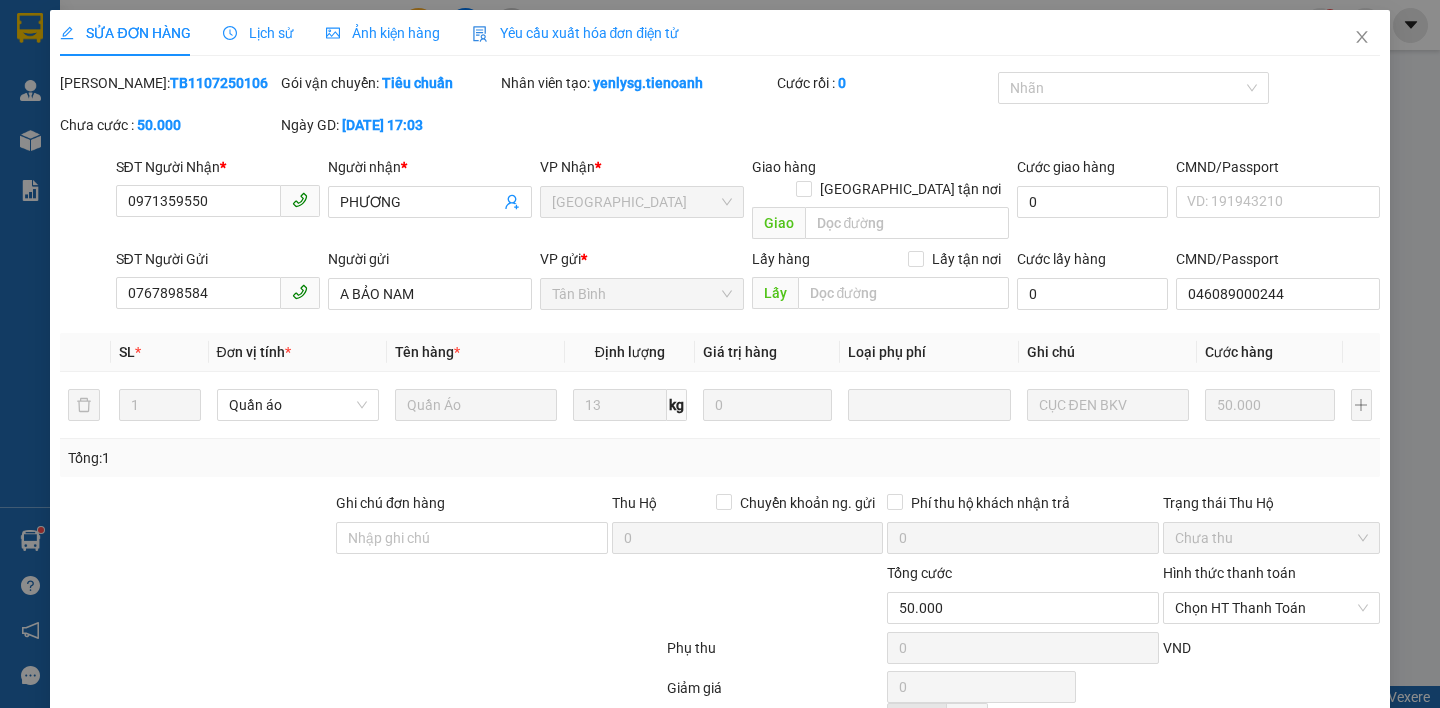 type on "0971359550" 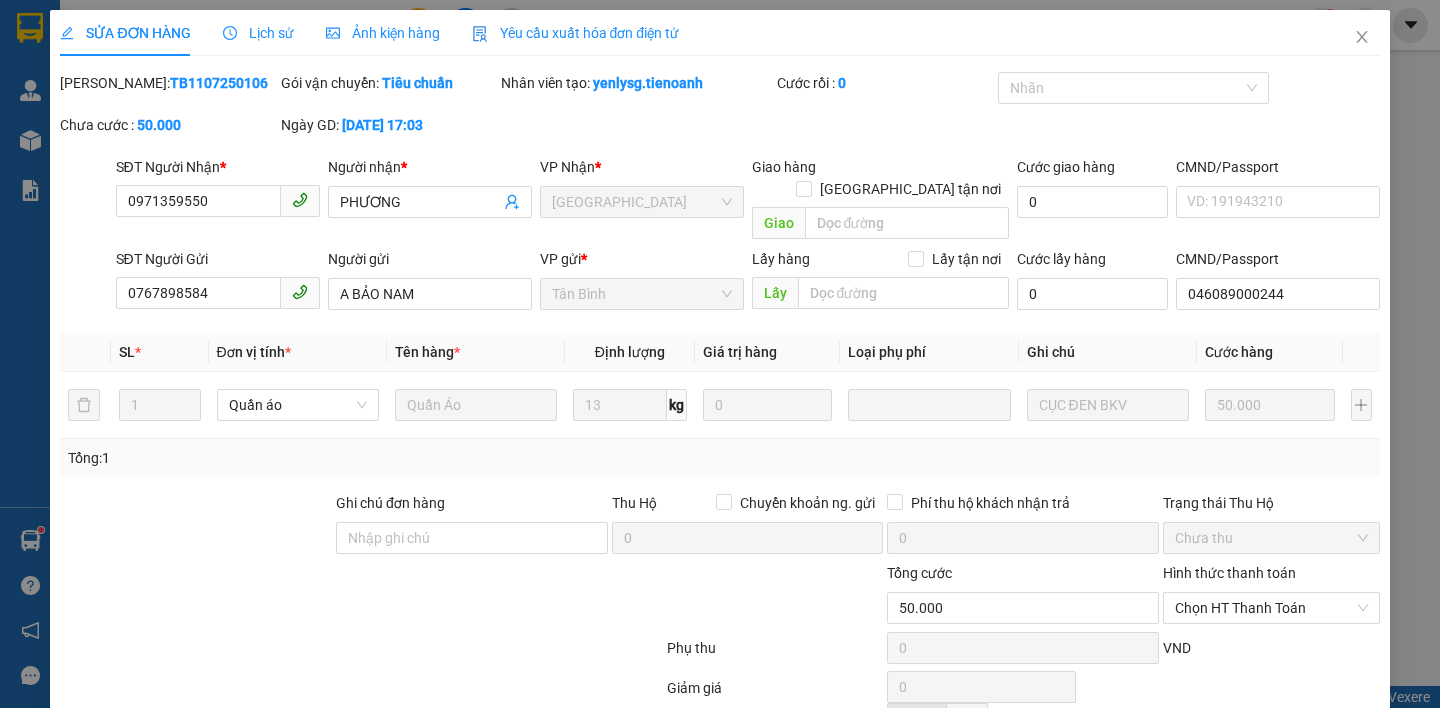 type on "PHƯƠNG" 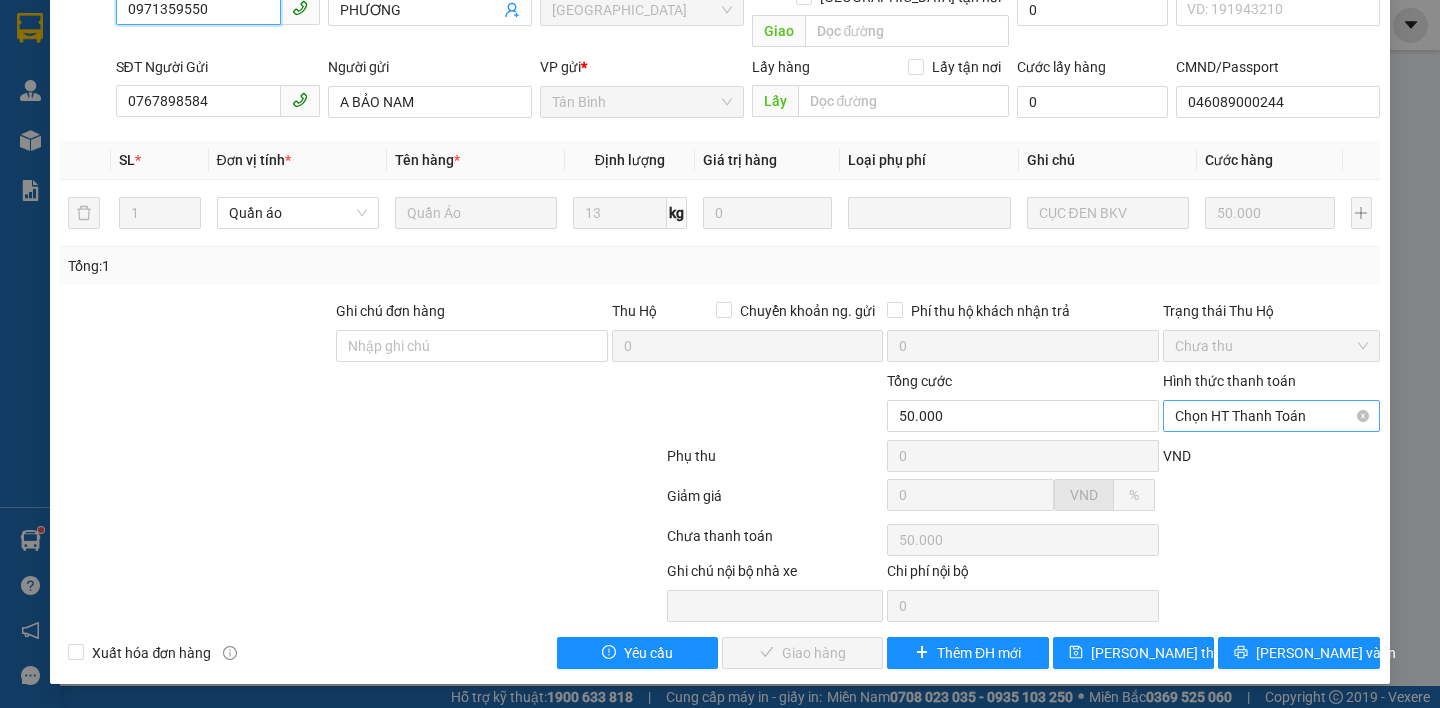 scroll, scrollTop: 170, scrollLeft: 0, axis: vertical 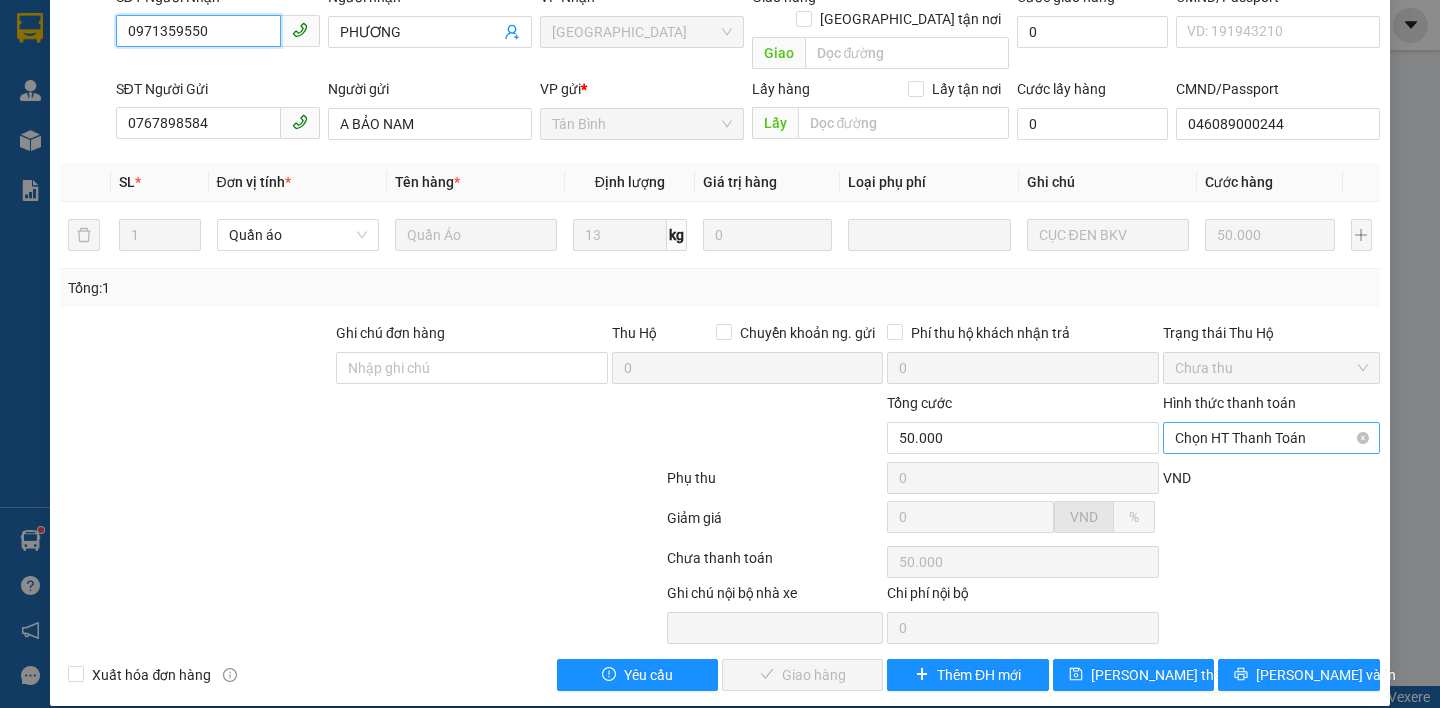 click on "Chọn HT Thanh Toán" at bounding box center (1271, 438) 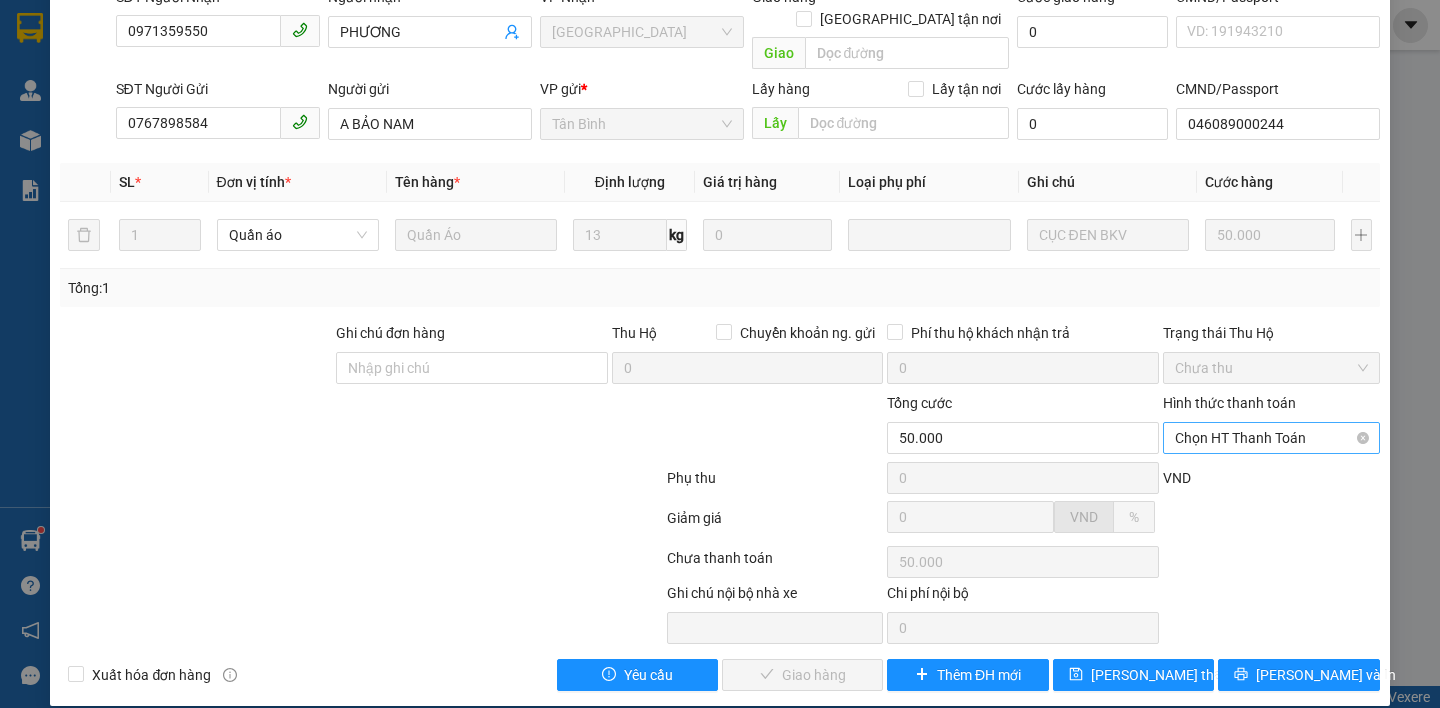 click on "Chọn HT Thanh Toán" at bounding box center [1271, 438] 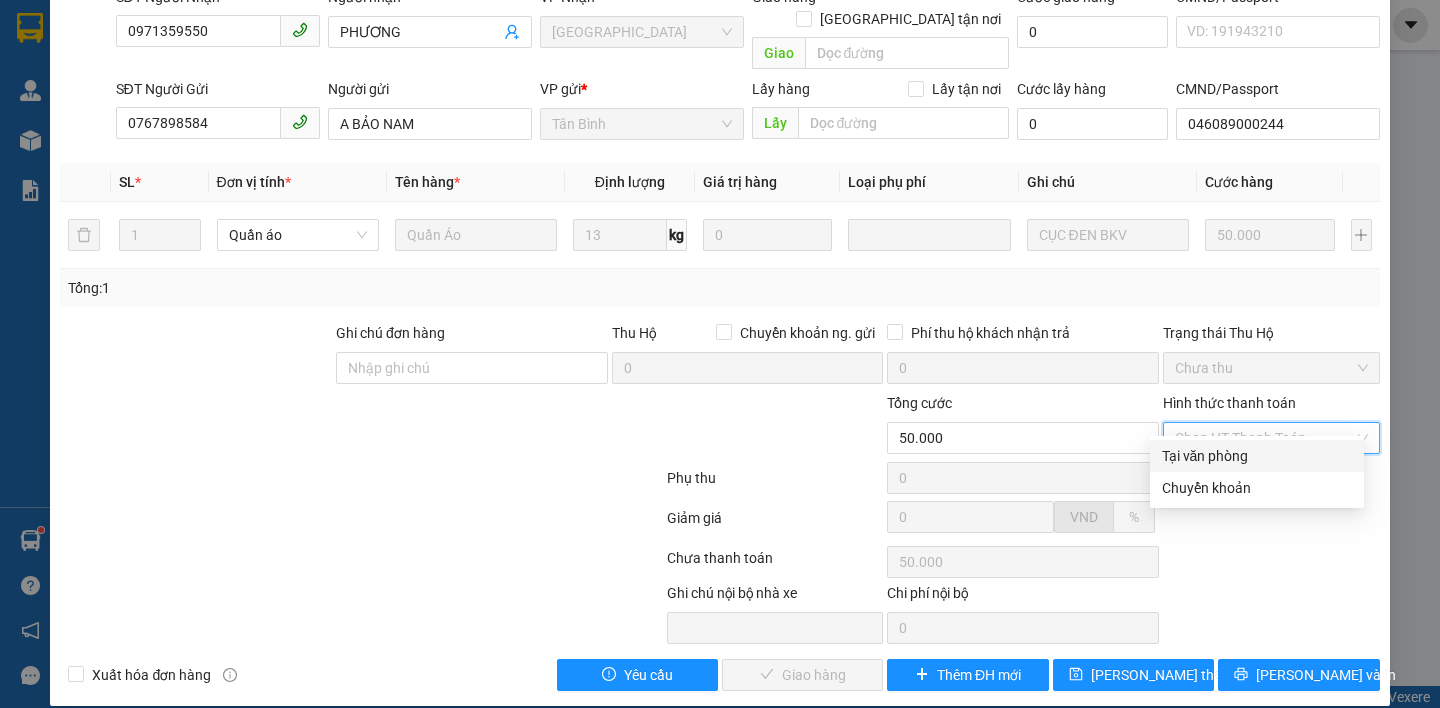 click on "Tại văn phòng" at bounding box center [1257, 456] 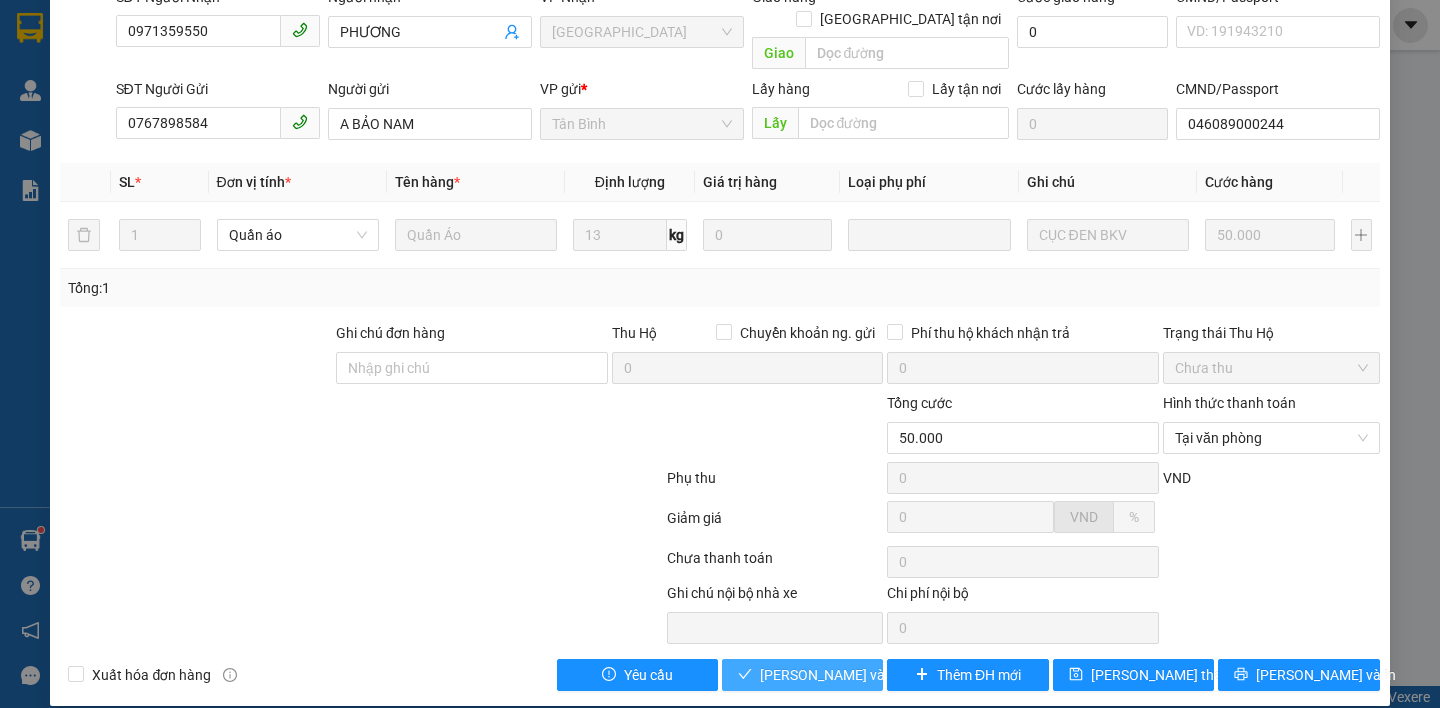 click on "[PERSON_NAME] và Giao hàng" at bounding box center (802, 675) 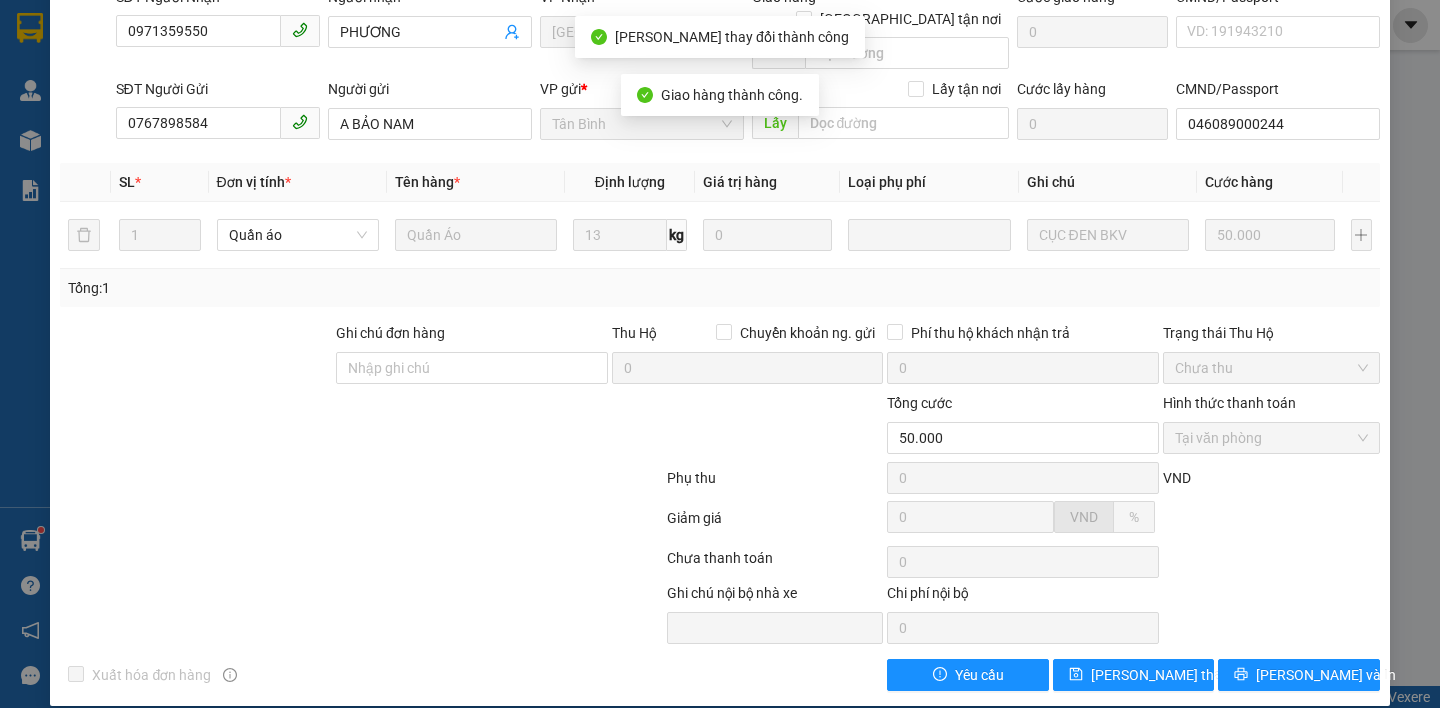 scroll, scrollTop: 0, scrollLeft: 0, axis: both 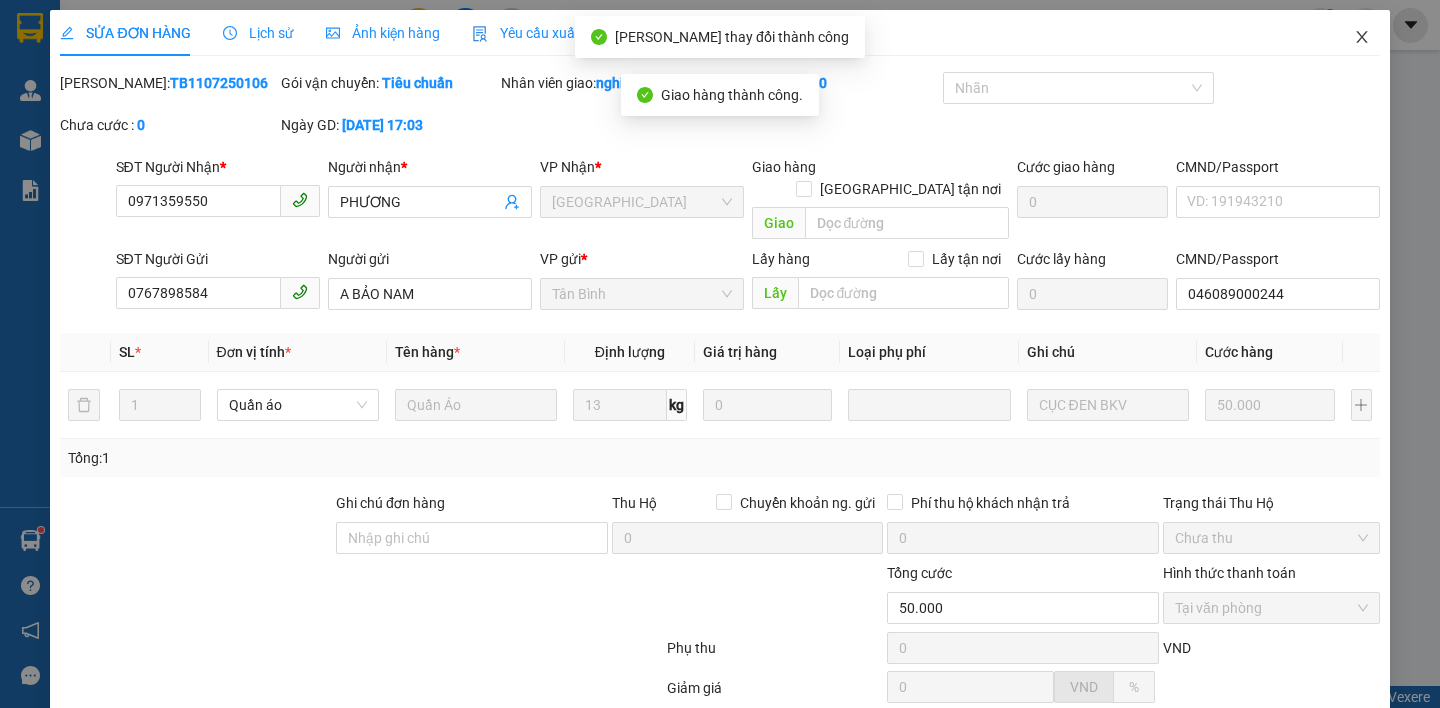 click 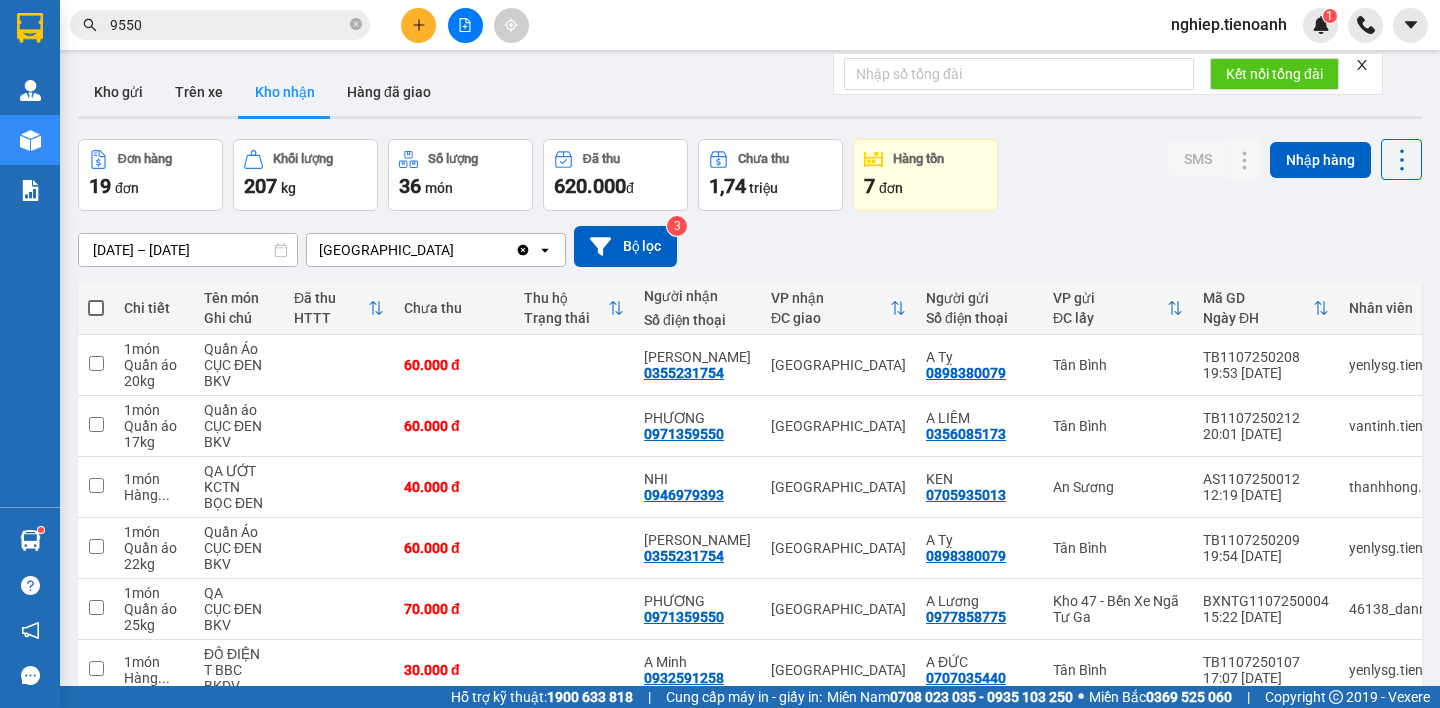 click on "9550" at bounding box center (228, 25) 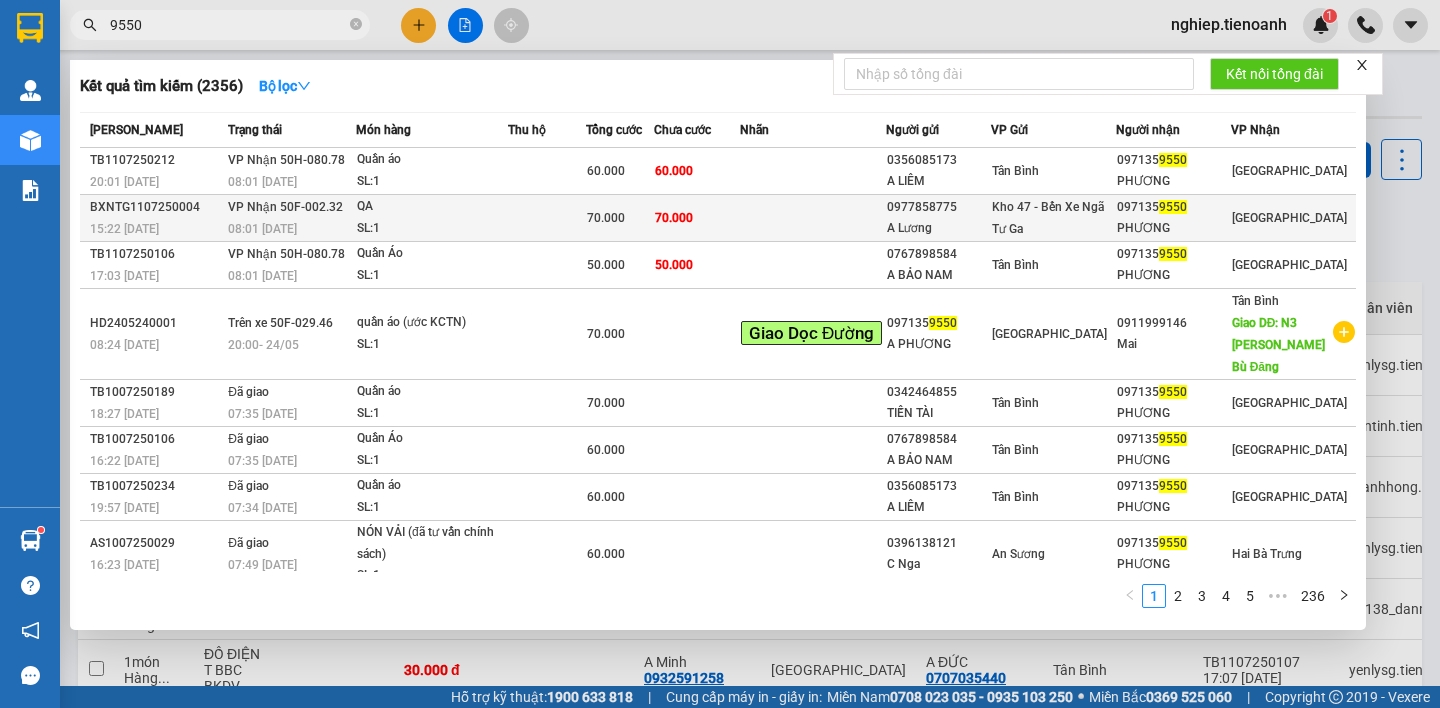 click at bounding box center (813, 218) 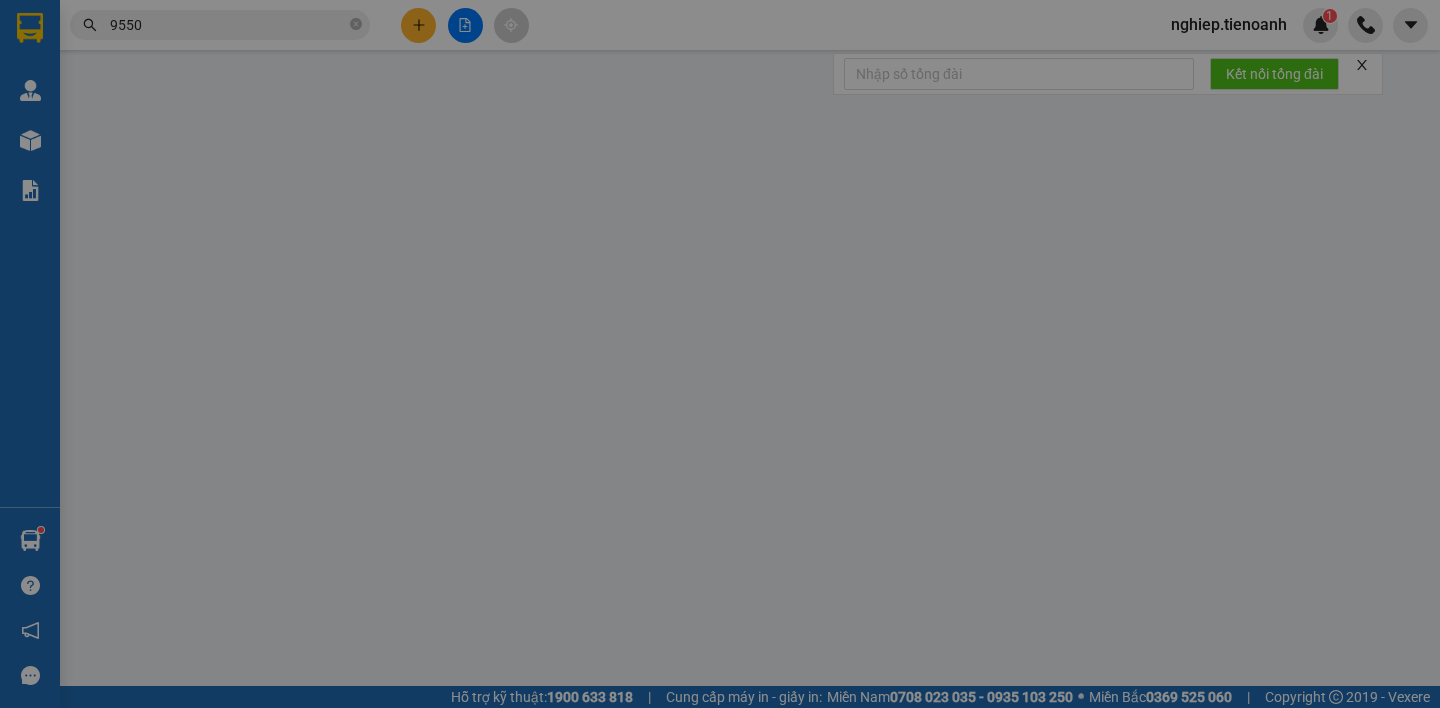 type on "0971359550" 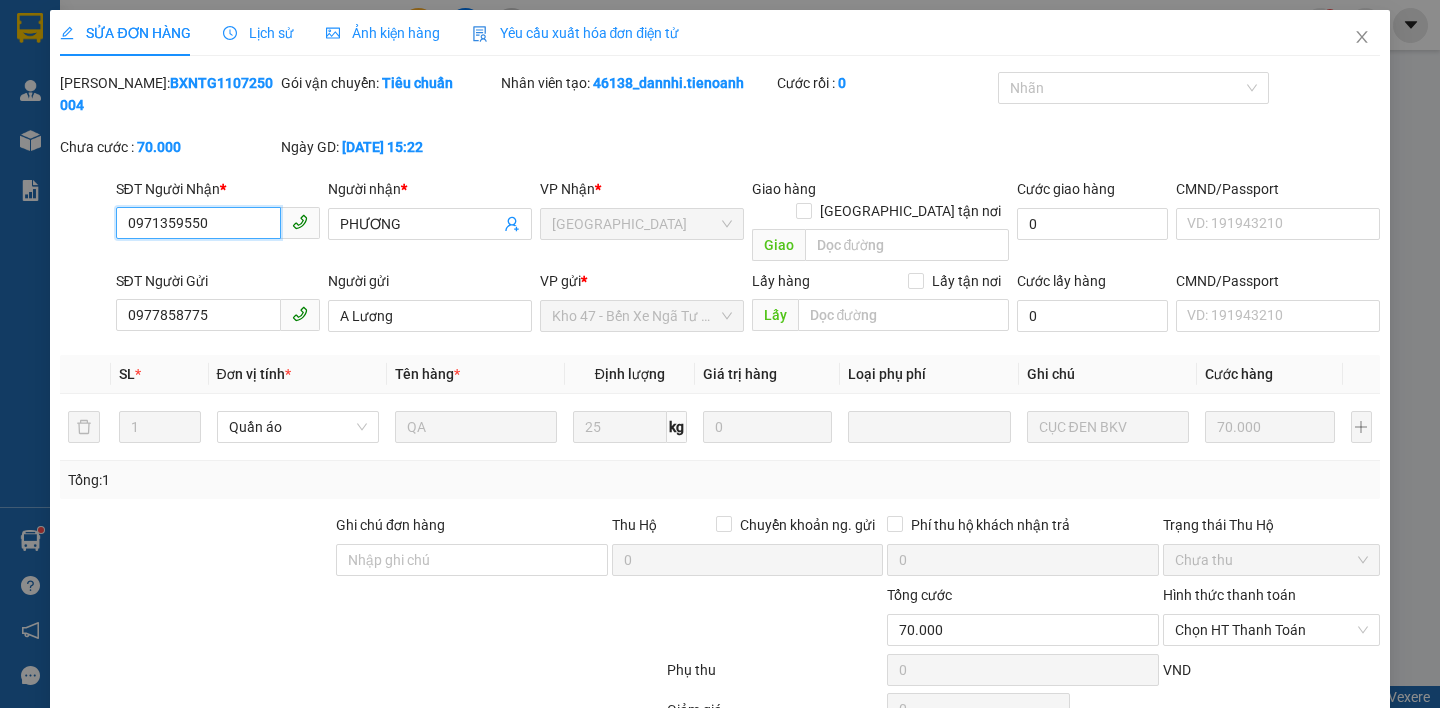 scroll, scrollTop: 170, scrollLeft: 0, axis: vertical 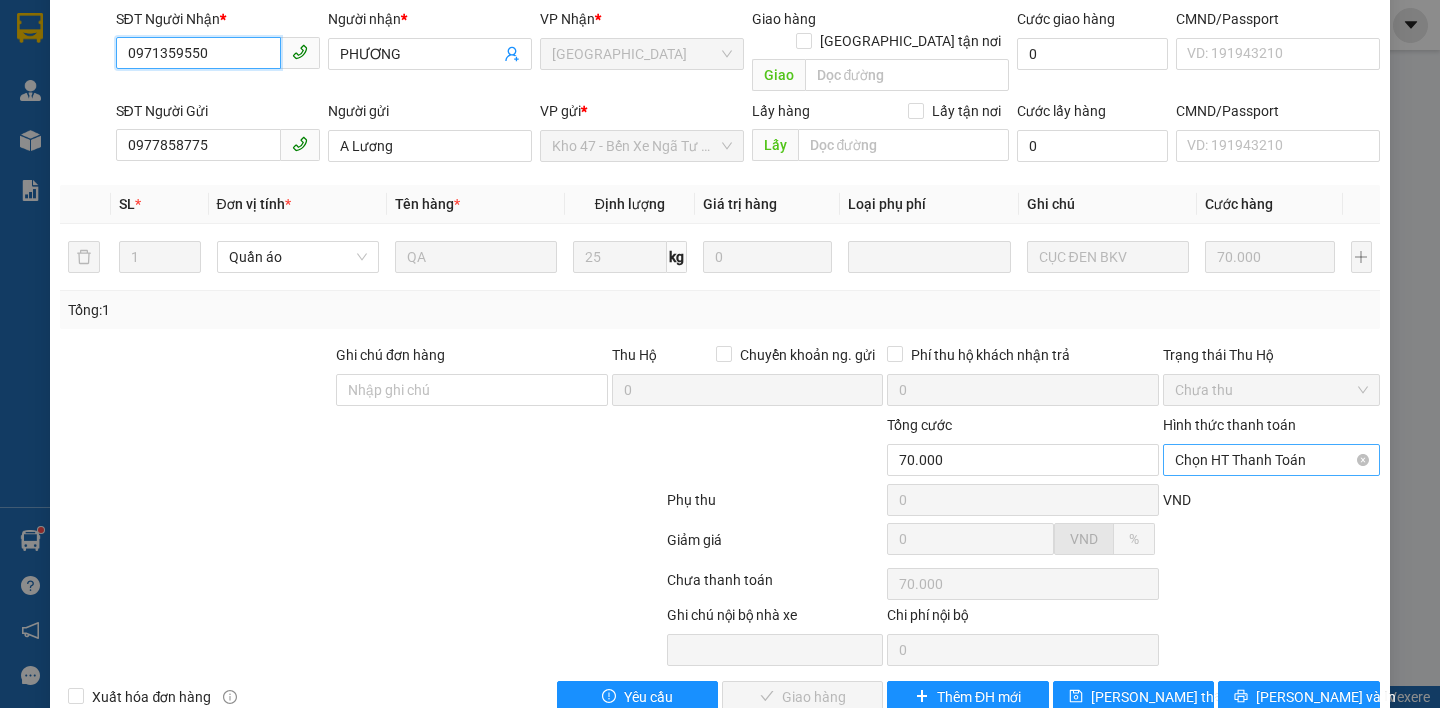 click on "Chọn HT Thanh Toán" at bounding box center (1271, 460) 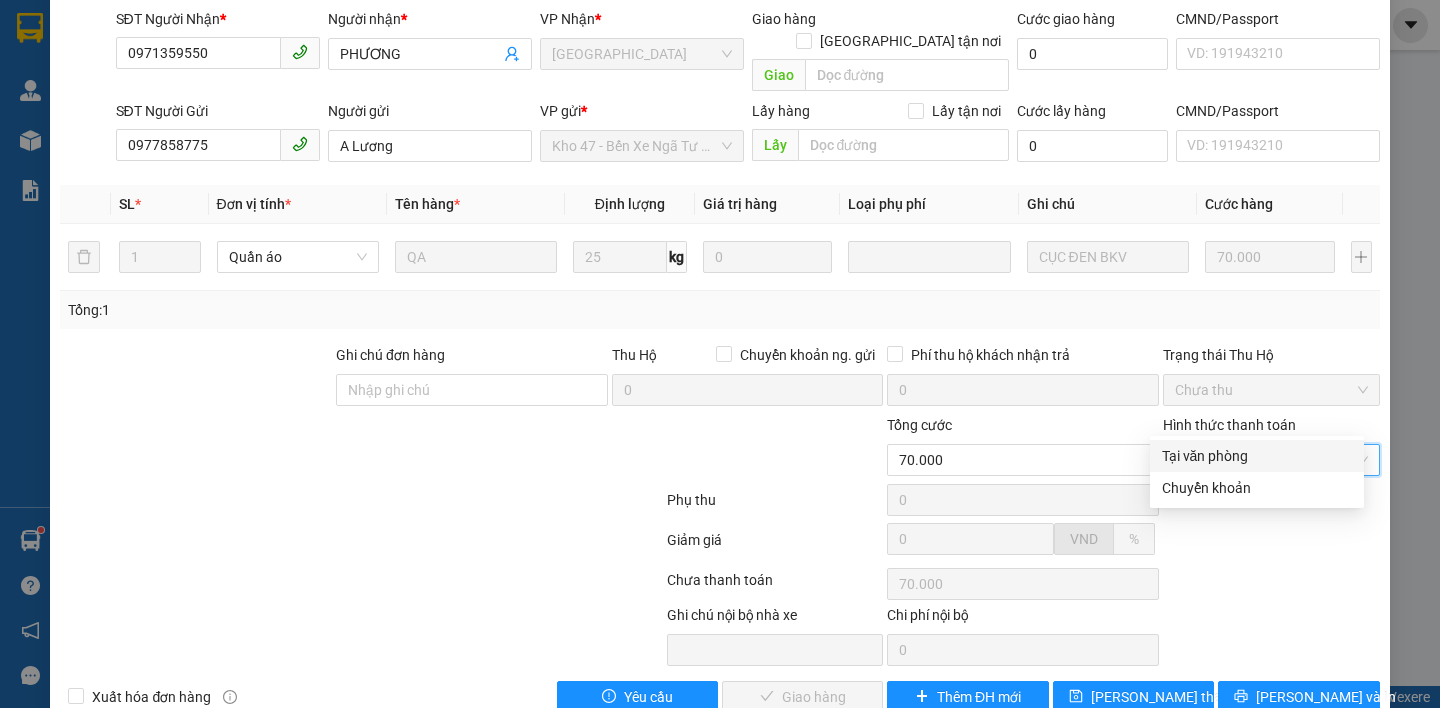 click on "Tại văn phòng" at bounding box center (1257, 456) 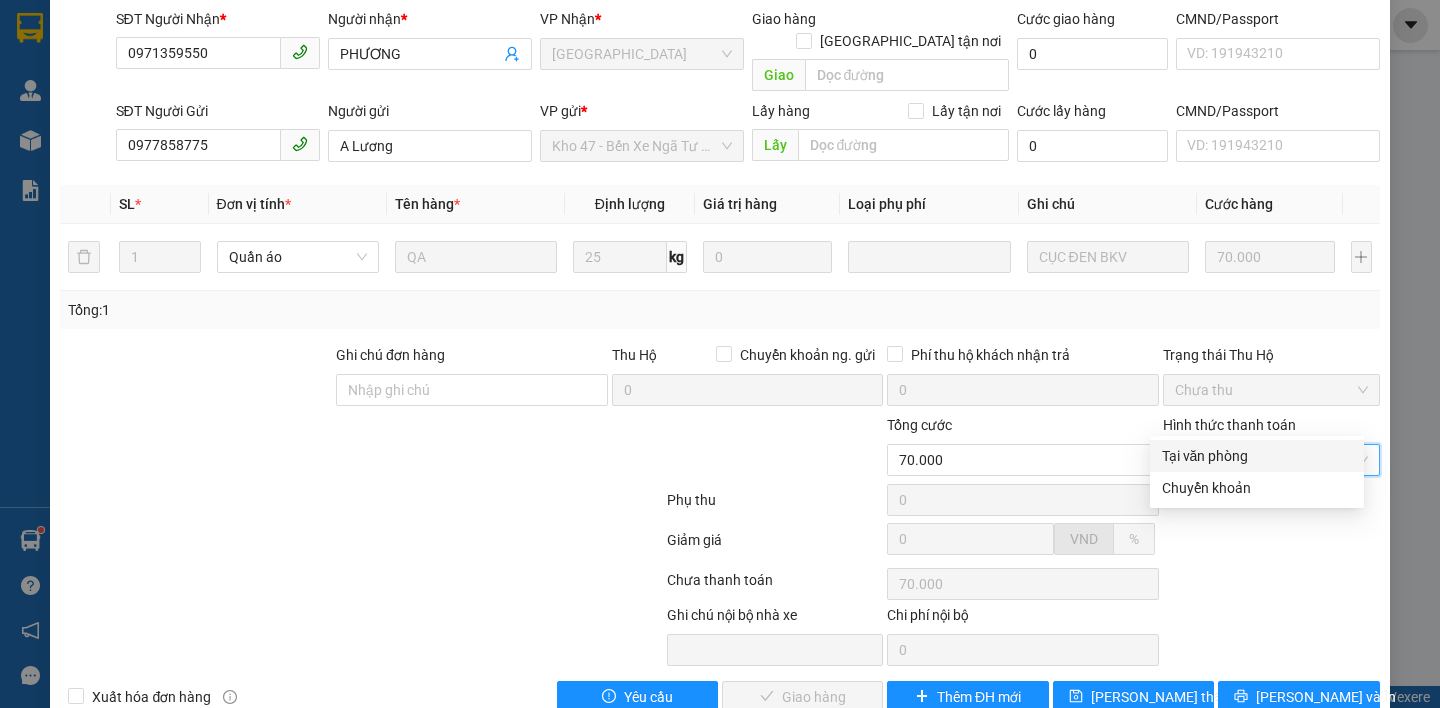 click on "VND" at bounding box center (1271, 506) 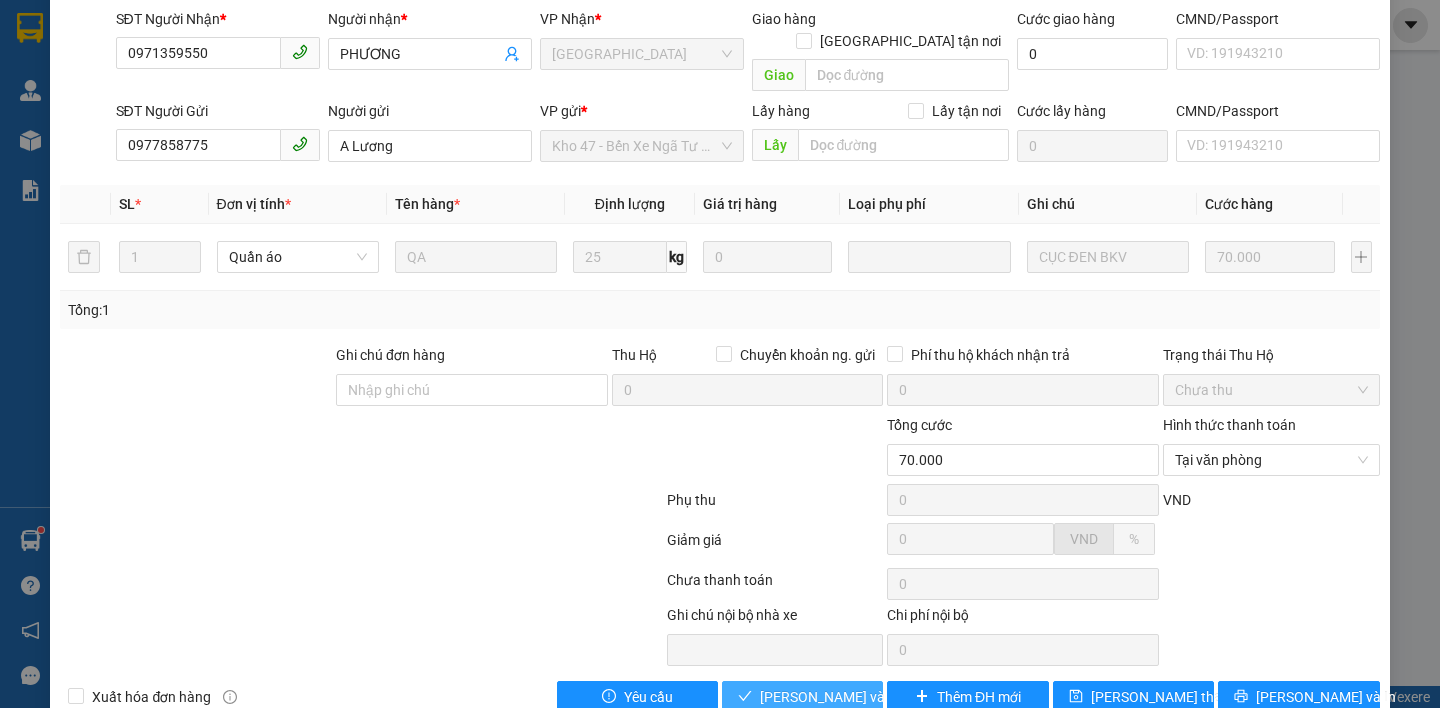 click on "[PERSON_NAME] và Giao hàng" at bounding box center (856, 697) 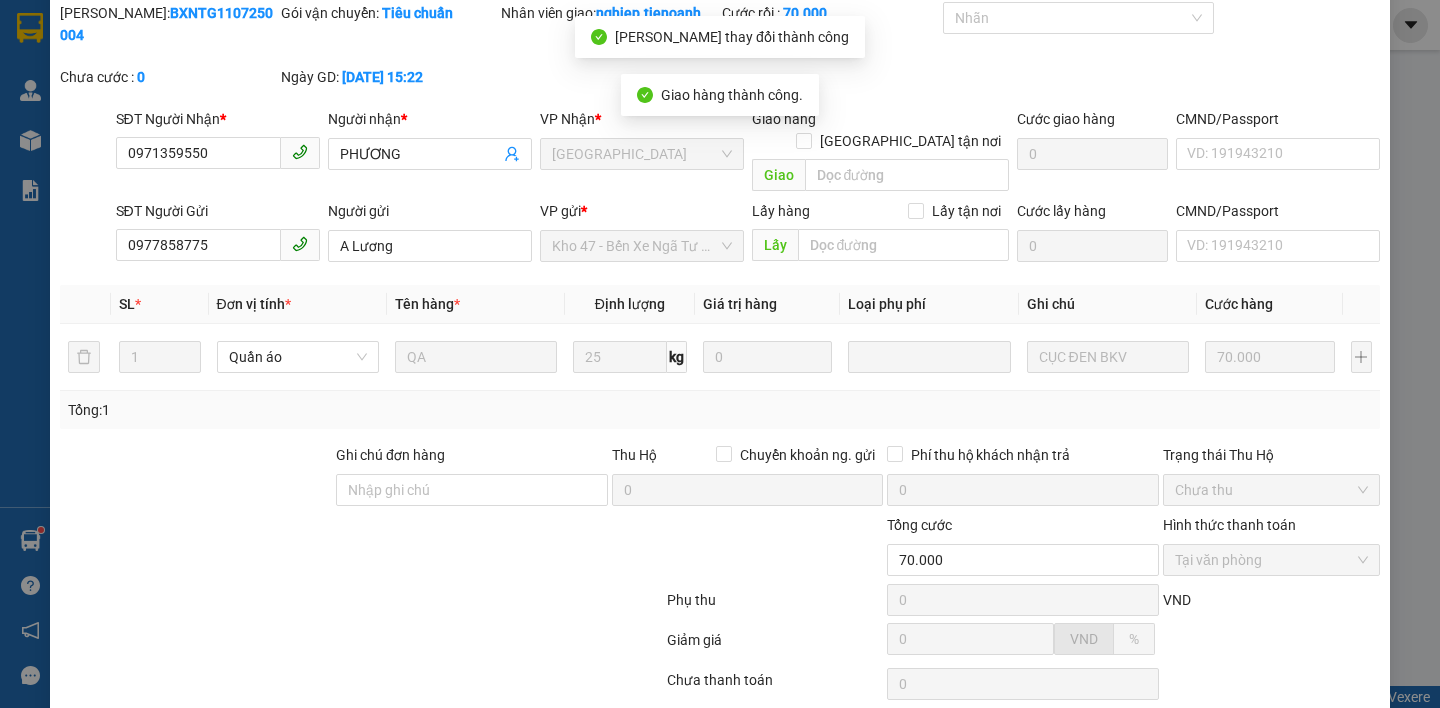 scroll, scrollTop: 0, scrollLeft: 0, axis: both 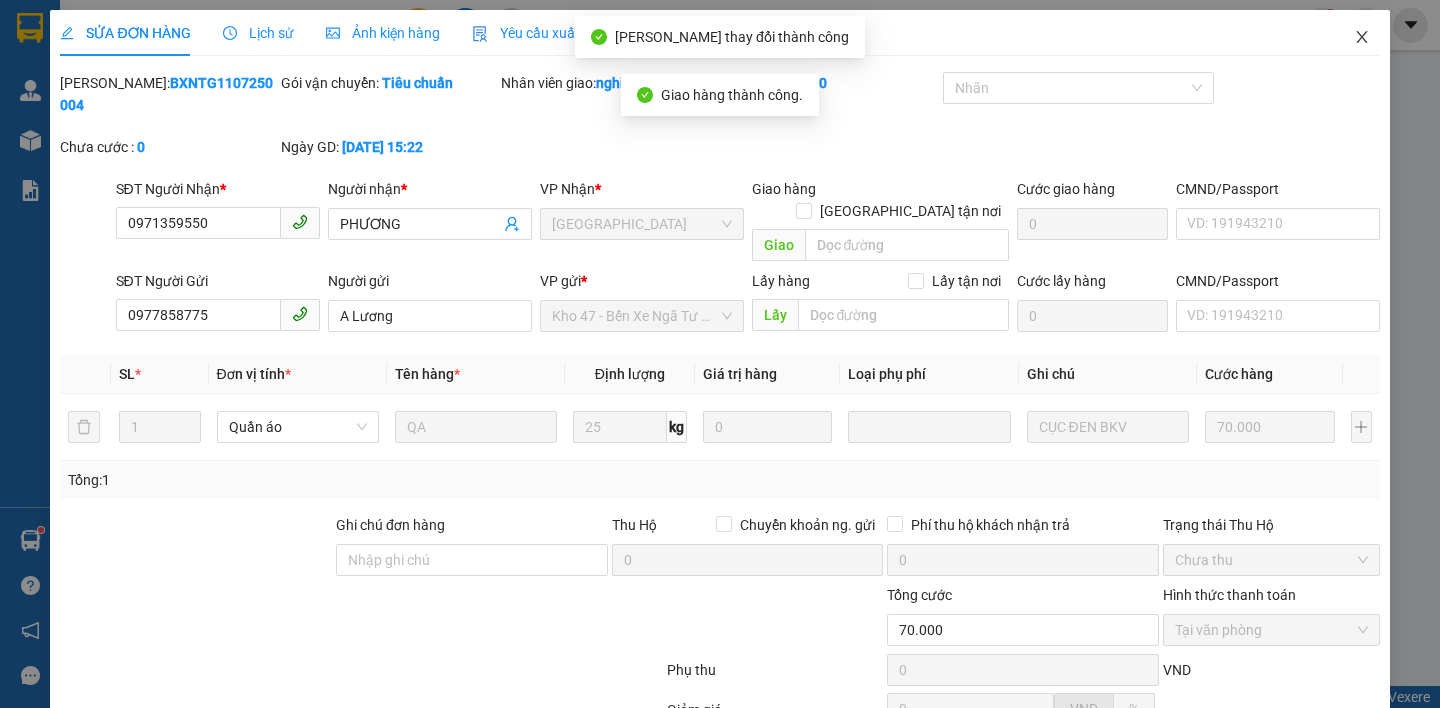 click 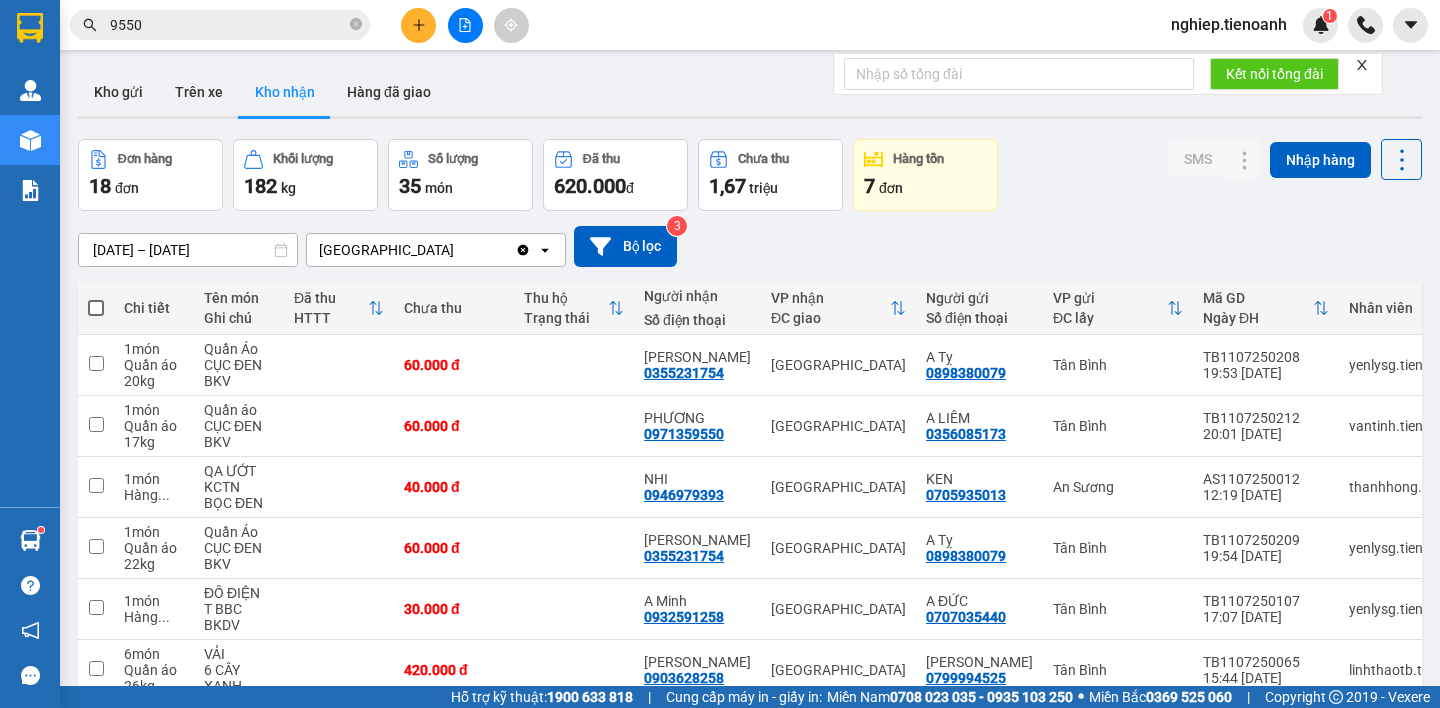 click on "9550" at bounding box center [228, 25] 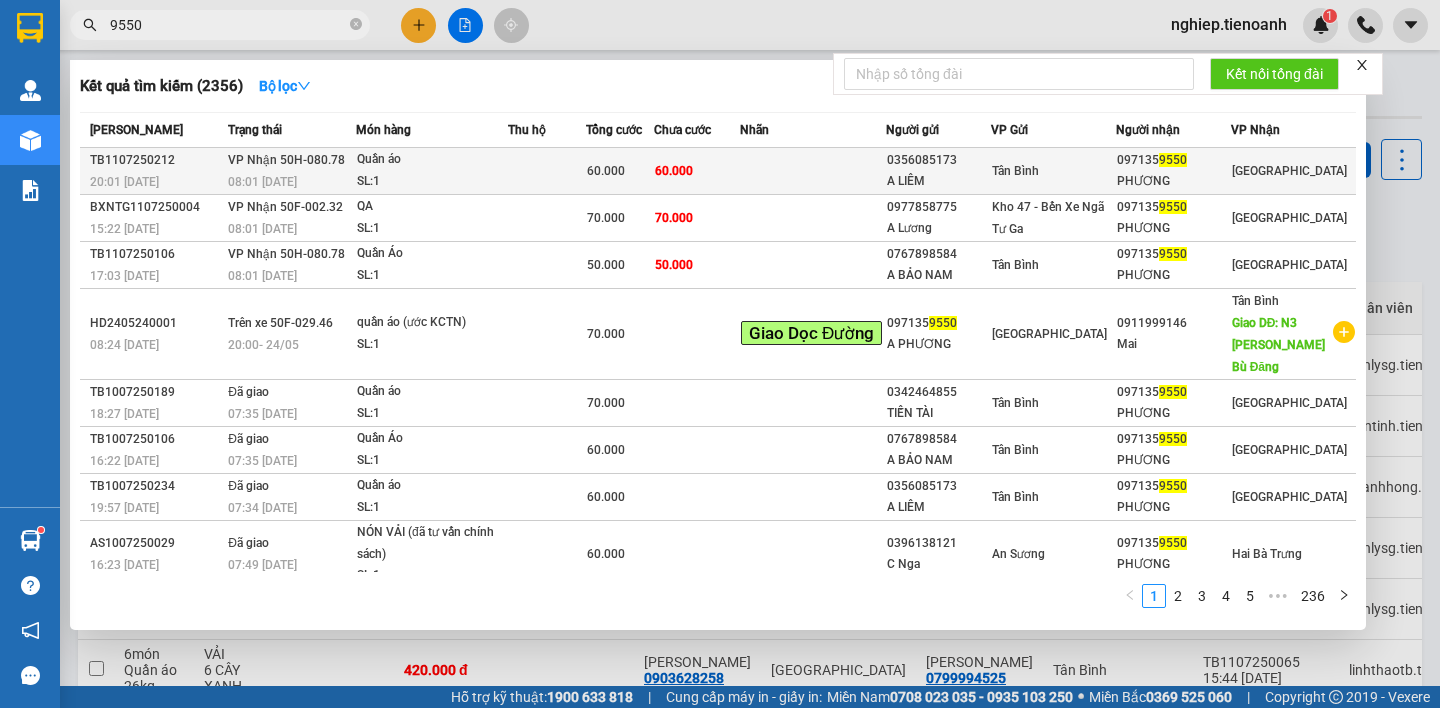 click at bounding box center (813, 171) 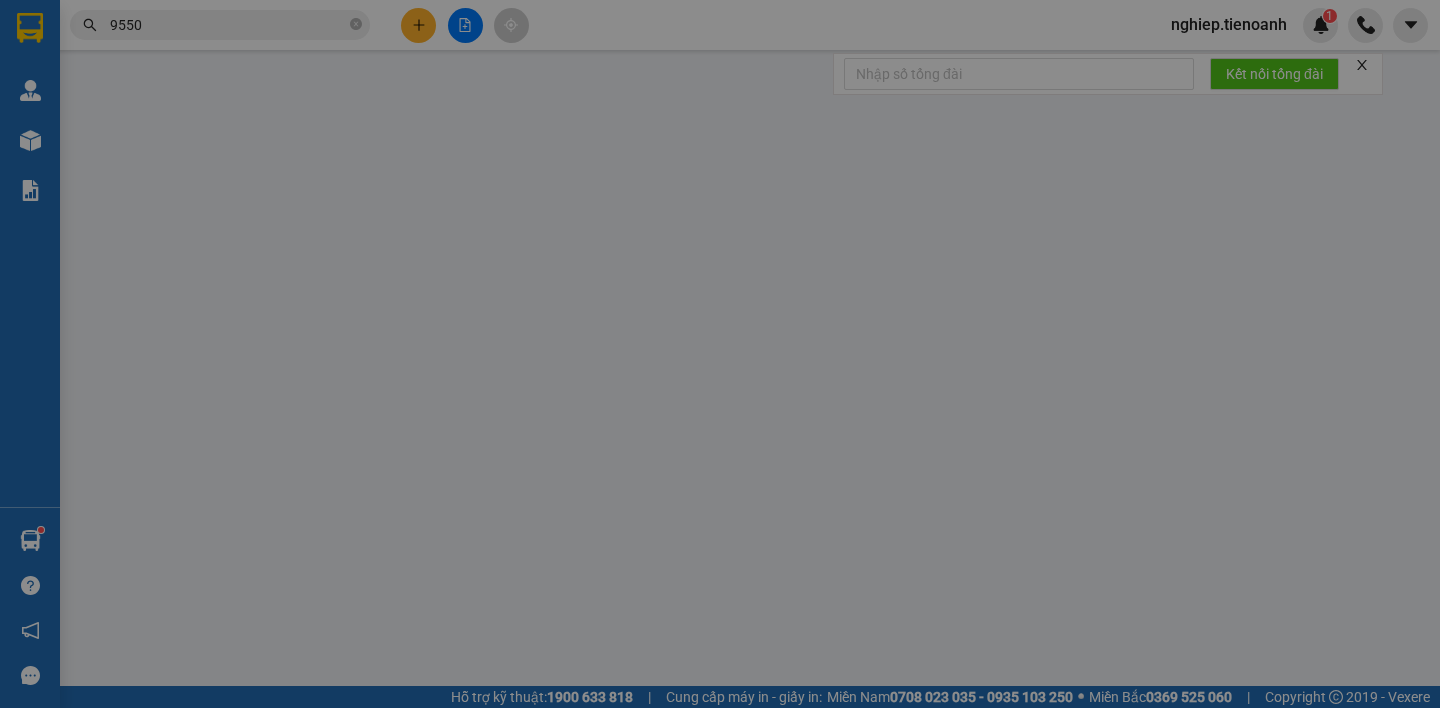 type on "0971359550" 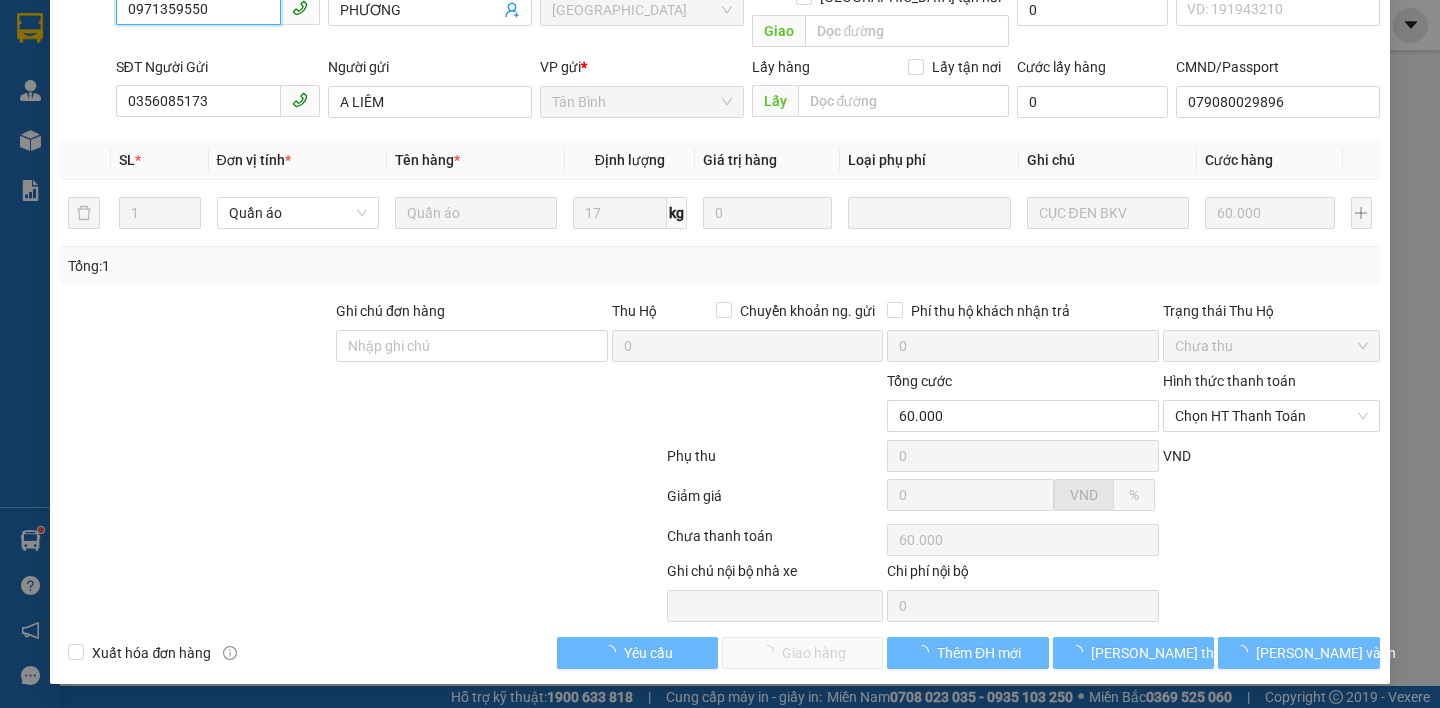 scroll, scrollTop: 170, scrollLeft: 0, axis: vertical 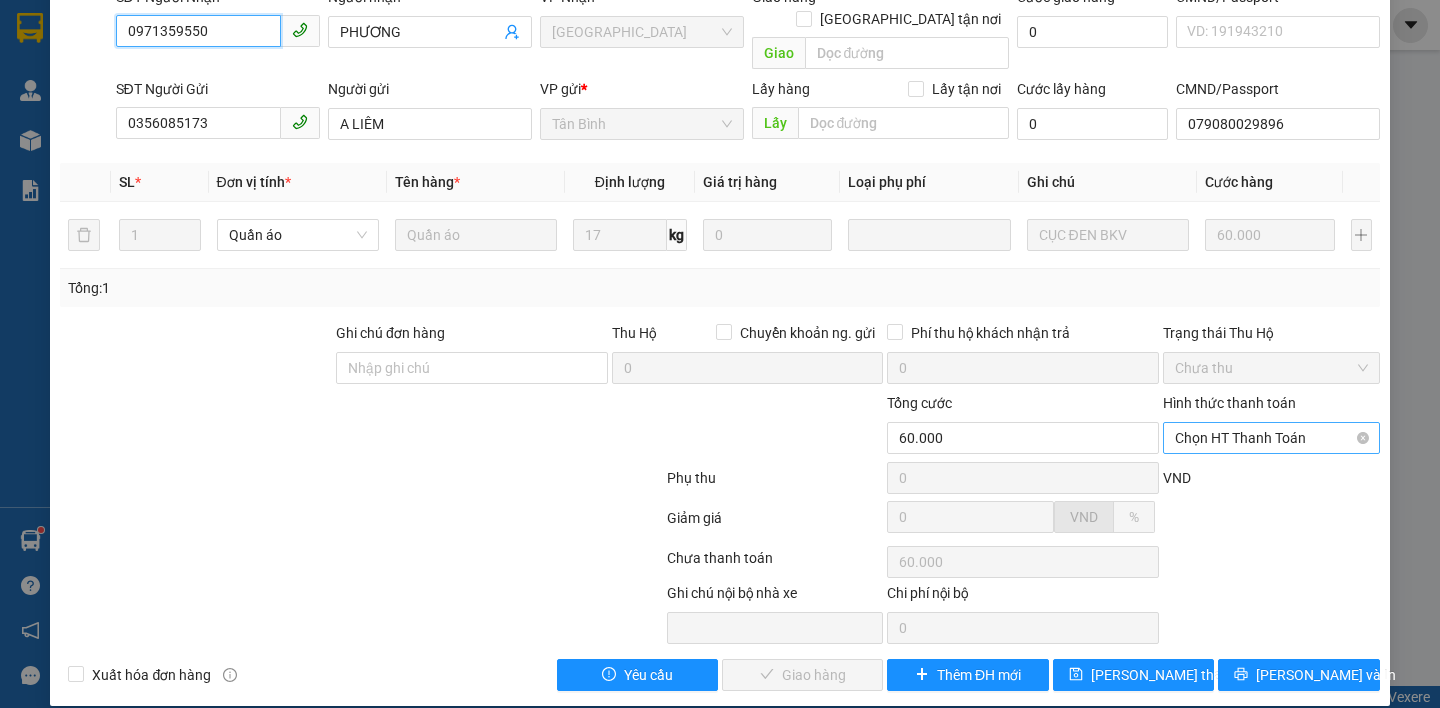 click on "Chọn HT Thanh Toán" at bounding box center (1271, 438) 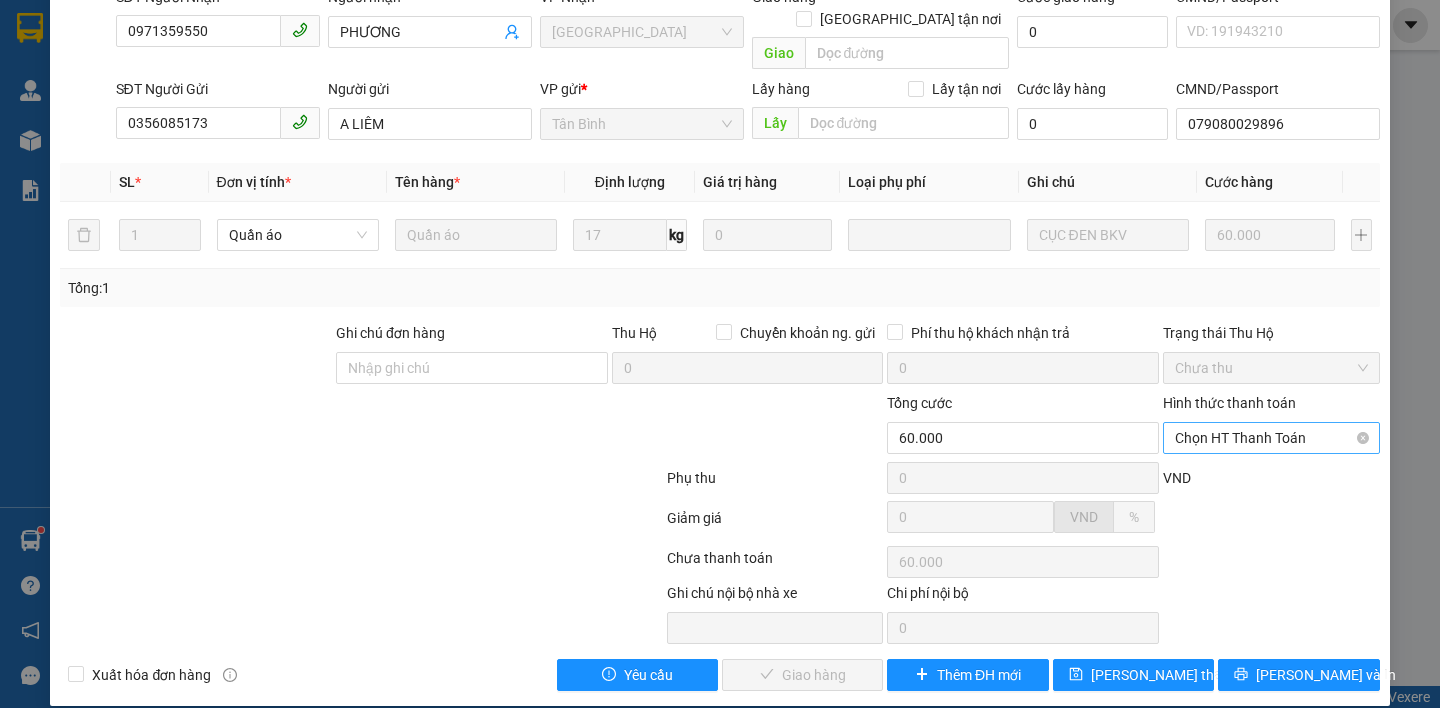 click on "Chọn HT Thanh Toán" at bounding box center [1271, 438] 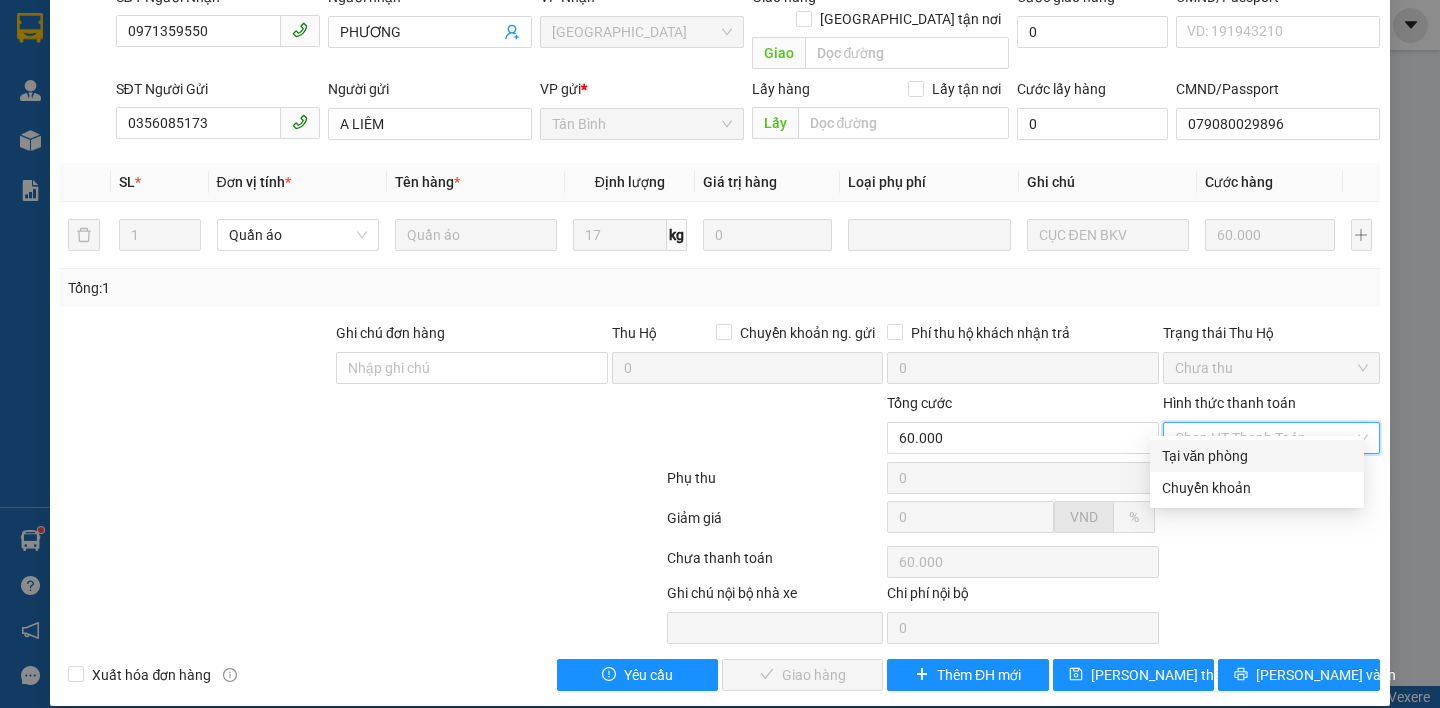 click on "Tại văn phòng" at bounding box center [1257, 456] 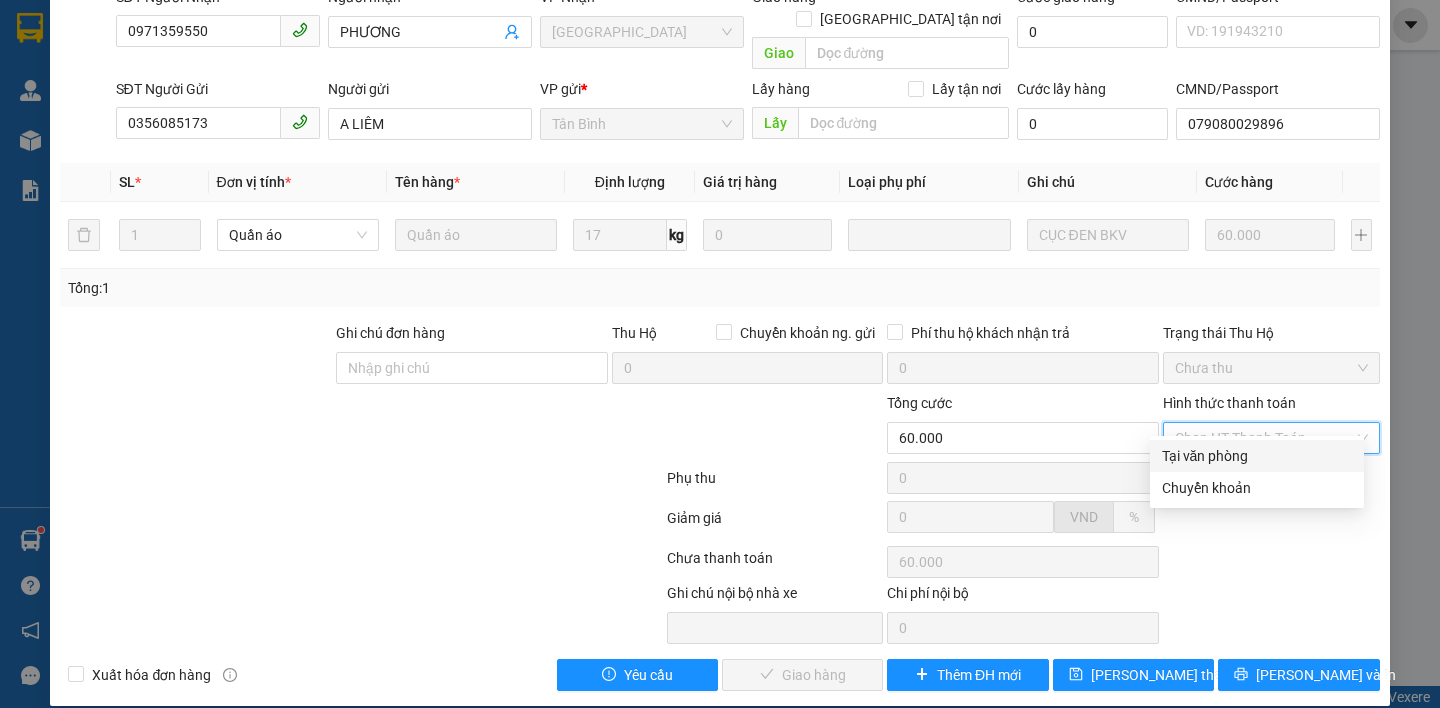type on "0" 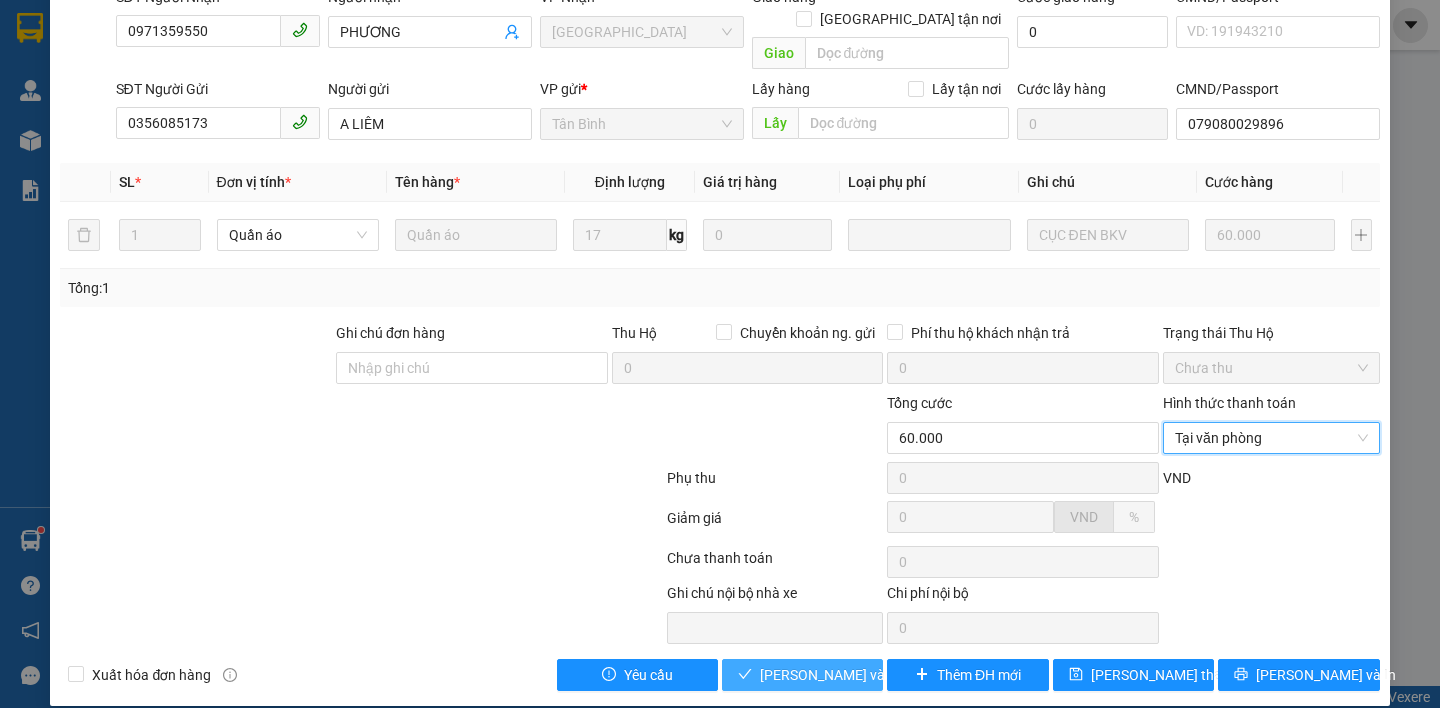 click on "[PERSON_NAME] và Giao hàng" at bounding box center [856, 675] 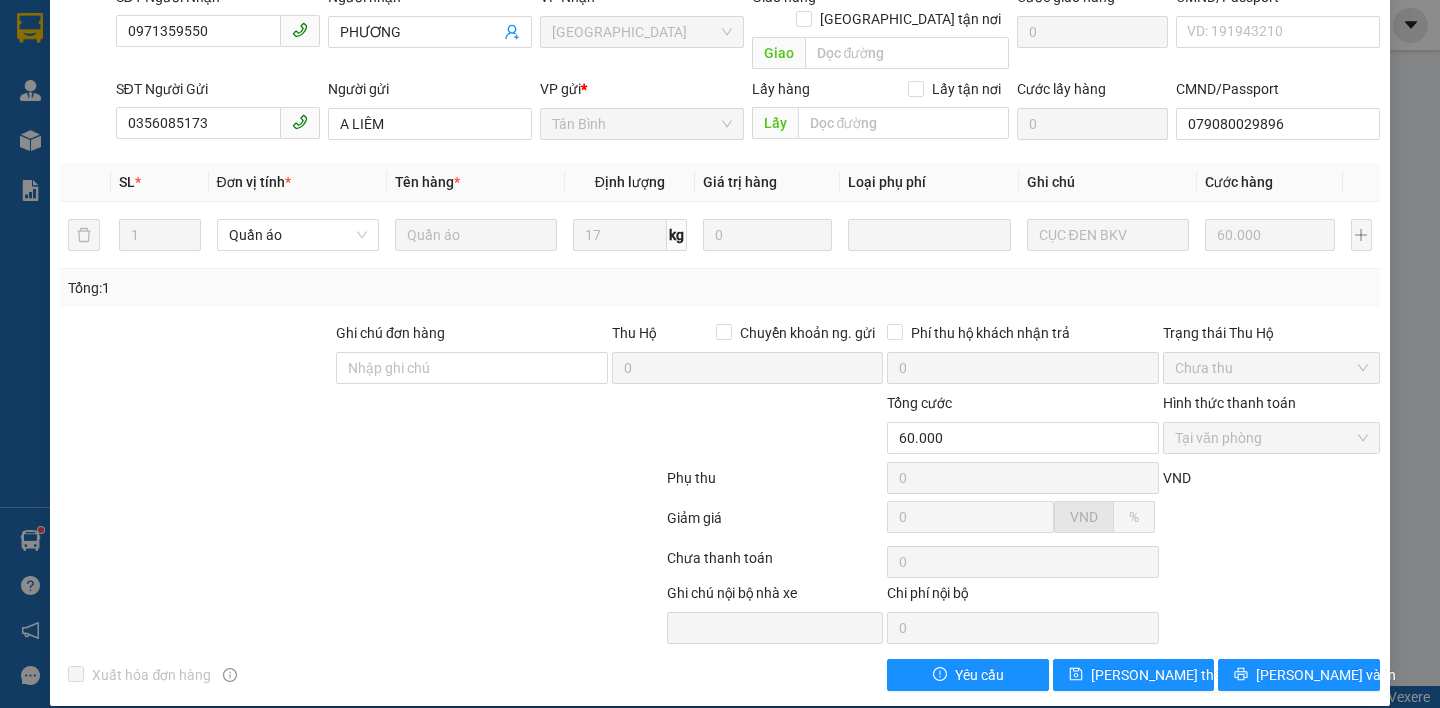 scroll, scrollTop: 0, scrollLeft: 0, axis: both 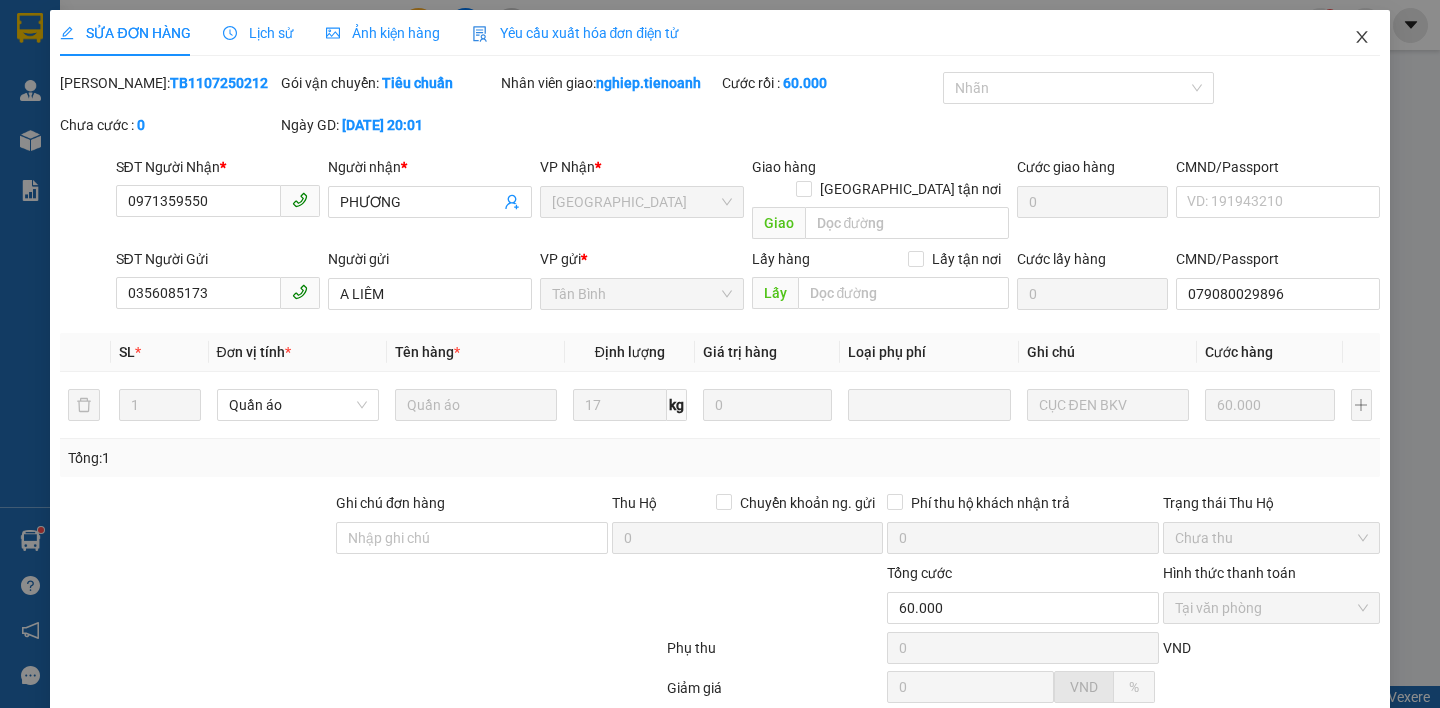 drag, startPoint x: 1347, startPoint y: 33, endPoint x: 321, endPoint y: 52, distance: 1026.1759 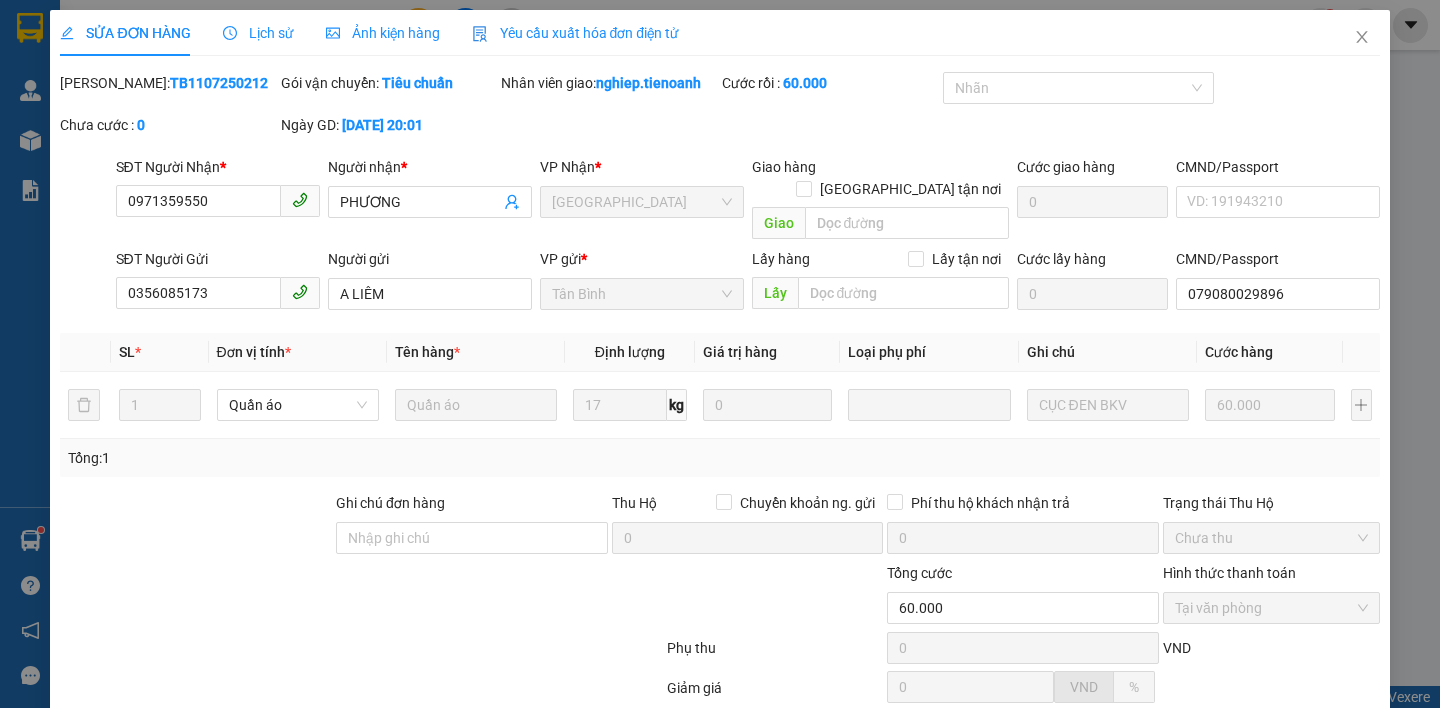 click on "nghiep.tienoanh 1" at bounding box center (1297, 25) 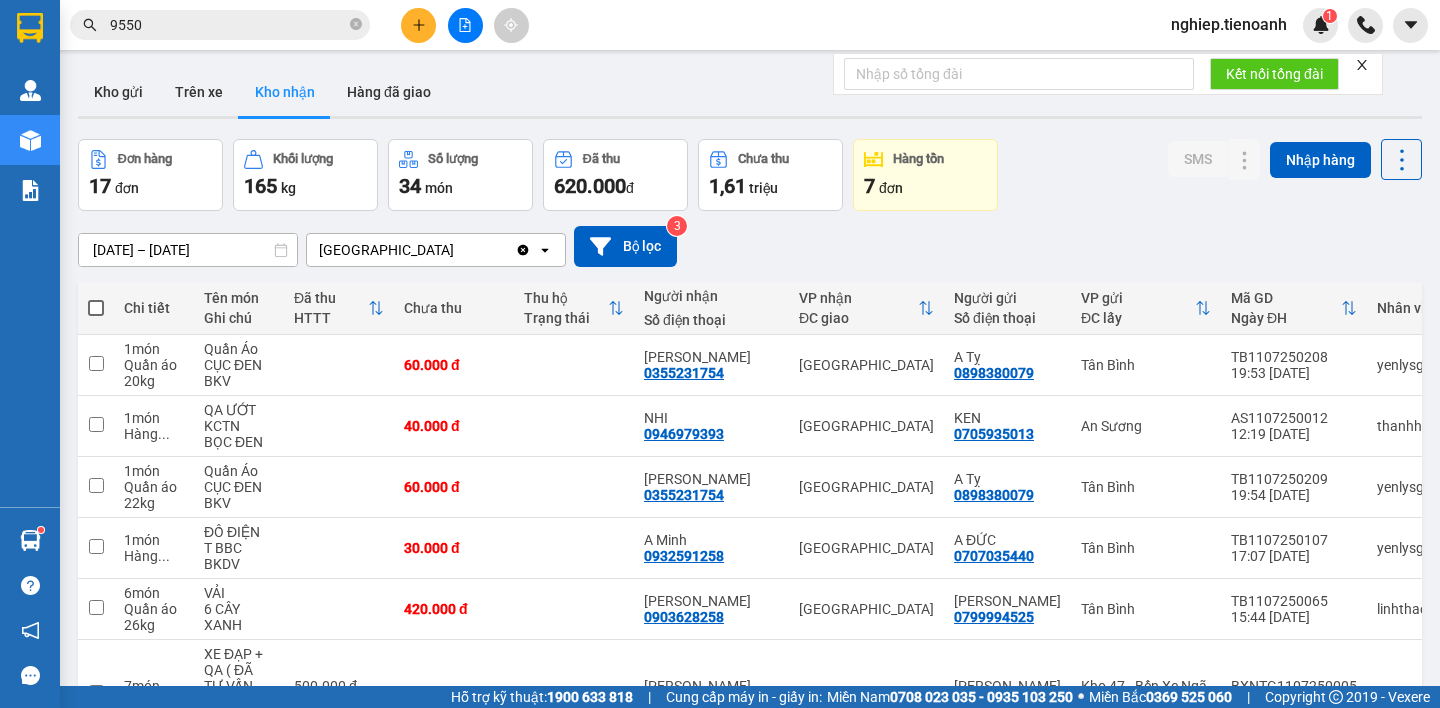 click on "9550" at bounding box center [228, 25] 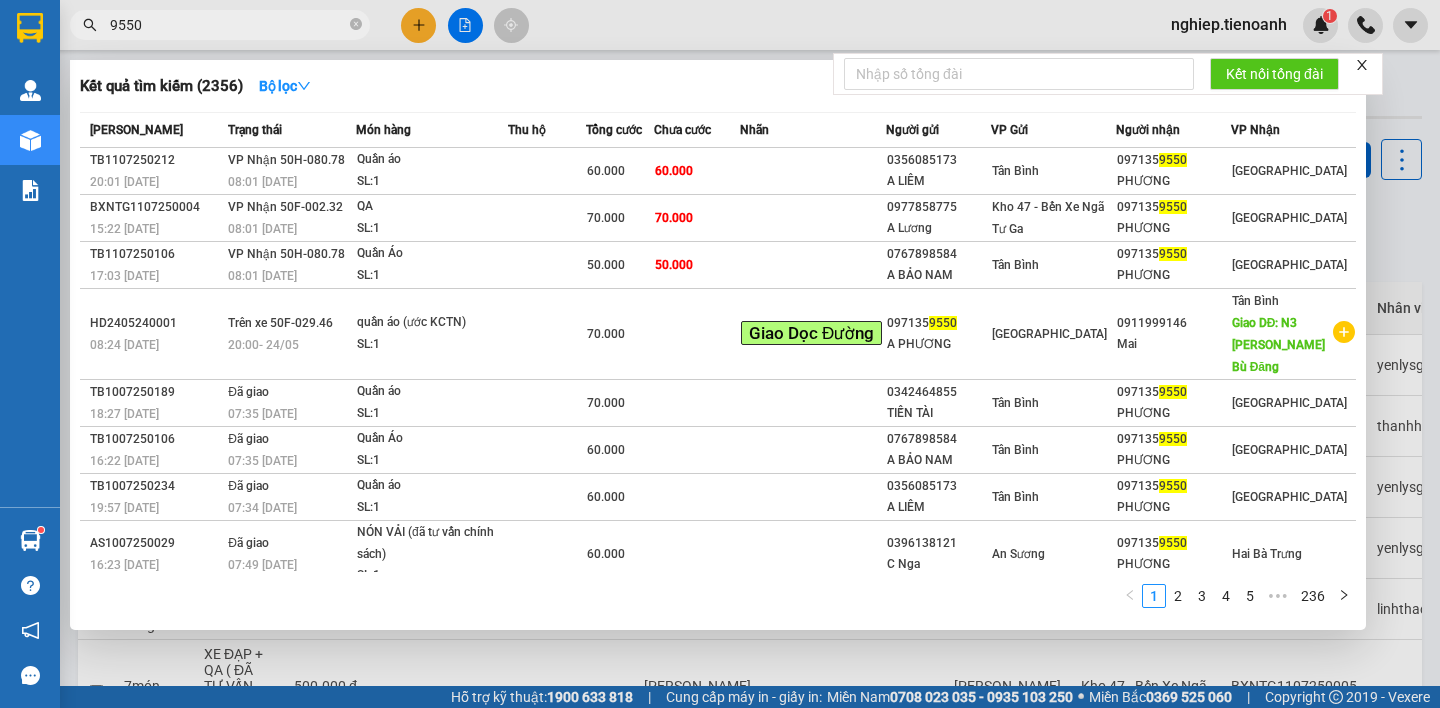 click at bounding box center (720, 354) 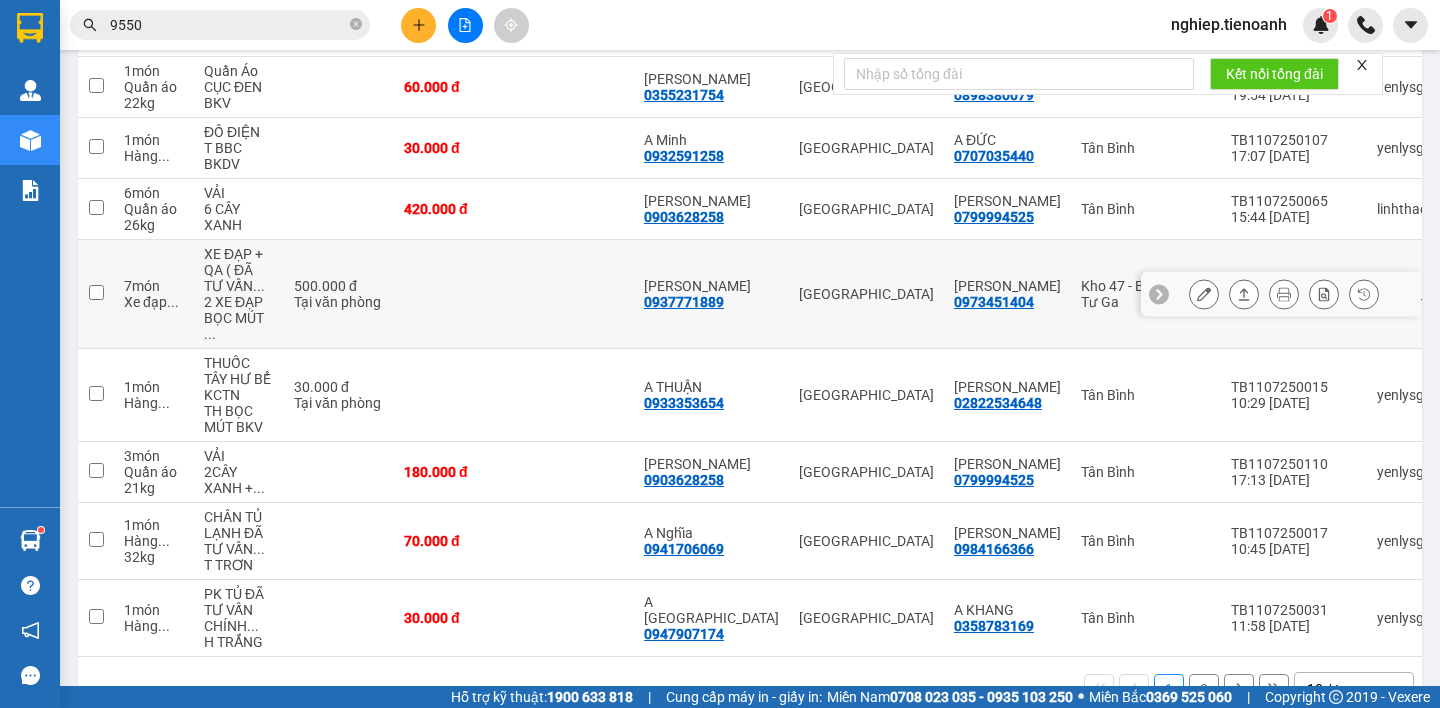 scroll, scrollTop: 445, scrollLeft: 0, axis: vertical 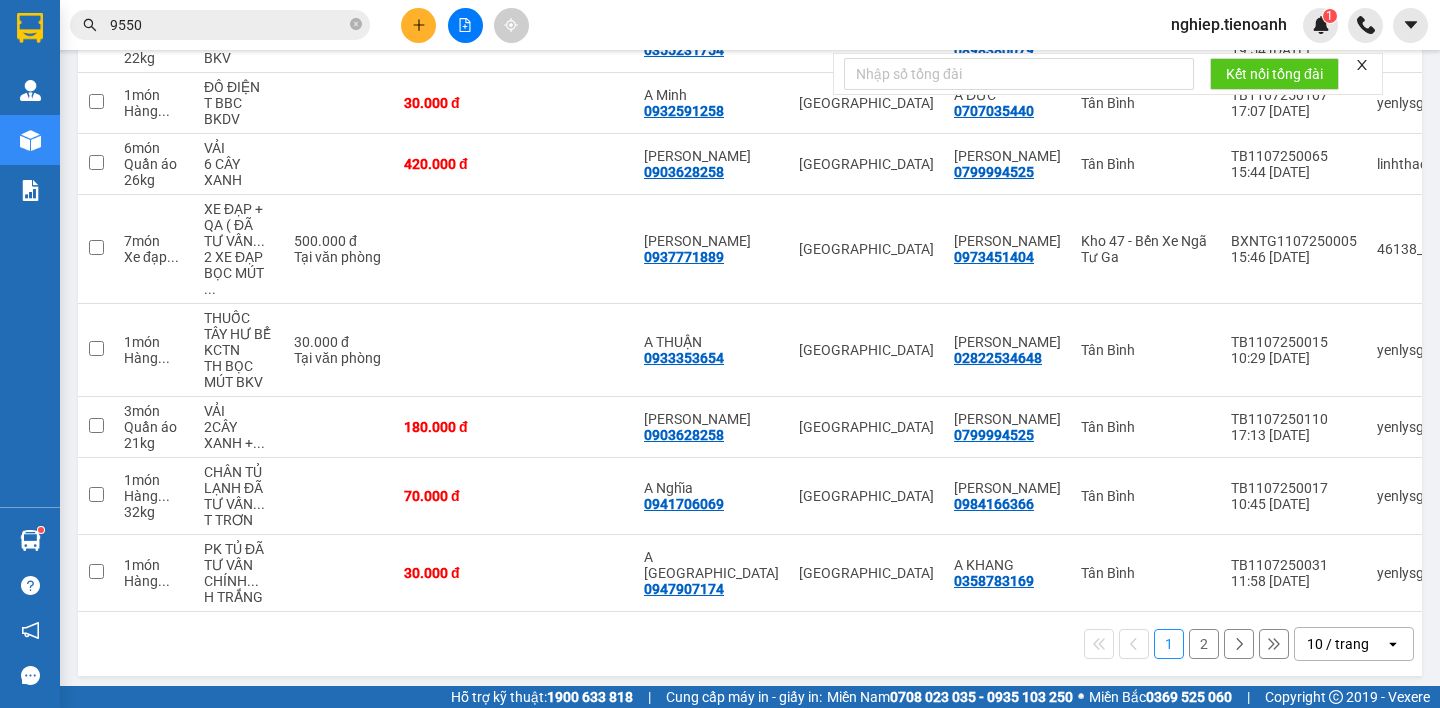 click on "2" at bounding box center [1204, 644] 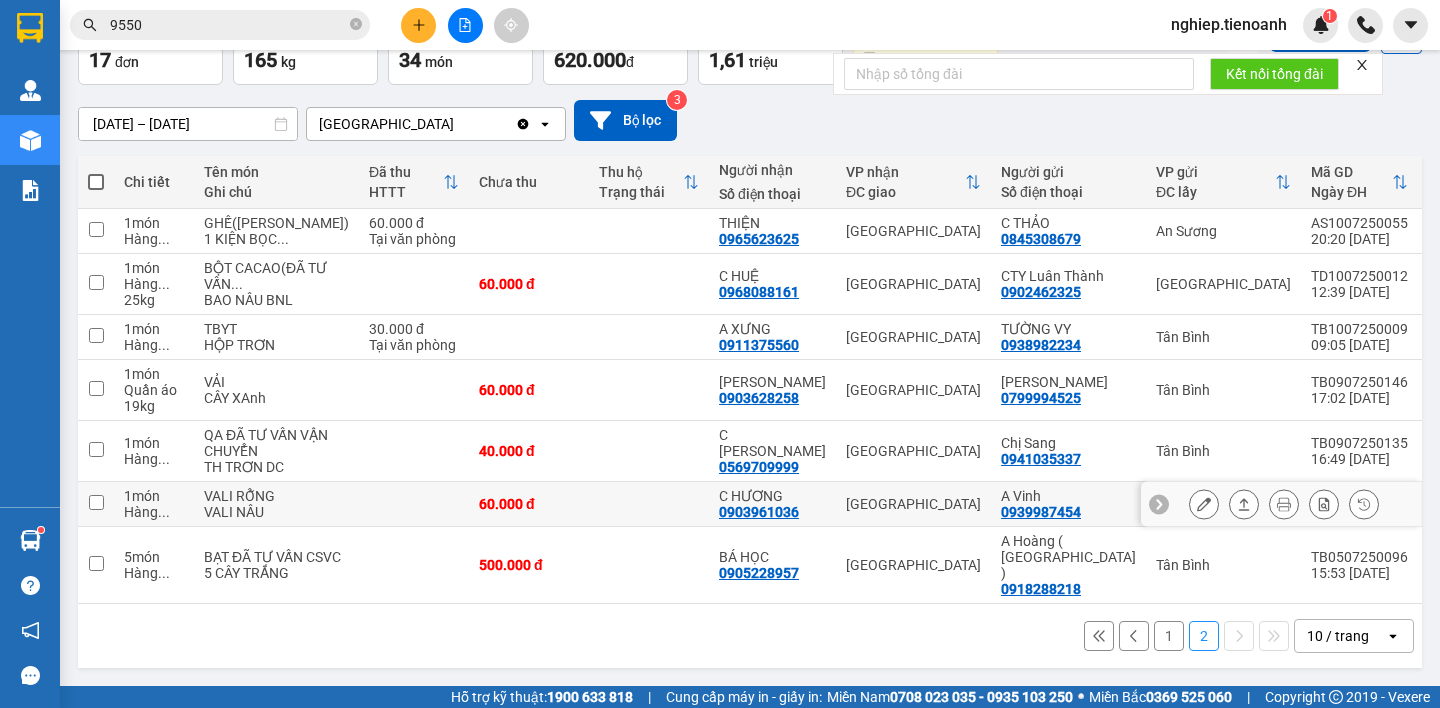 scroll, scrollTop: 262, scrollLeft: 0, axis: vertical 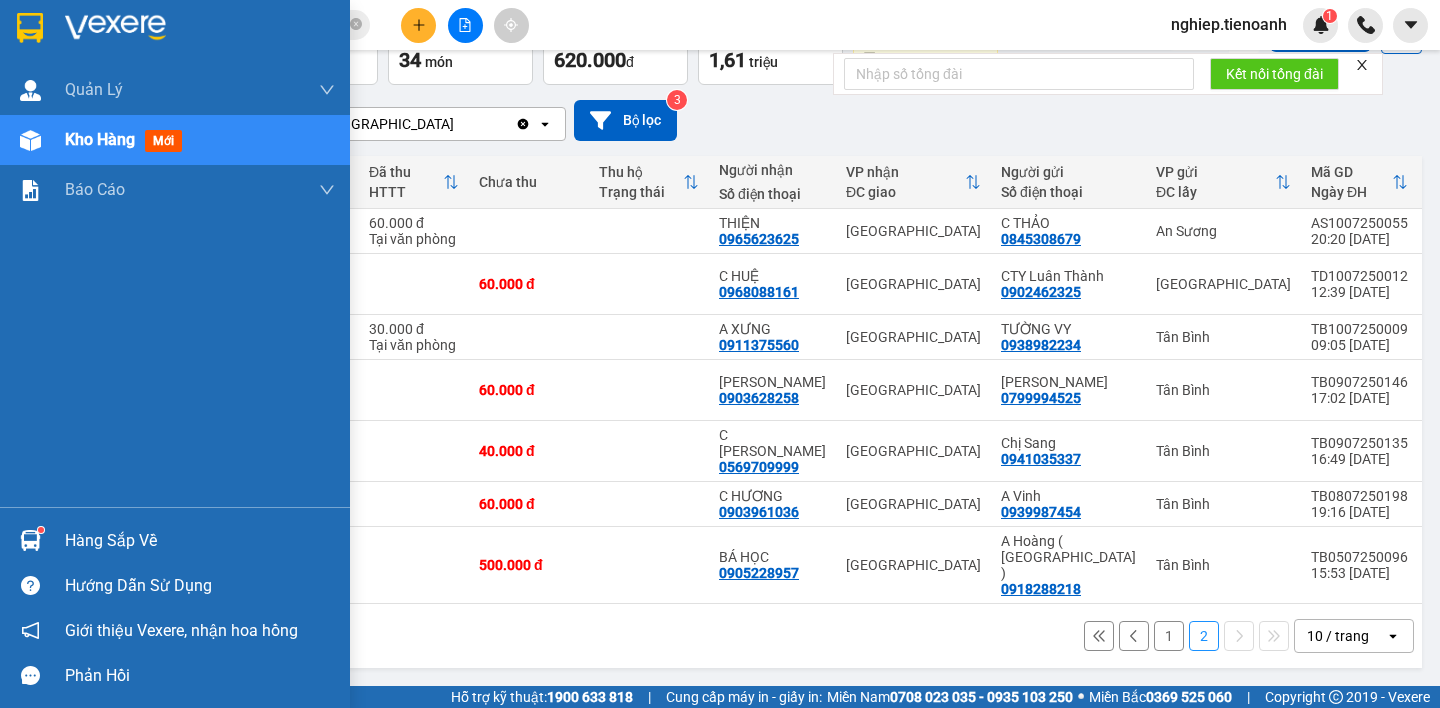 click on "Hàng sắp về" at bounding box center [200, 541] 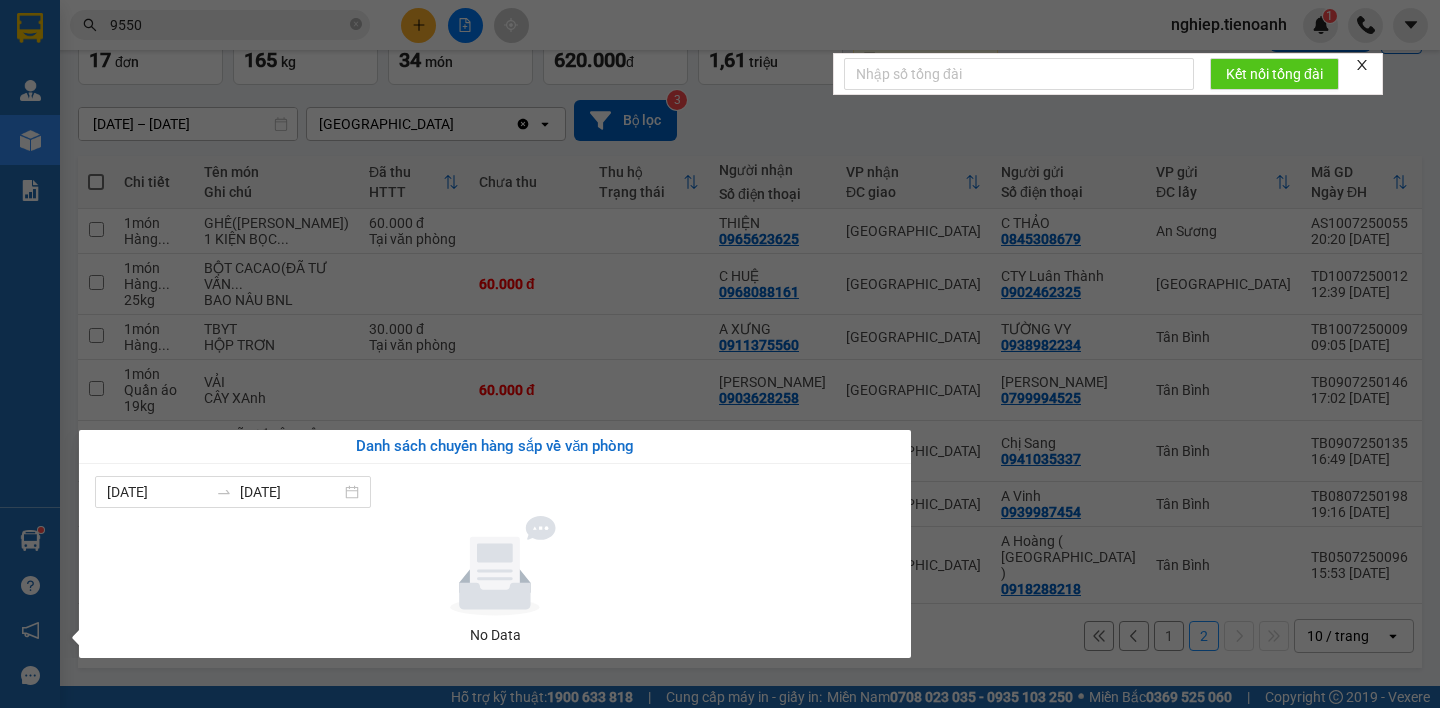 click 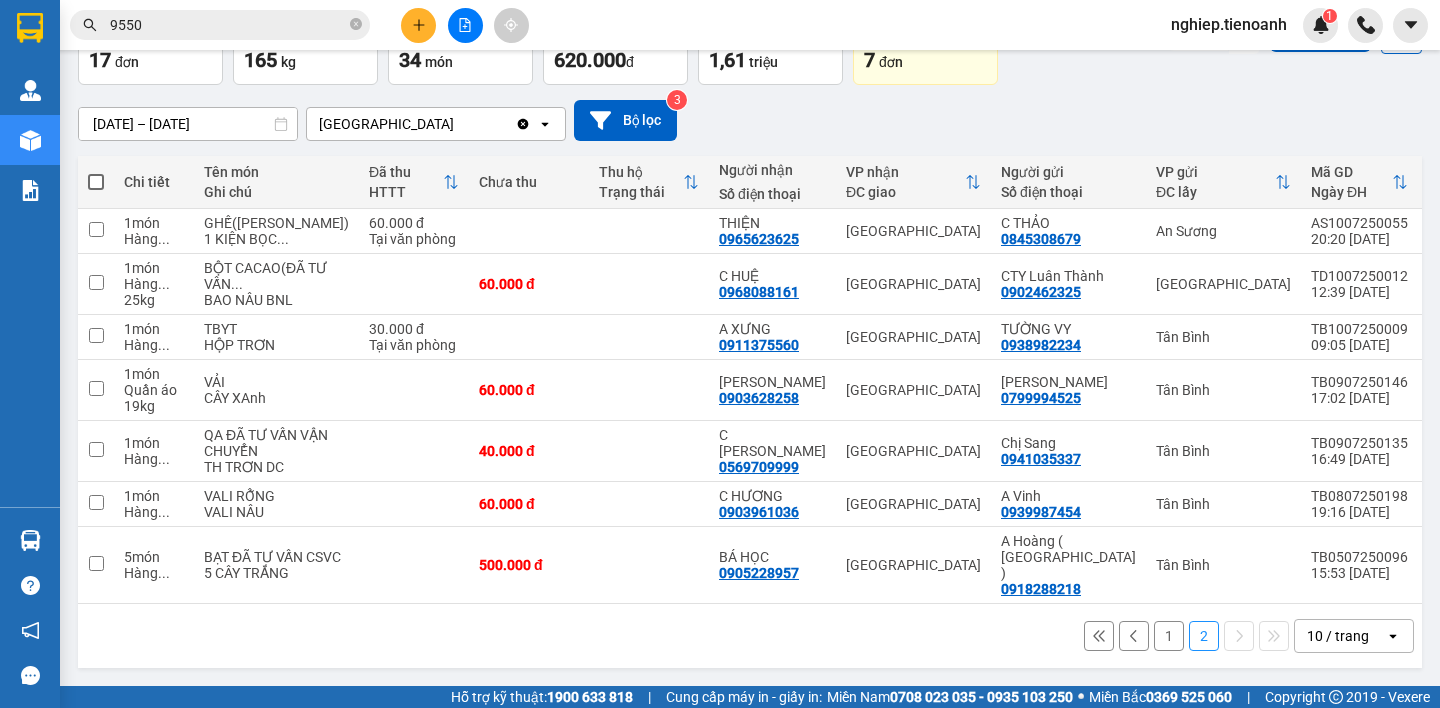 click on "ver  1.8.137 Kho gửi Trên xe Kho nhận Hàng đã giao Đơn hàng 17 đơn Khối lượng 165 kg Số lượng 34 món Đã thu 620.000  đ Chưa thu 1,61   triệu Hàng tồn 7 đơn SMS Nhập hàng [DATE] – [DATE] Press the down arrow key to interact with the calendar and select a date. Press the escape button to close the calendar. Selected date range is from [DATE] to [DATE]. Hòa Đông Clear value open Bộ lọc 3 Chi tiết Tên món Ghi chú Đã thu HTTT Chưa thu Thu hộ Trạng thái Người nhận Số điện thoại VP nhận ĐC giao Người gửi Số điện thoại VP gửi ĐC lấy Mã GD Ngày ĐH Nhân viên SMS Nhãn 1  món Hàng ... GHẾ(đã tư vấn chính sách) 1 KIỆN BỌC ... 60.000 đ Tại văn phòng THIỆN 0965623625 [GEOGRAPHIC_DATA] THẢO 0845308679 An Sương AS1007250055 20:20 [DATE] thanhhong.tienoanh 1 Nhãn 1  món Hàng ... 25  kg BỘT CACAO(ĐÃ TƯ VẤN ... BAO NÂU BNL 60.000 đ C HUỆ  0968088161 Hòa Đông 0902462325 1 1" at bounding box center [720, 343] 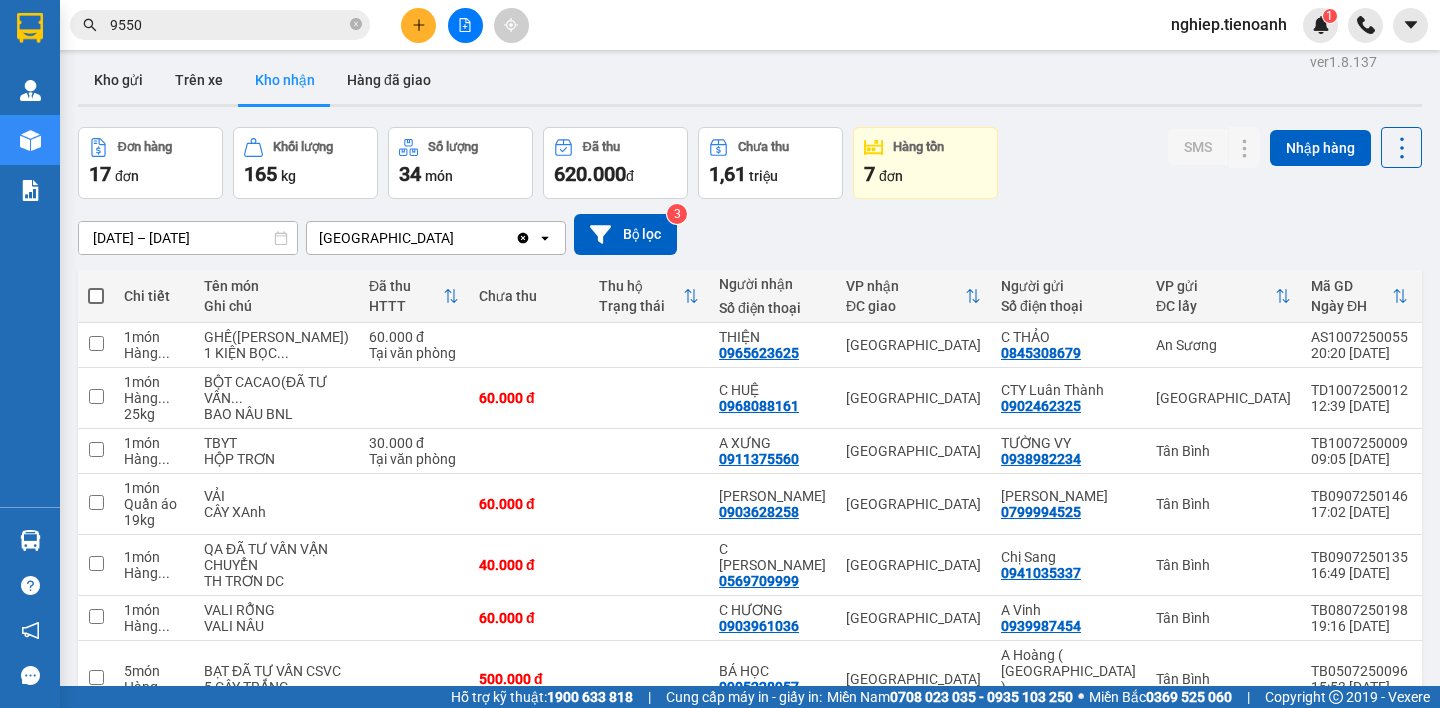 scroll, scrollTop: 0, scrollLeft: 0, axis: both 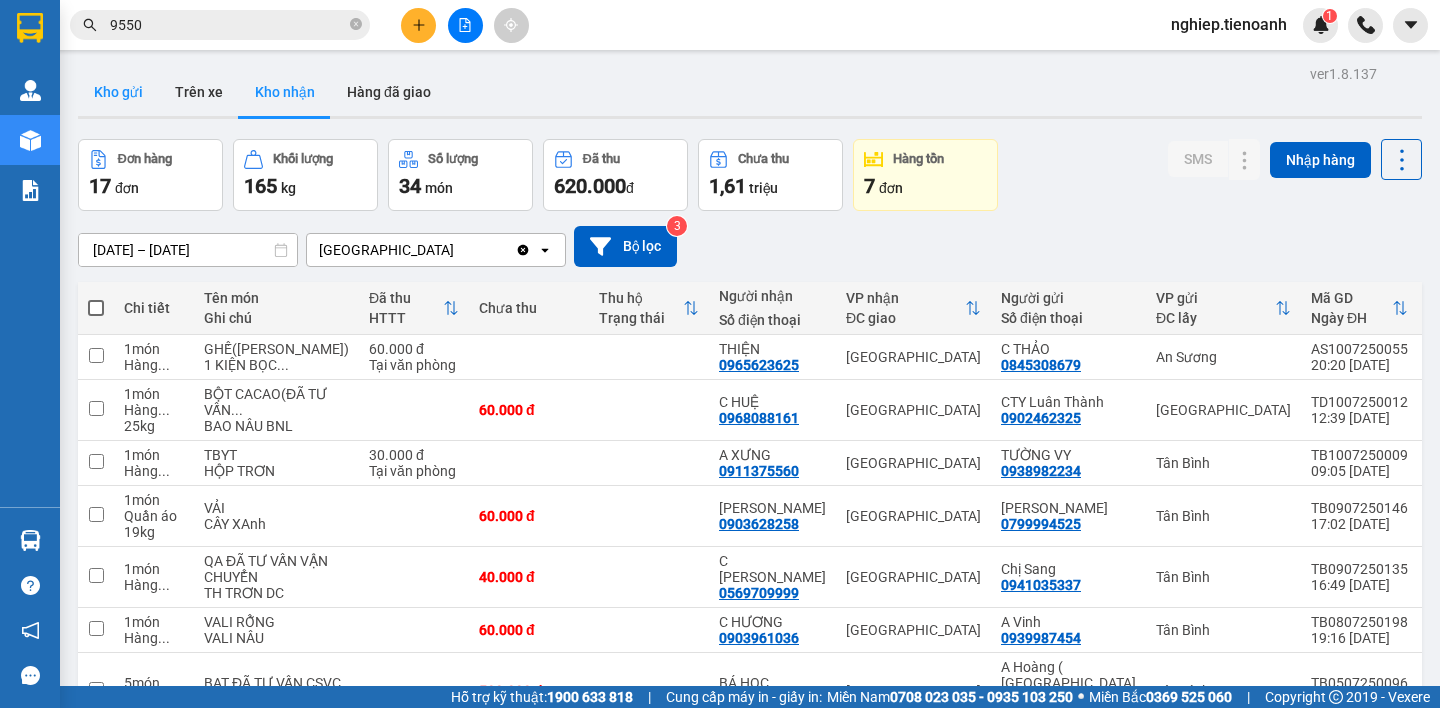 click on "Kho gửi" at bounding box center [118, 92] 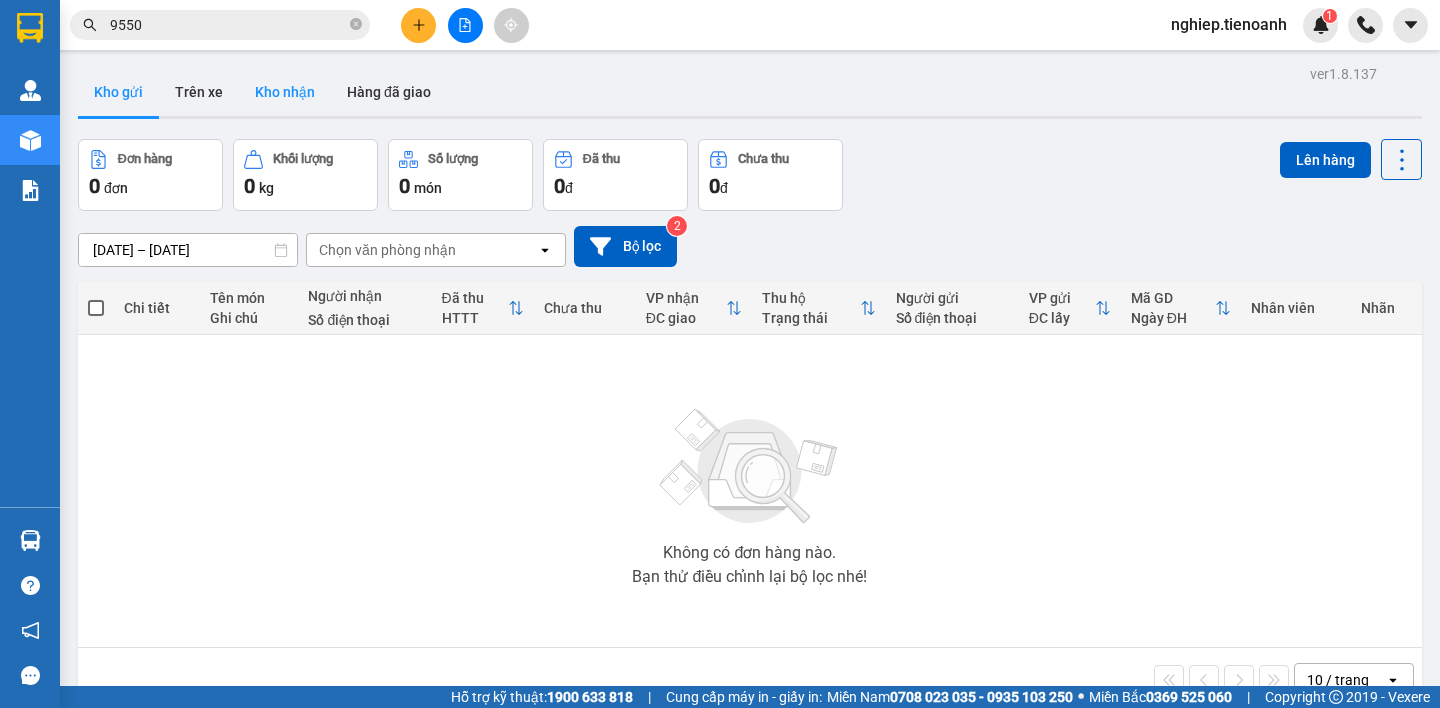 click on "Kho nhận" at bounding box center (285, 92) 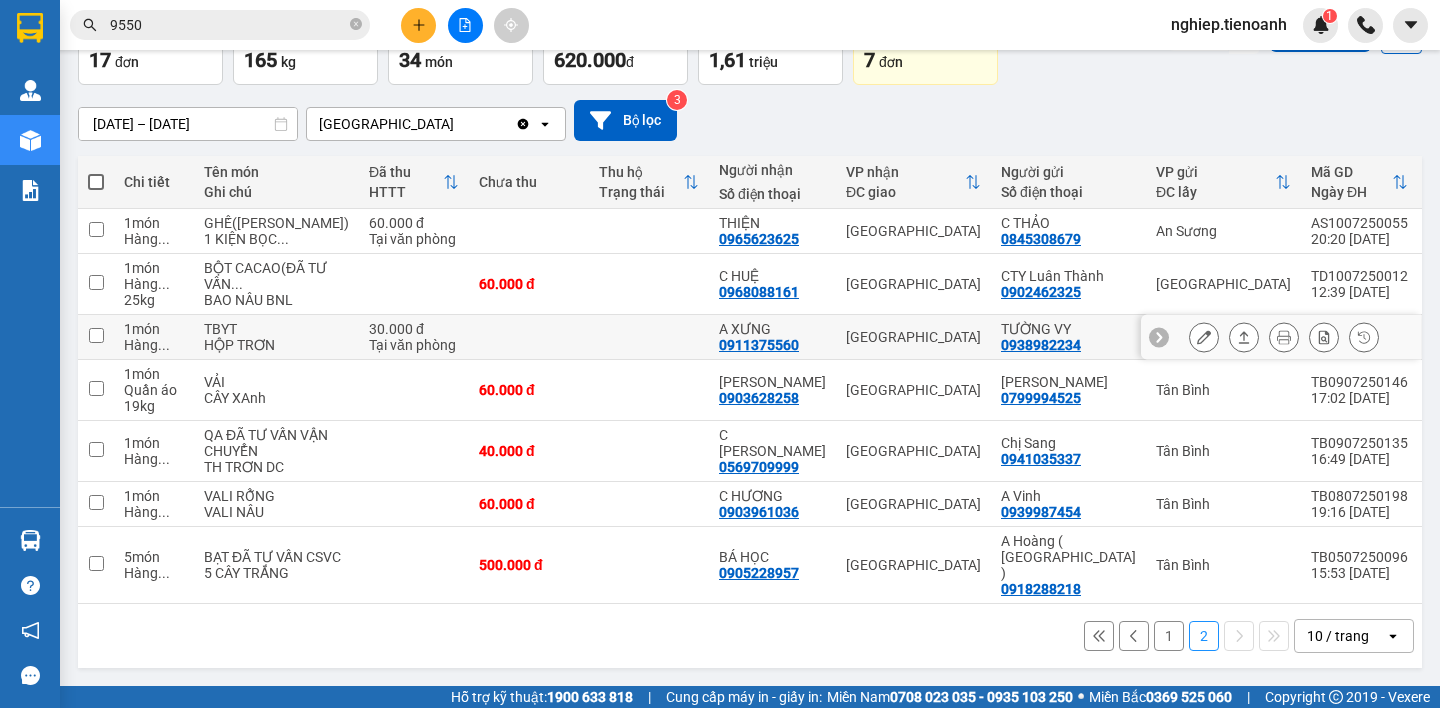 scroll, scrollTop: 262, scrollLeft: 0, axis: vertical 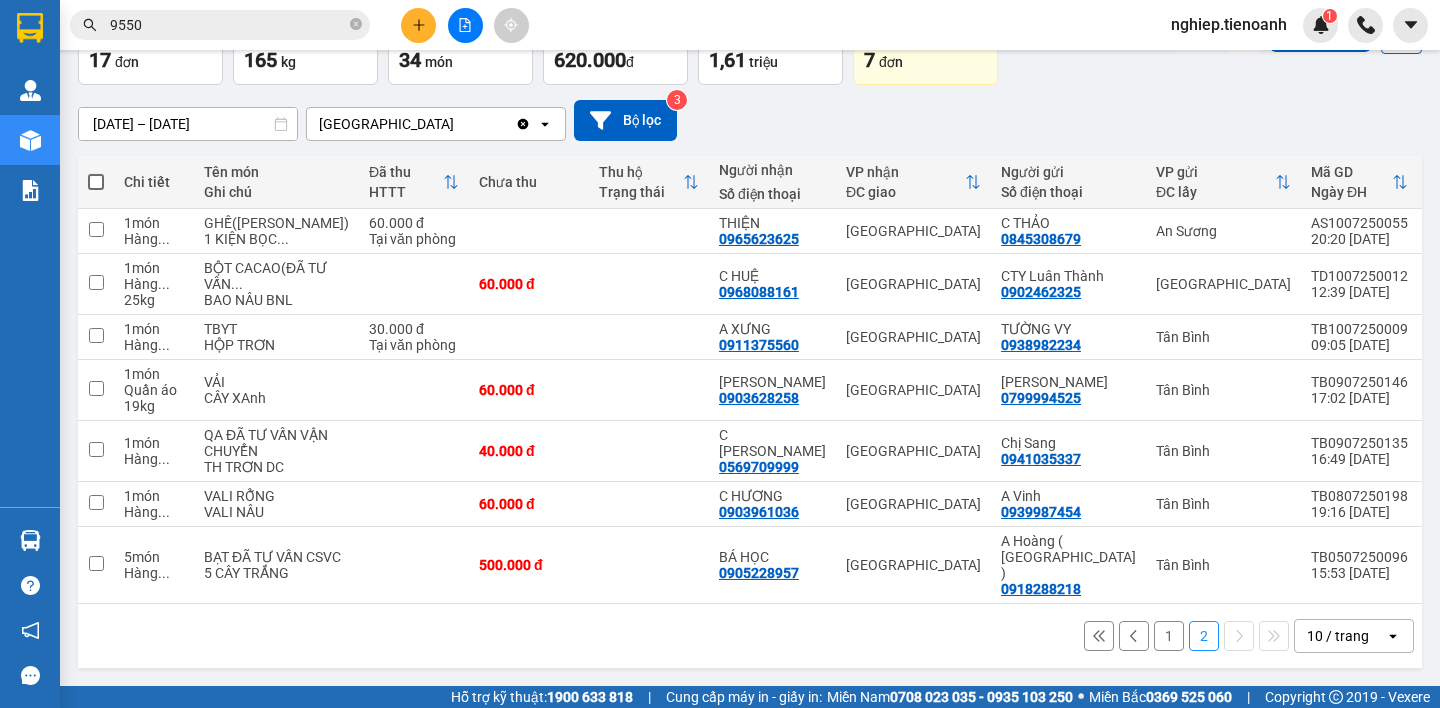 click on "1" at bounding box center (1169, 636) 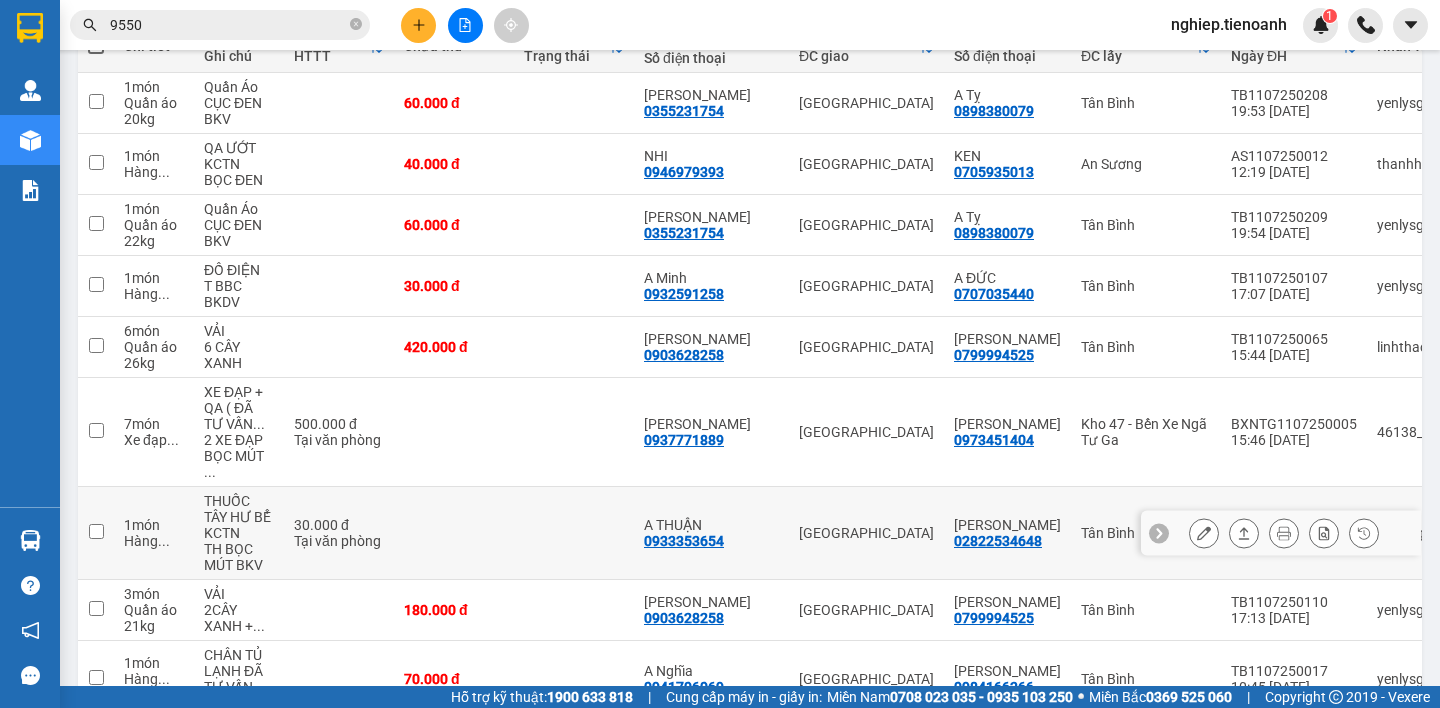 scroll, scrollTop: 362, scrollLeft: 0, axis: vertical 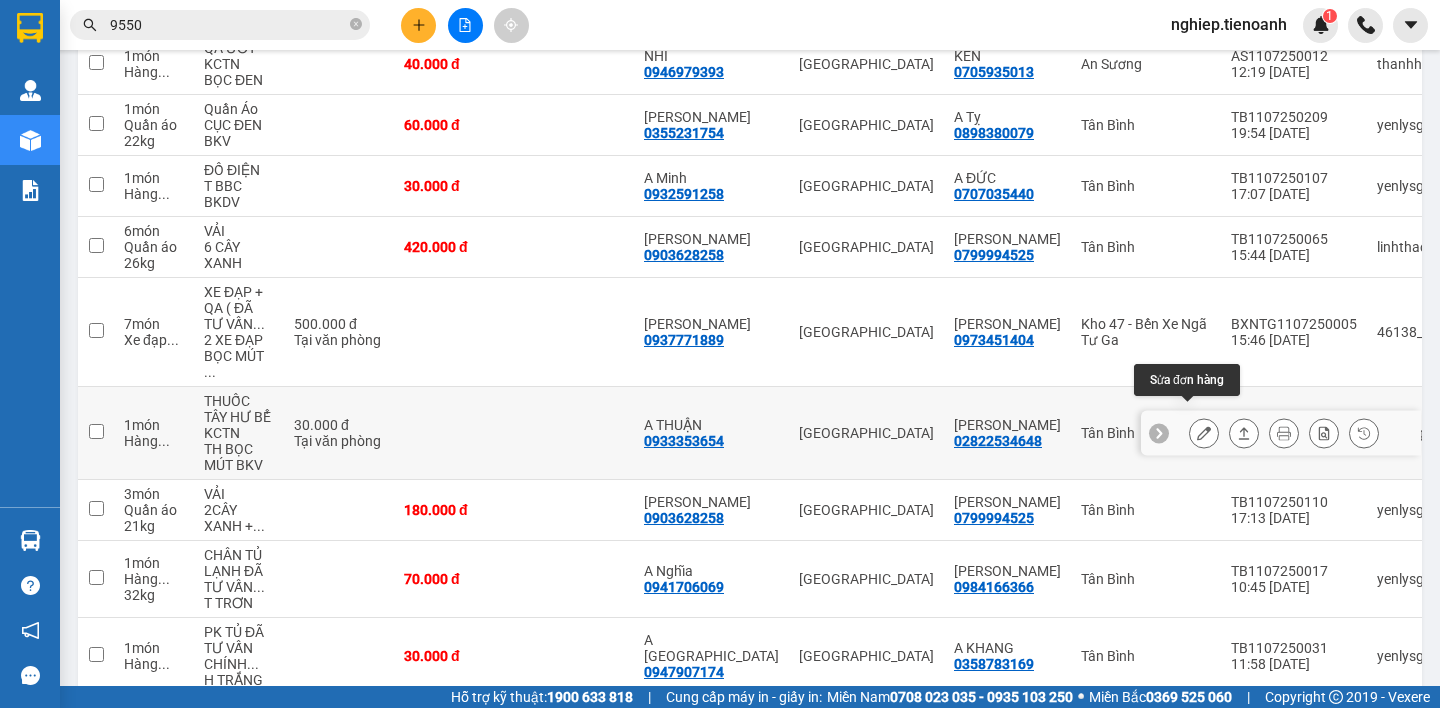 click 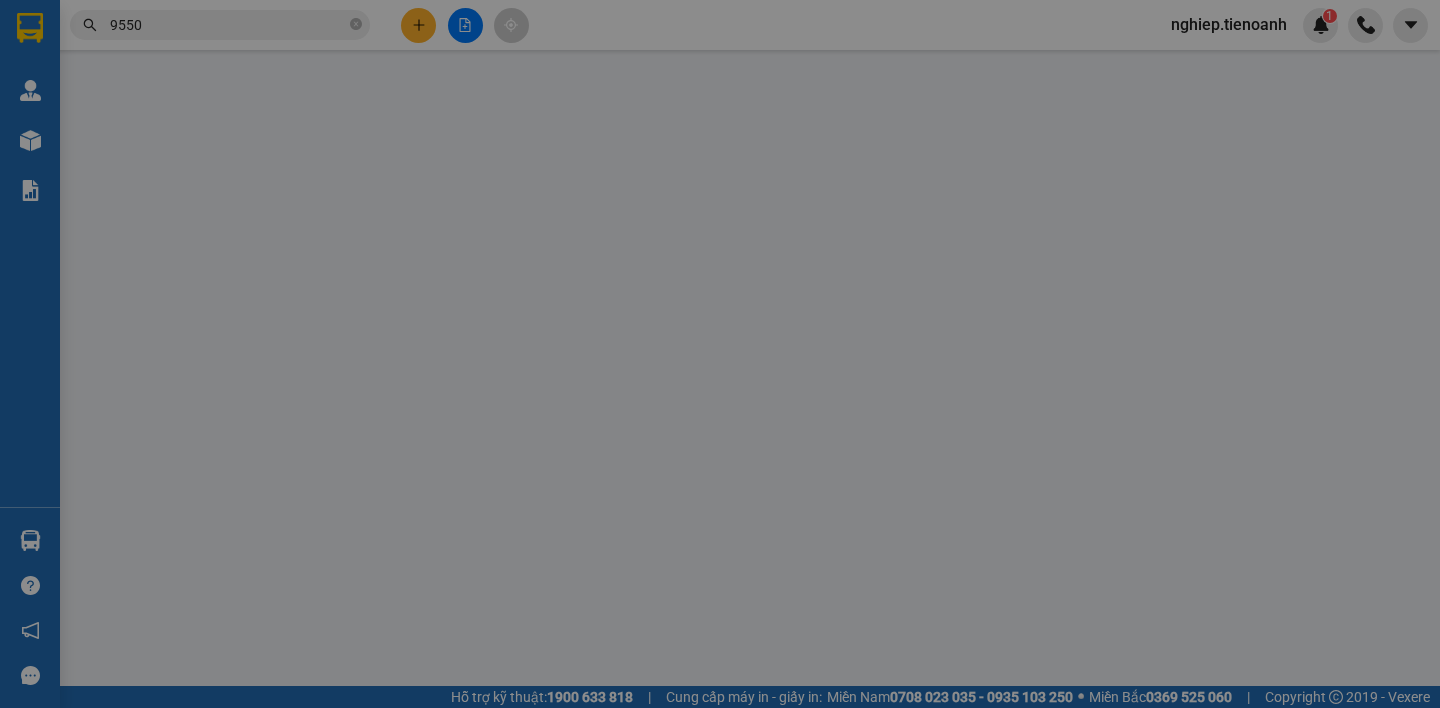 scroll, scrollTop: 0, scrollLeft: 0, axis: both 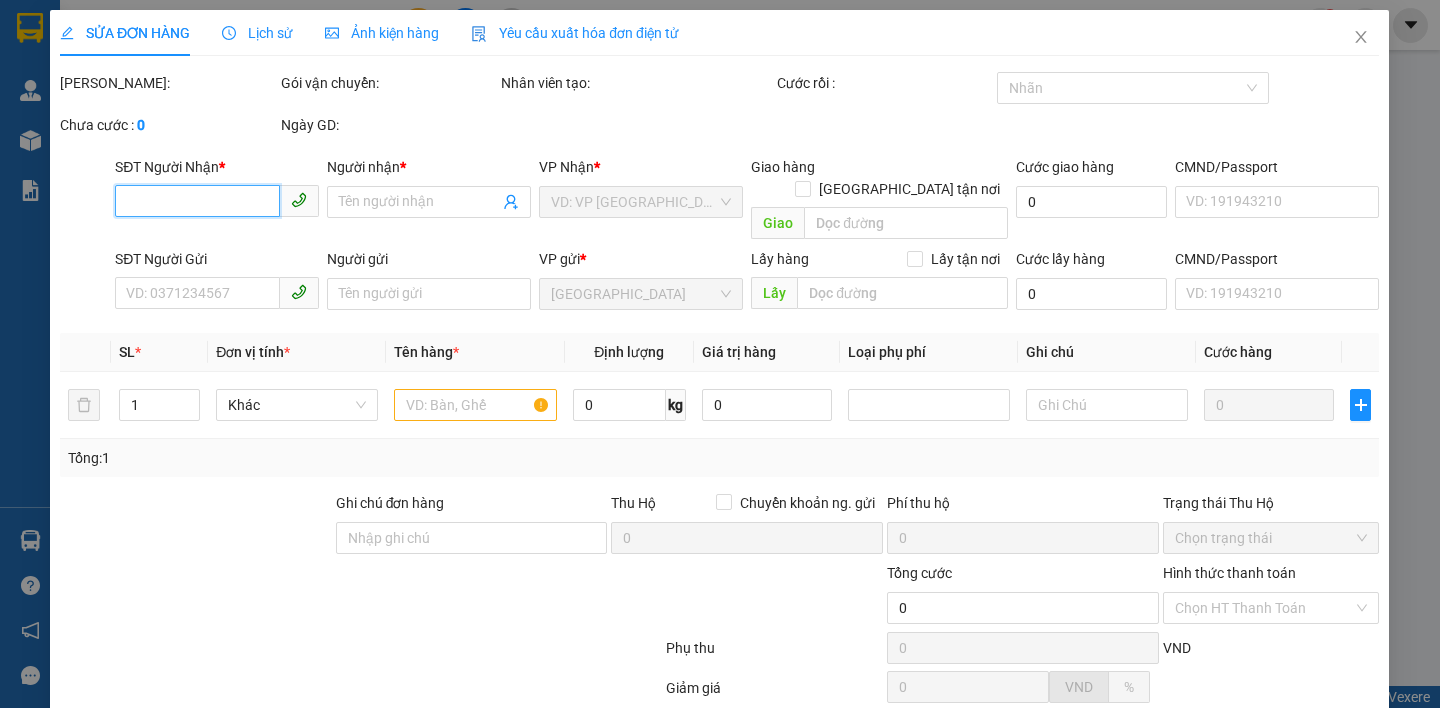 type on "0933353654" 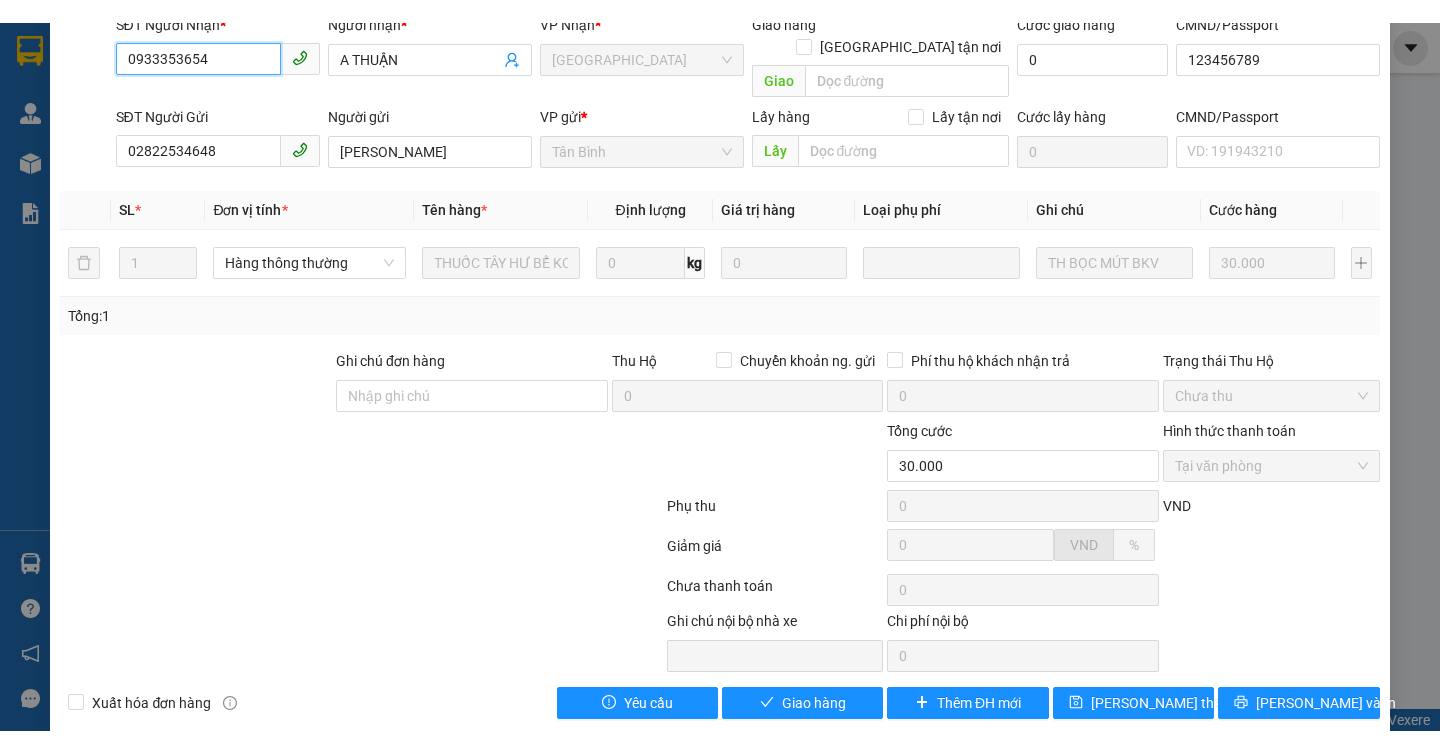 scroll, scrollTop: 170, scrollLeft: 0, axis: vertical 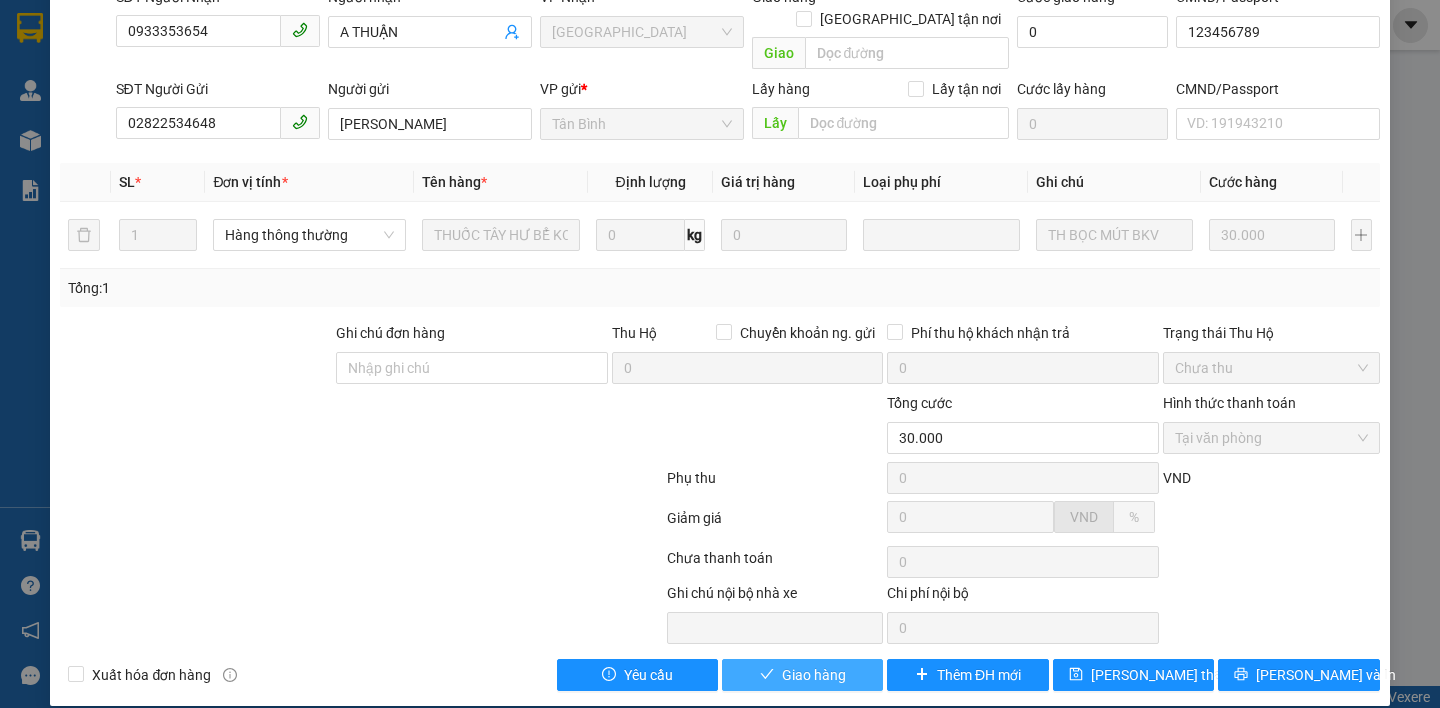 drag, startPoint x: 847, startPoint y: 662, endPoint x: 853, endPoint y: 642, distance: 20.880613 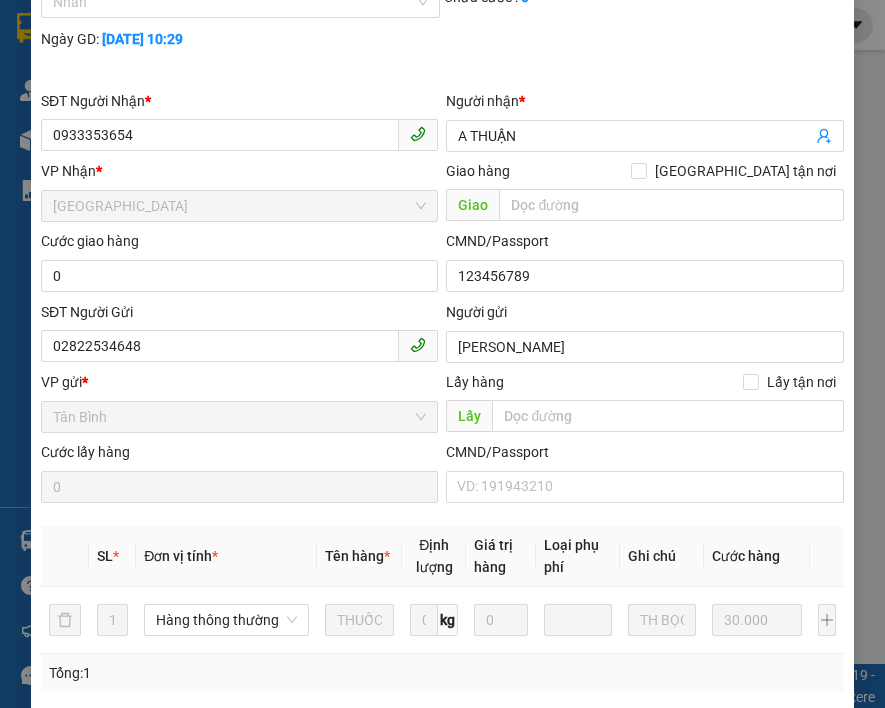 click on "SỬA ĐƠN HÀNG Lịch sử Ảnh kiện hàng Yêu cầu xuất hóa đơn điện tử Total Paid Fee 30.000 Total UnPaid Fee 0 Cash Collection Total Fee Mã ĐH:  TB1107250015 Gói vận chuyển:   Tiêu chuẩn Nhân viên tạo:   yenlysg.tienoanh Cước rồi :   30.000   Nhãn Chưa cước :   0 Ngày GD:   [DATE] 10:29 SĐT Người Nhận  * 0933353654 Người nhận  * A THUẬN VP Nhận  * Hòa Đông Giao hàng Giao tận nơi Giao Cước giao hàng 0 CMND/Passport [PASSPORT] SĐT Người Gửi 02822534648 Người gửi CTY KHÁNH HÀ VP gửi  * [GEOGRAPHIC_DATA] Lấy hàng Lấy tận nơi Lấy Cước lấy hàng 0 CMND/Passport VD: [PASSPORT] SL  * Đơn vị tính  * Tên hàng  * Định lượng Giá trị hàng Loại phụ phí Ghi chú Cước hàng                     1 Hàng thông thường THUỐC TÂY HƯ BỂ KCTN 0 kg 0   TH BỌC MÚT BKV 30.000 Tổng:  1 Ghi chú đơn hàng Thu Hộ Chuyển khoản ng. gửi 0 Phí thu hộ khách nhận trả 0   0 0" at bounding box center (442, 674) 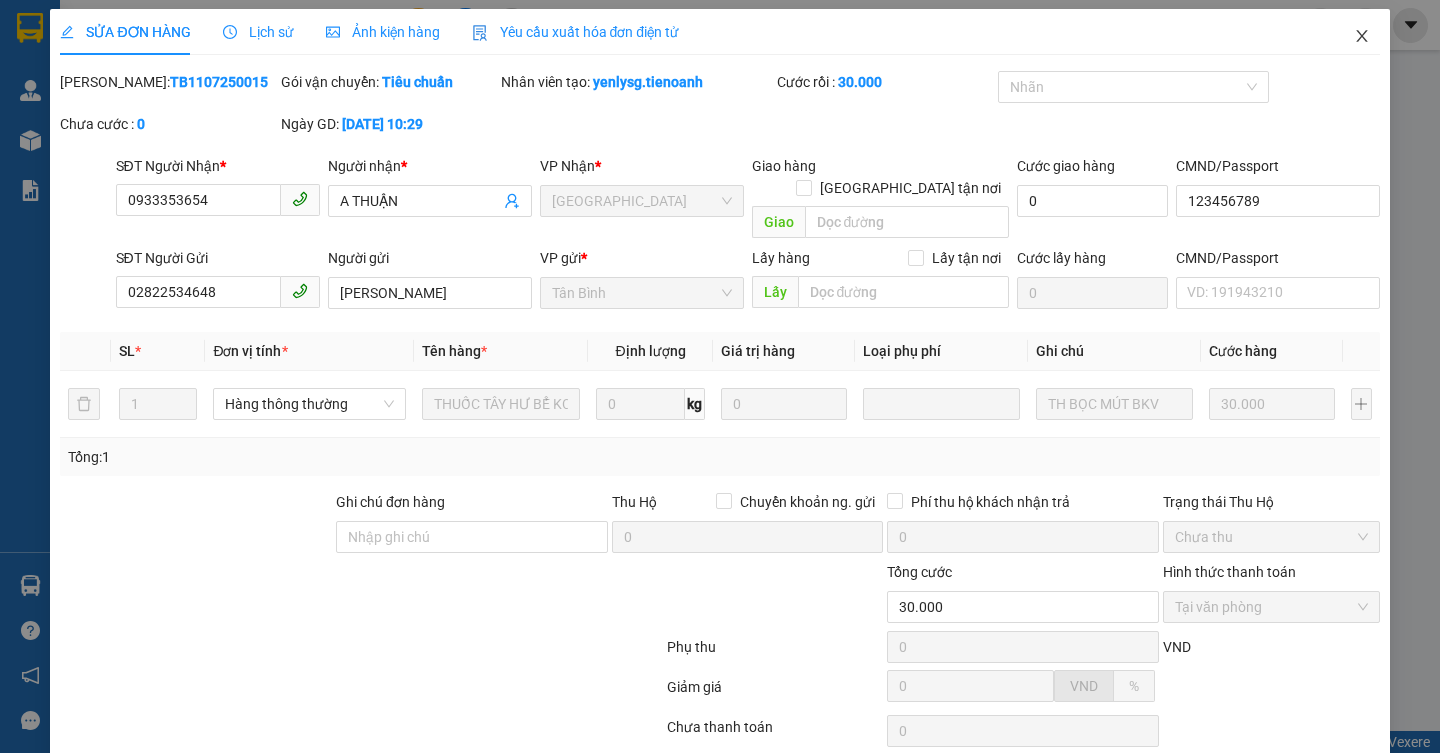 scroll, scrollTop: 0, scrollLeft: 0, axis: both 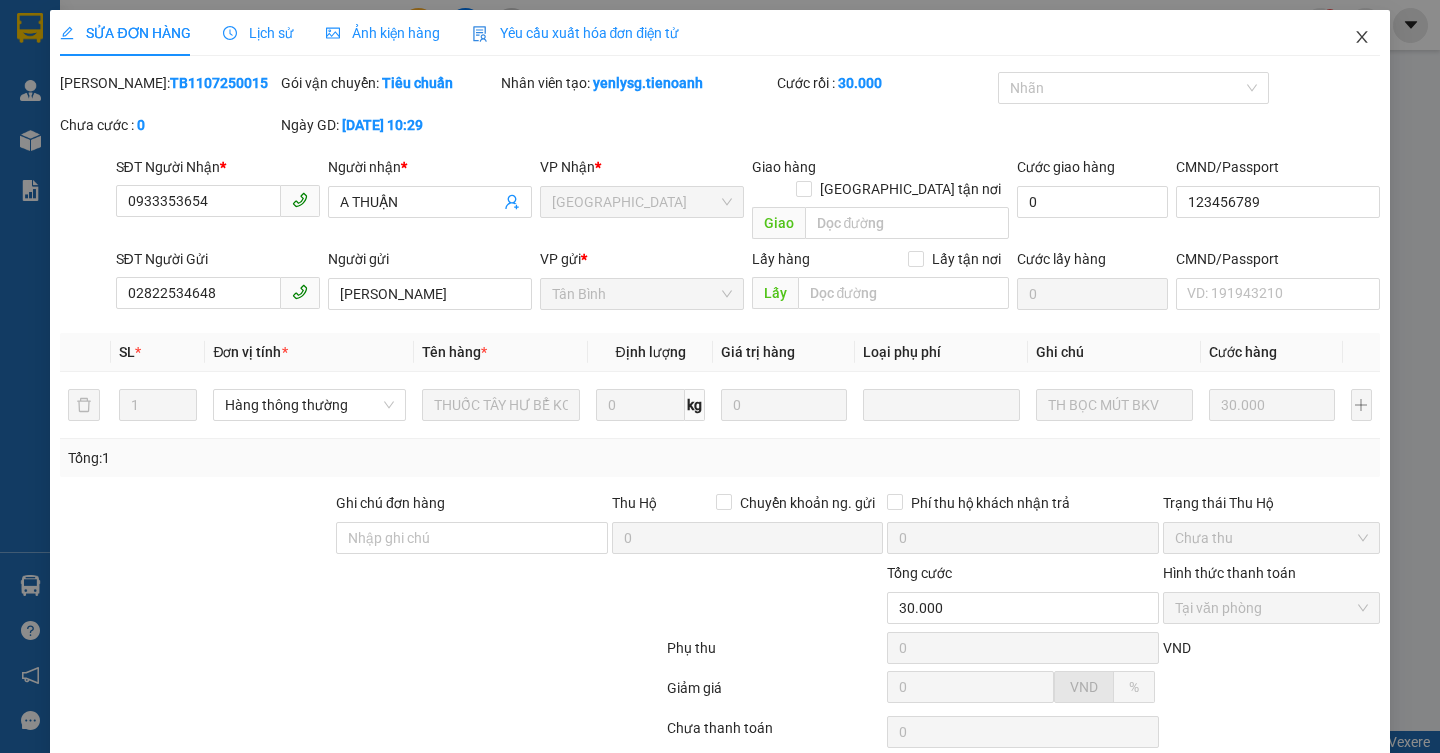 click 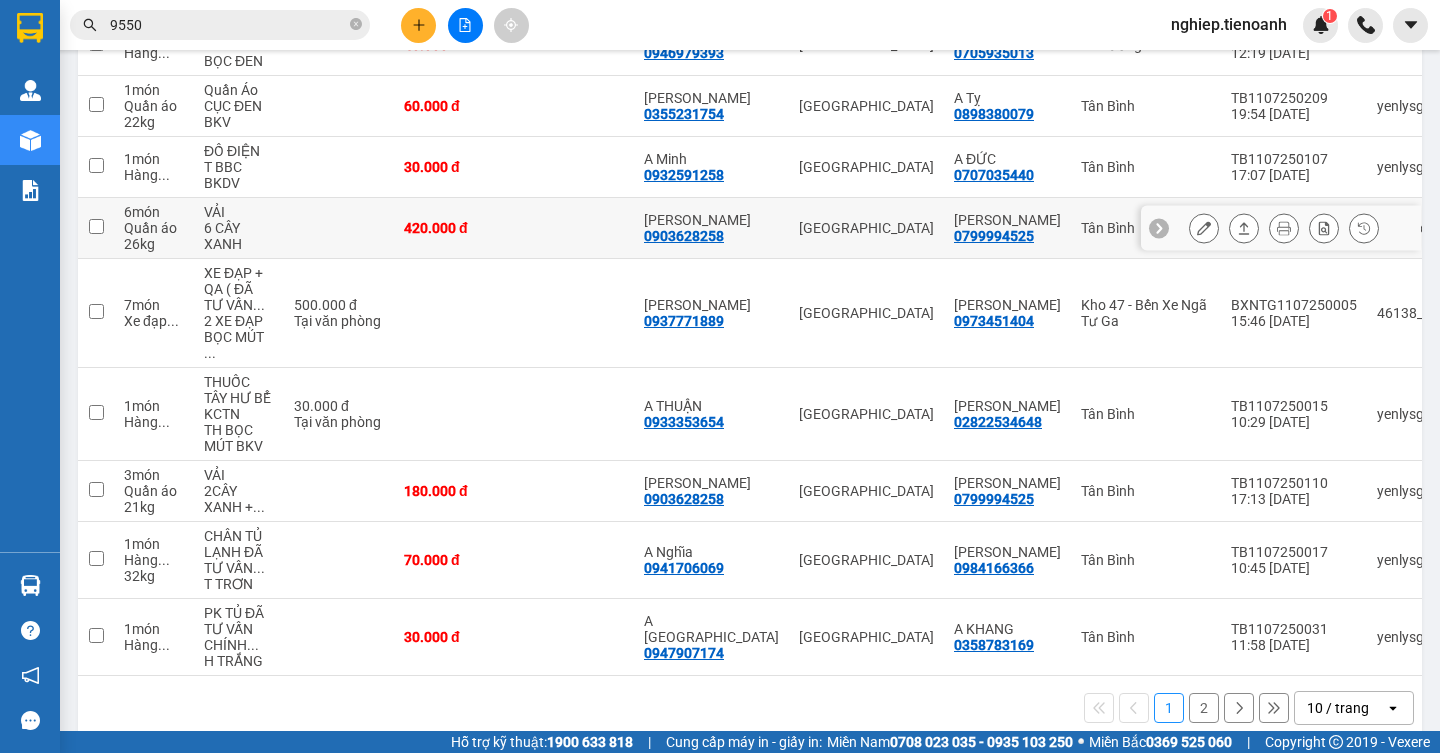 scroll, scrollTop: 400, scrollLeft: 0, axis: vertical 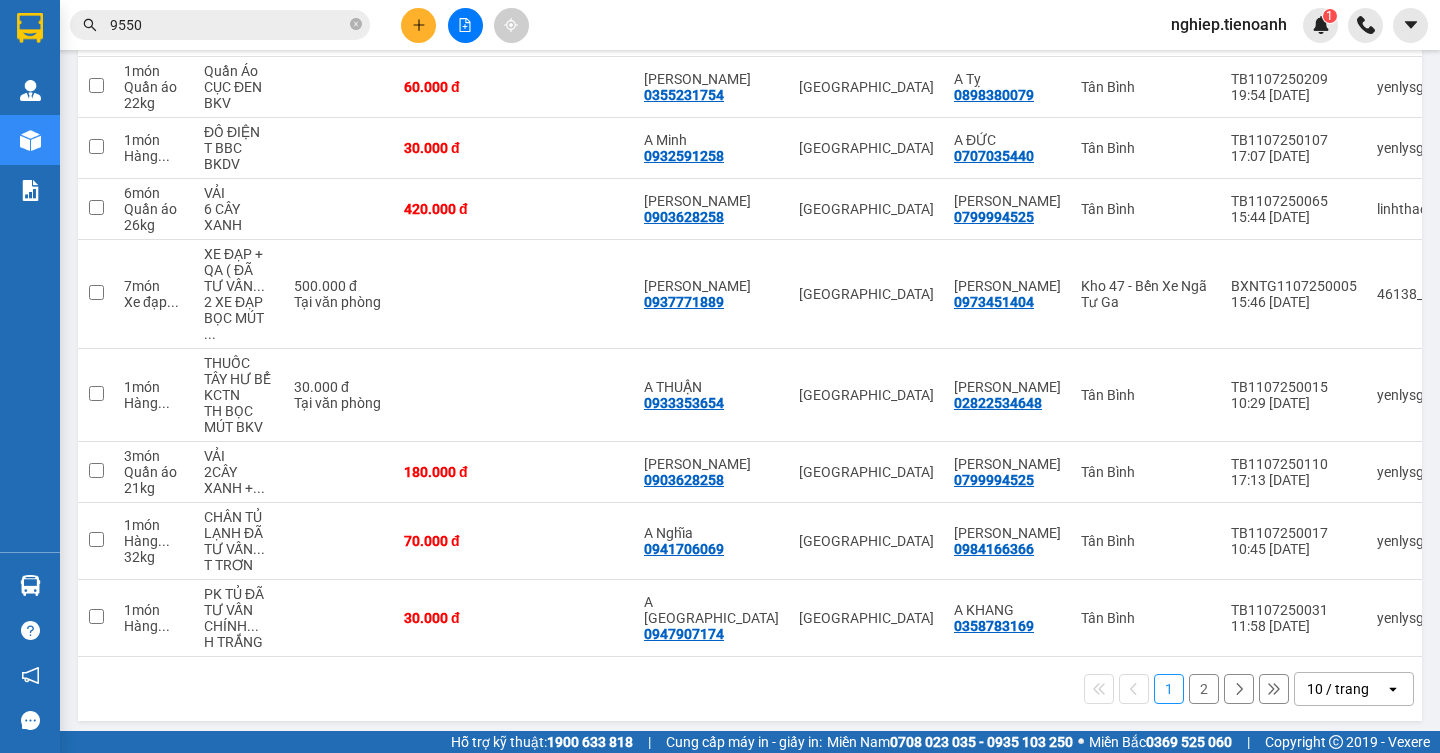 click on "9550" at bounding box center [228, 25] 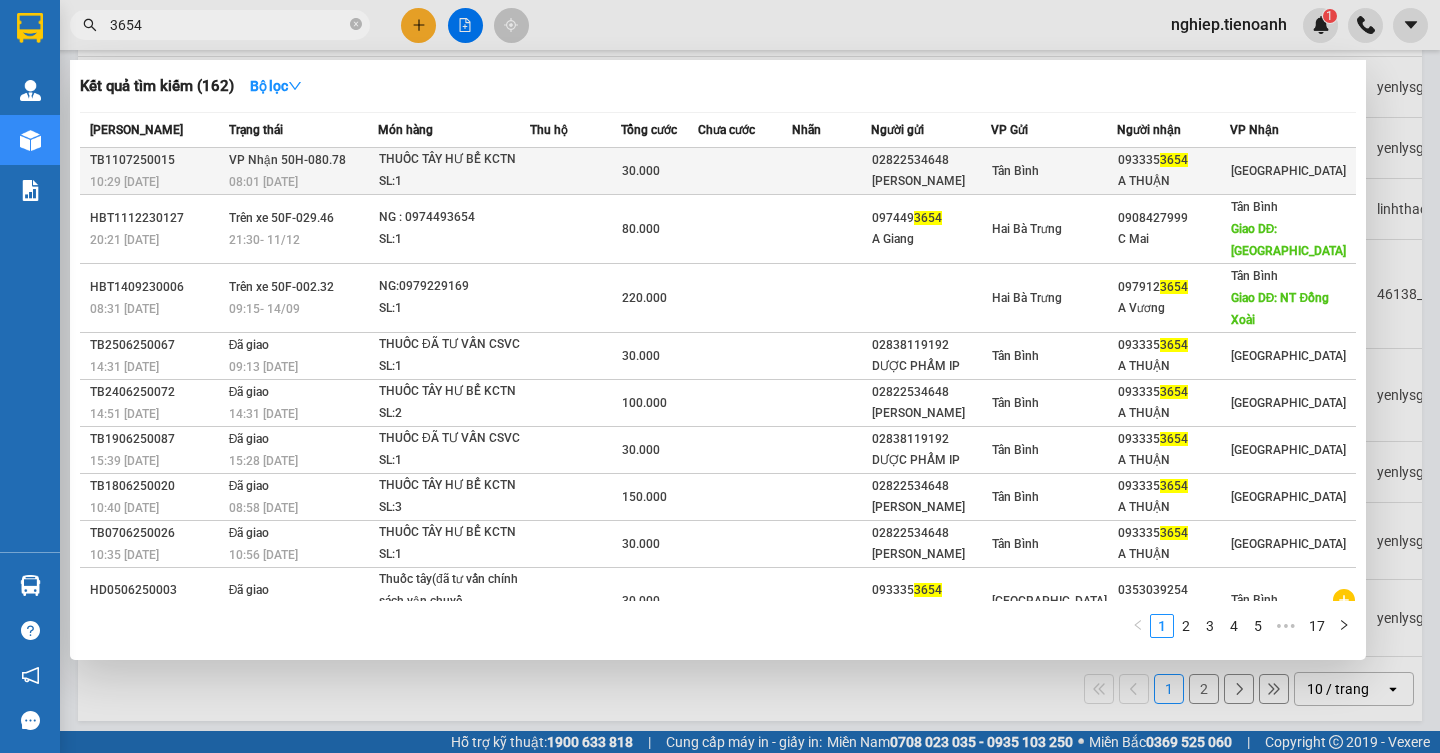 type on "3654" 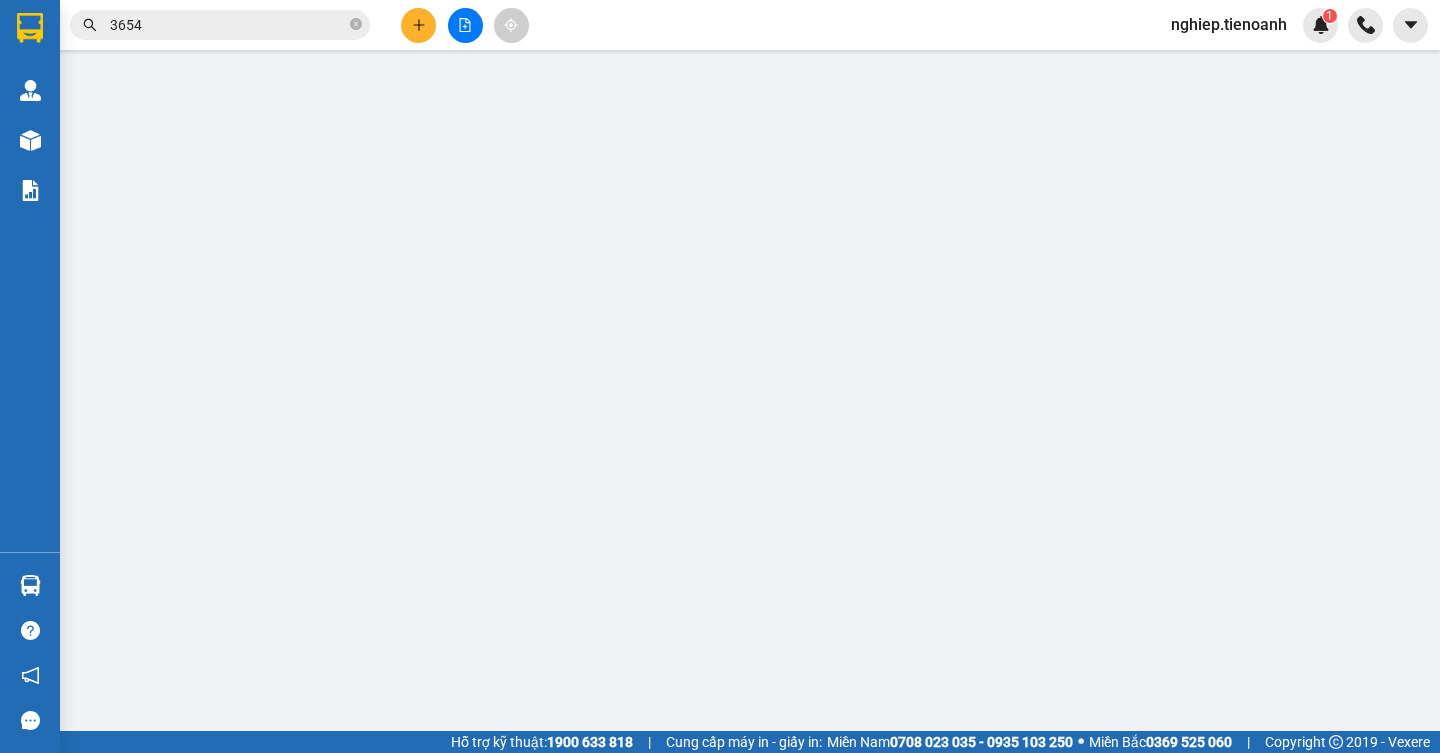 scroll, scrollTop: 0, scrollLeft: 0, axis: both 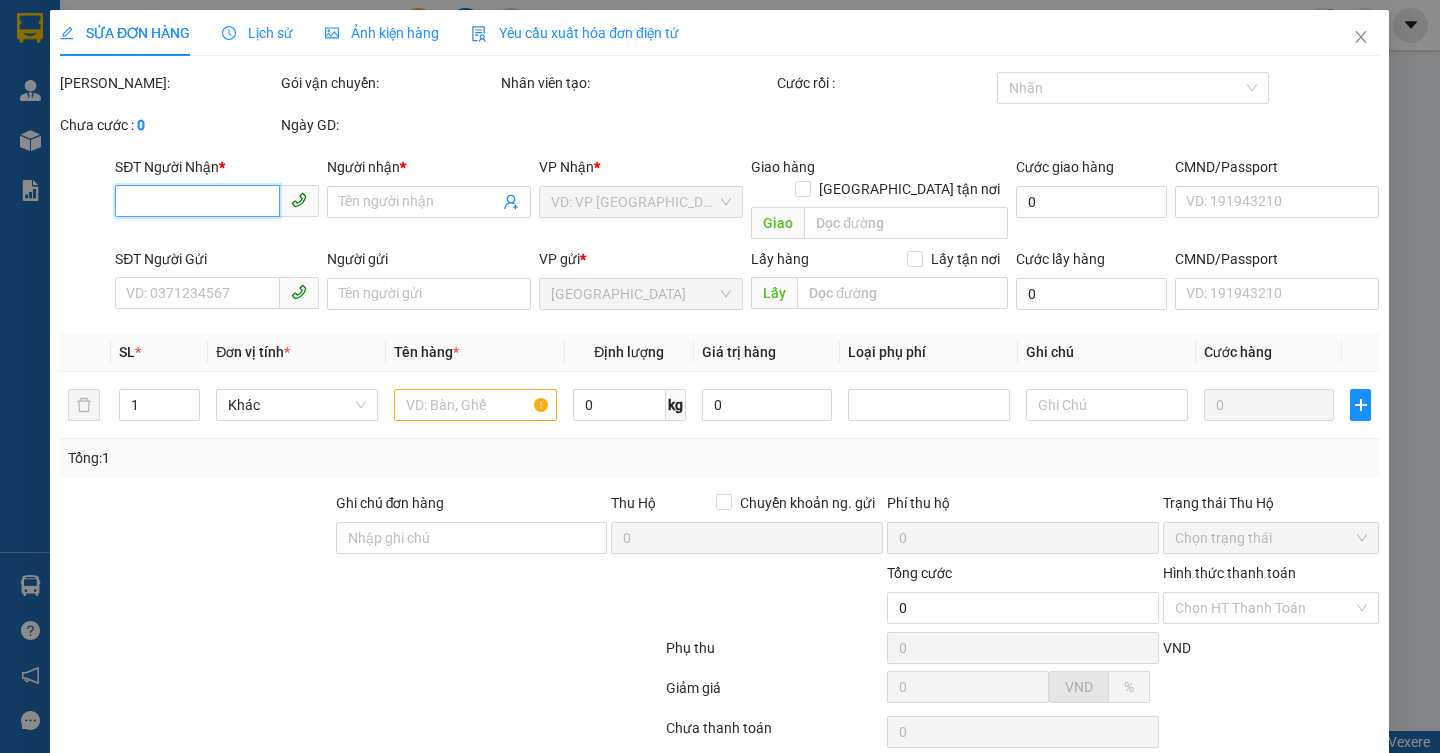 type on "0933353654" 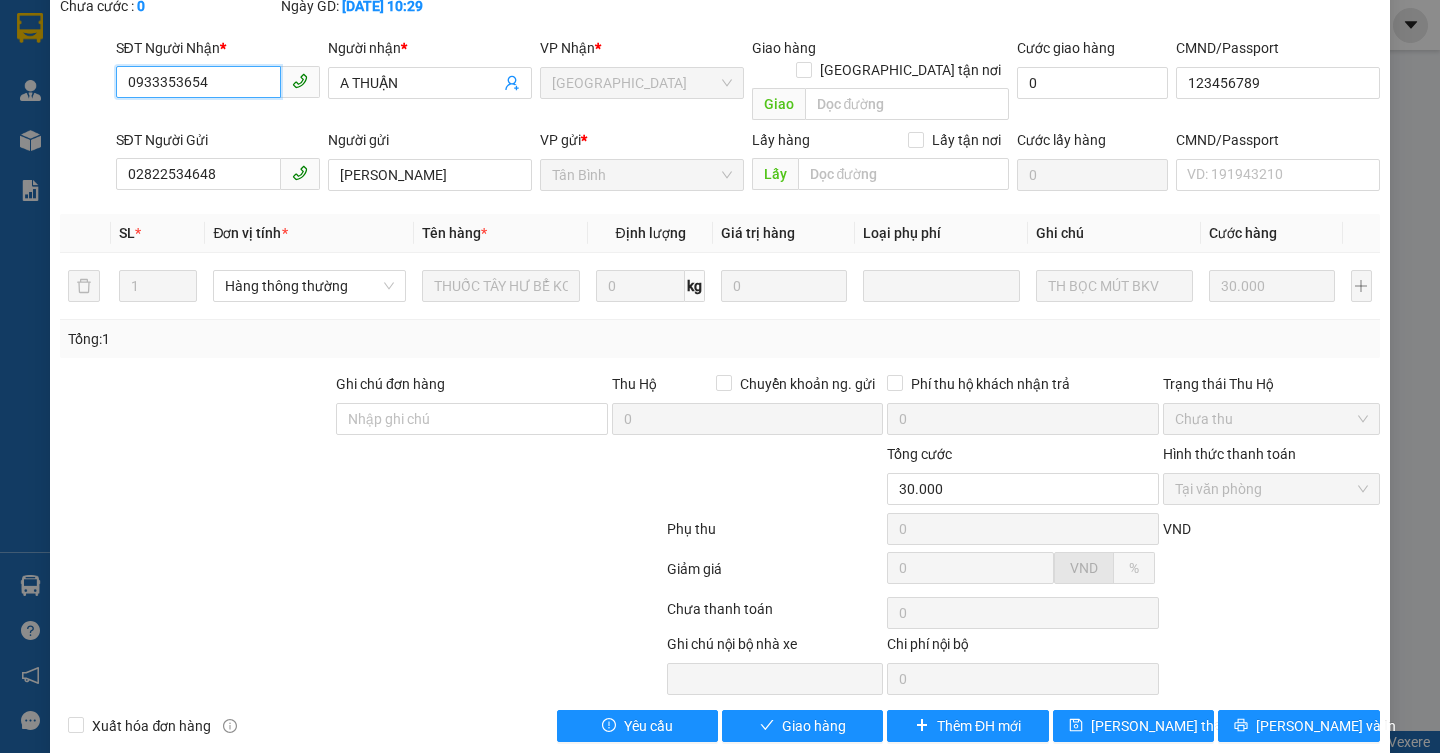 scroll, scrollTop: 125, scrollLeft: 0, axis: vertical 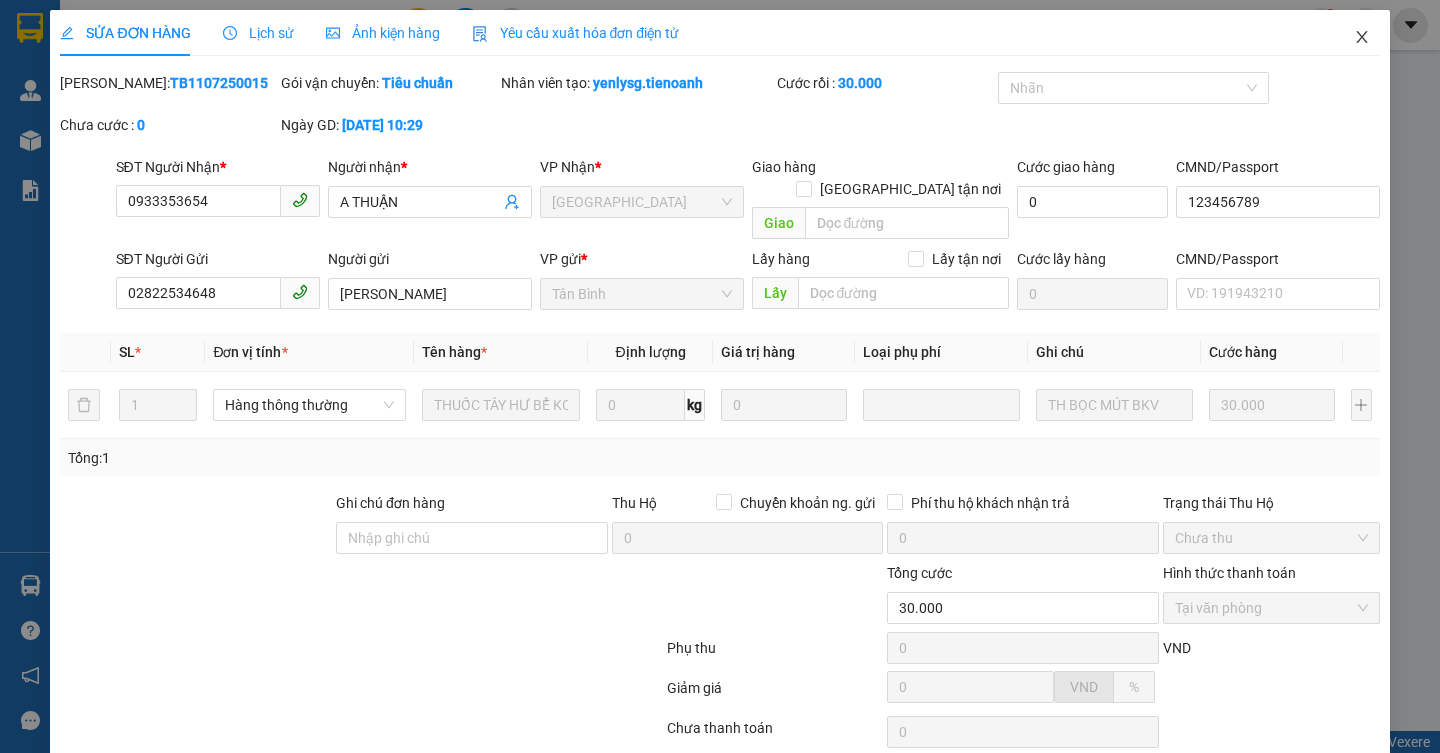 click 